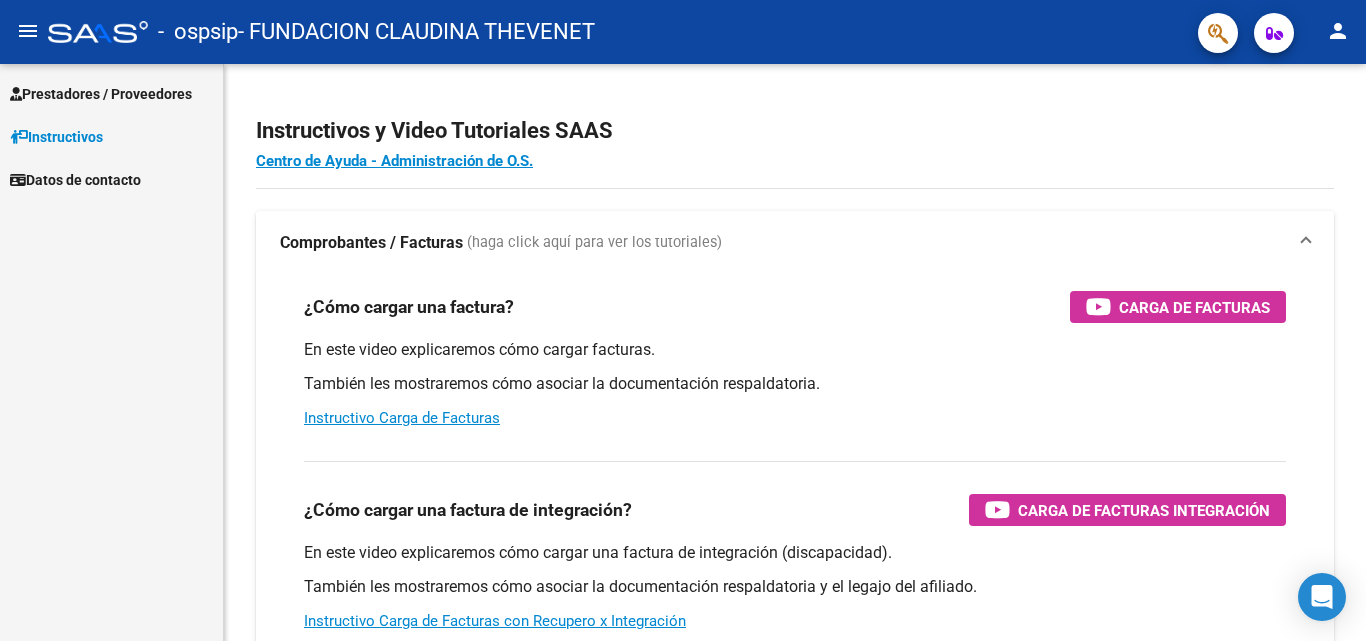 scroll, scrollTop: 0, scrollLeft: 0, axis: both 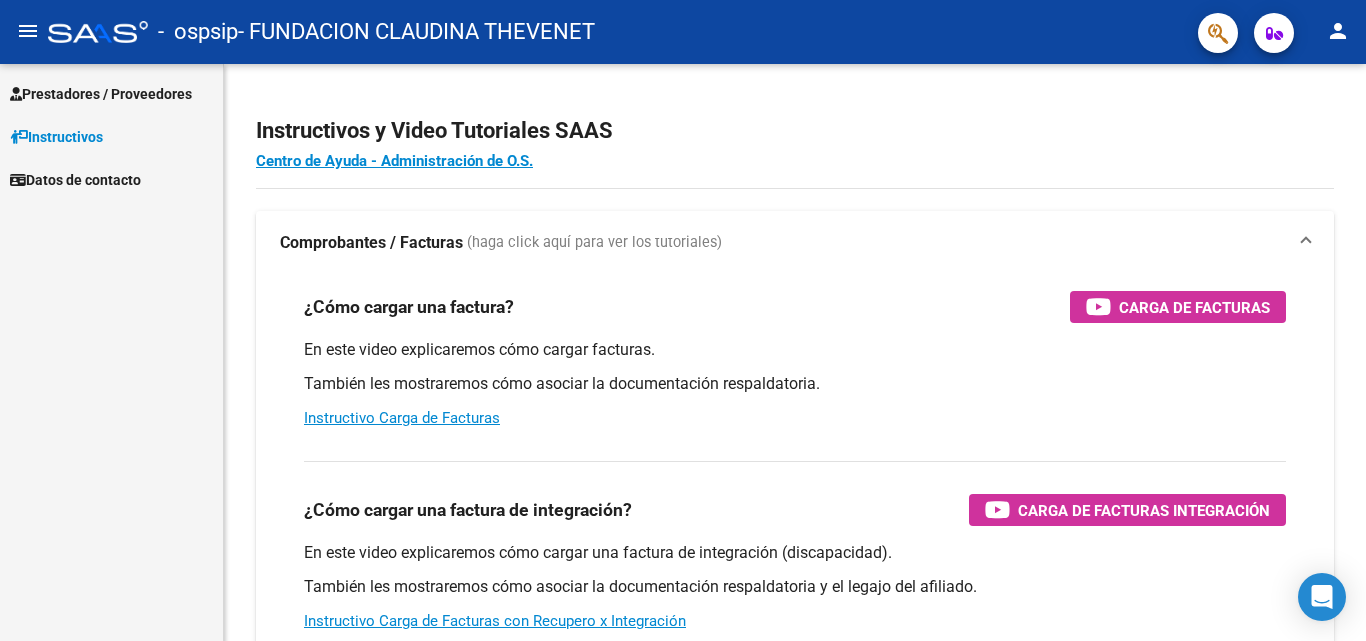 click on "Prestadores / Proveedores" at bounding box center [101, 94] 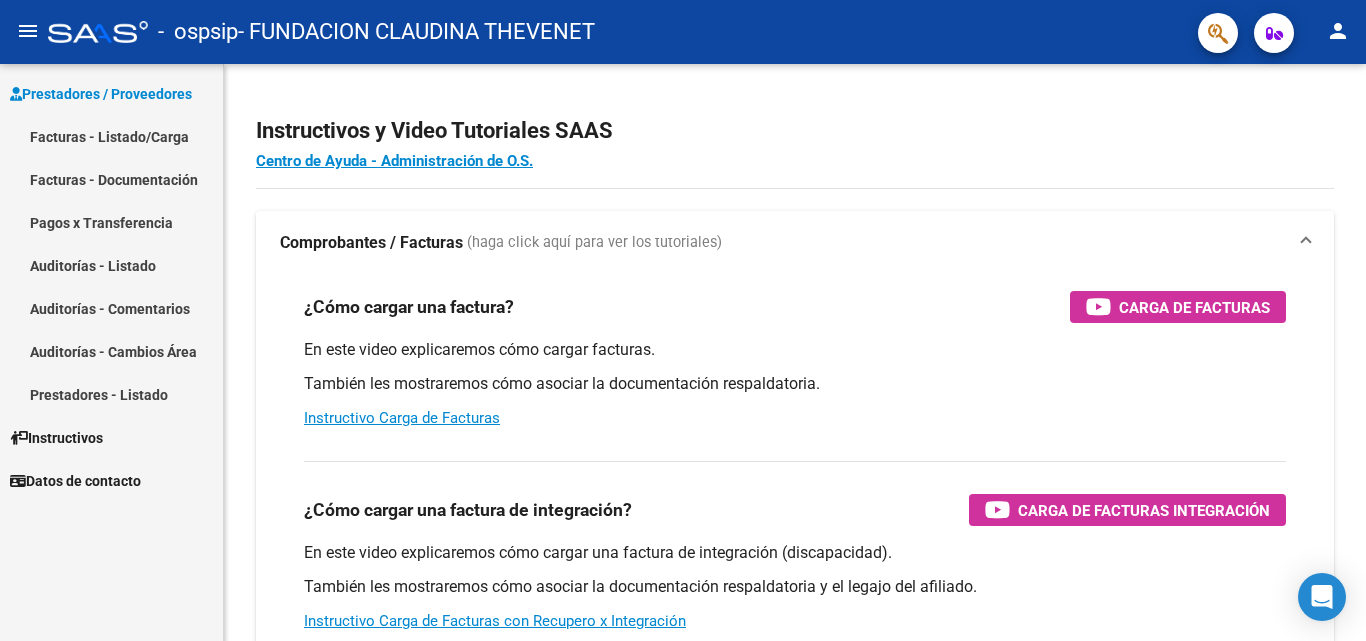 click on "Facturas - Listado/Carga" at bounding box center (111, 136) 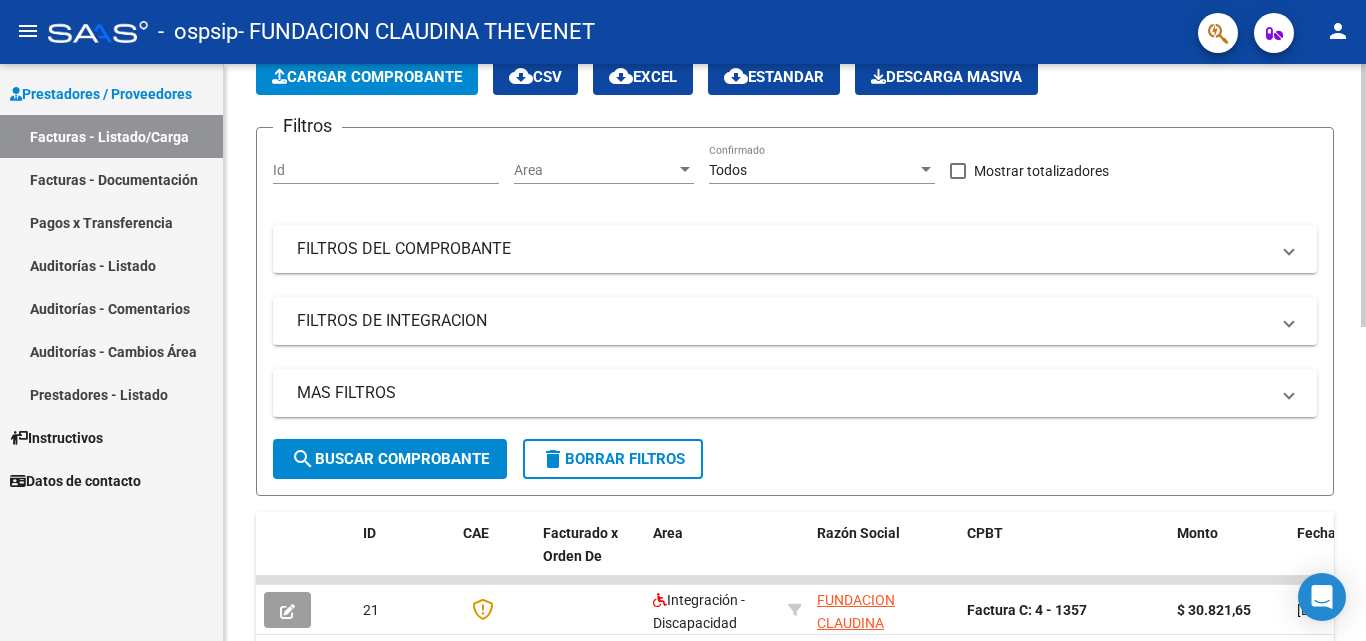 scroll, scrollTop: 0, scrollLeft: 0, axis: both 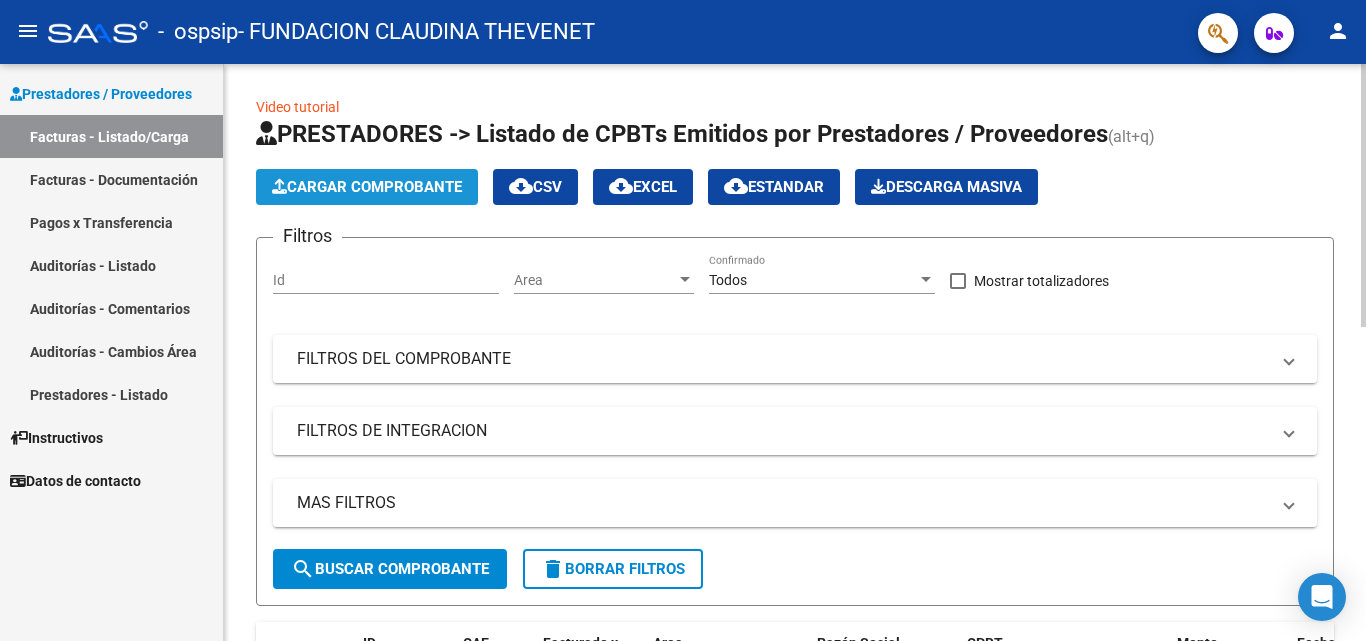 click on "Cargar Comprobante" 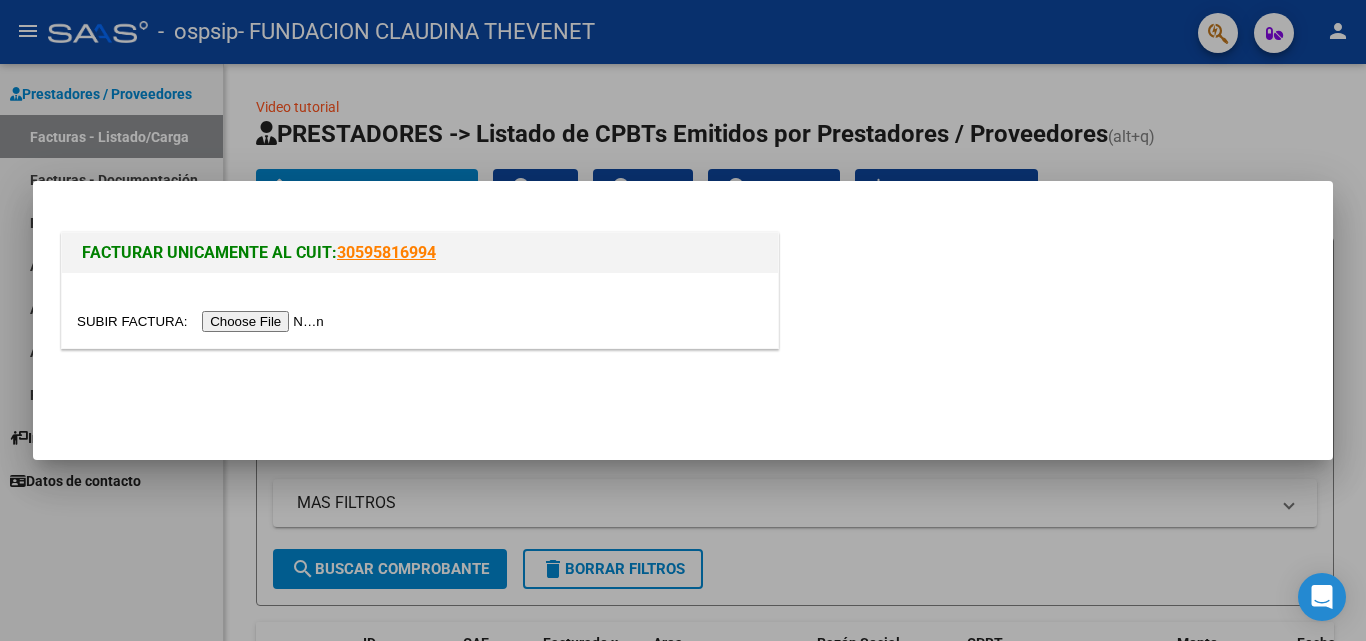 click at bounding box center (203, 321) 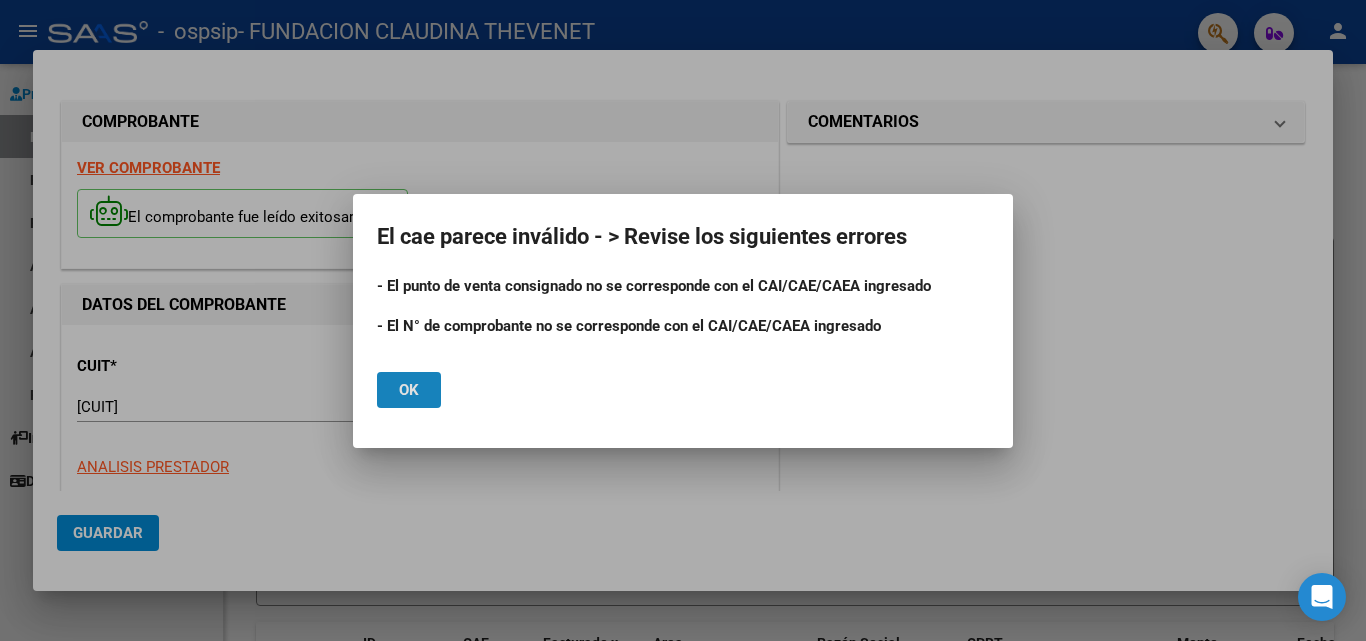 click on "Ok" 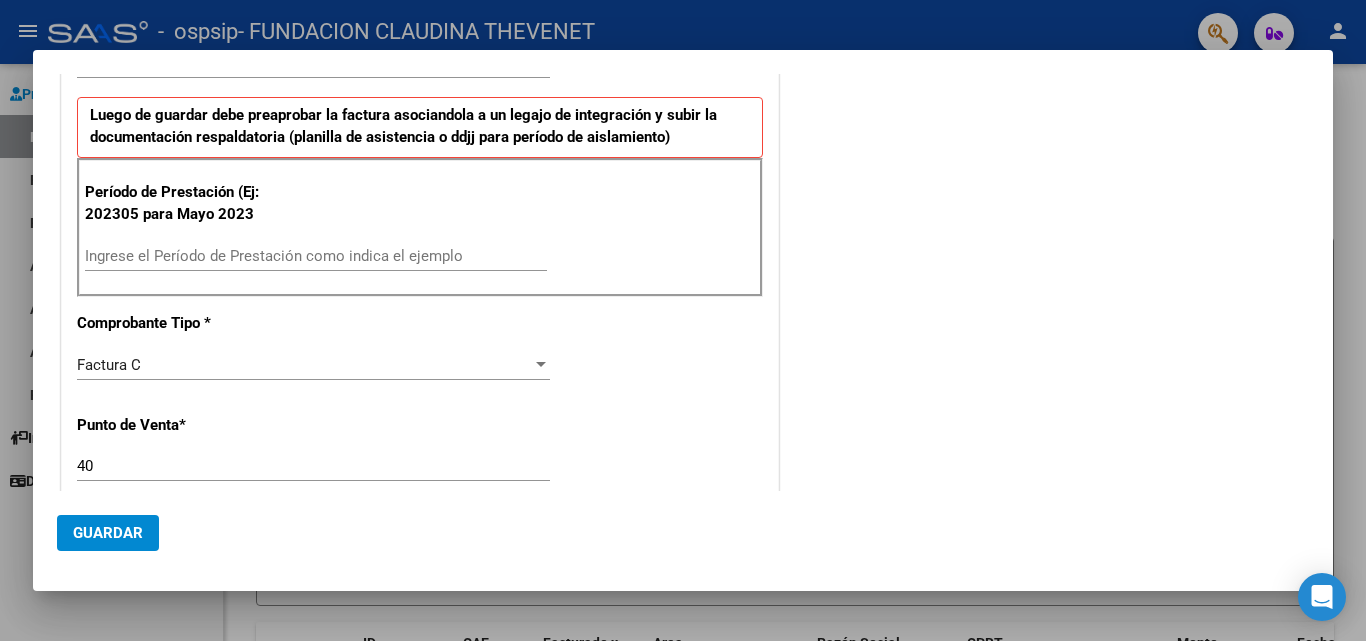 scroll, scrollTop: 500, scrollLeft: 0, axis: vertical 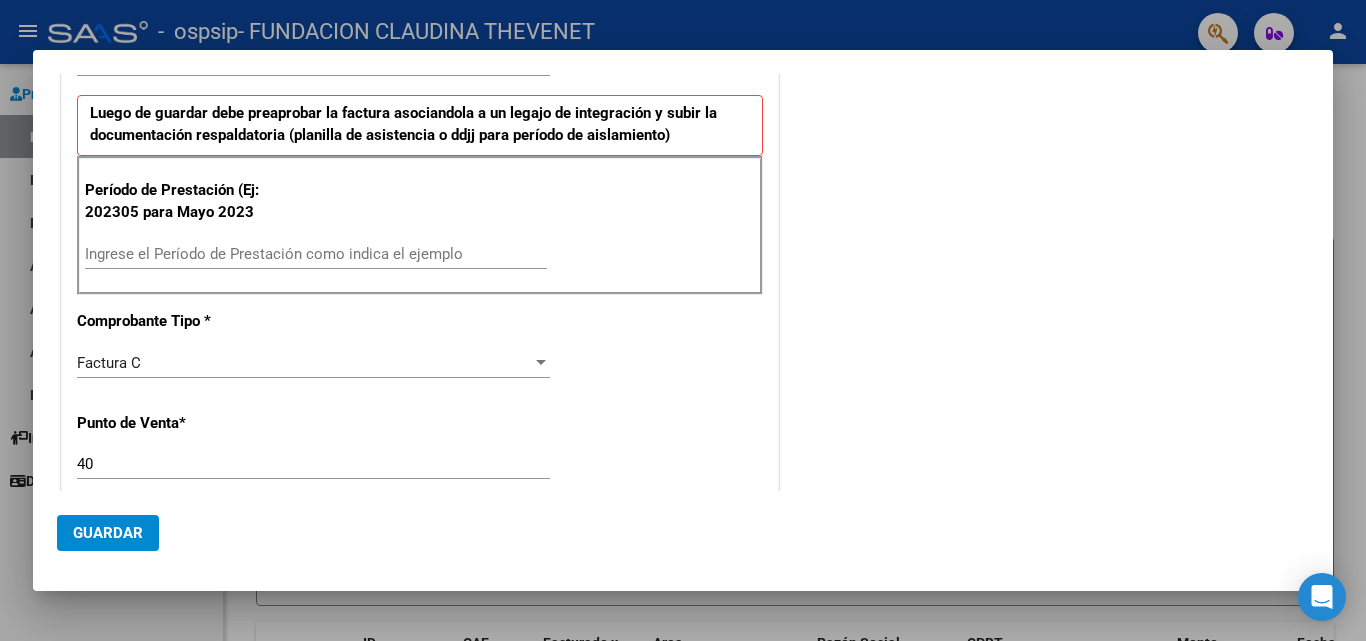 click on "Ingrese el Período de Prestación como indica el ejemplo" at bounding box center [316, 254] 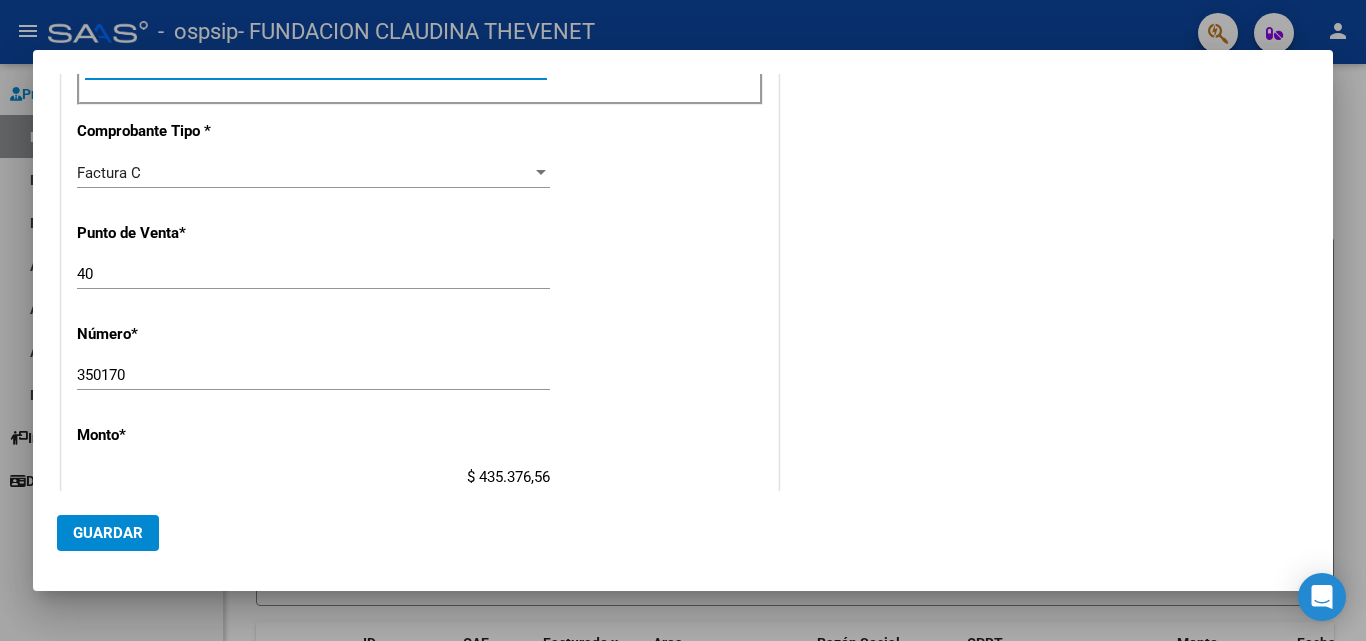 scroll, scrollTop: 700, scrollLeft: 0, axis: vertical 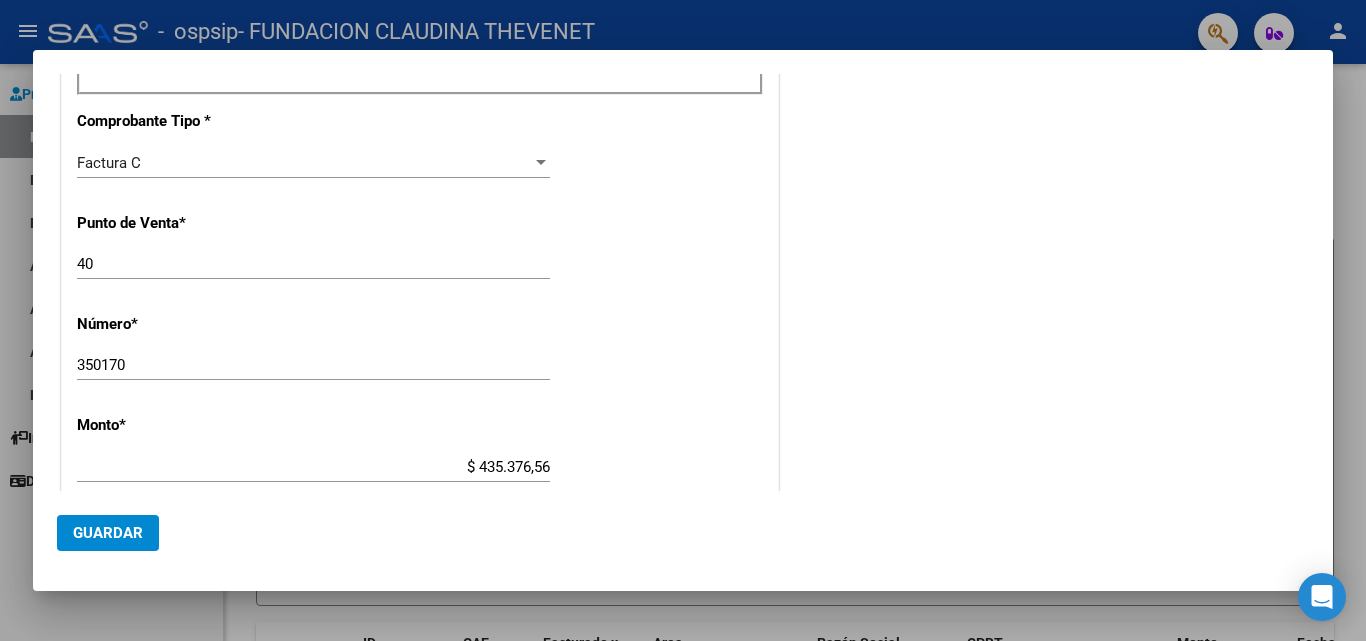 type on "202507" 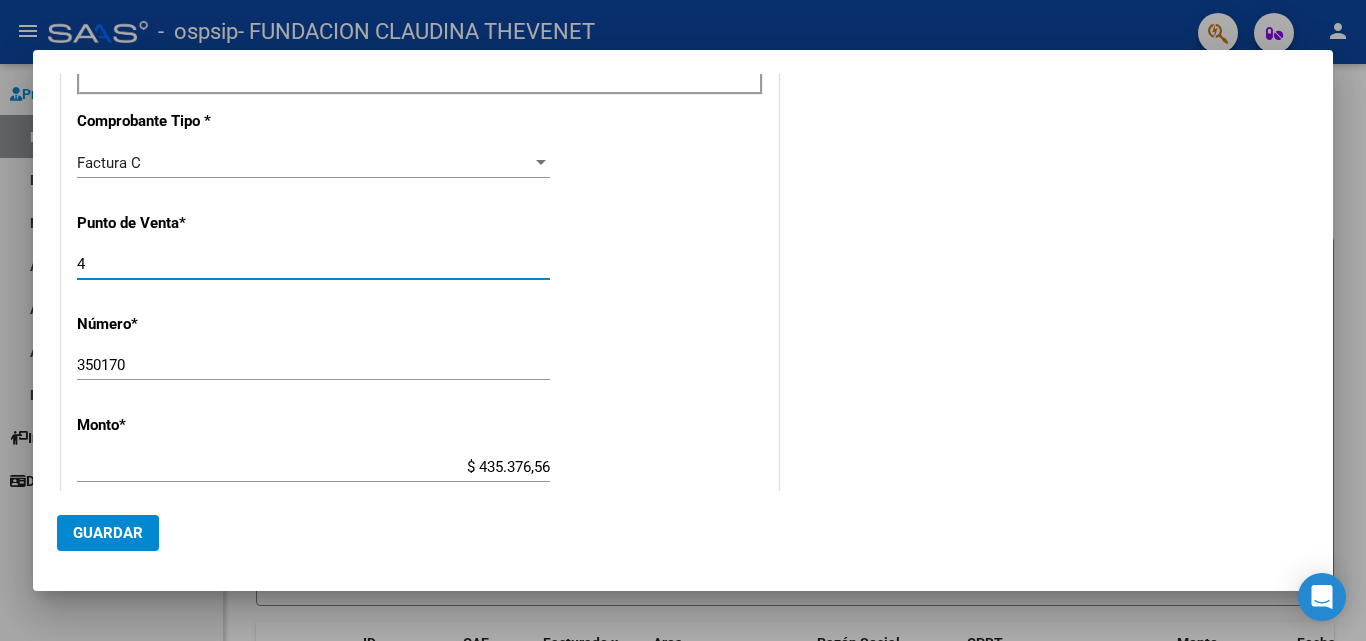 scroll, scrollTop: 800, scrollLeft: 0, axis: vertical 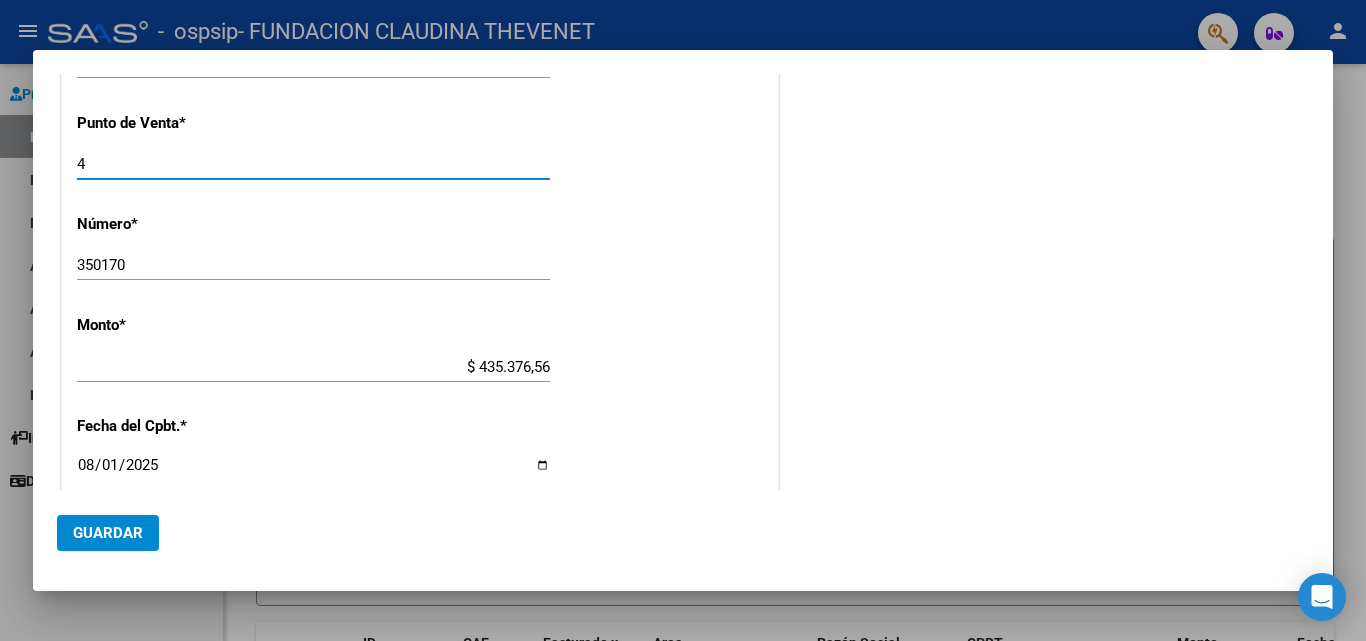 type on "4" 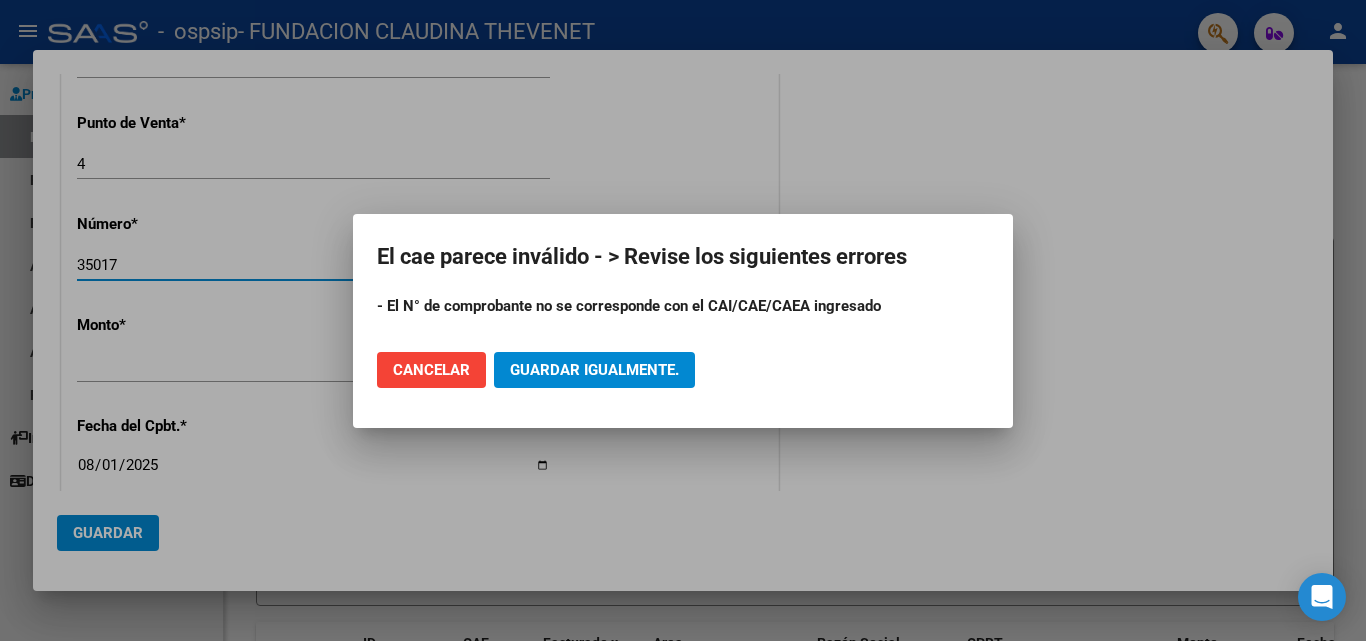 type on "35017" 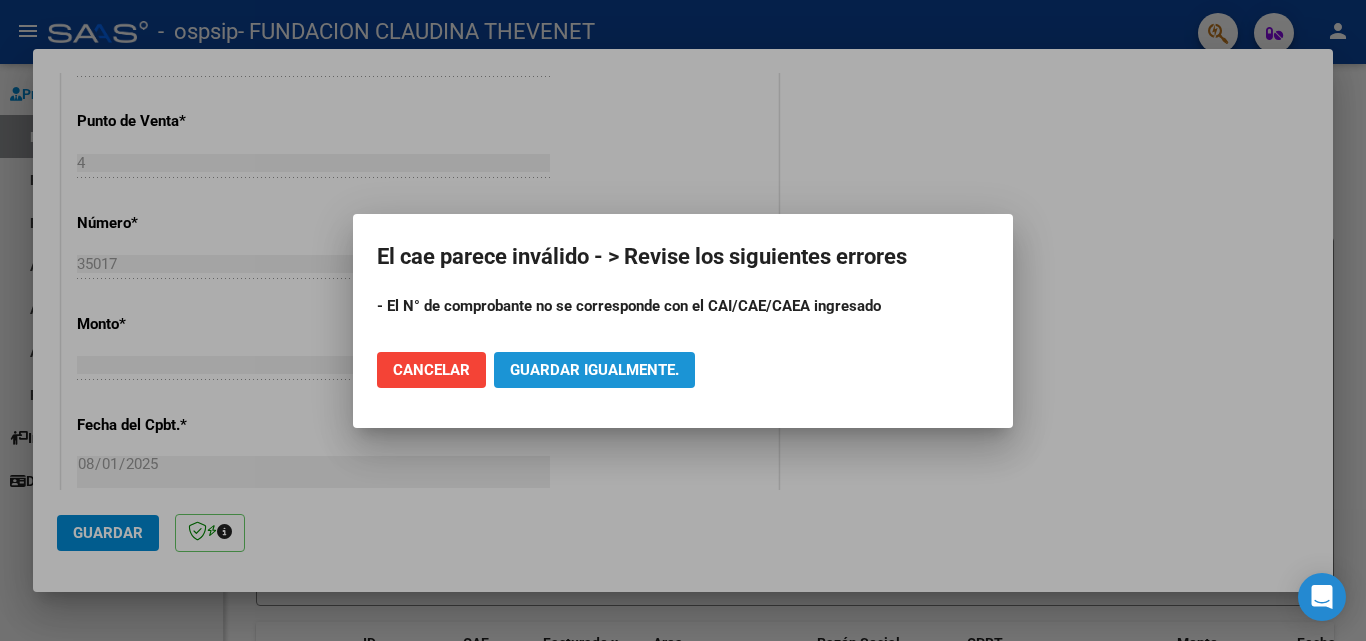 click on "Guardar igualmente." 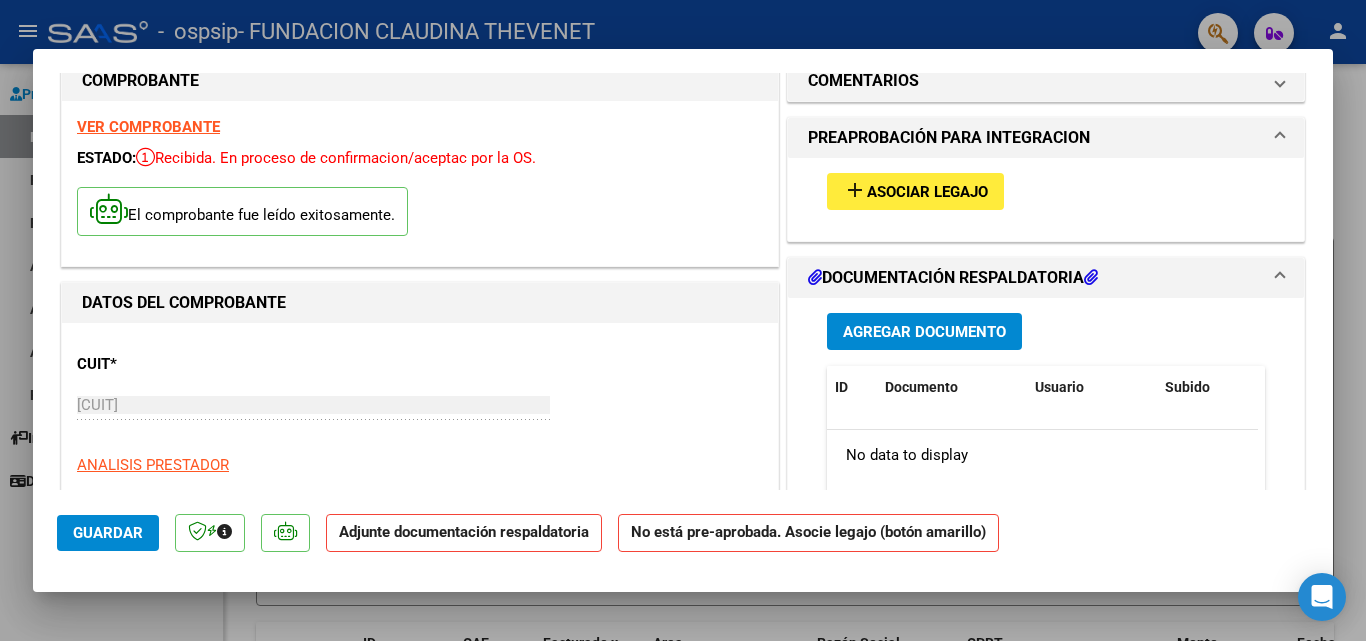 scroll, scrollTop: 20, scrollLeft: 0, axis: vertical 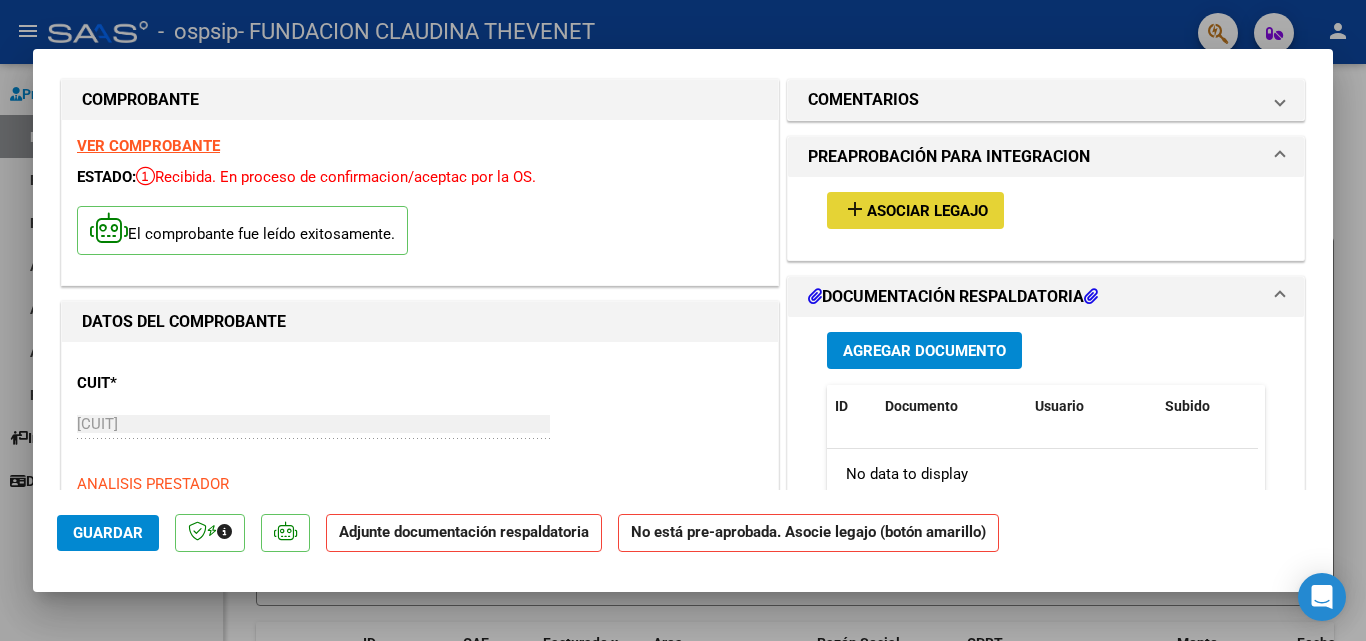click on "add" at bounding box center [855, 209] 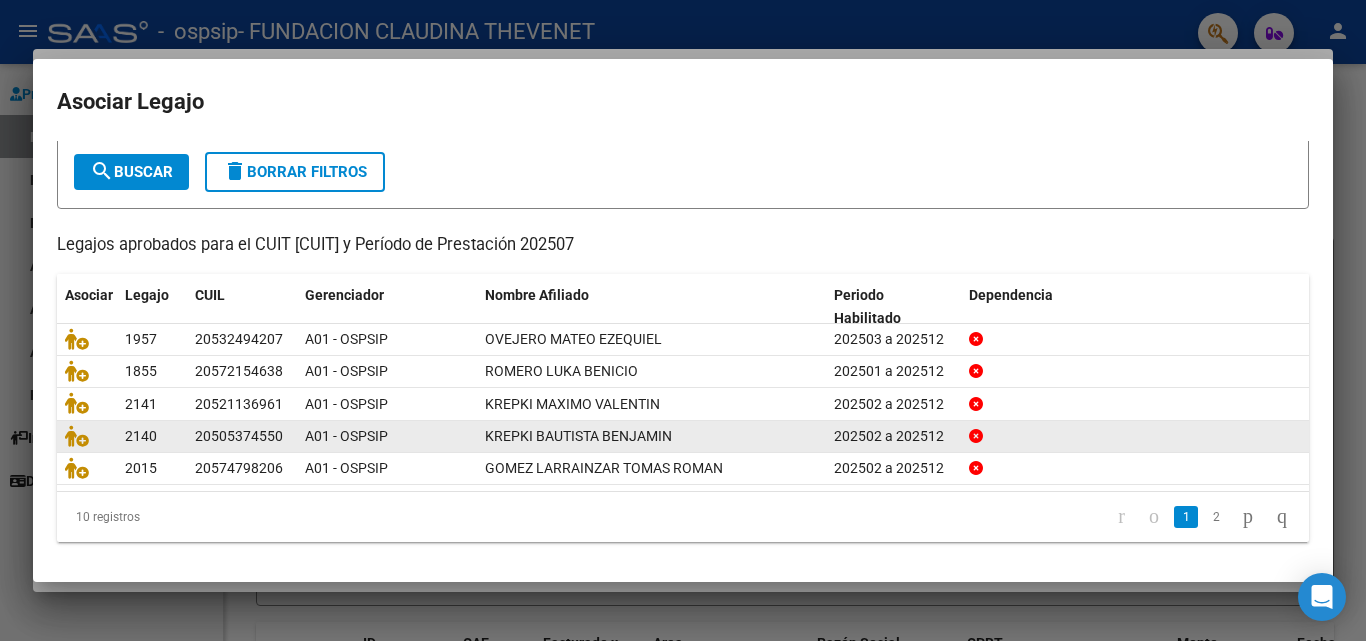 scroll, scrollTop: 109, scrollLeft: 0, axis: vertical 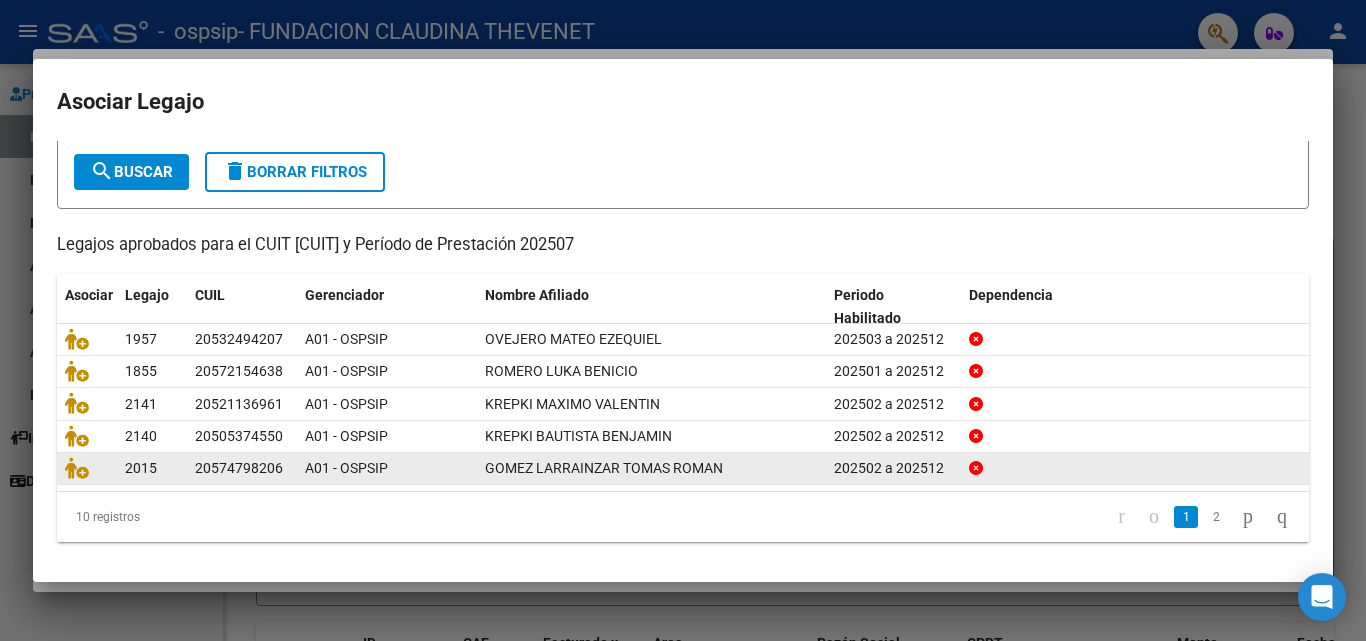 click on "20574798206" 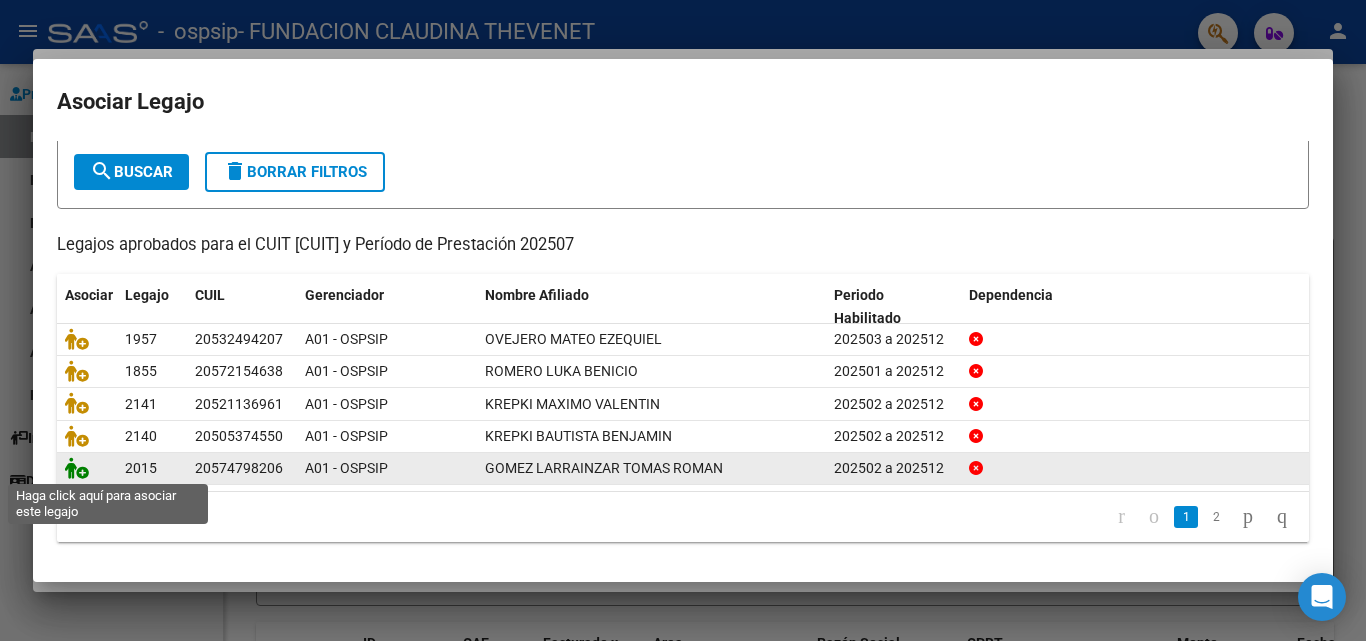 click 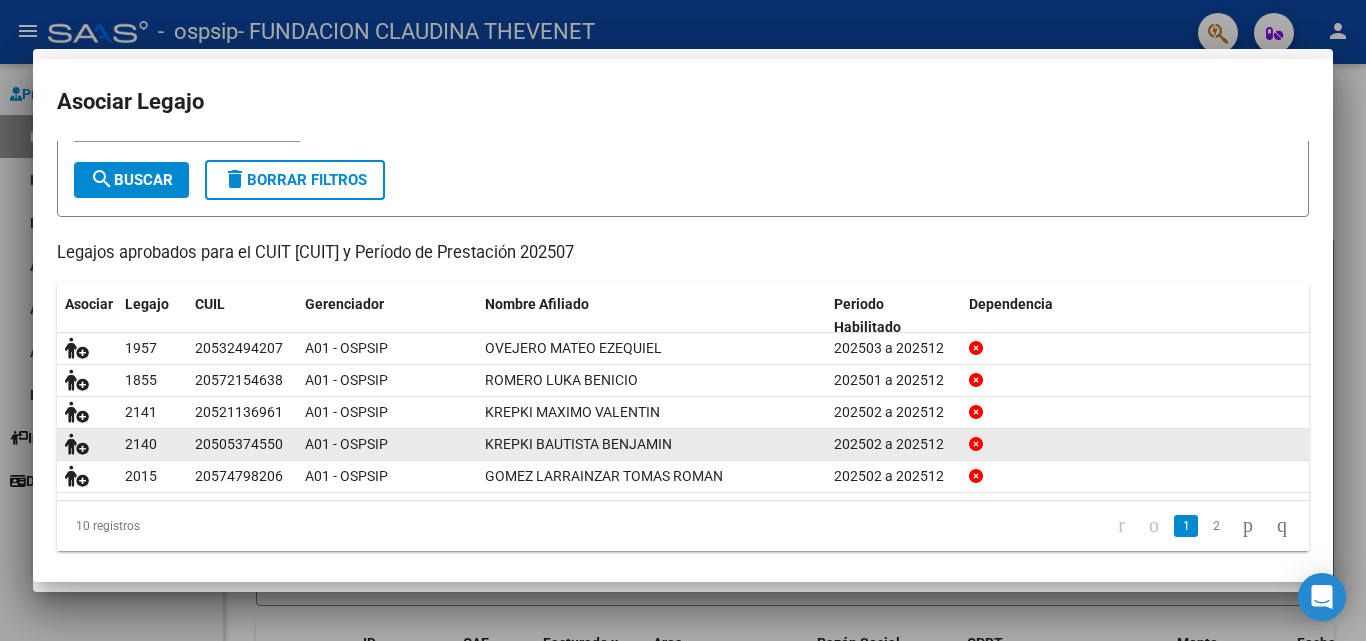 scroll, scrollTop: 0, scrollLeft: 0, axis: both 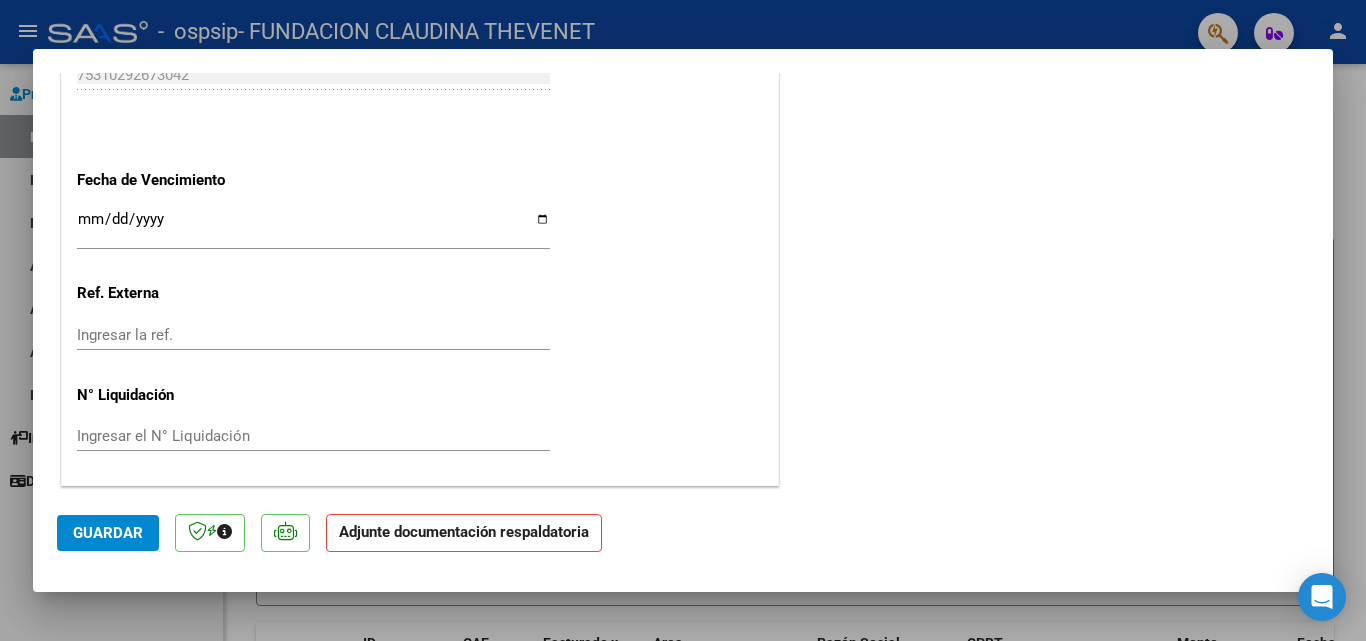 click on "Adjunte documentación respaldatoria" 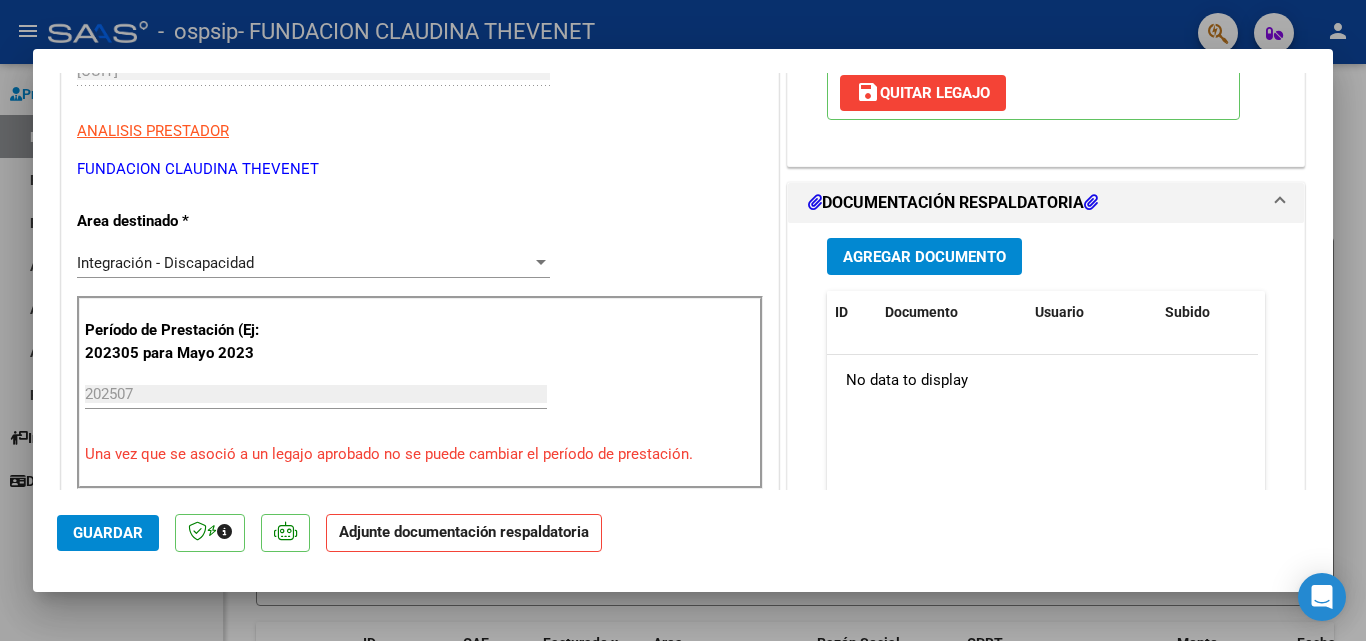scroll, scrollTop: 273, scrollLeft: 0, axis: vertical 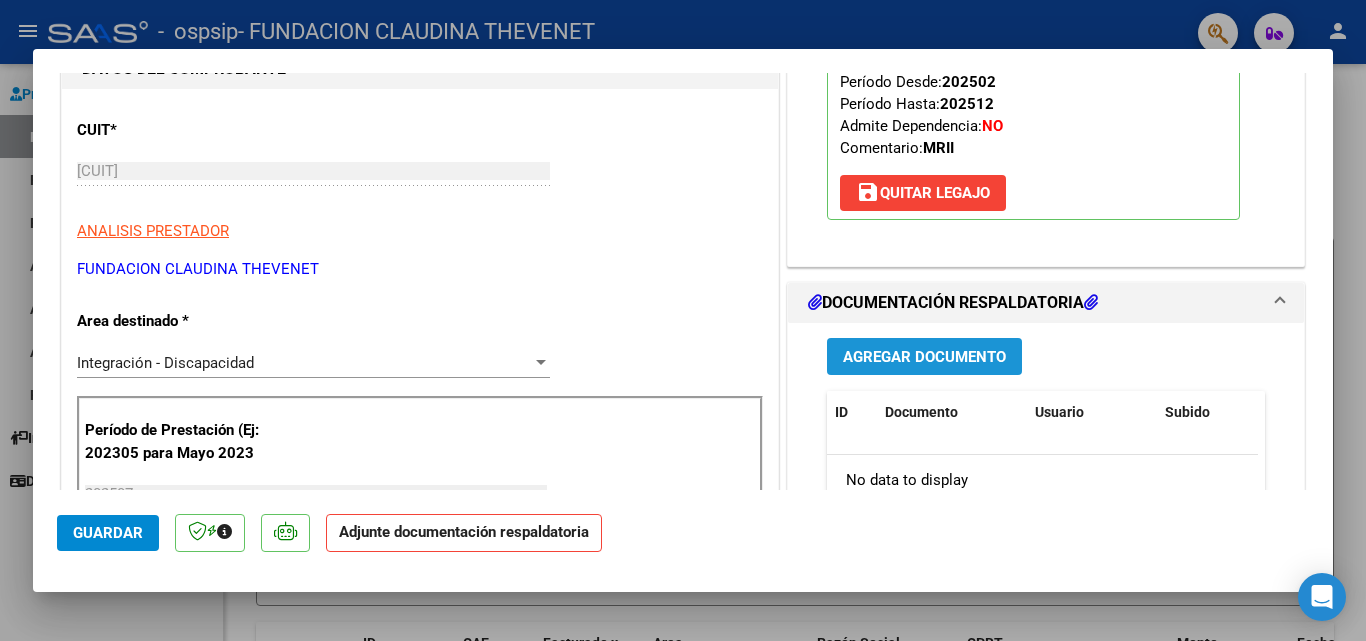 click on "Agregar Documento" at bounding box center (924, 357) 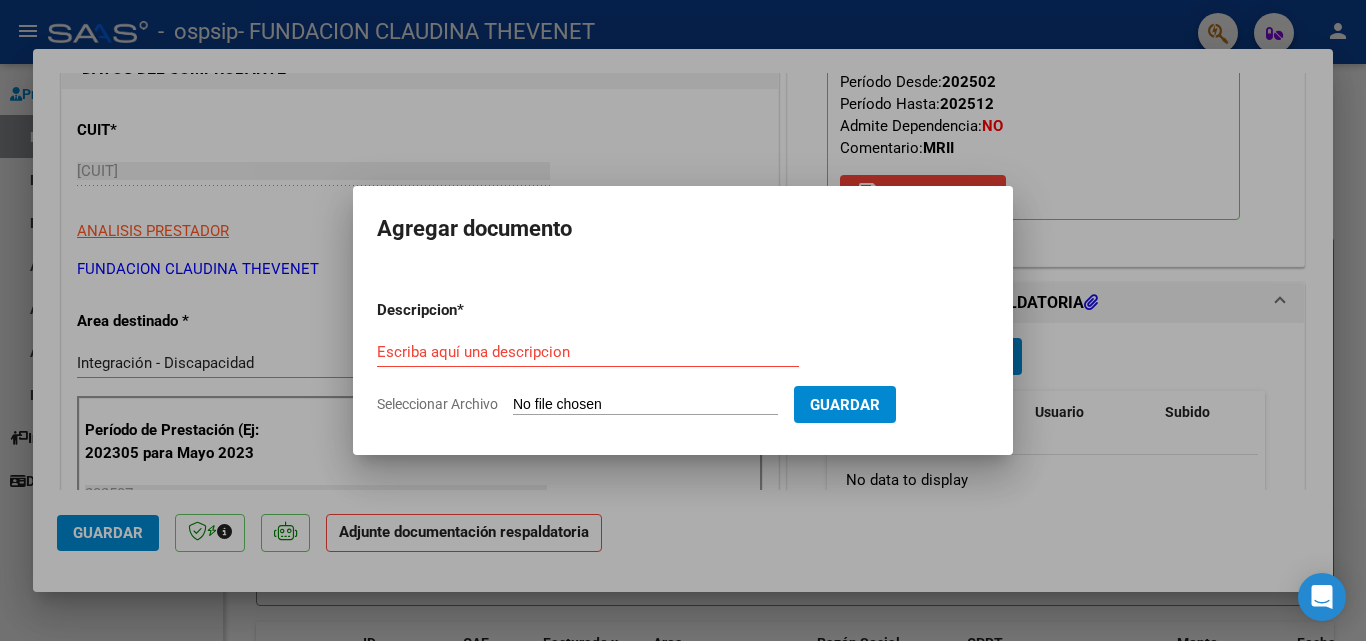 click on "Seleccionar Archivo" at bounding box center (645, 405) 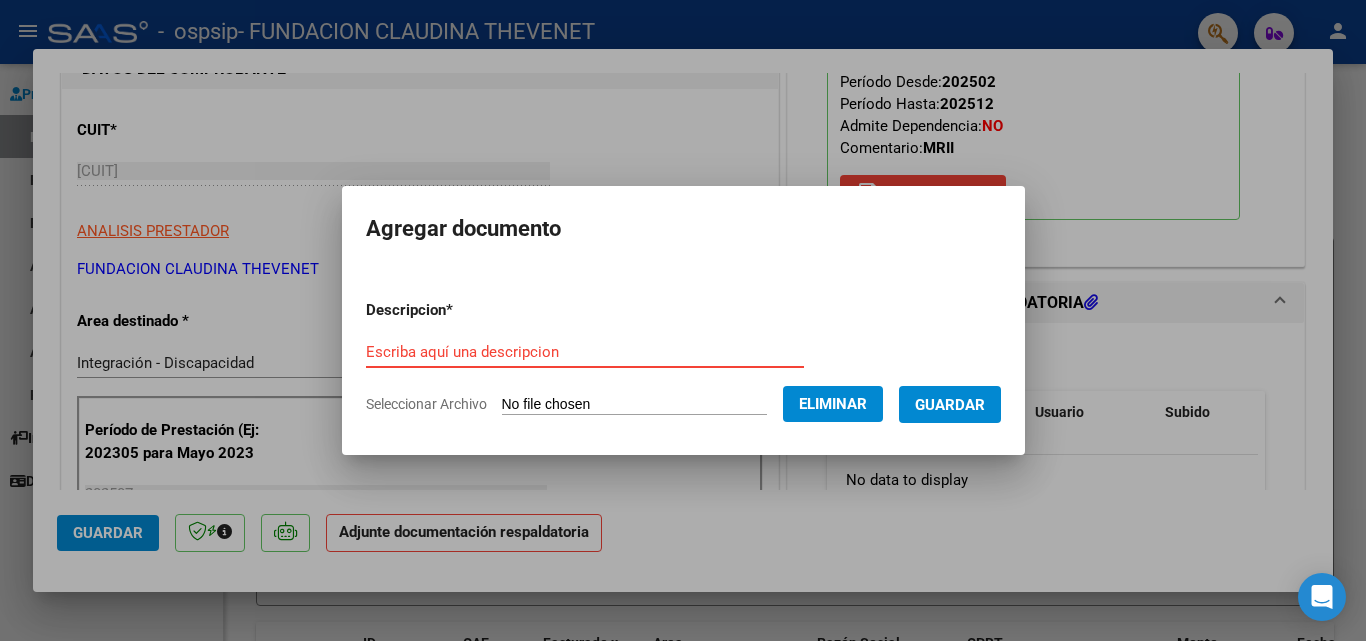click on "Escriba aquí una descripcion" at bounding box center (585, 352) 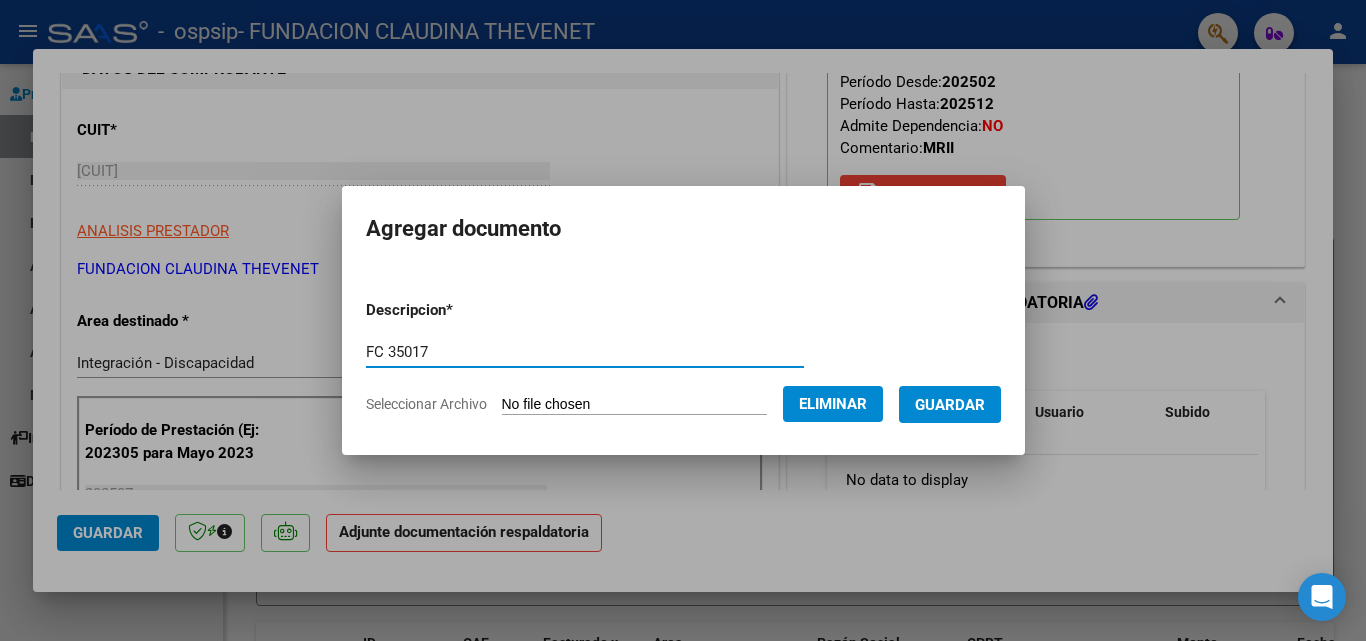 type on "FC 35017" 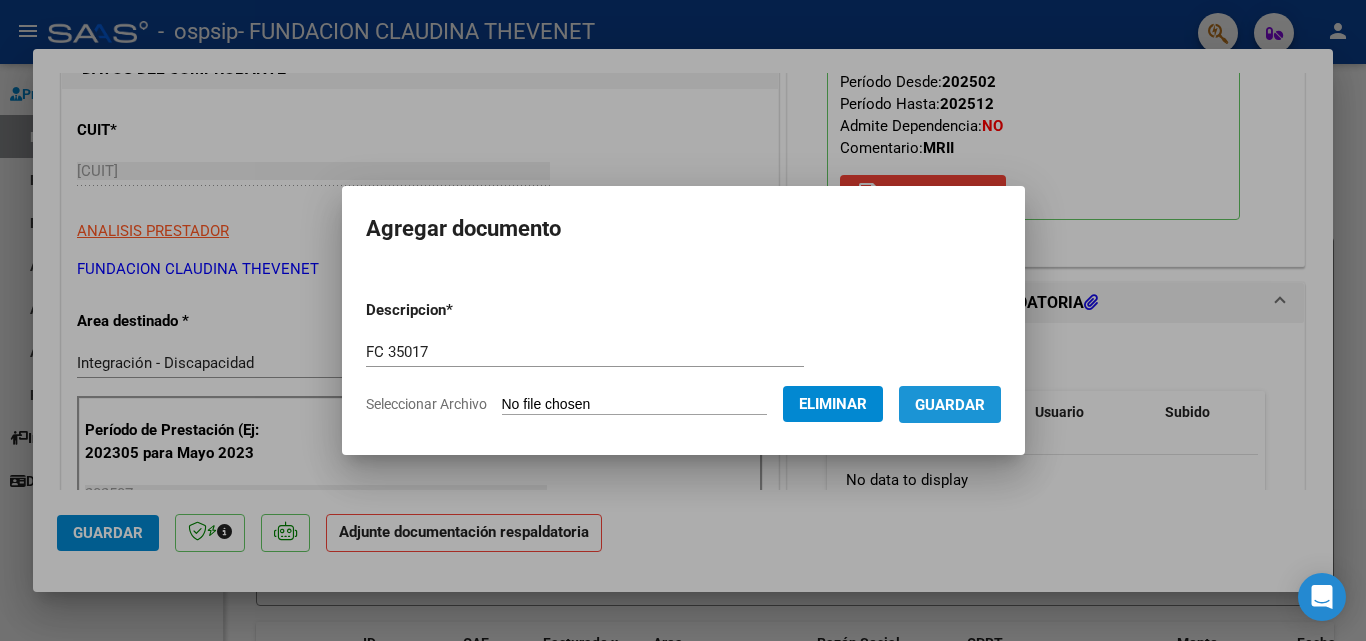 click on "Guardar" at bounding box center [950, 405] 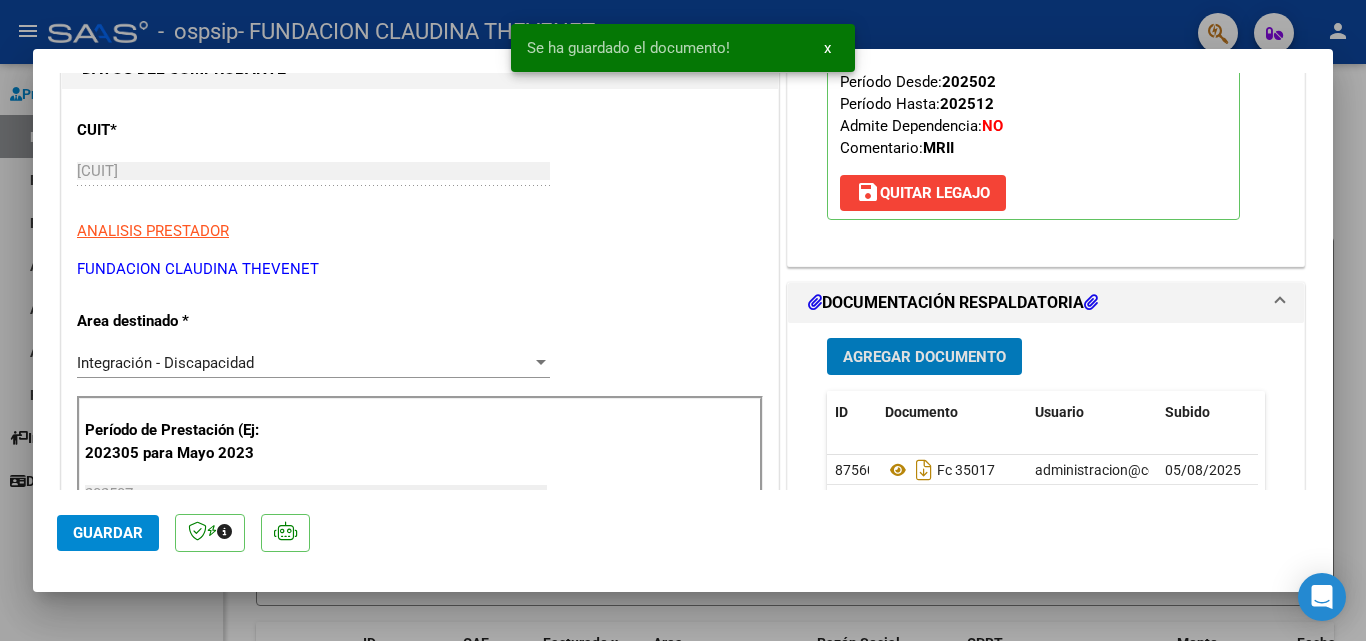 click on "Agregar Documento" at bounding box center [924, 357] 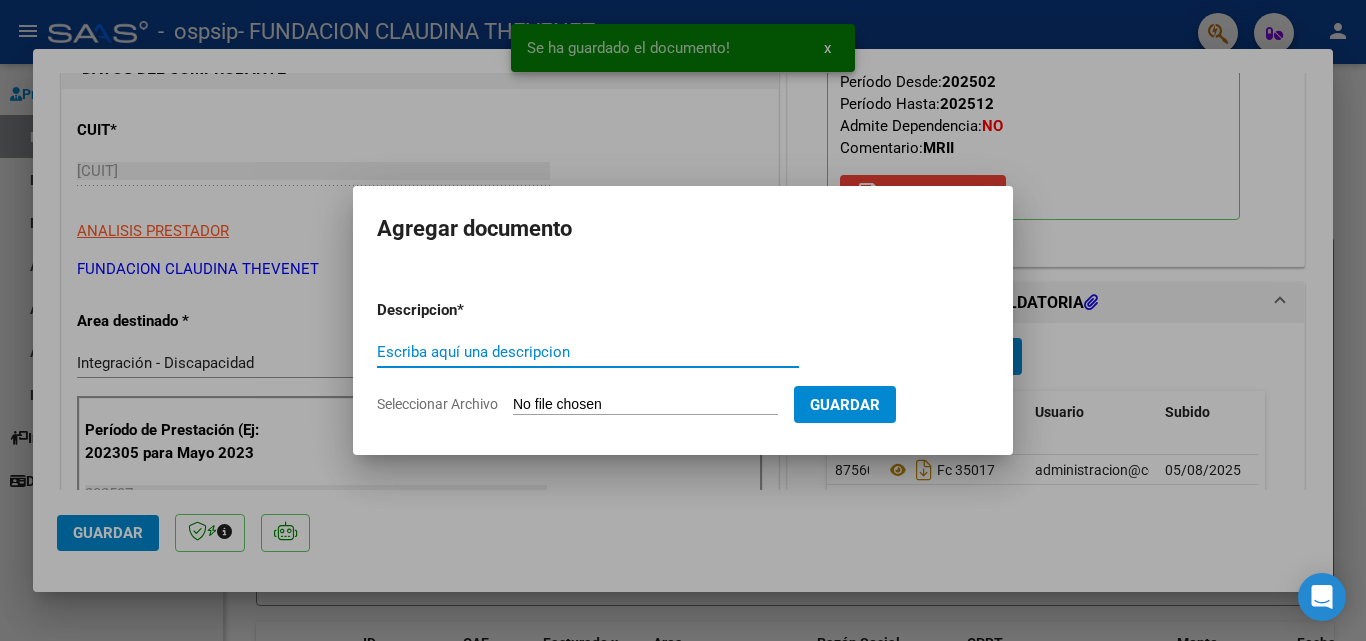 click on "Seleccionar Archivo" at bounding box center [645, 405] 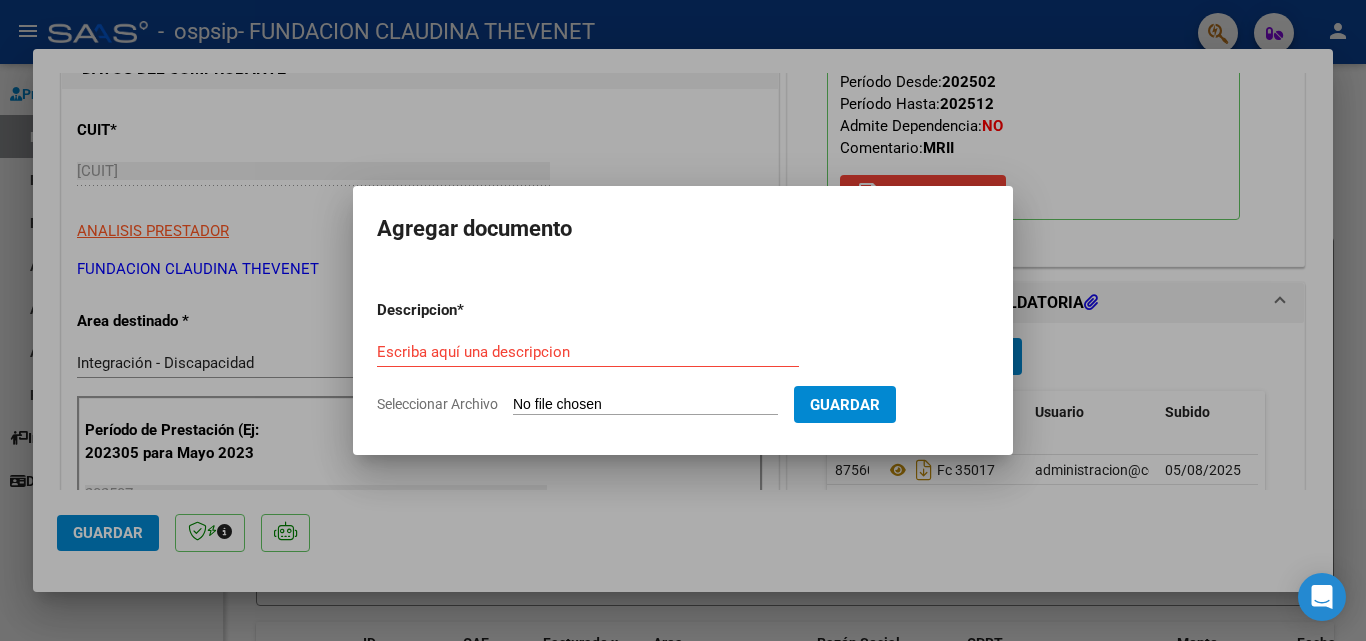 click on "Seleccionar Archivo" at bounding box center [645, 405] 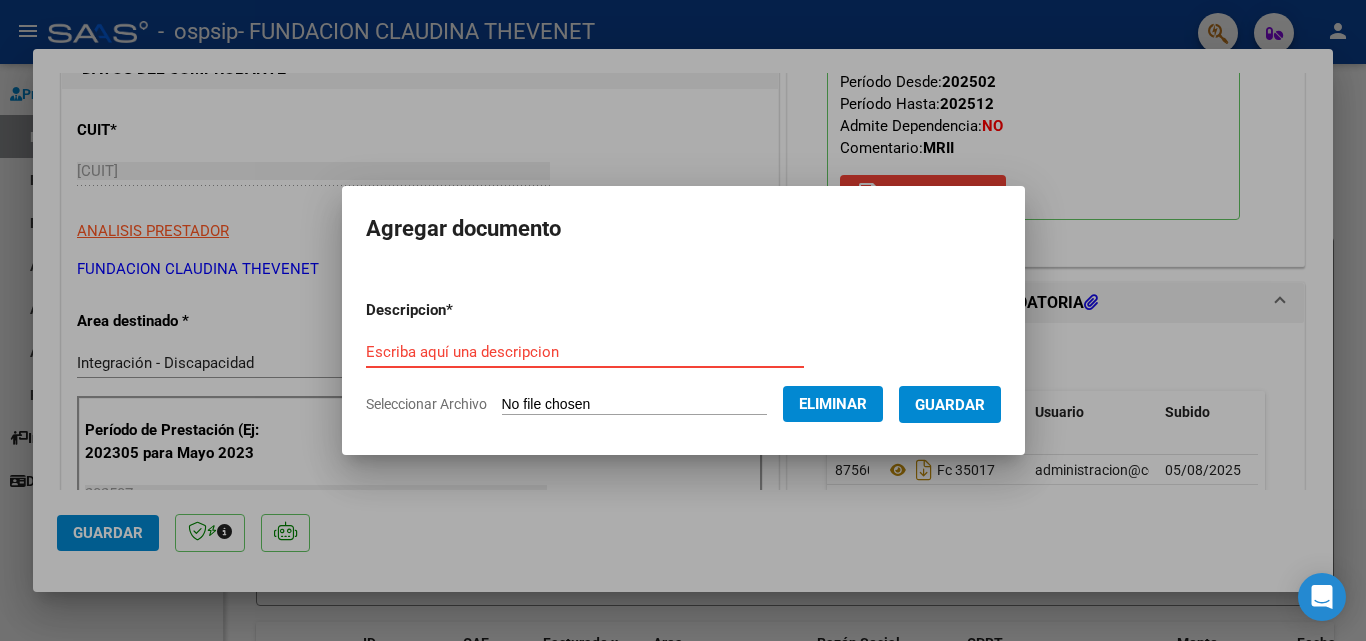 click on "Escriba aquí una descripcion" at bounding box center (585, 352) 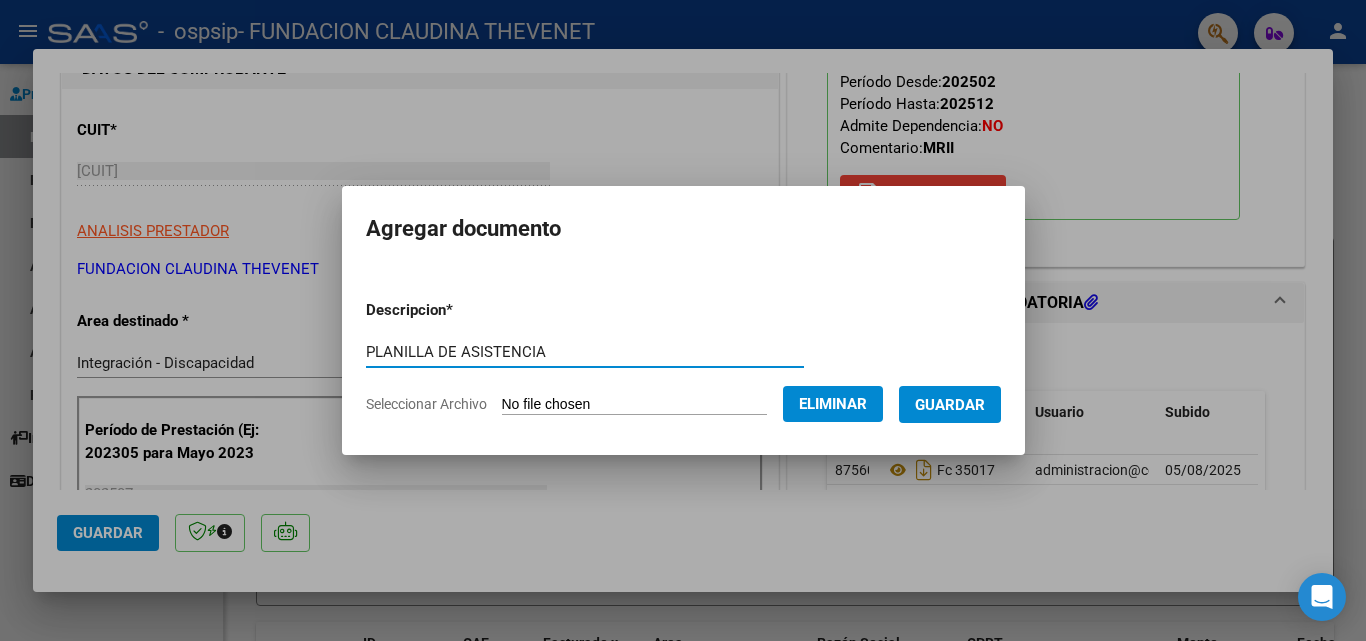 type on "PLANILLA DE ASISTENCIA" 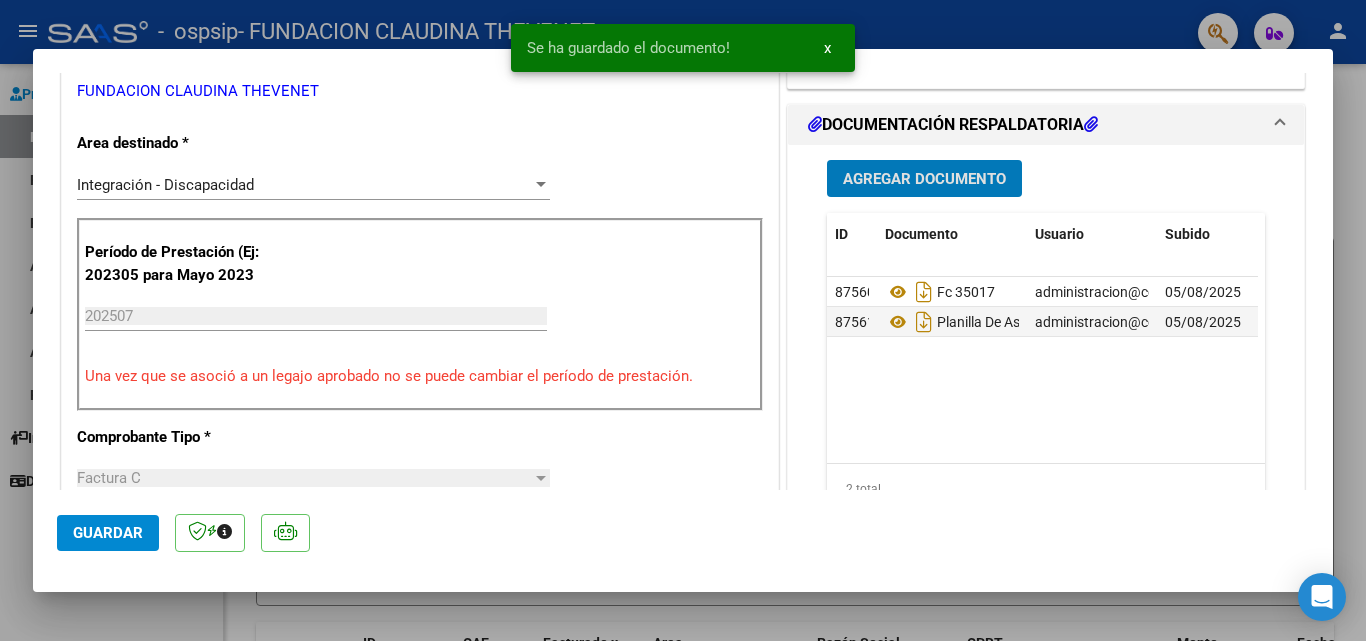 scroll, scrollTop: 473, scrollLeft: 0, axis: vertical 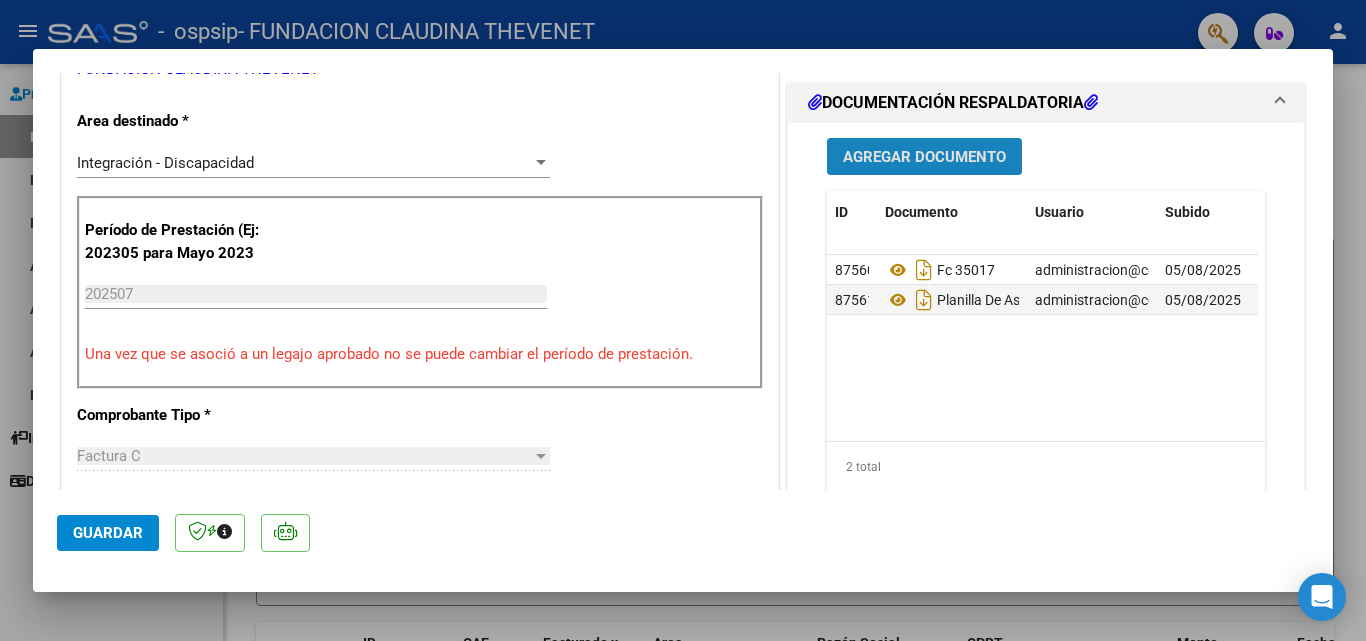 click on "Agregar Documento" at bounding box center [924, 157] 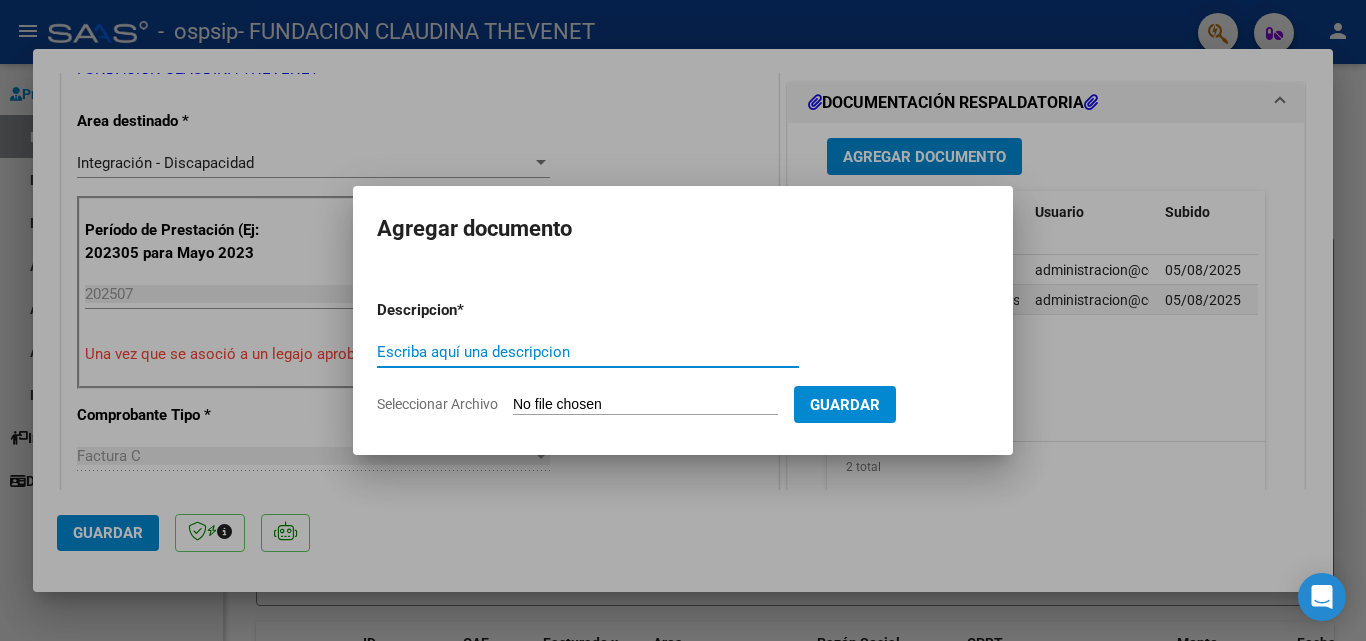 click on "Seleccionar Archivo" at bounding box center [645, 405] 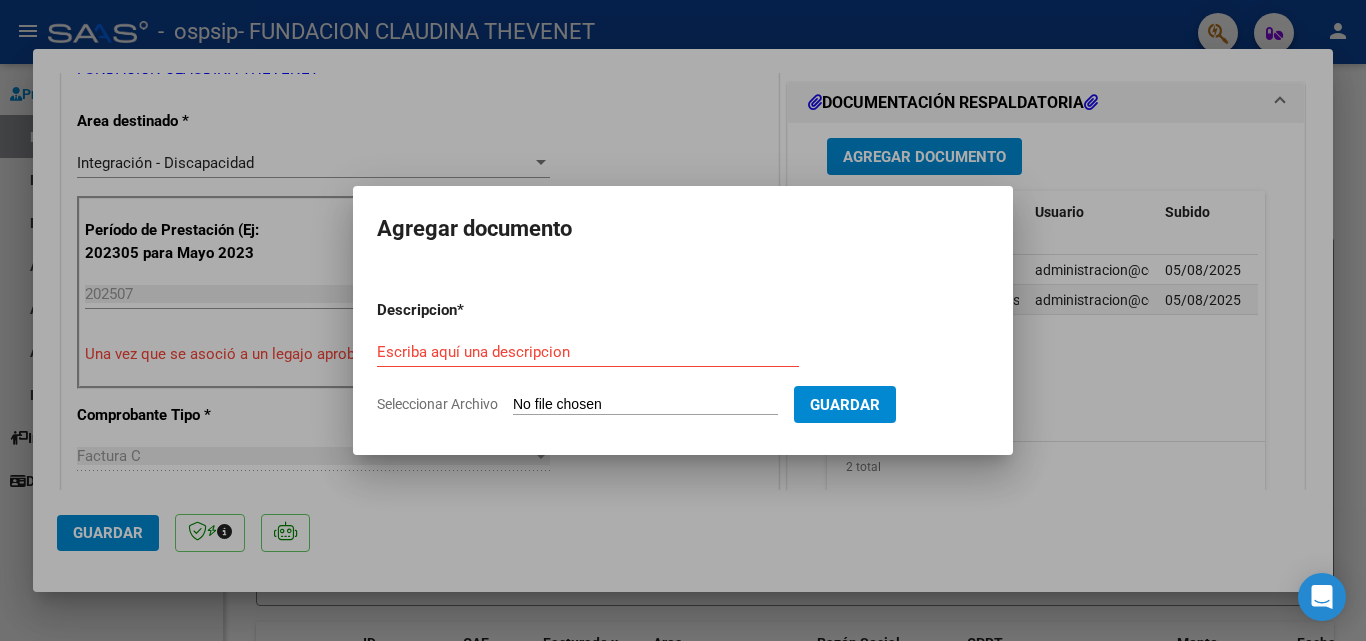 type on "C:\fakepath\INFORME GOMEZ TOMAS.pdf" 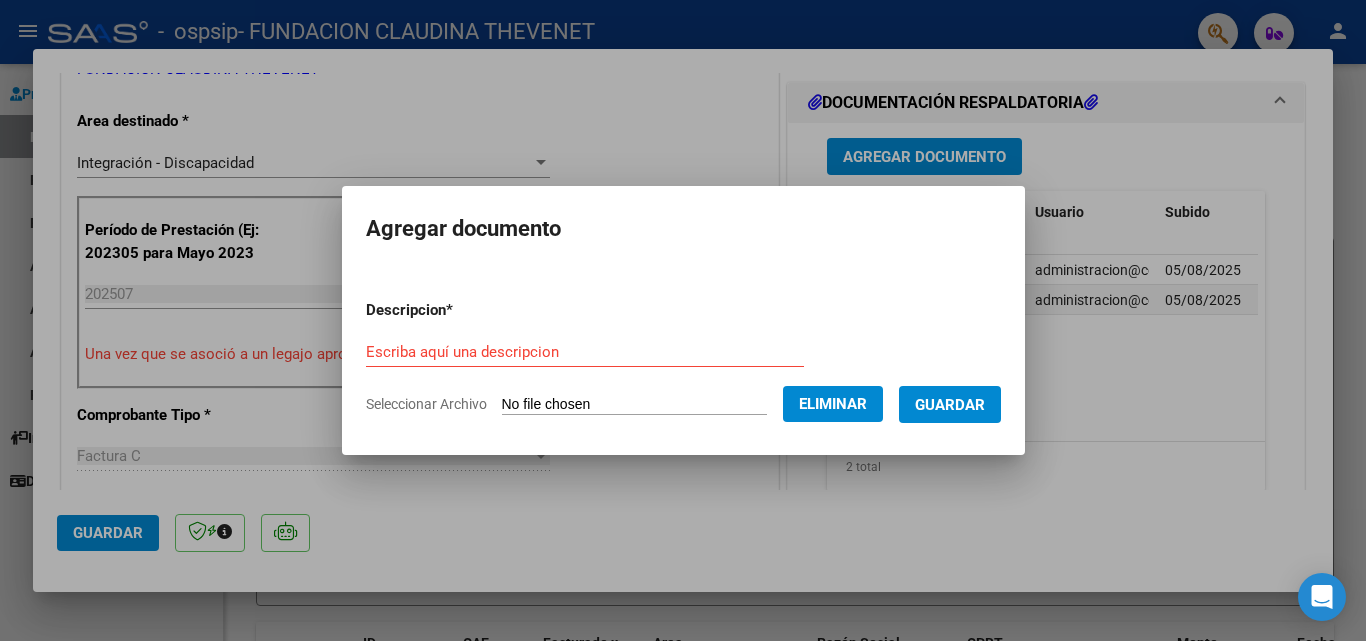 click on "Escriba aquí una descripcion" at bounding box center [585, 352] 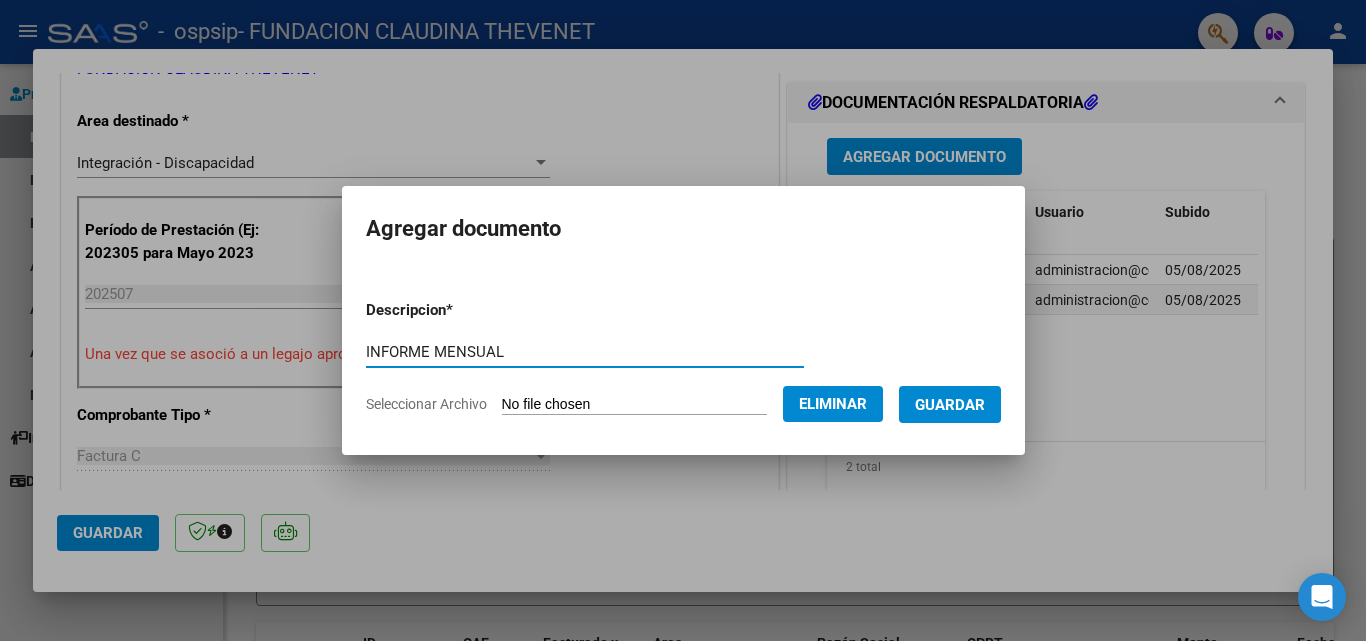 type on "INFORME MENSUAL" 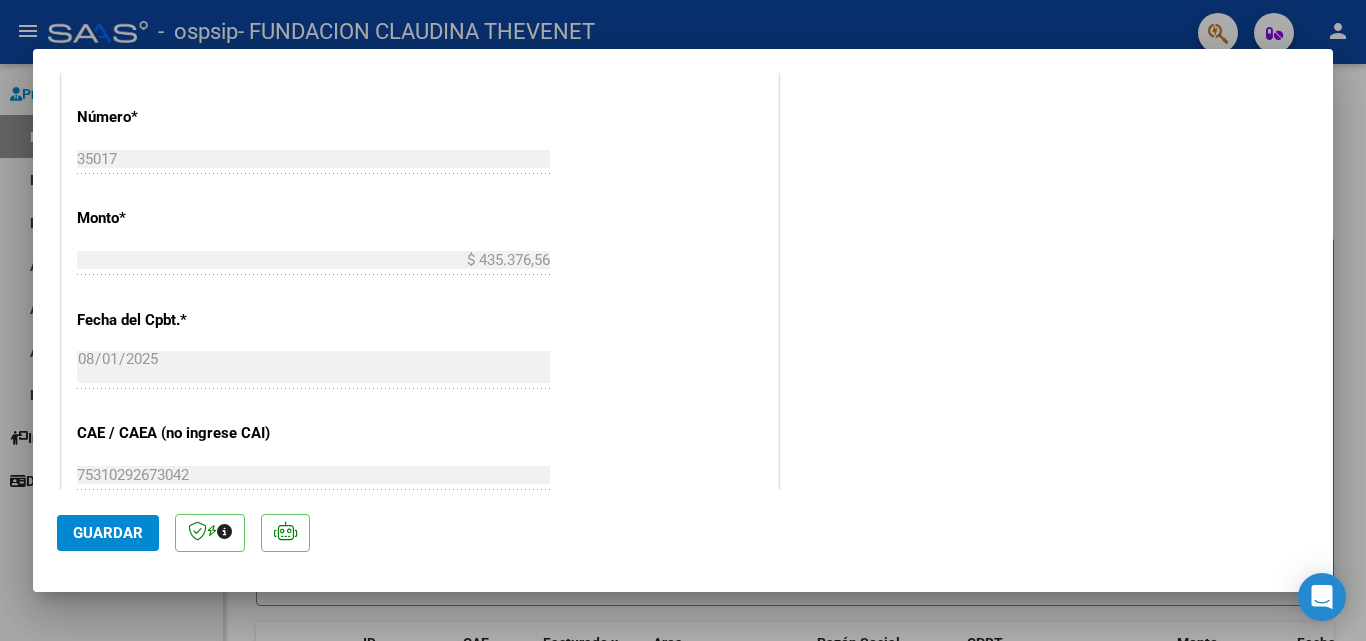 scroll, scrollTop: 1373, scrollLeft: 0, axis: vertical 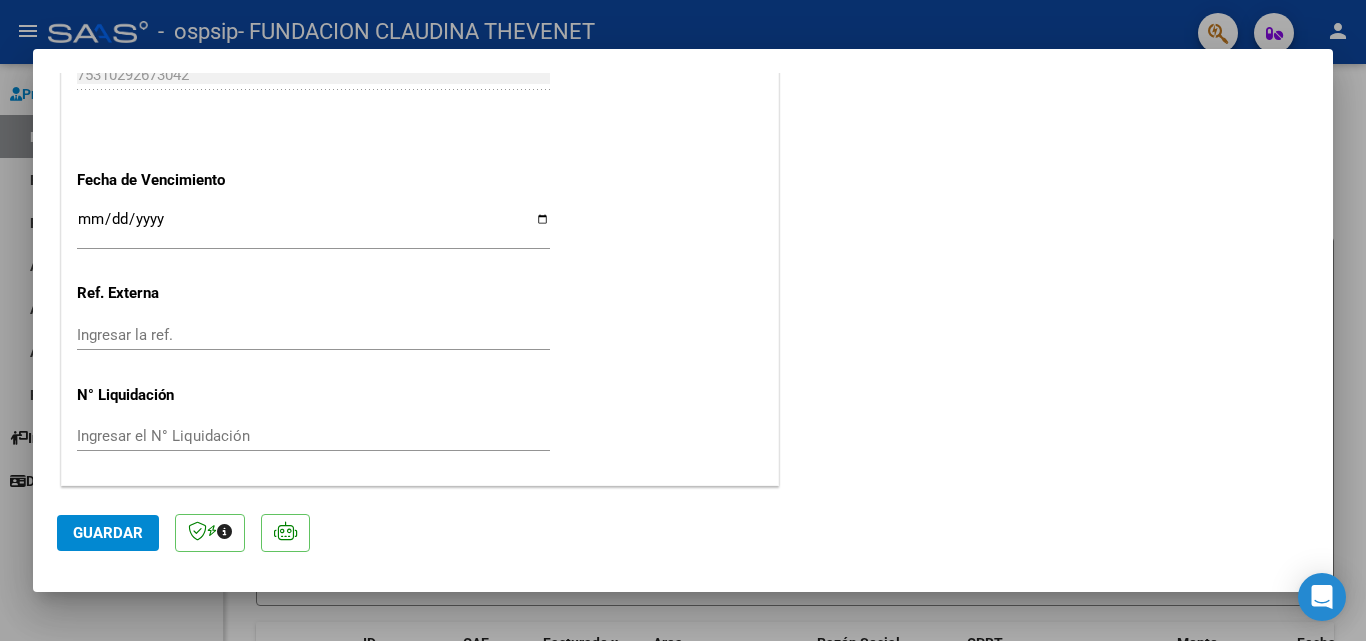 click on "Guardar" 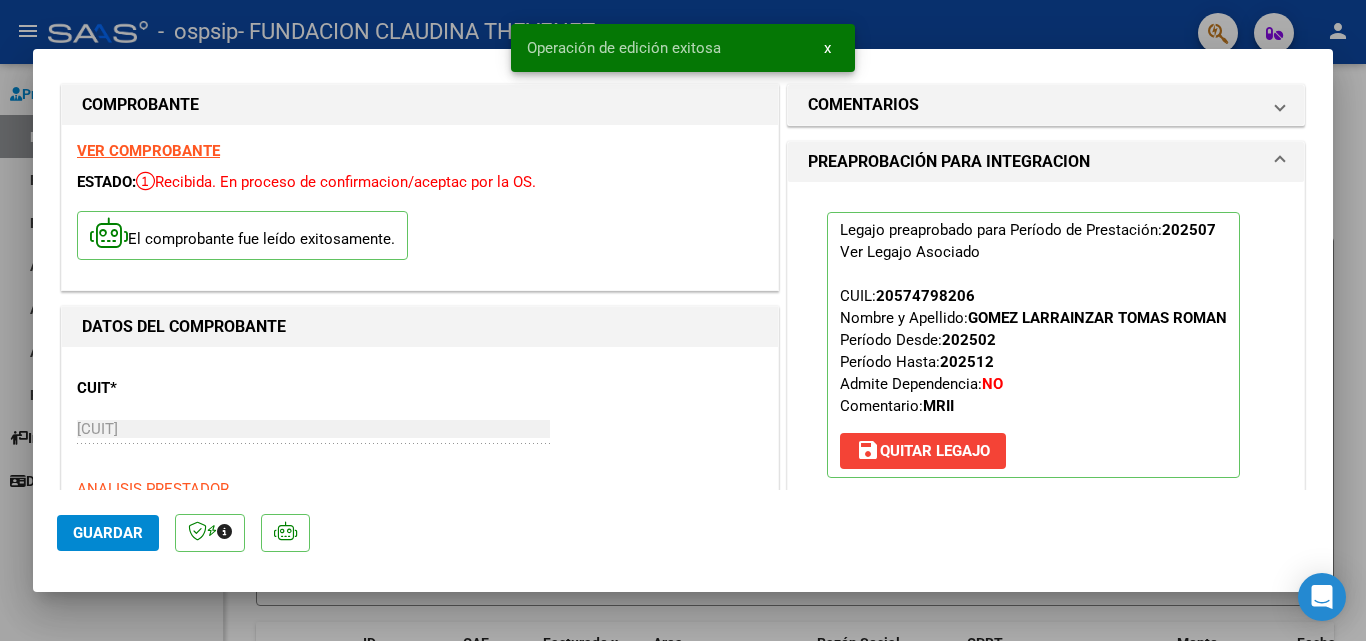 scroll, scrollTop: 0, scrollLeft: 0, axis: both 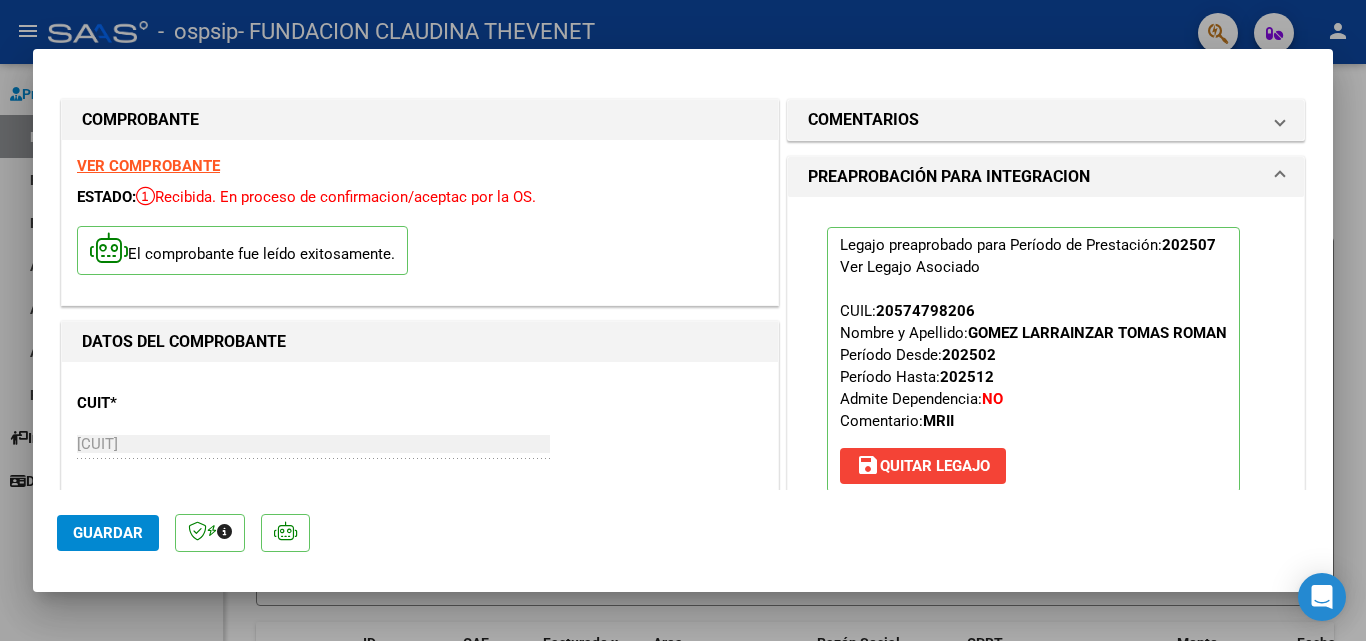 click at bounding box center (683, 320) 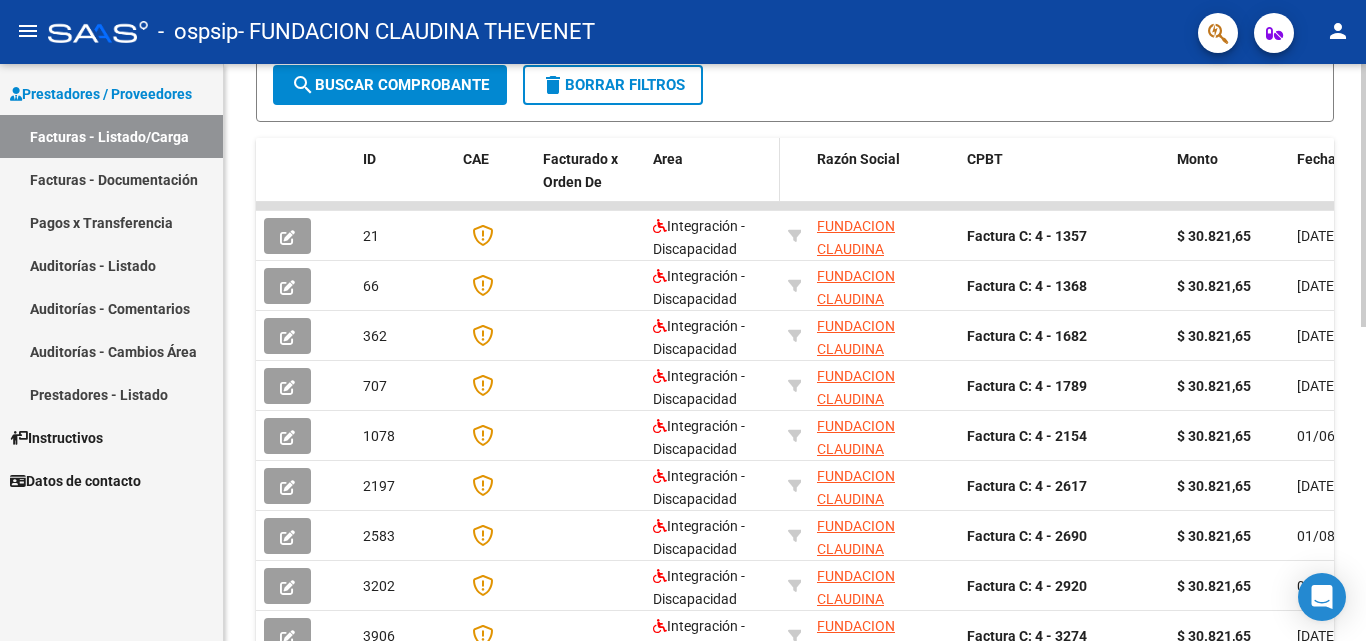 scroll, scrollTop: 0, scrollLeft: 0, axis: both 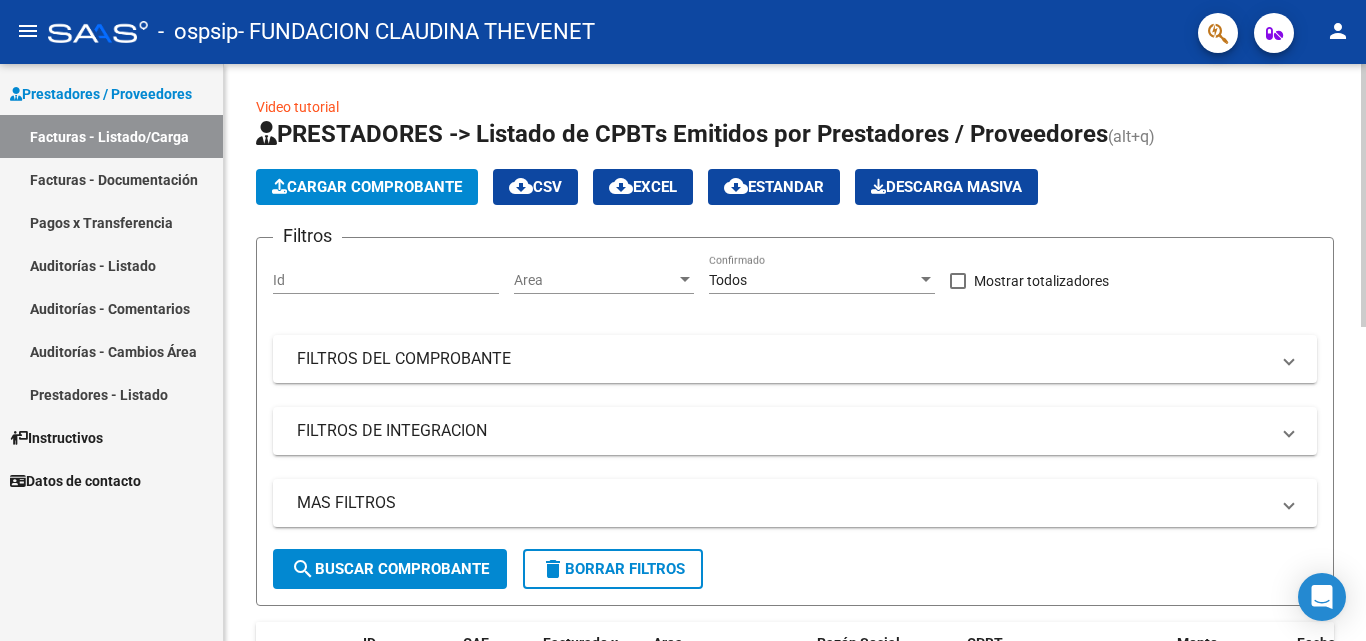 click on "Cargar Comprobante" 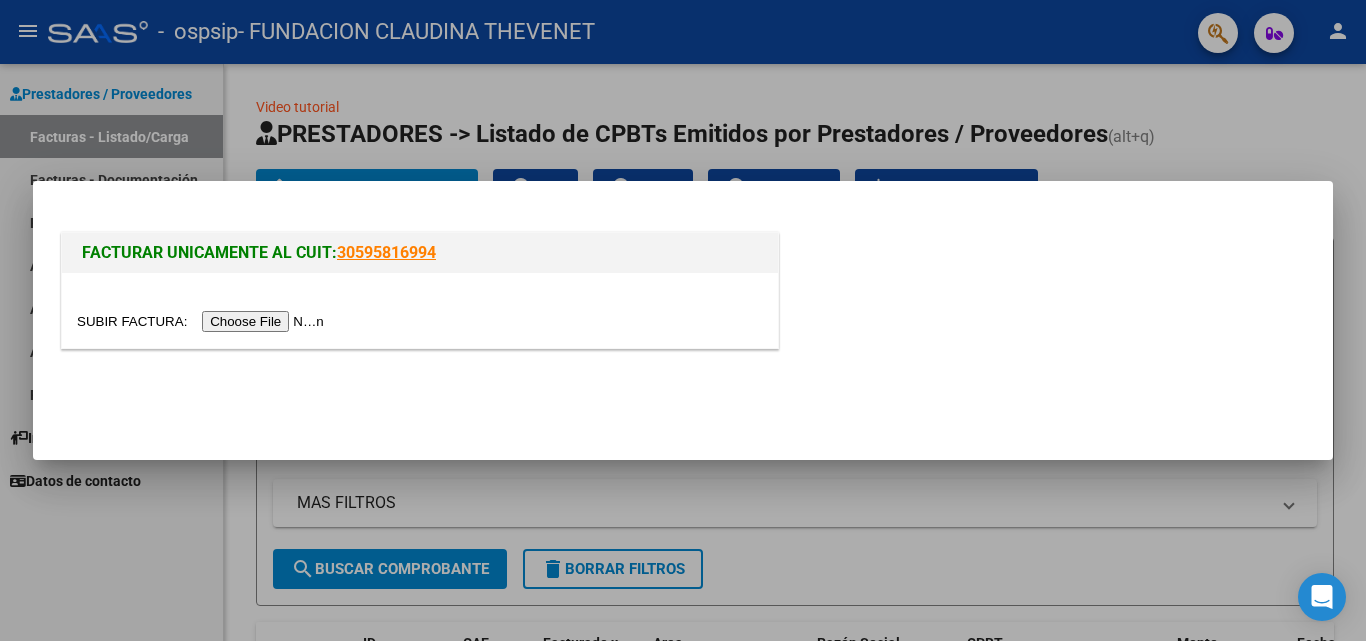click at bounding box center [203, 321] 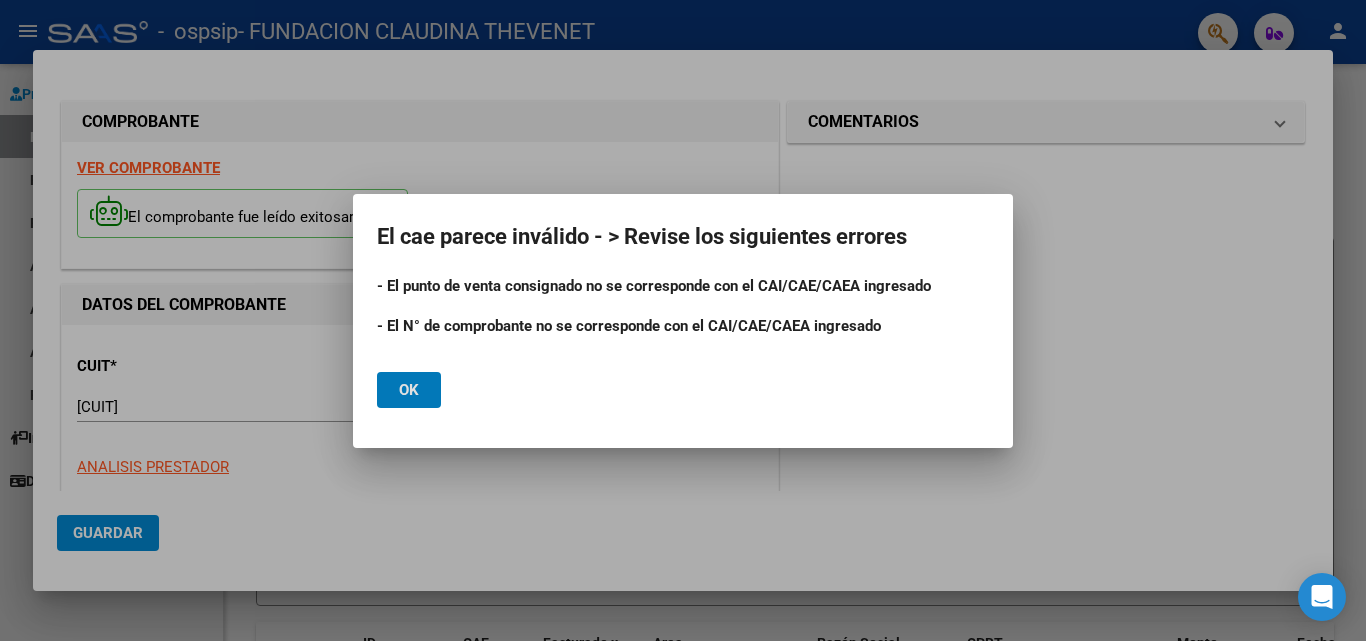 click on "Ok" 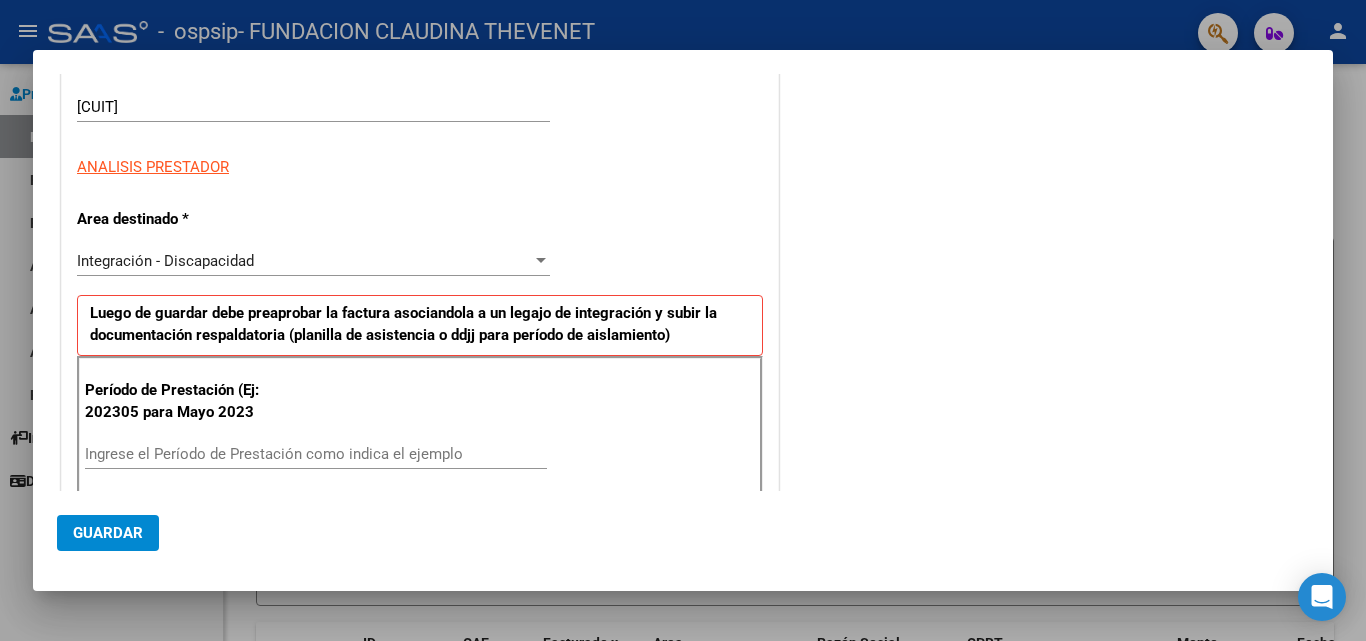 scroll, scrollTop: 400, scrollLeft: 0, axis: vertical 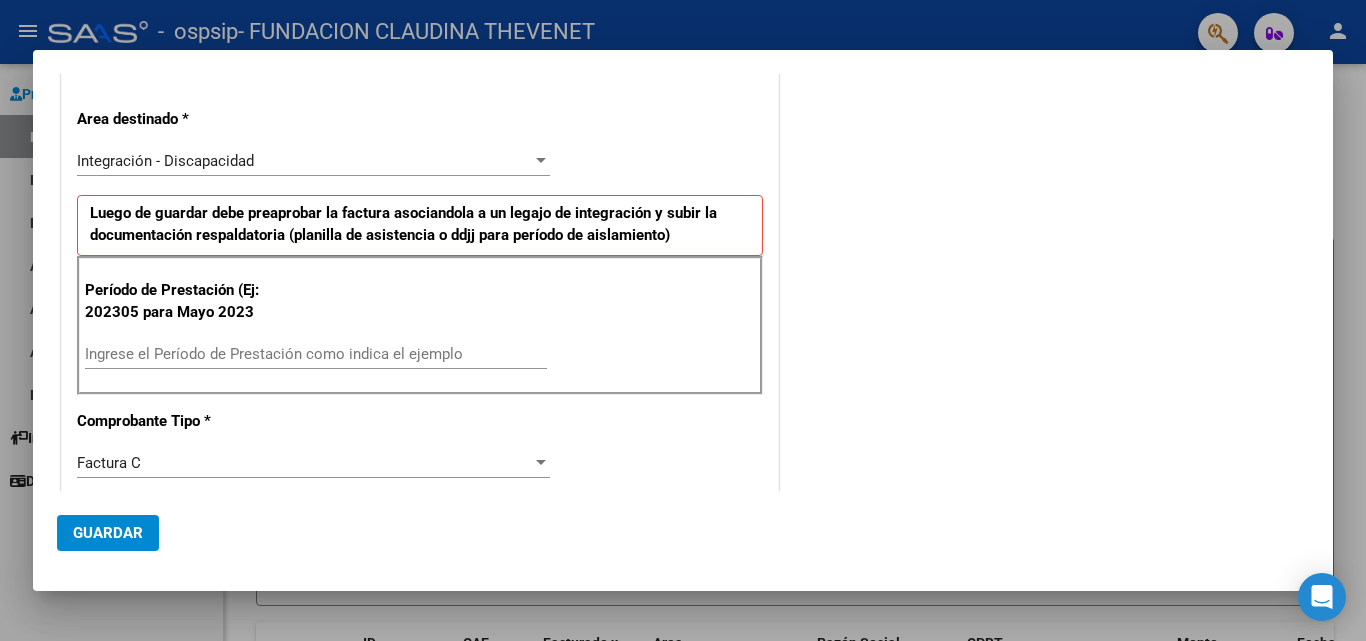 click on "Período de Prestación (Ej: 202305 para Mayo 2023    Ingrese el Período de Prestación como indica el ejemplo" at bounding box center (420, 326) 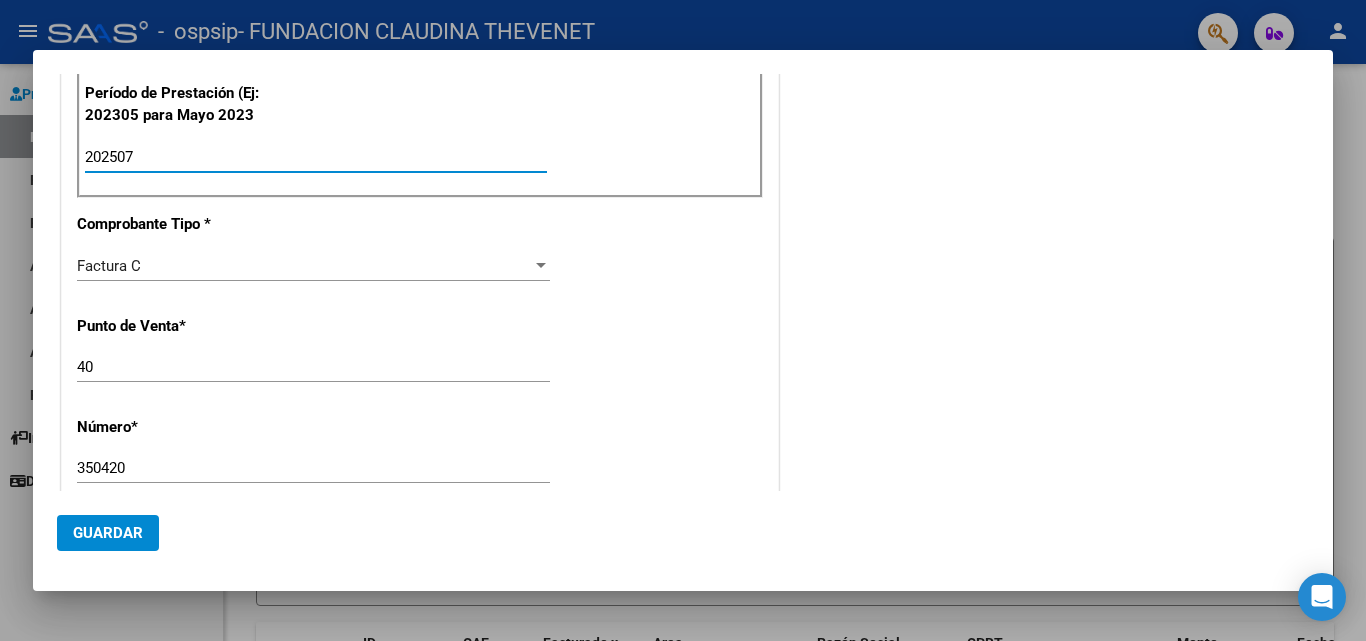 scroll, scrollTop: 600, scrollLeft: 0, axis: vertical 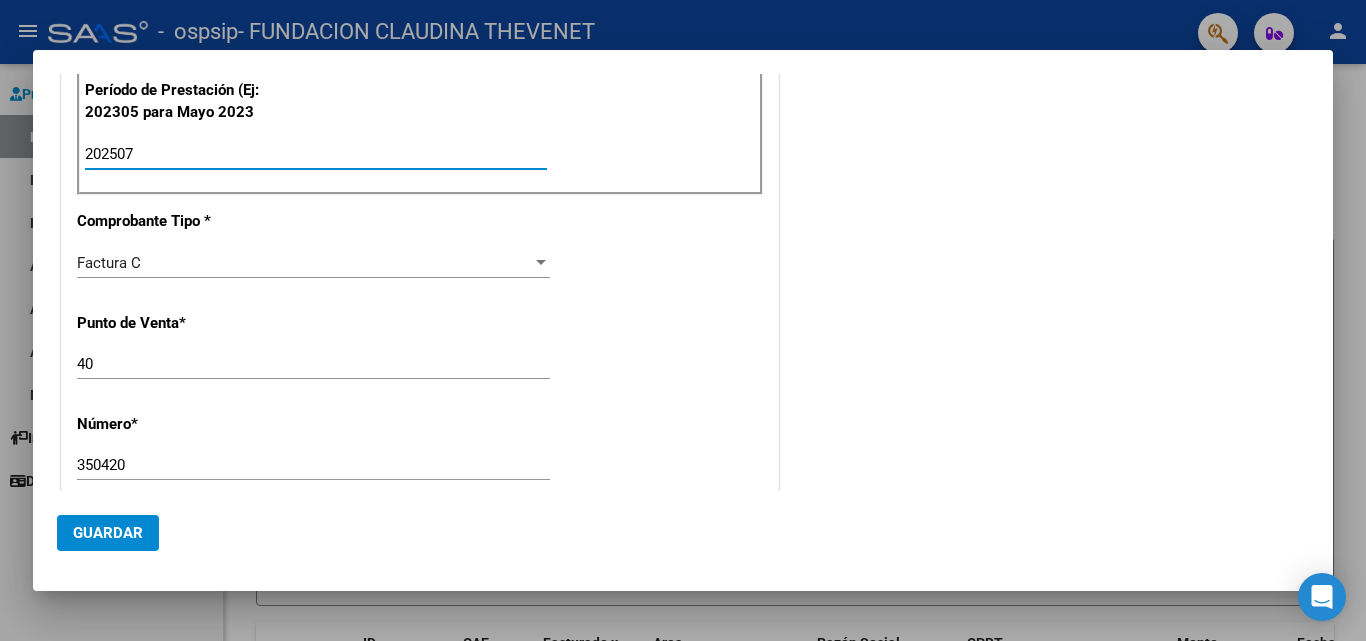 type on "202507" 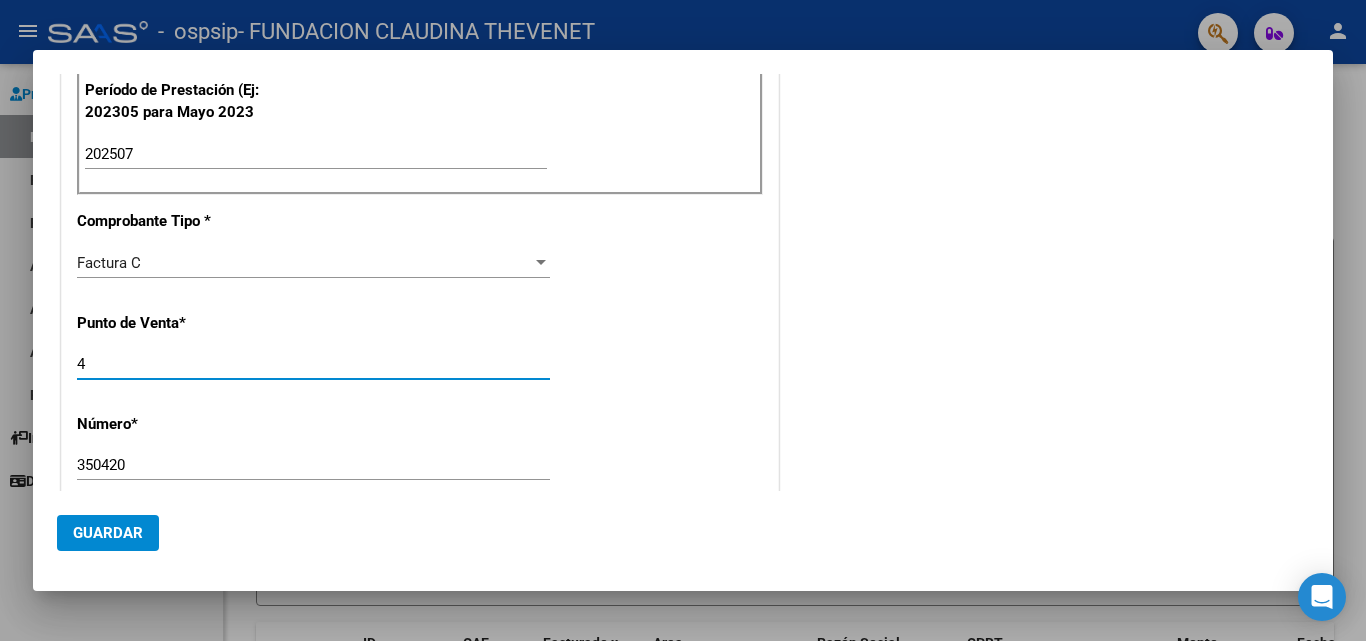 scroll, scrollTop: 700, scrollLeft: 0, axis: vertical 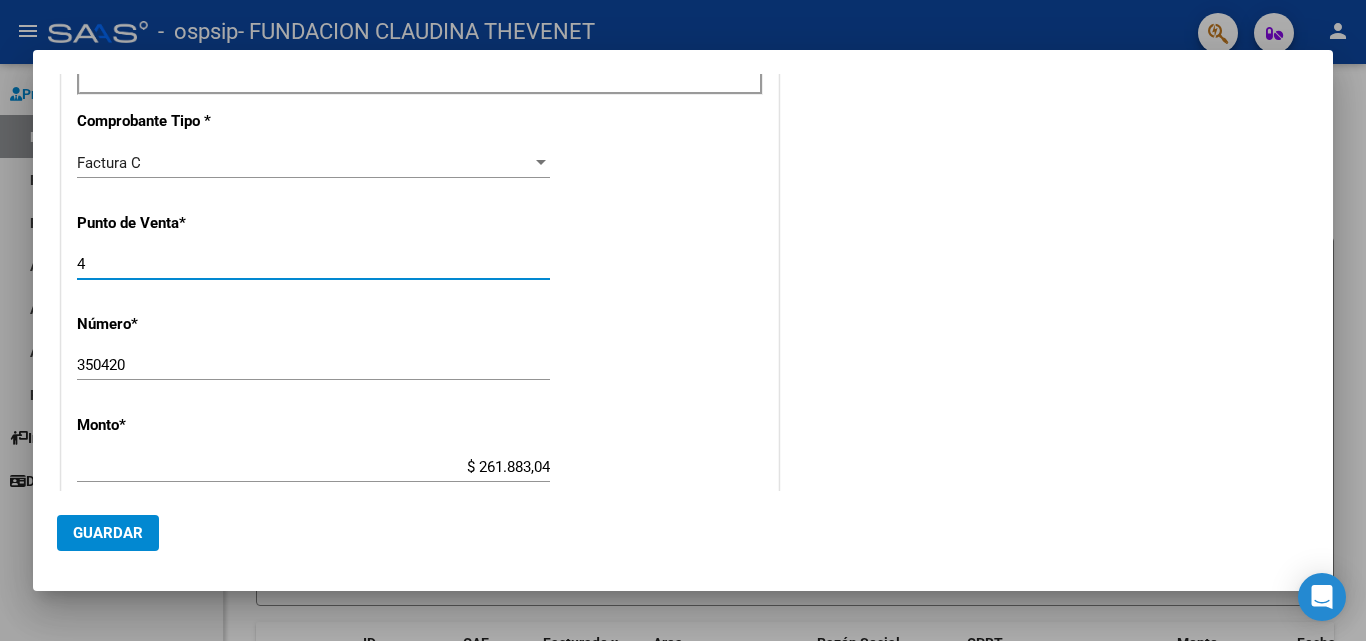 type on "4" 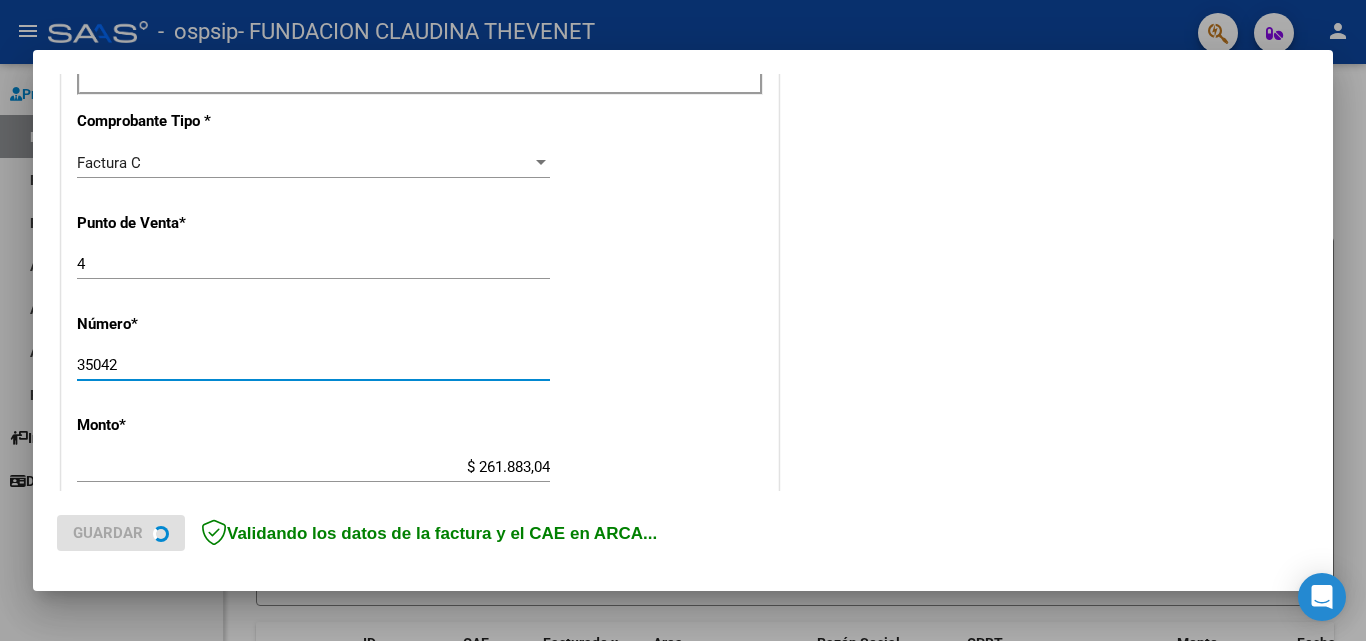 type on "35042" 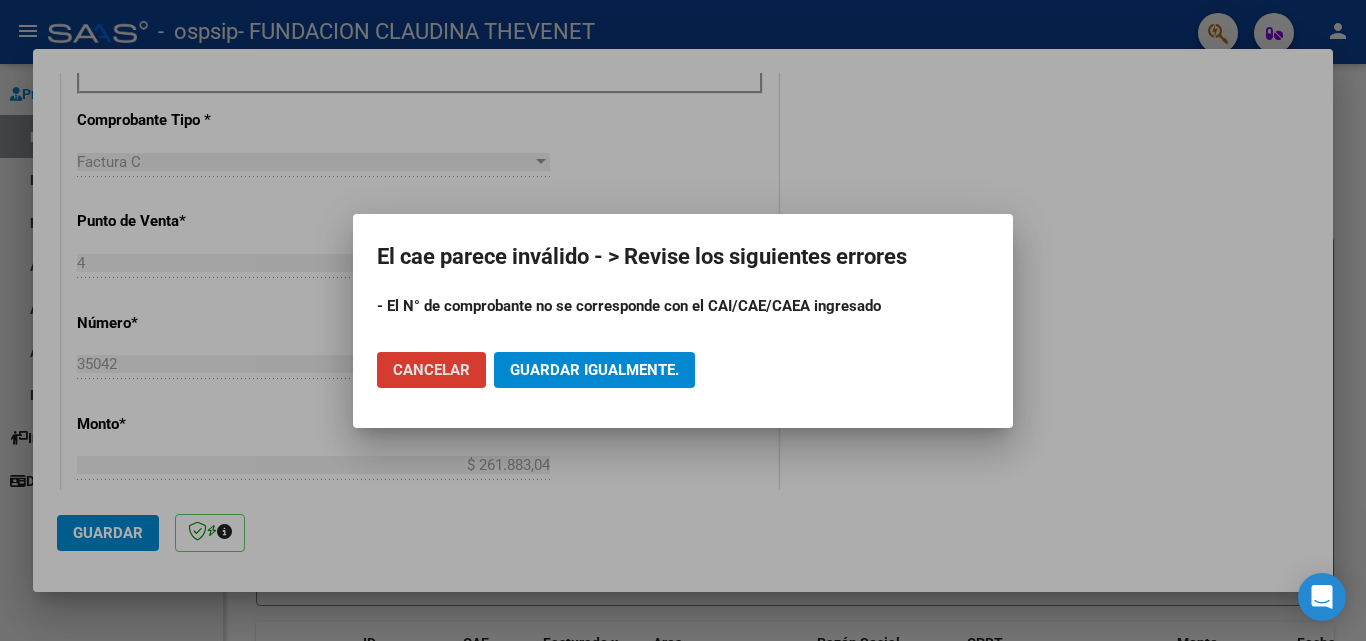 click on "Guardar igualmente." 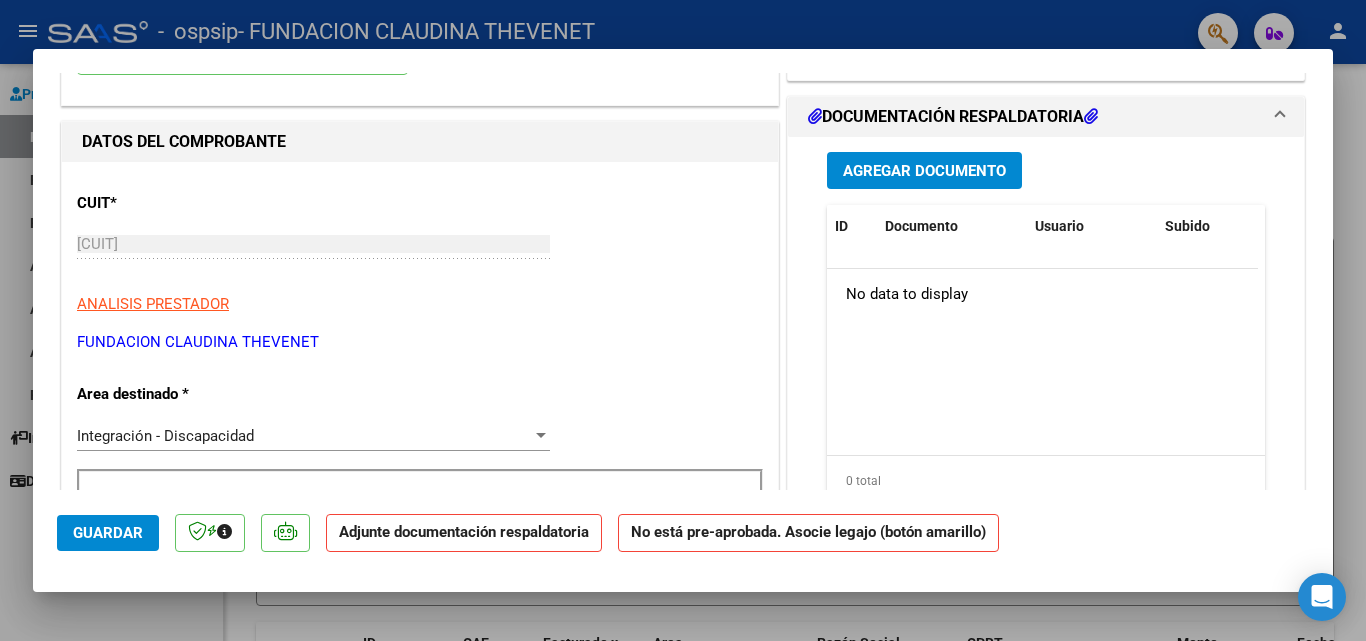 scroll, scrollTop: 0, scrollLeft: 0, axis: both 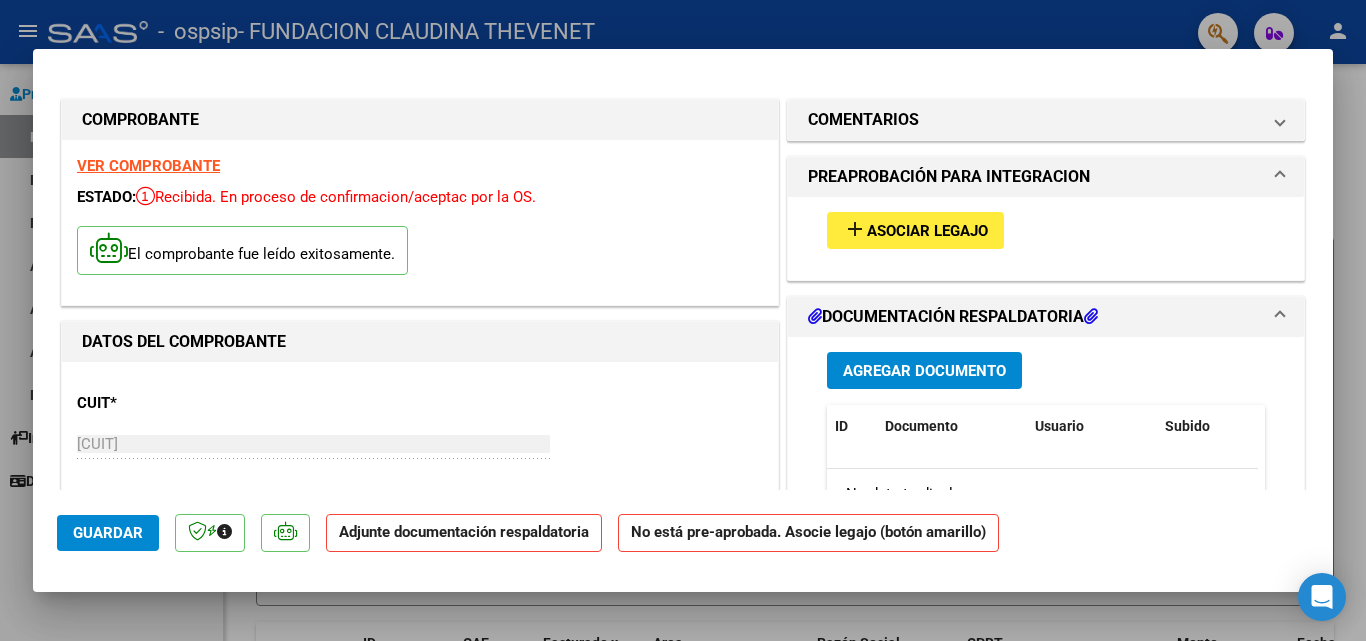 click on "Asociar Legajo" at bounding box center (927, 231) 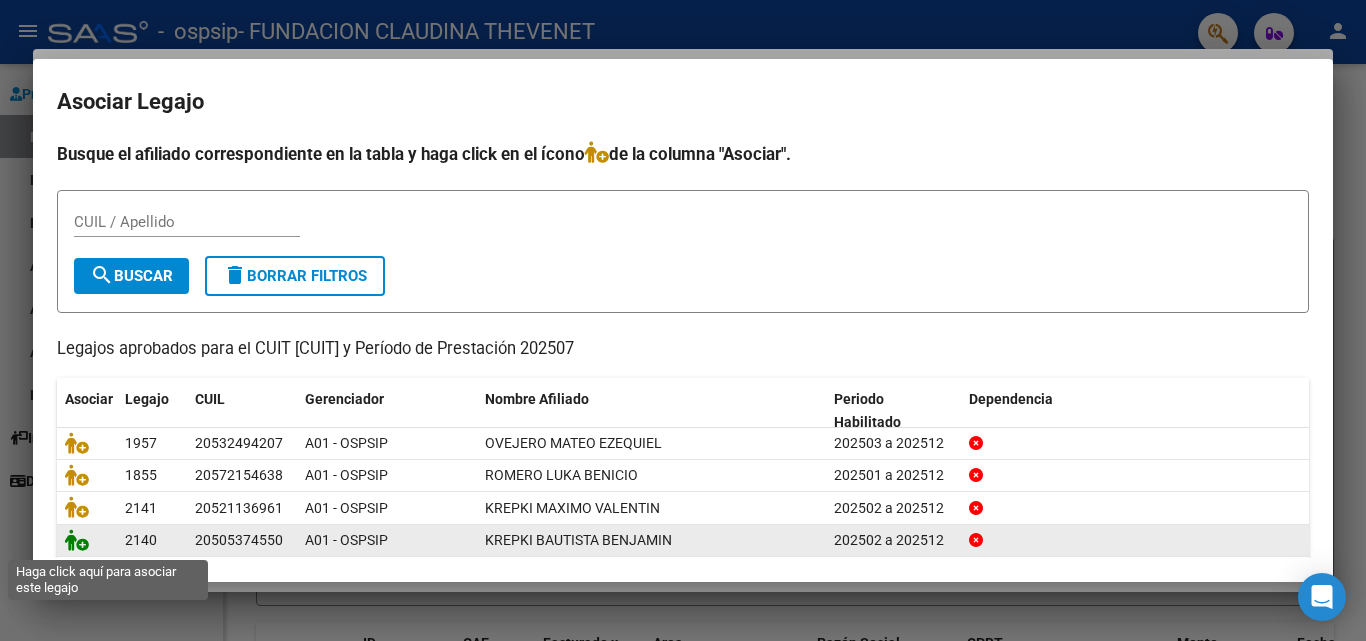 click 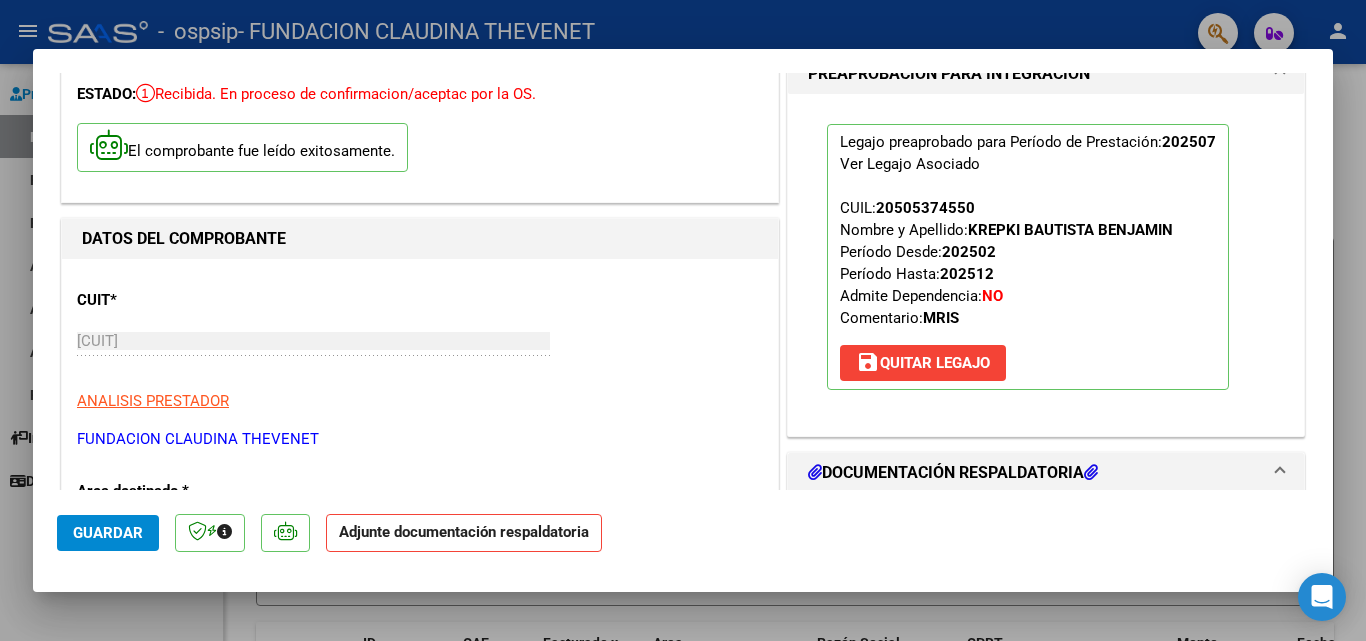 scroll, scrollTop: 200, scrollLeft: 0, axis: vertical 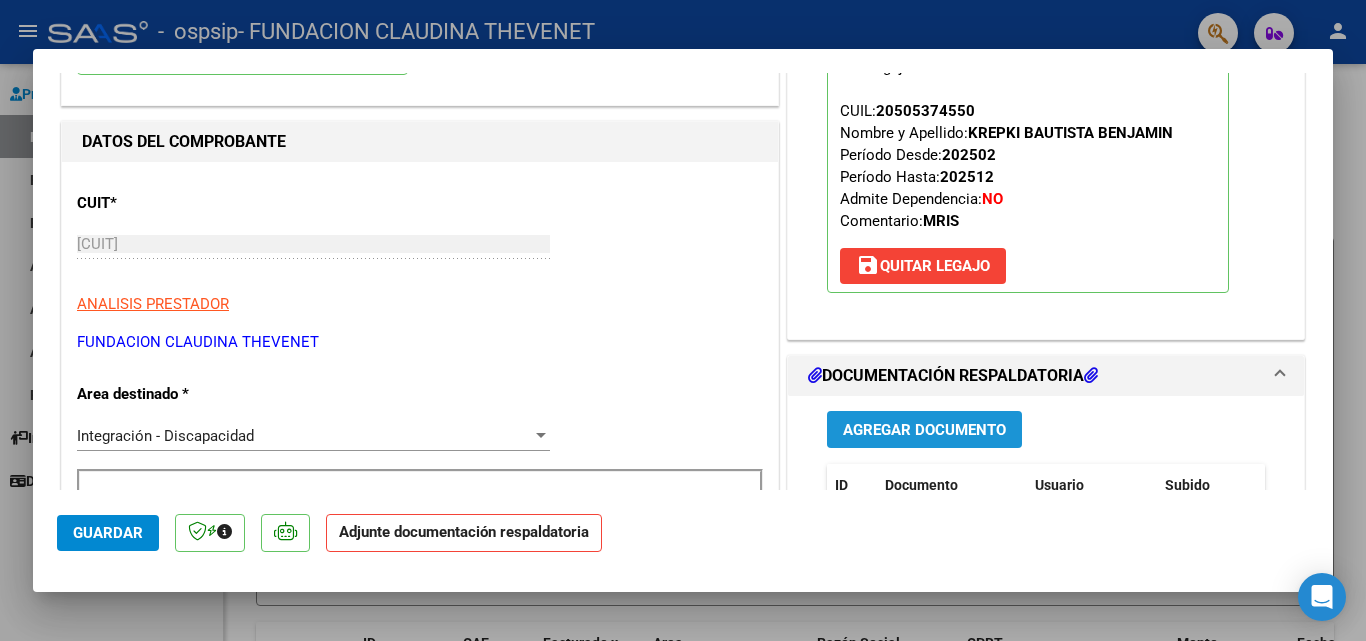 click on "Agregar Documento" at bounding box center (924, 430) 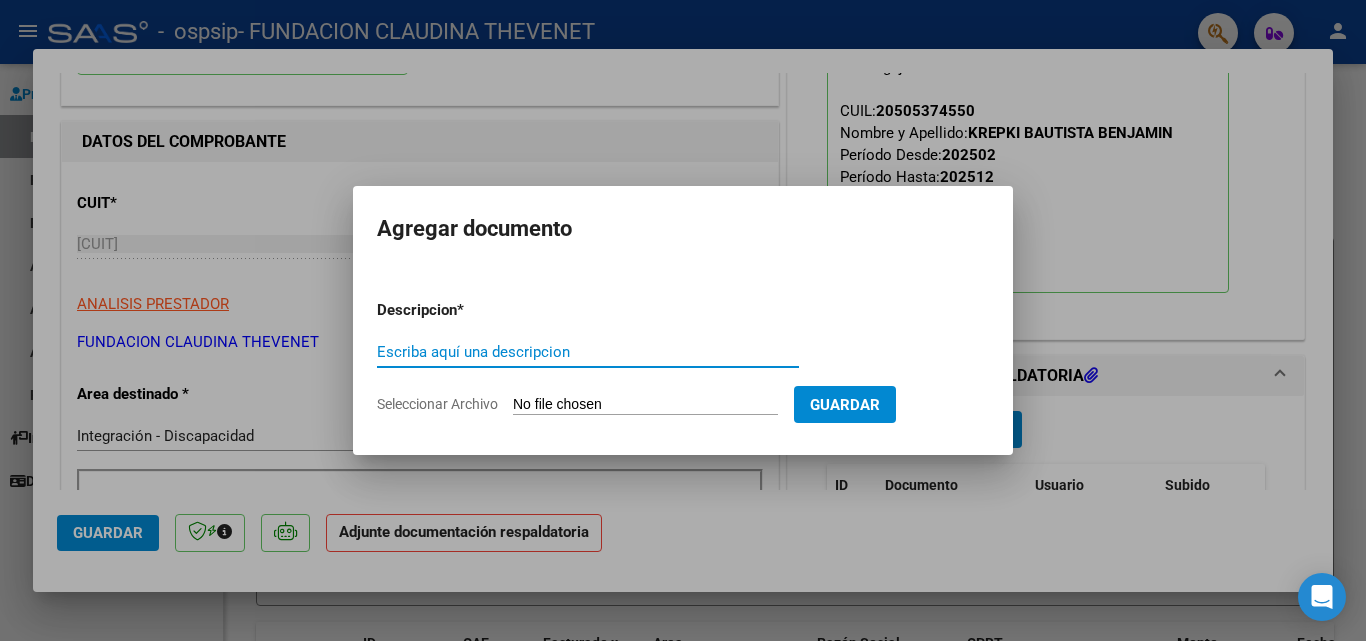 click on "Seleccionar Archivo" at bounding box center [645, 405] 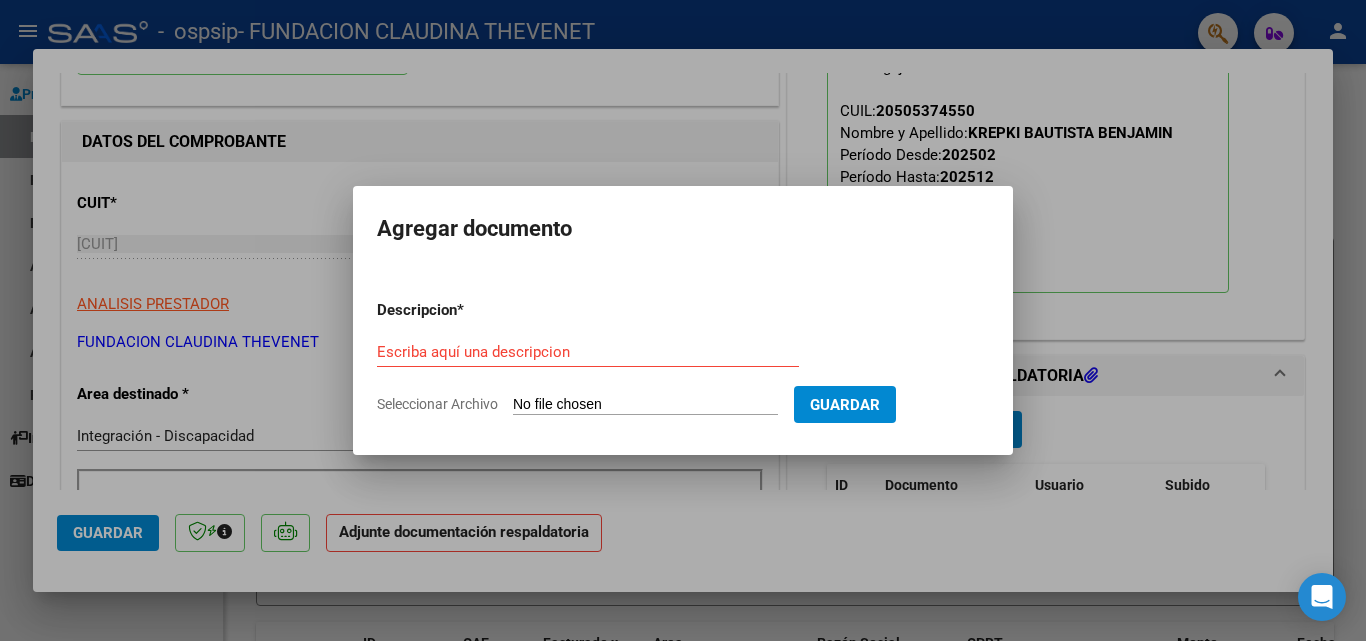 type on "C:\fakepath\FC 35042 KREPKI BAUTISTA.pdf" 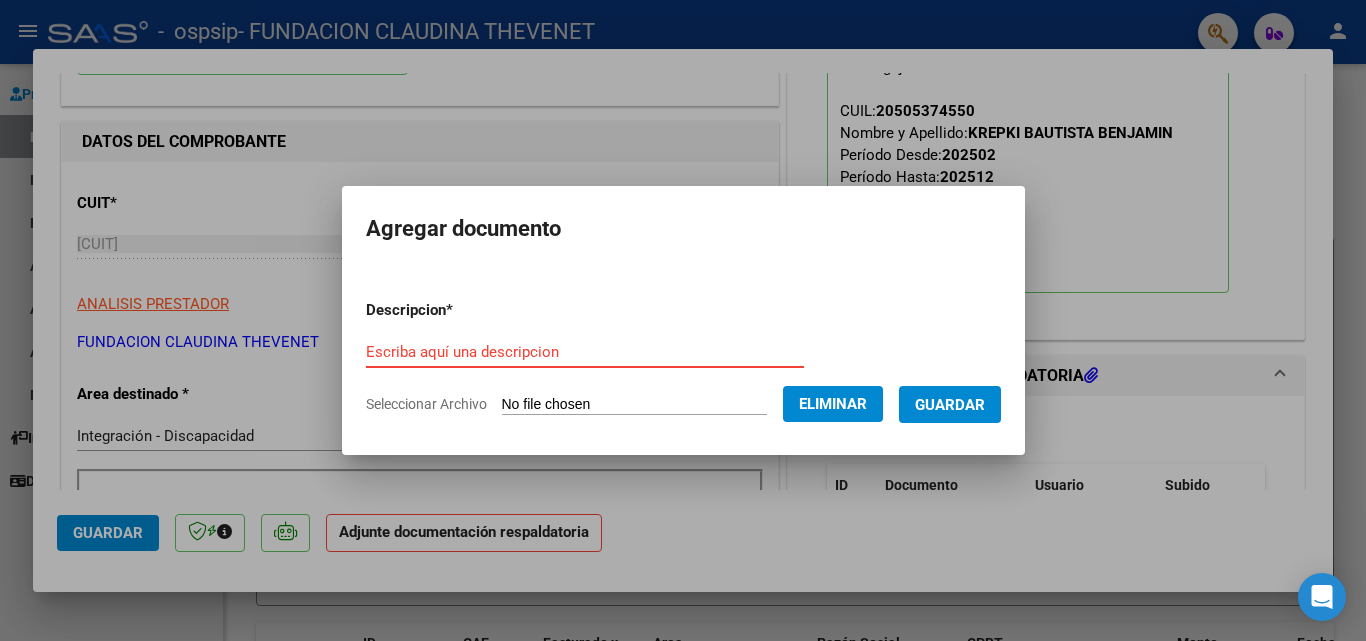 click on "Escriba aquí una descripcion" at bounding box center [585, 352] 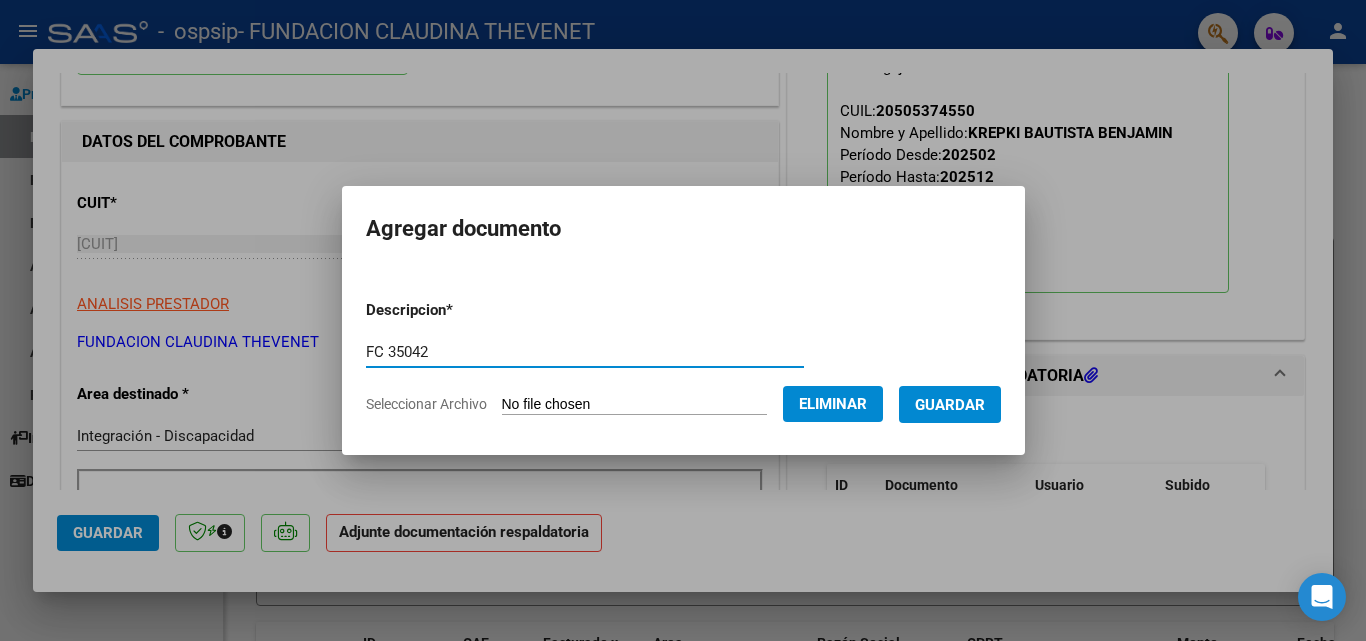 type on "FC 35042" 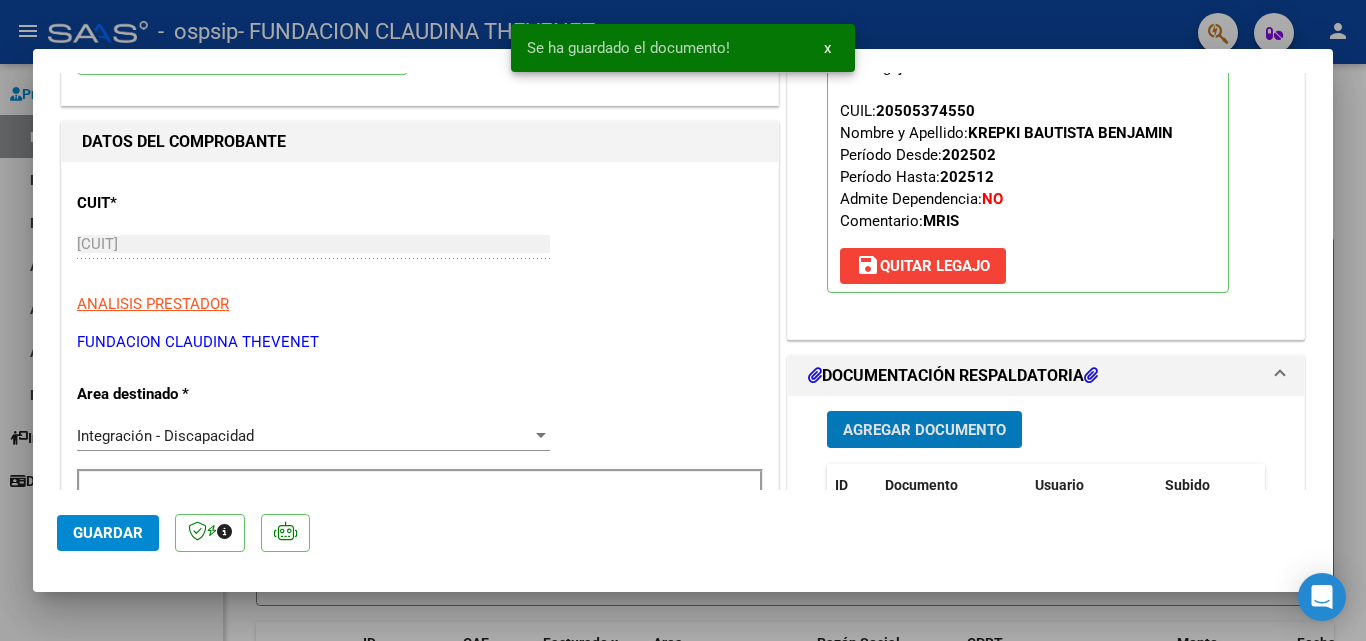 scroll, scrollTop: 300, scrollLeft: 0, axis: vertical 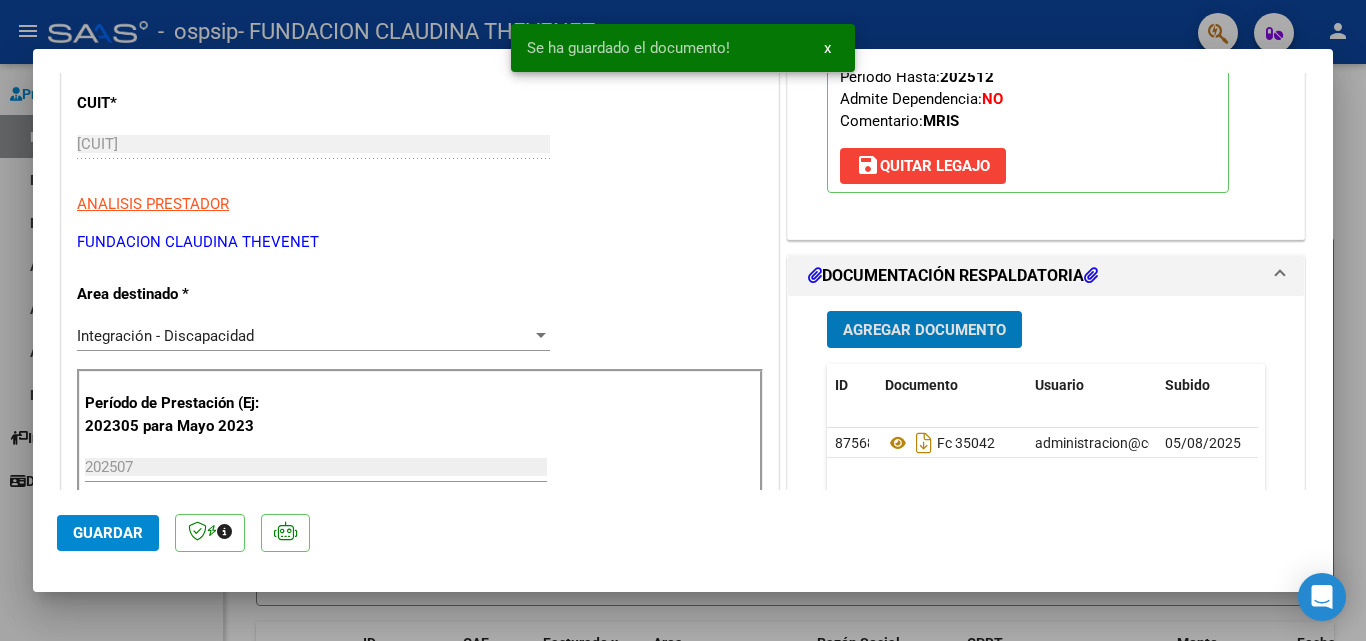 click on "Agregar Documento" at bounding box center (924, 329) 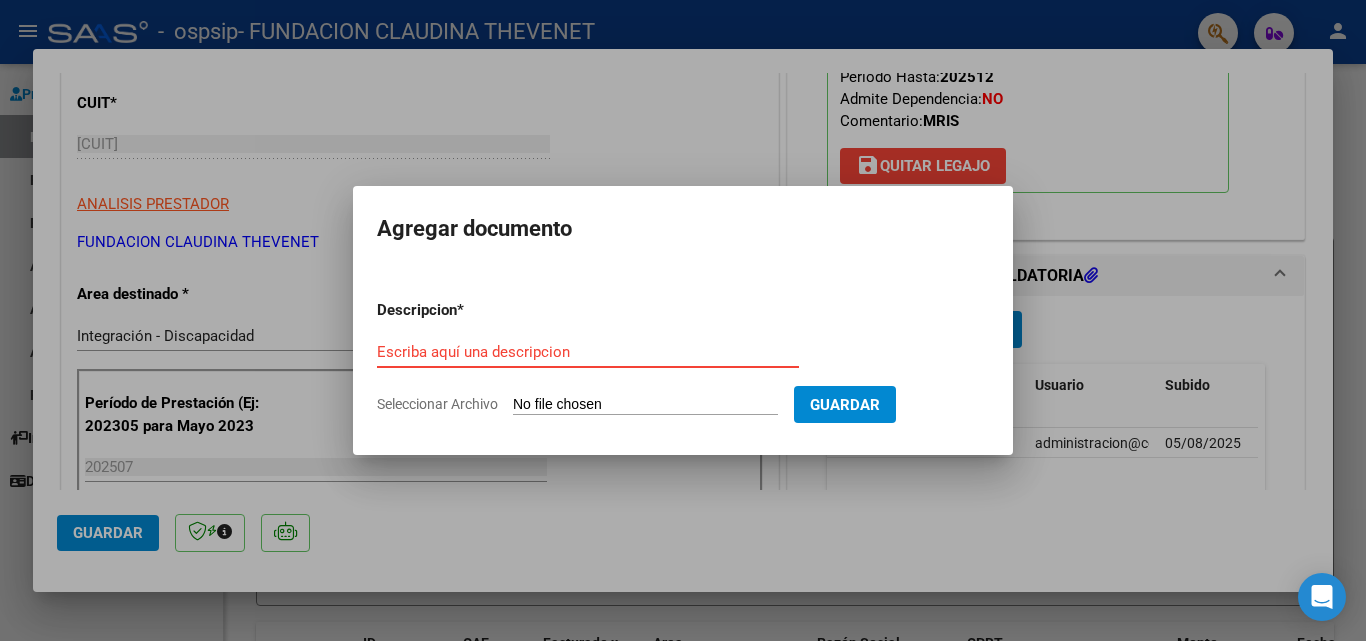 click on "Seleccionar Archivo" at bounding box center [645, 405] 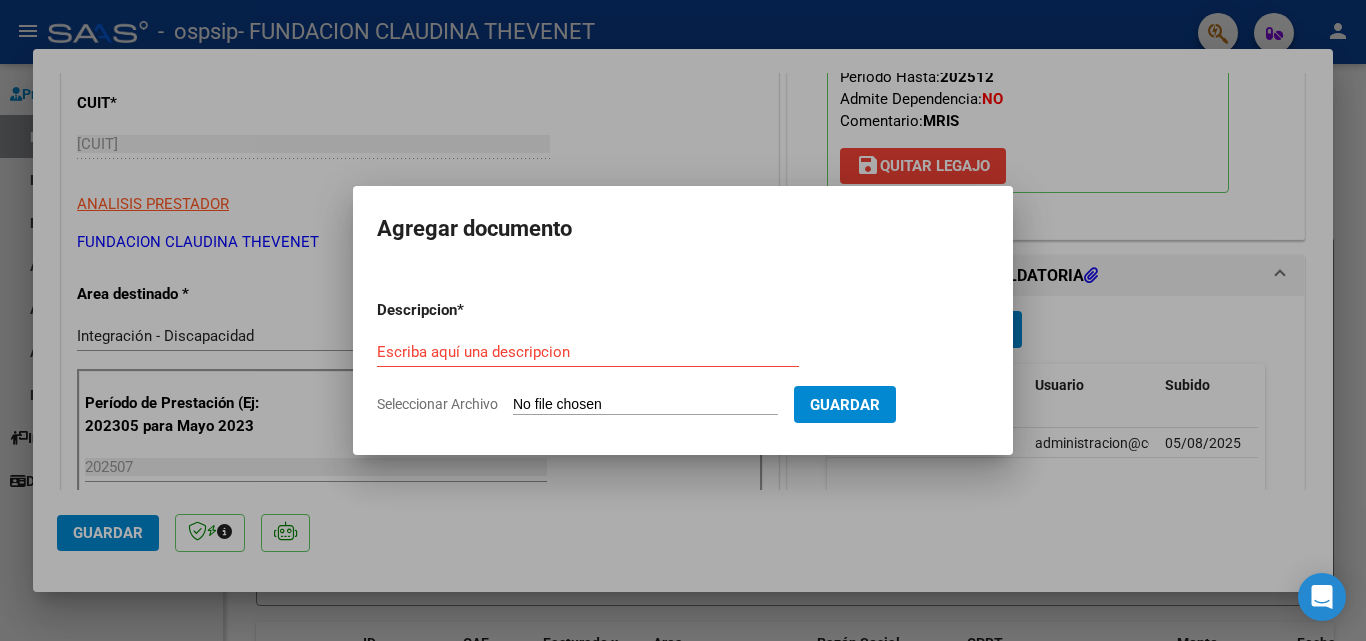 type on "C:\fakepath\PA KREPKI BAUTISTA MIS (1).pdf" 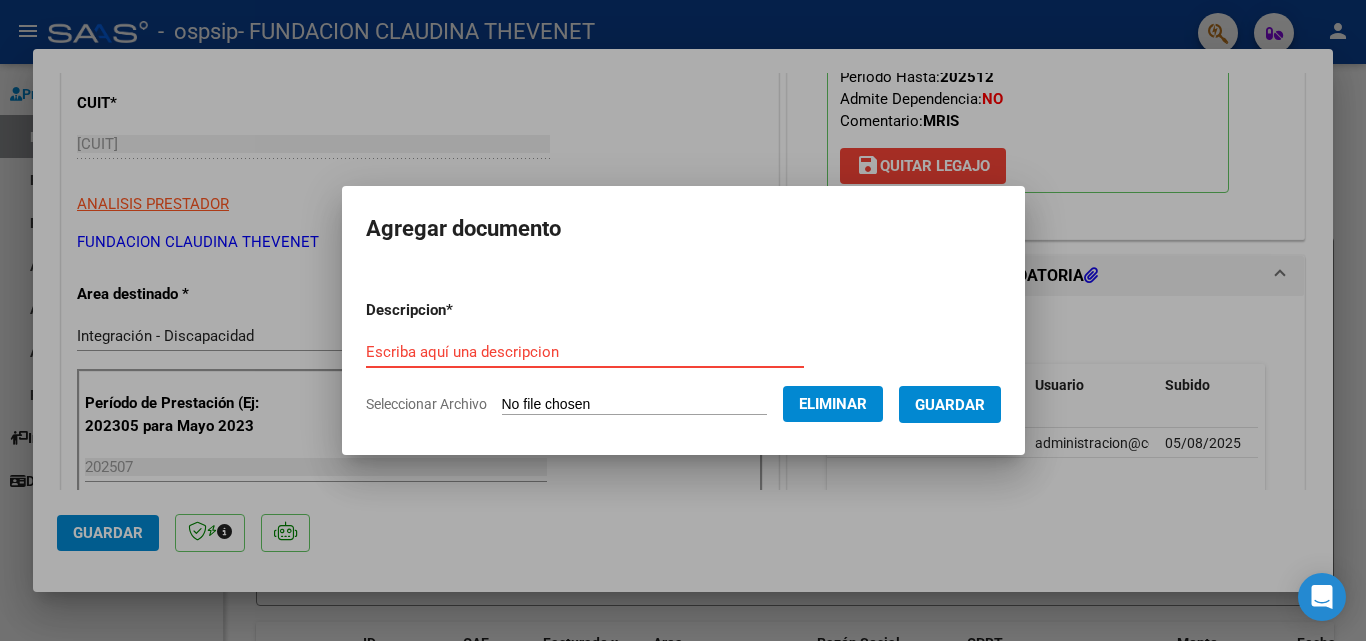 click on "Escriba aquí una descripcion" at bounding box center (585, 352) 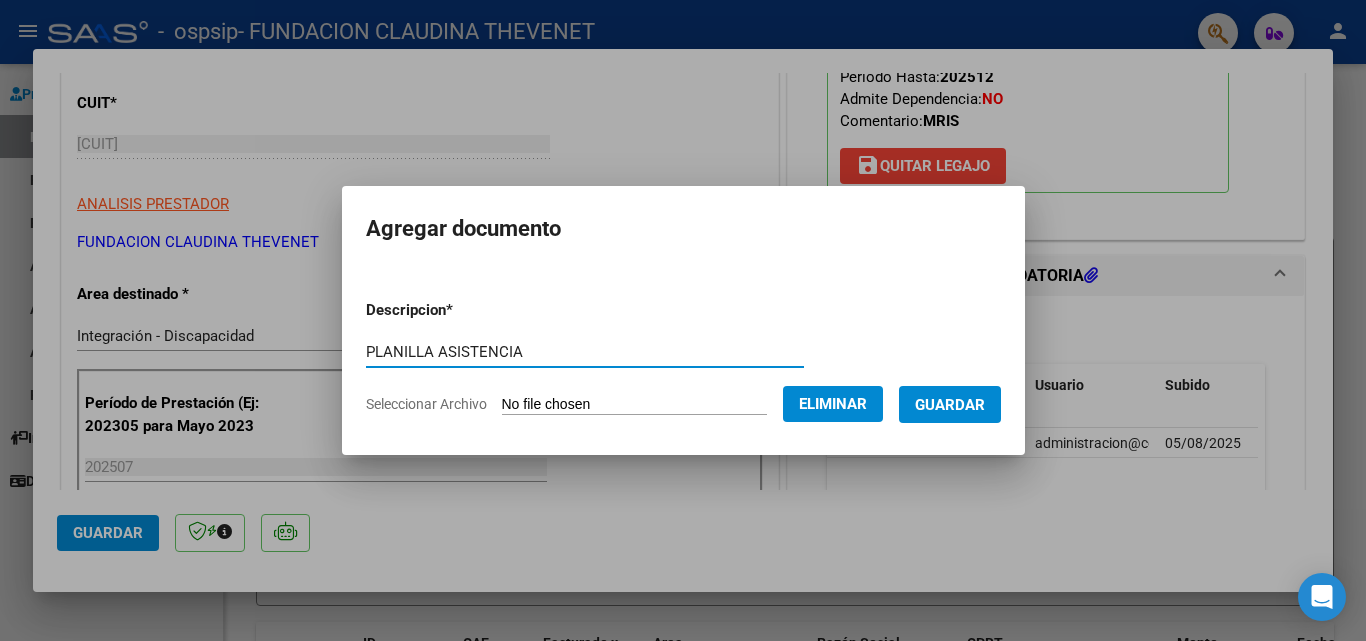 type on "PLANILLA ASISTENCIA" 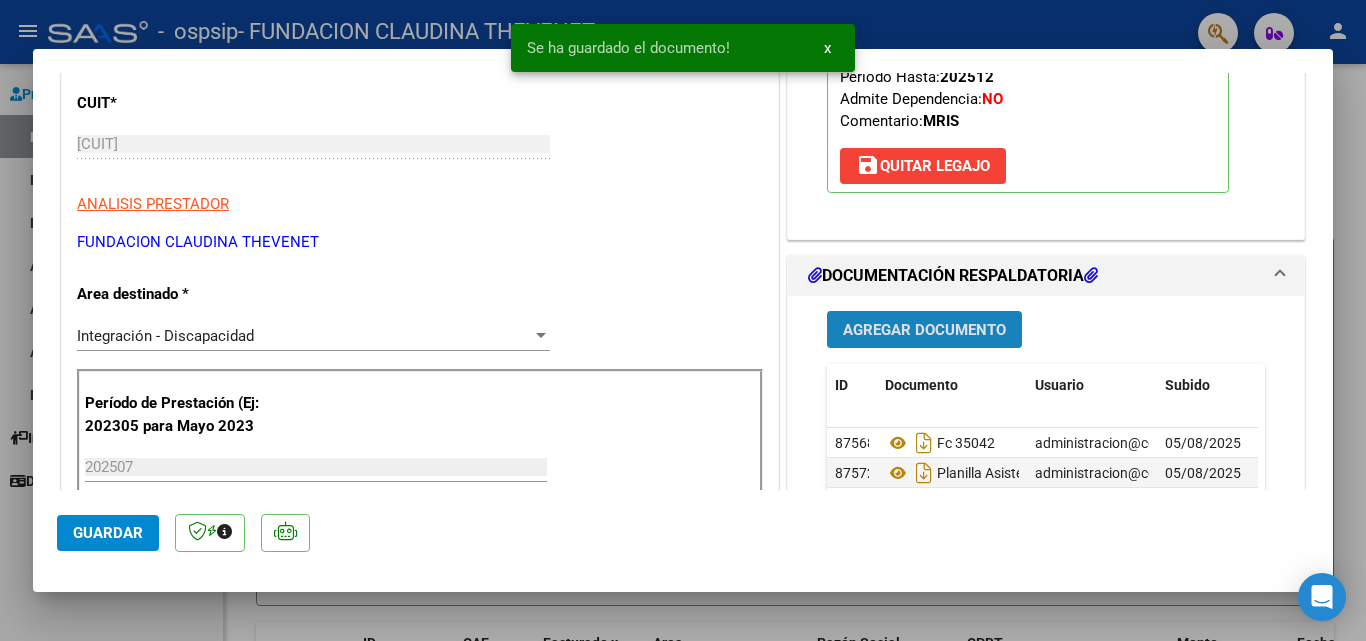 click on "Agregar Documento" at bounding box center (924, 330) 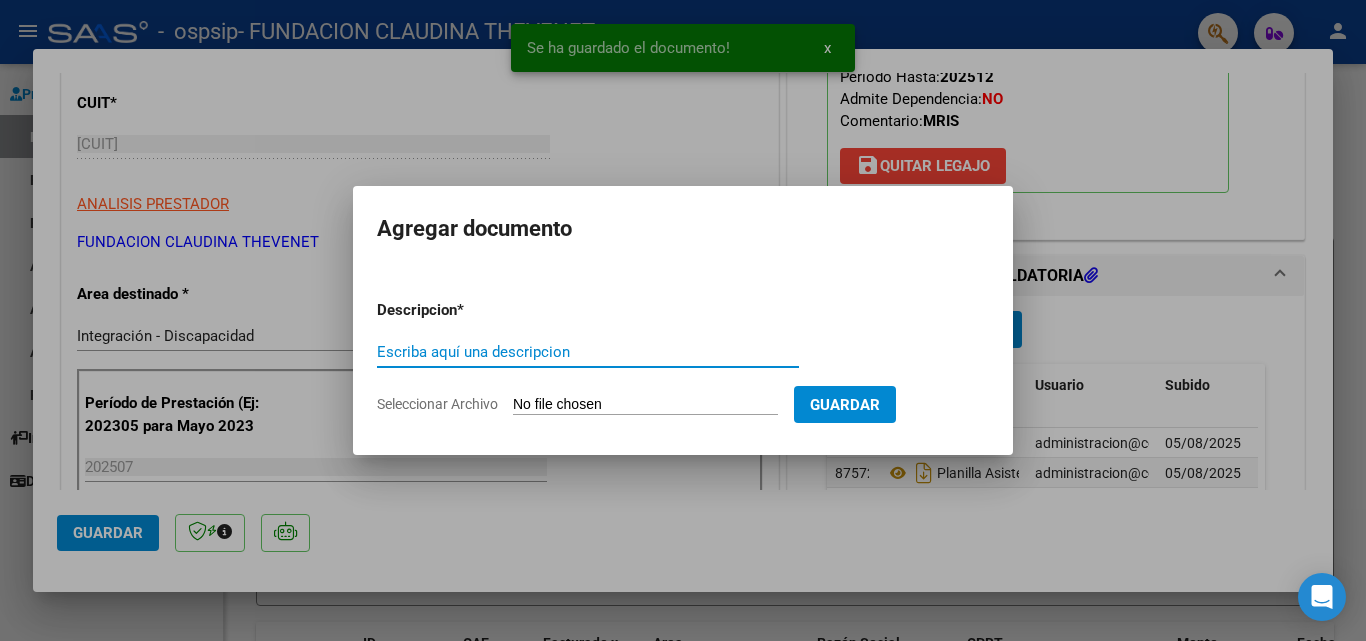 click on "Seleccionar Archivo" at bounding box center (645, 405) 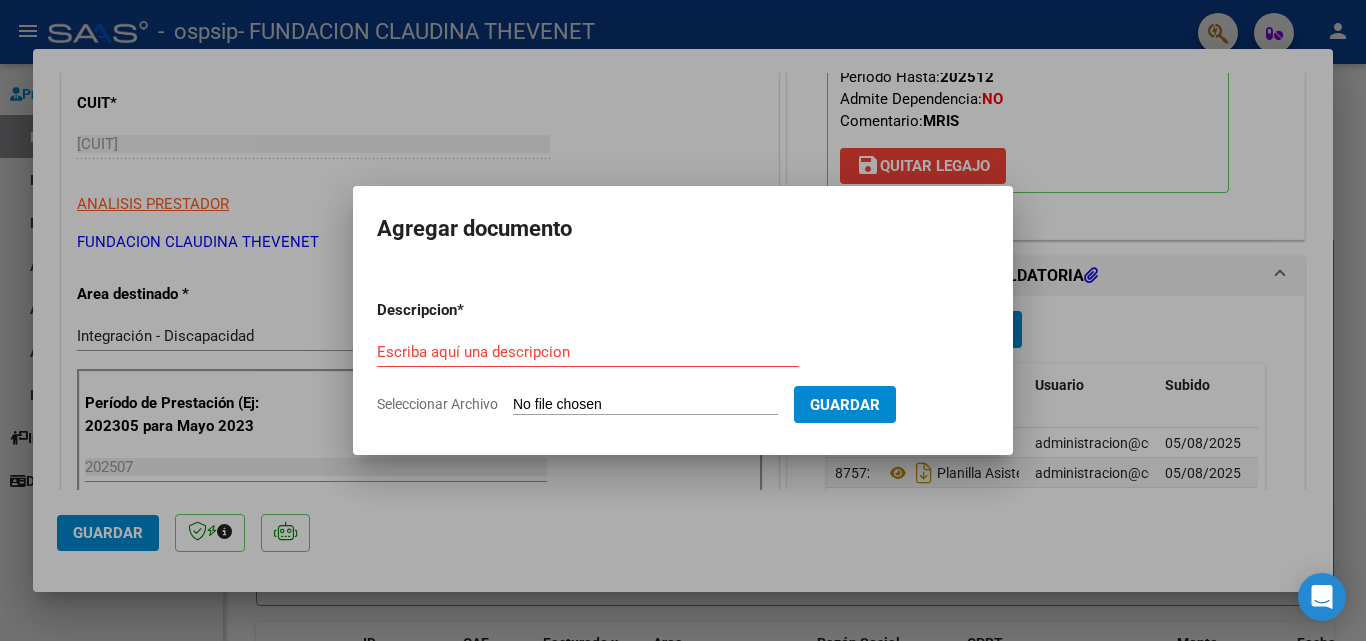 type on "C:\fakepath\INFORME KREPKI BAUTISTA.pdf" 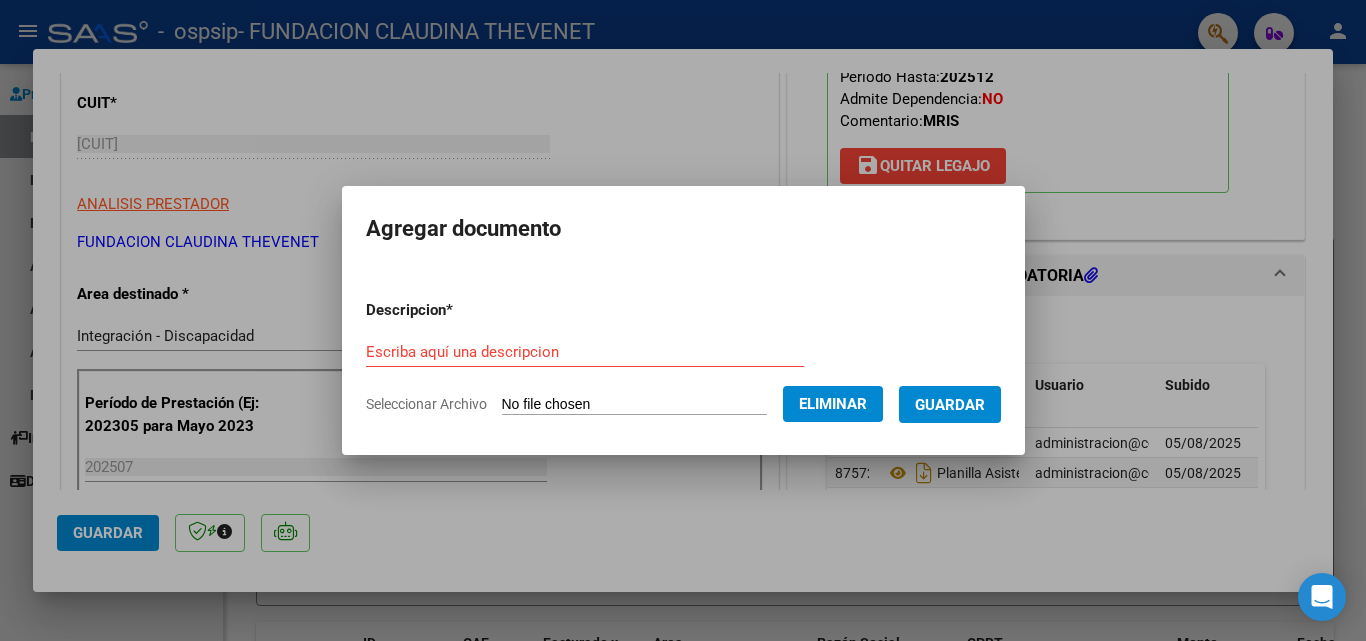 click on "Escriba aquí una descripcion" at bounding box center (585, 352) 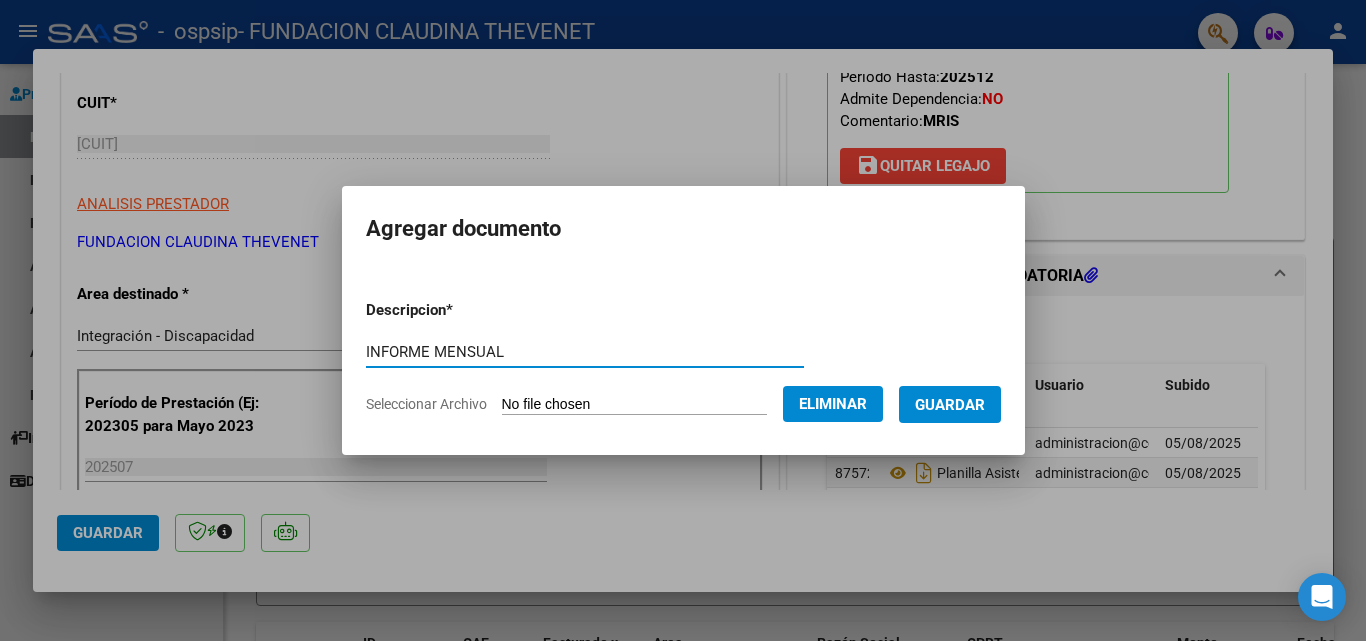 type on "INFORME MENSUAL" 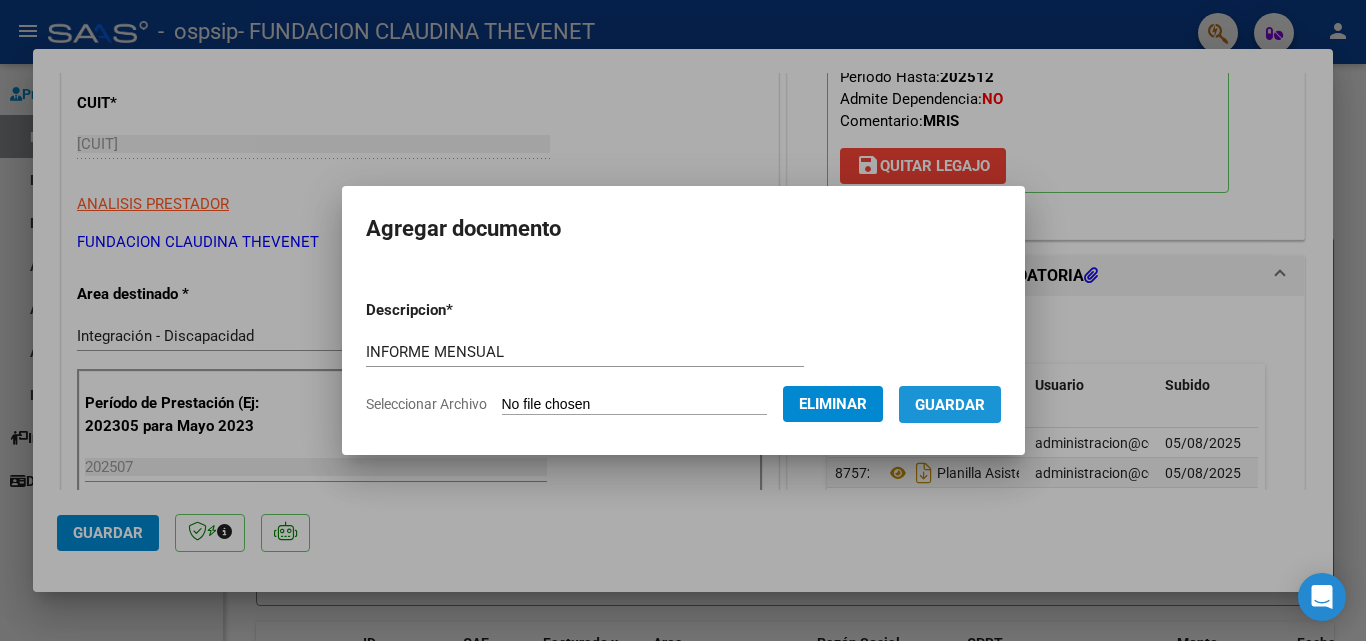 click on "Guardar" at bounding box center [950, 405] 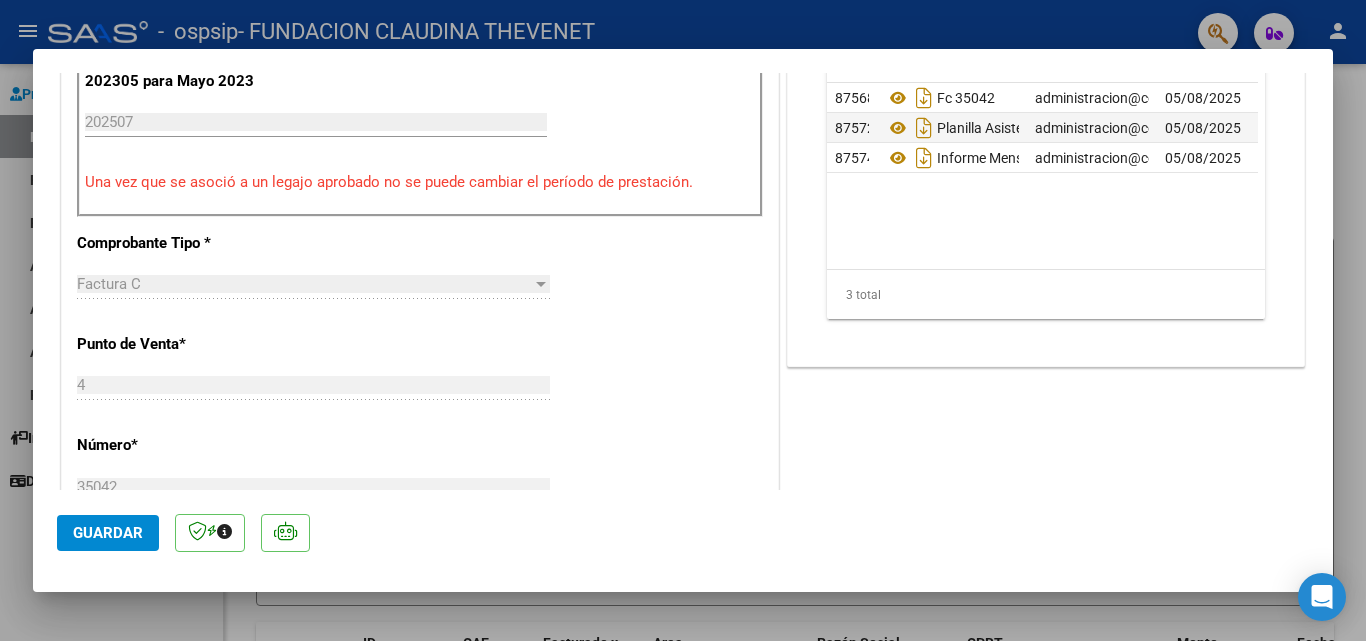 scroll, scrollTop: 700, scrollLeft: 0, axis: vertical 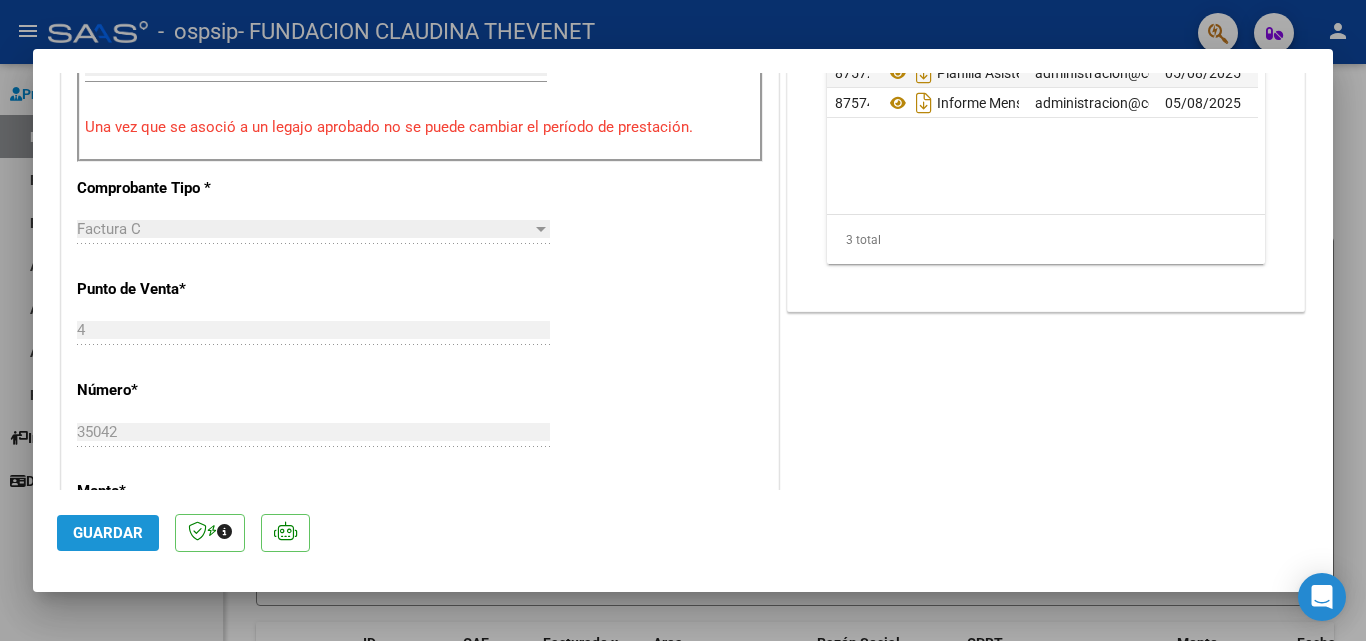 click on "Guardar" 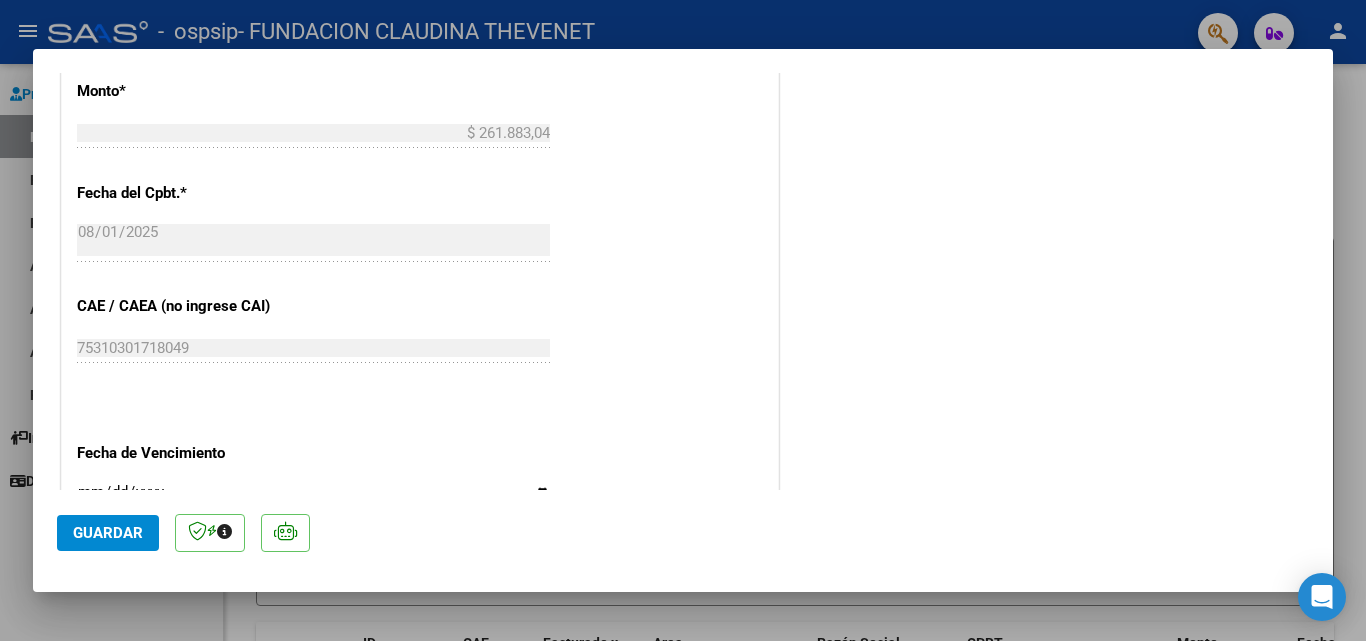 scroll, scrollTop: 1373, scrollLeft: 0, axis: vertical 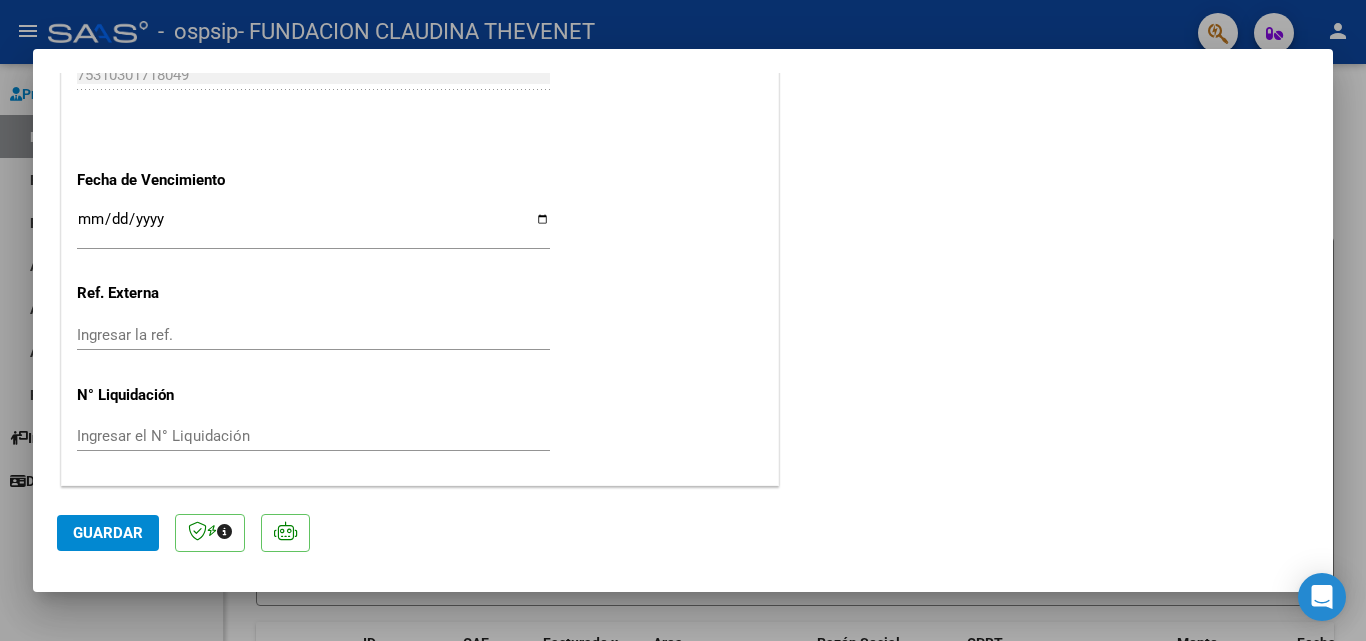 click on "Guardar" 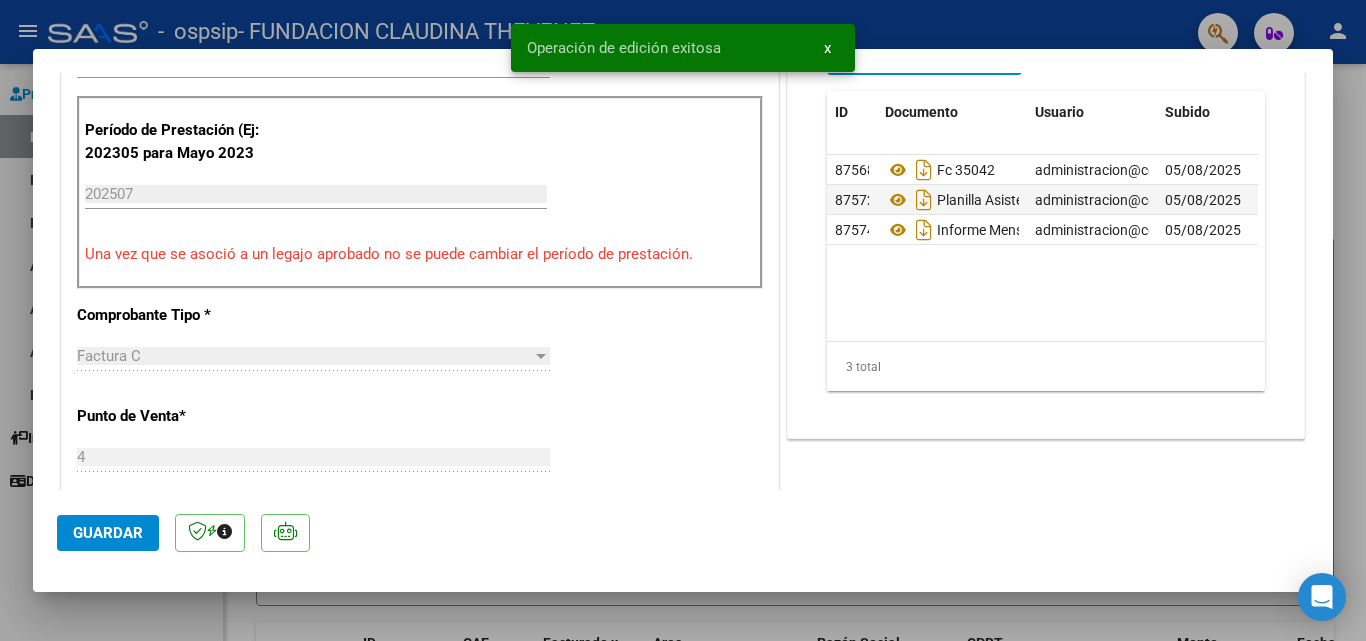 scroll, scrollTop: 73, scrollLeft: 0, axis: vertical 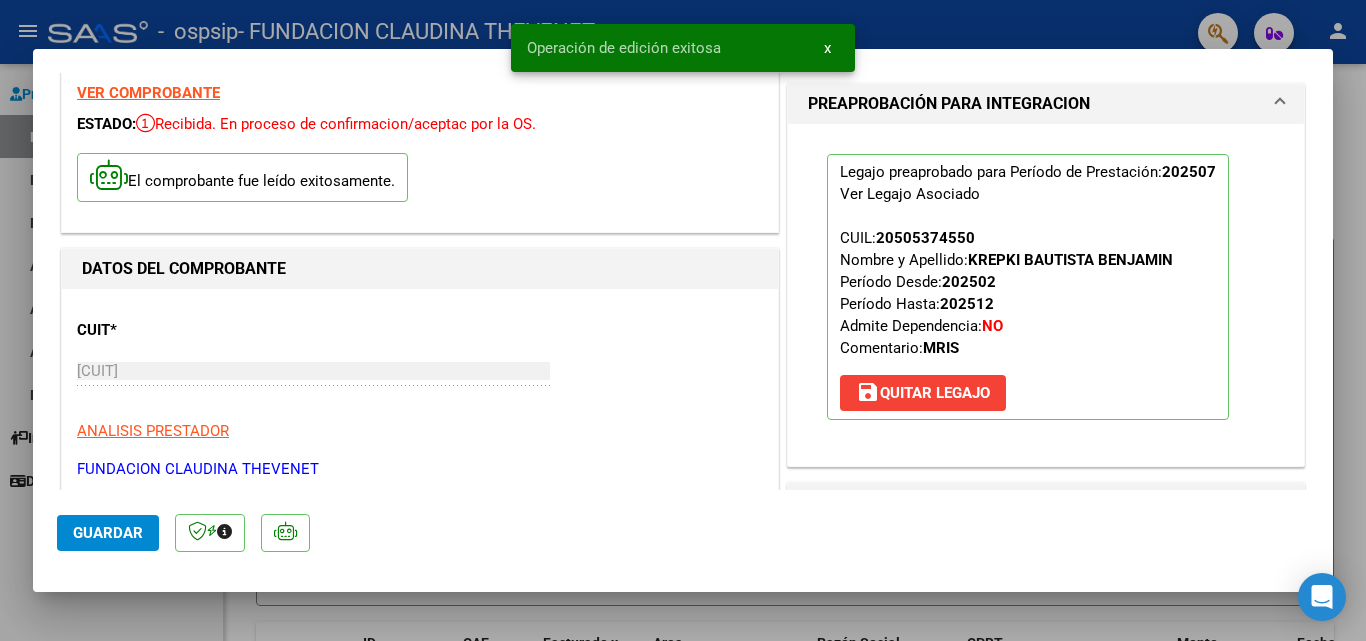 click at bounding box center [683, 320] 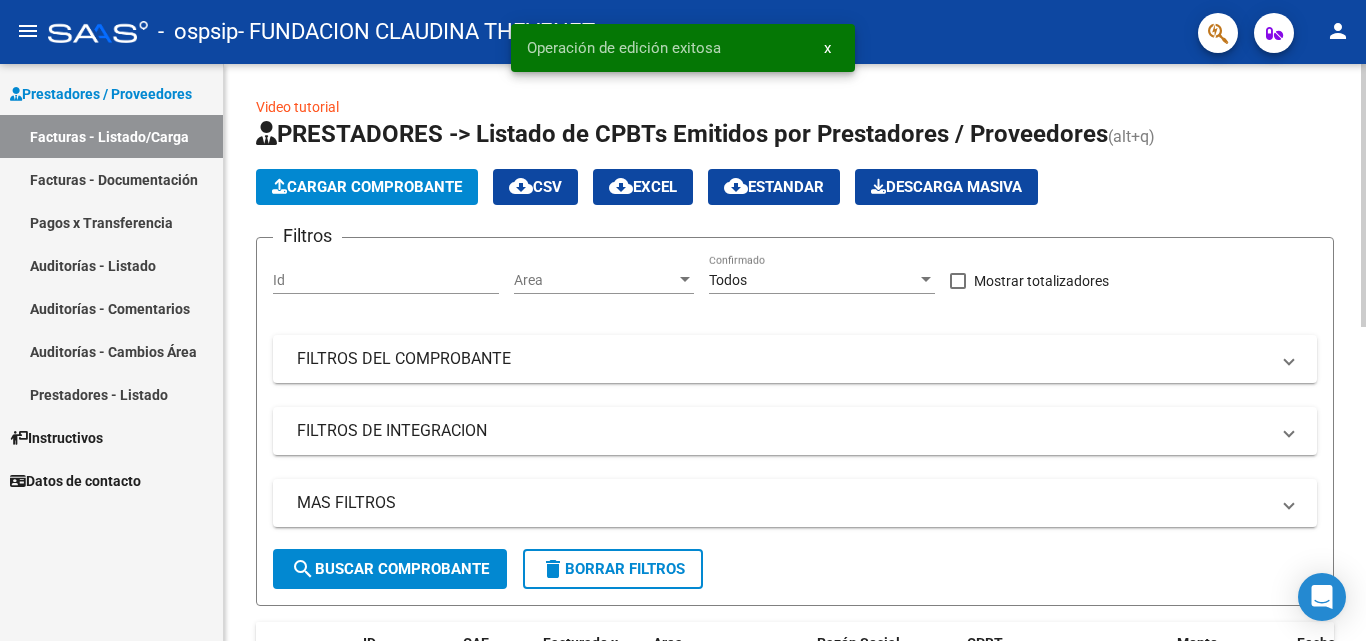click on "Cargar Comprobante" 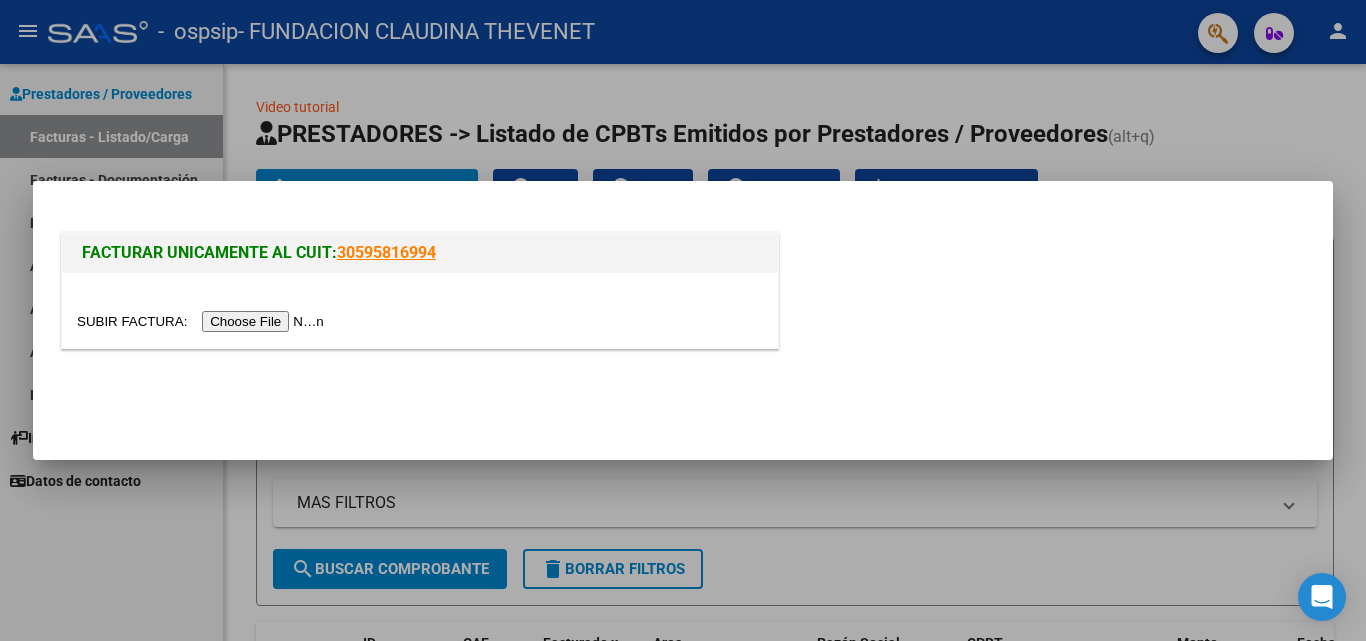 click at bounding box center (203, 321) 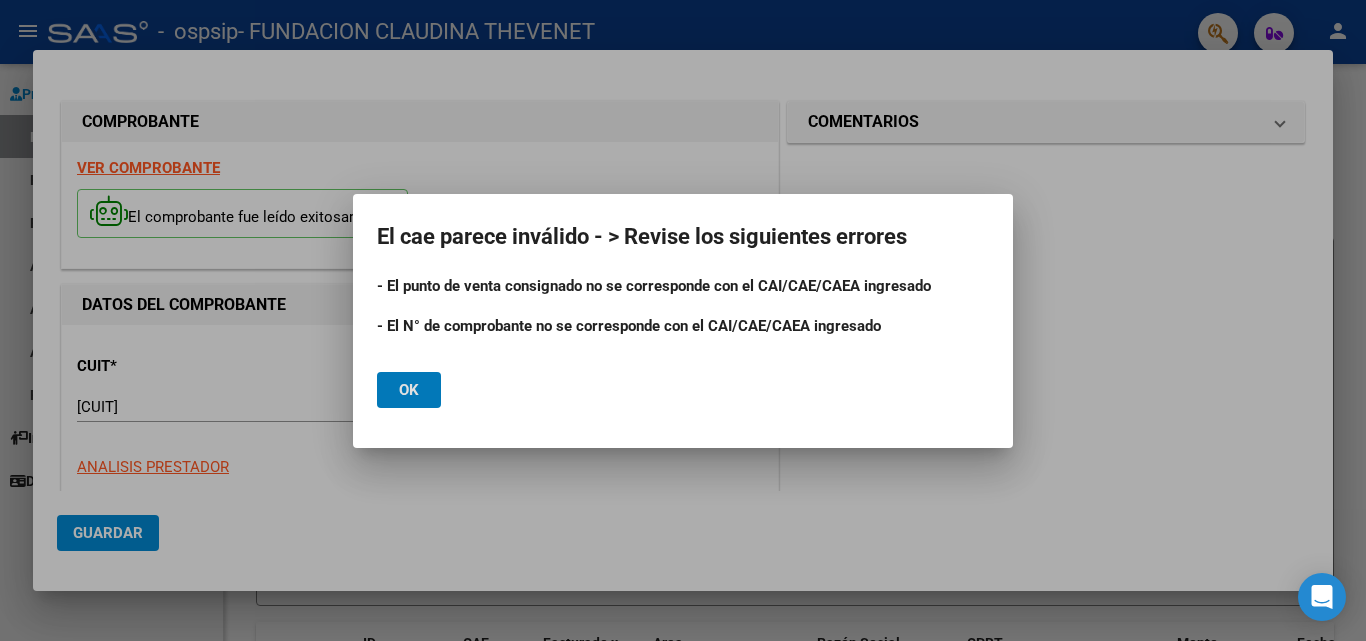 click on "Ok" 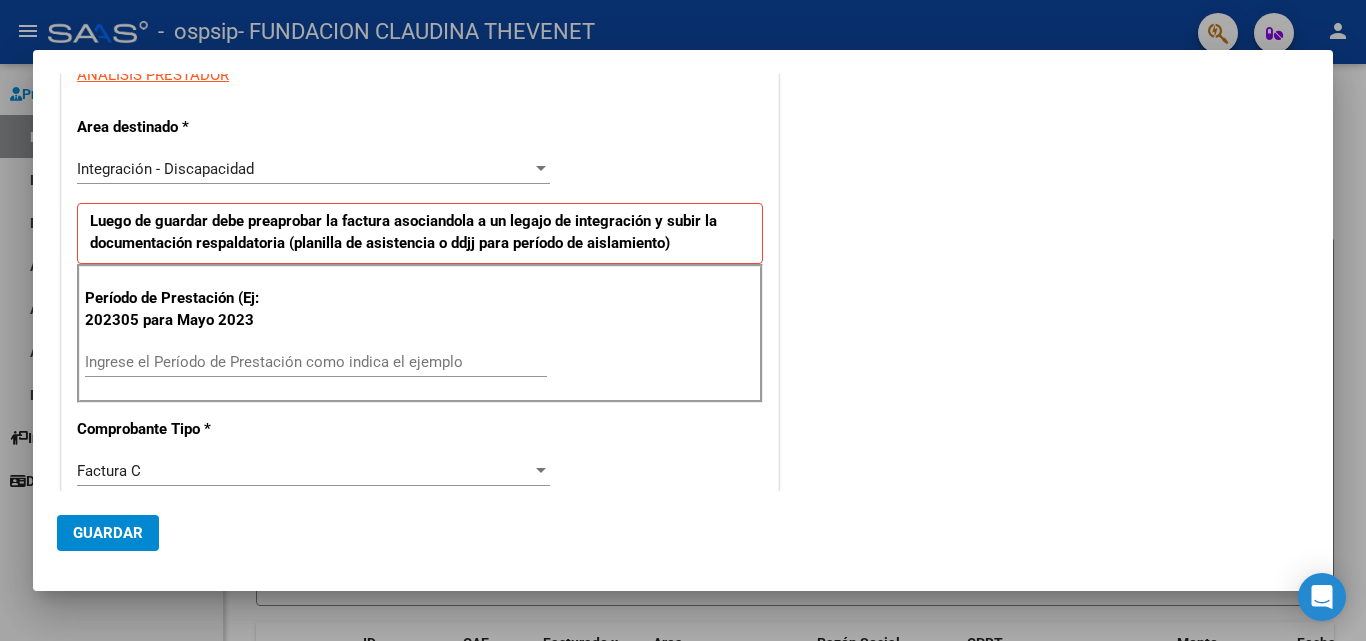 scroll, scrollTop: 400, scrollLeft: 0, axis: vertical 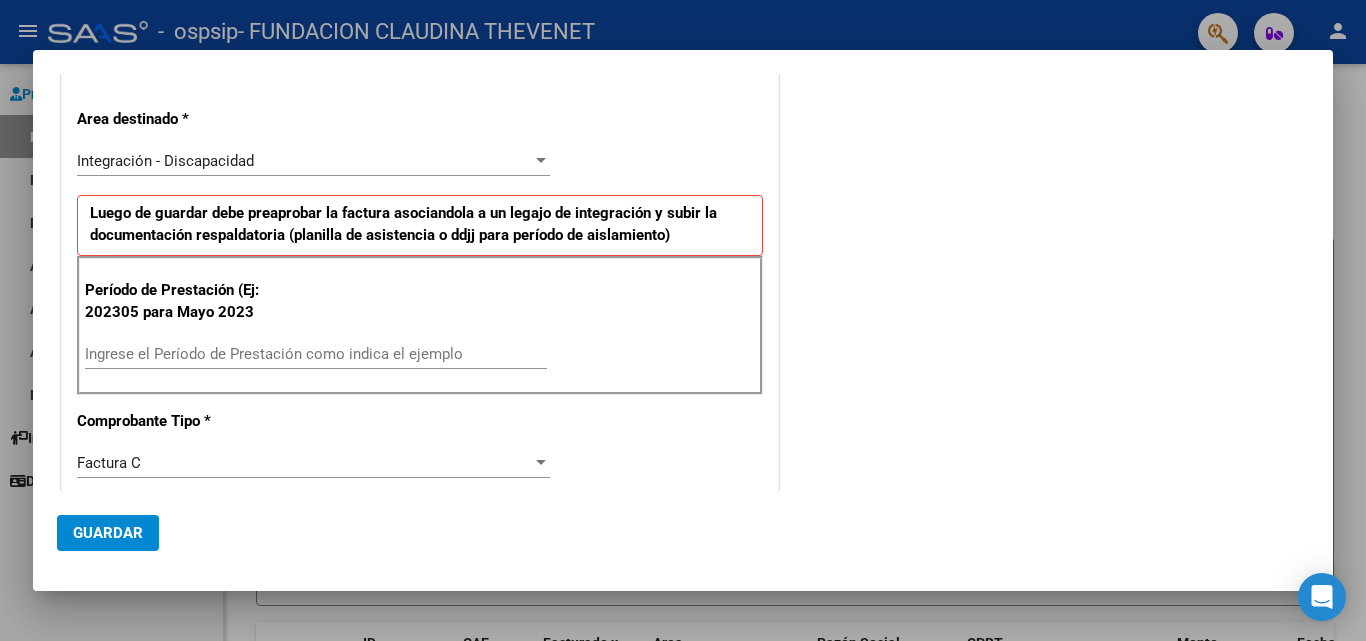 click on "Ingrese el Período de Prestación como indica el ejemplo" at bounding box center (316, 354) 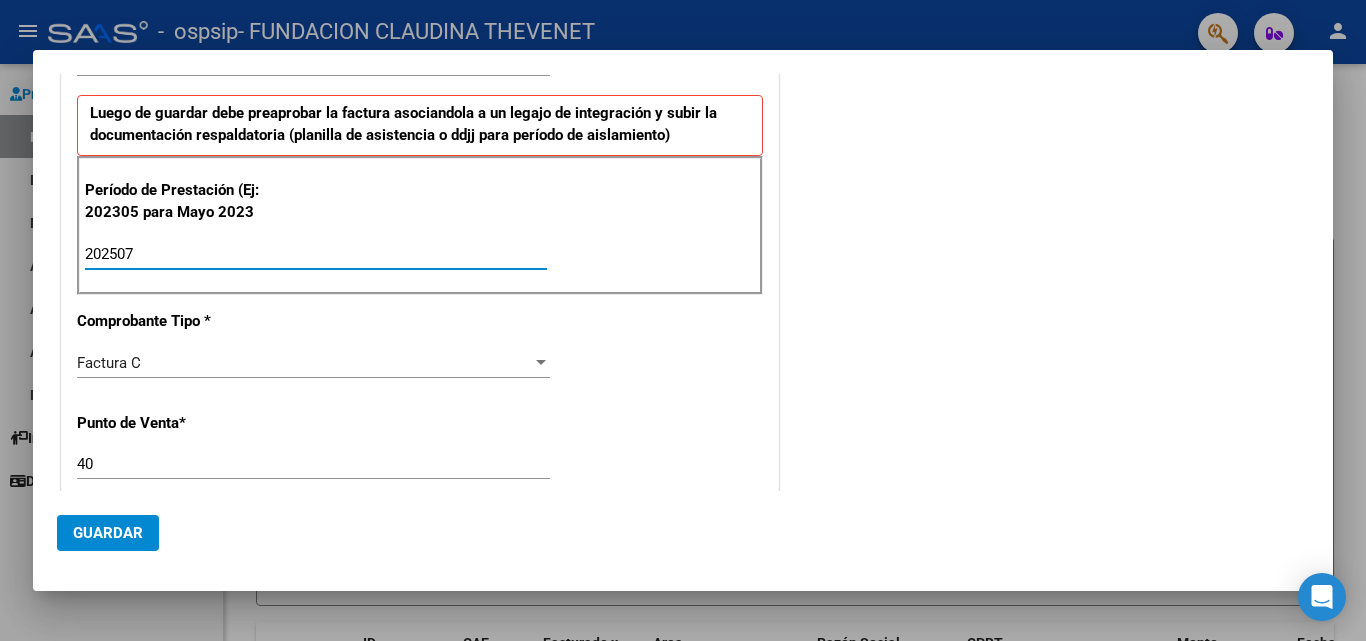 scroll, scrollTop: 600, scrollLeft: 0, axis: vertical 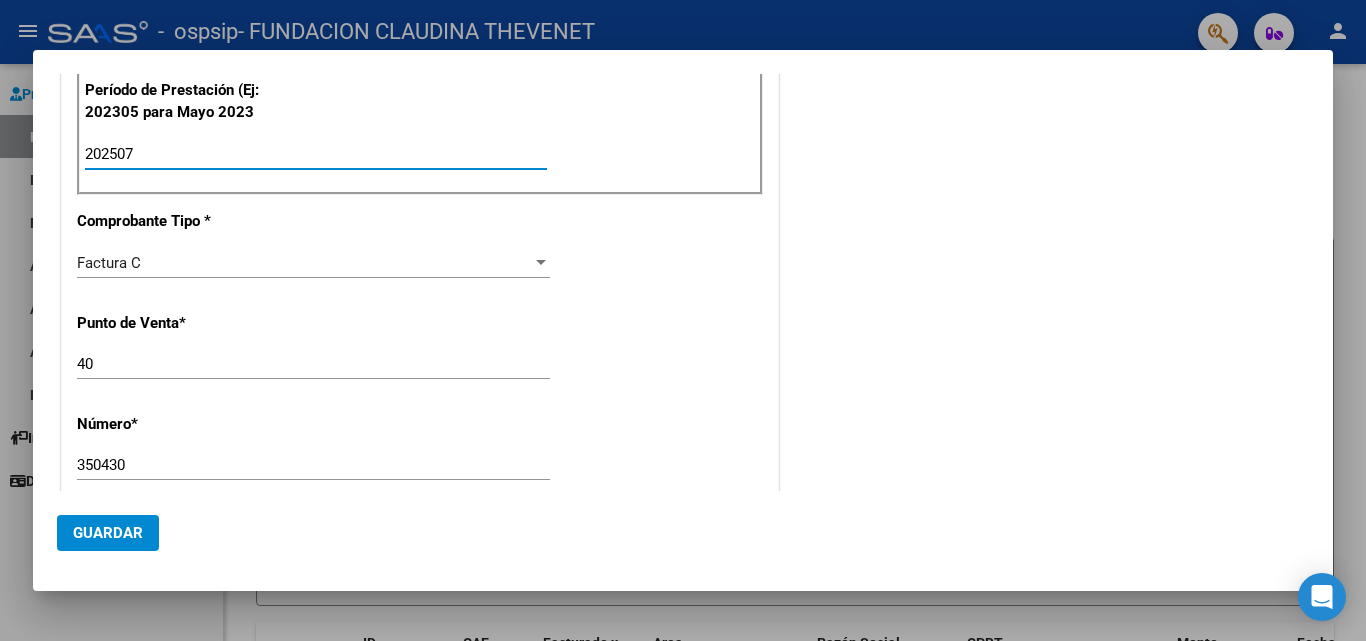 type on "202507" 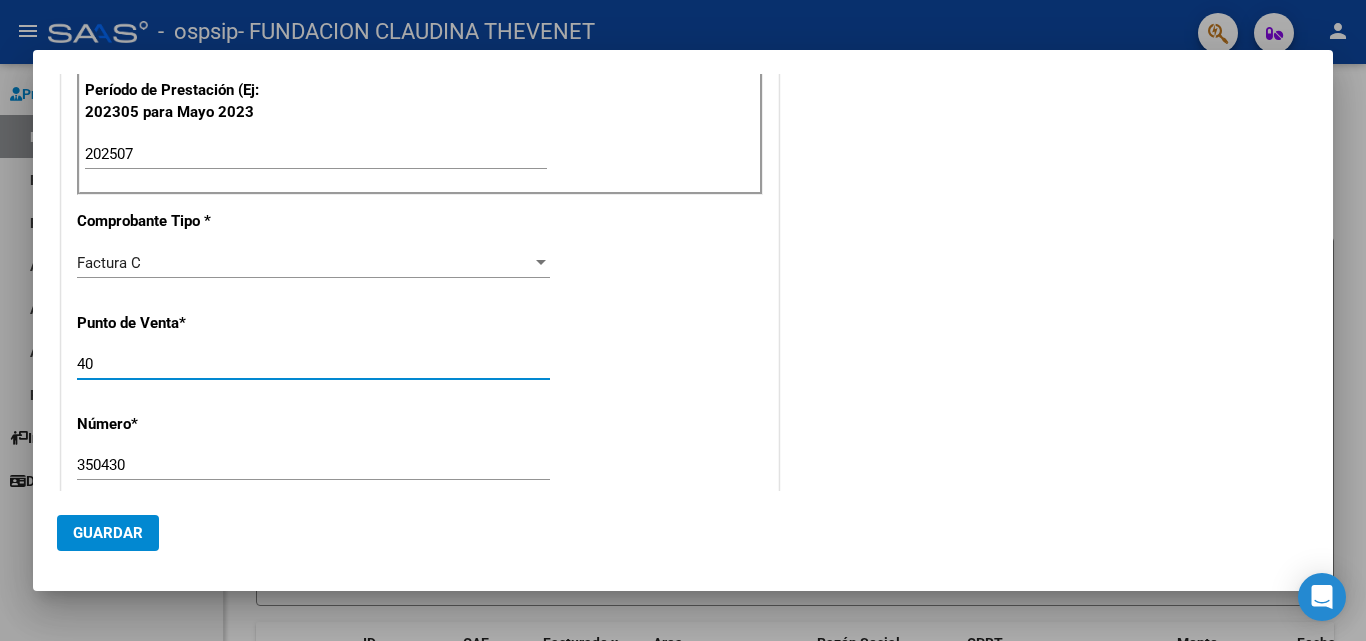 click on "40" at bounding box center (313, 364) 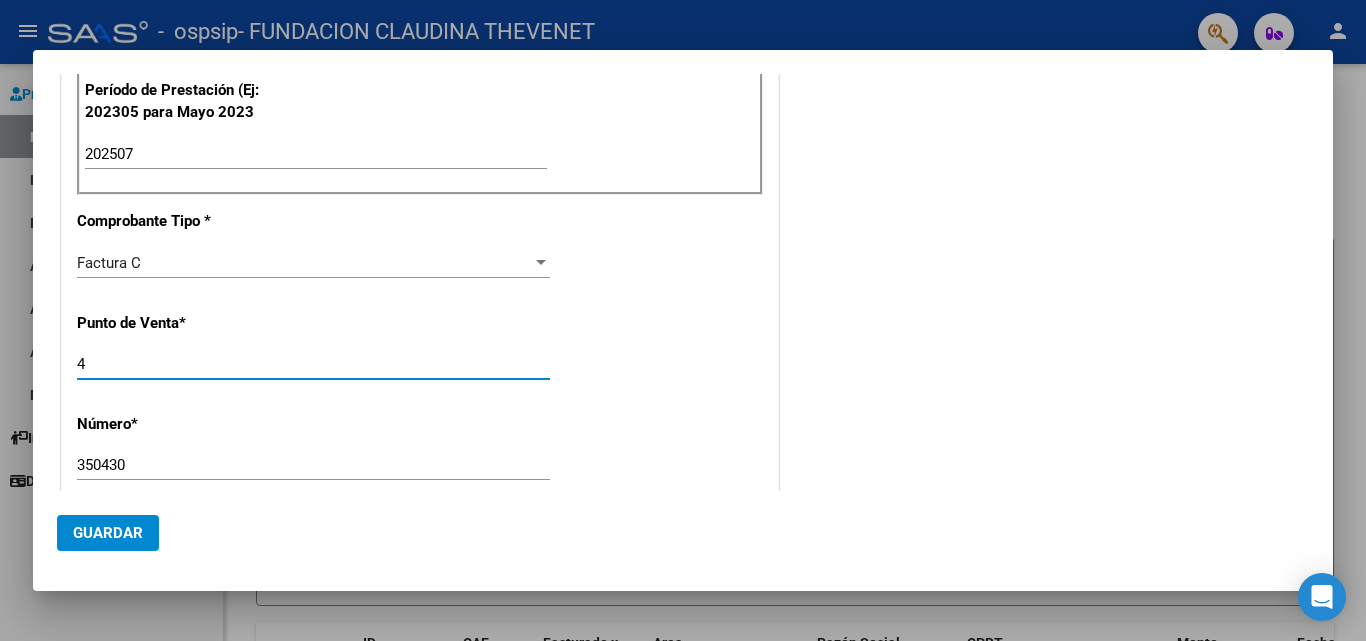 type on "4" 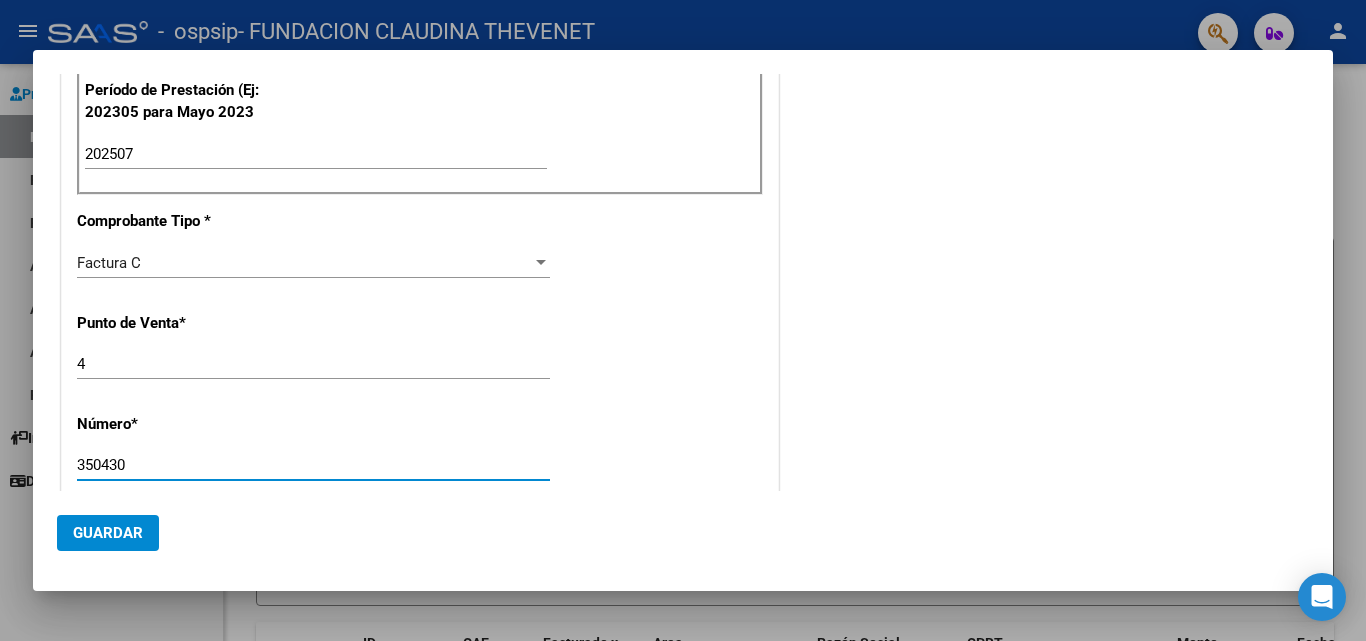 click on "350430" at bounding box center (313, 465) 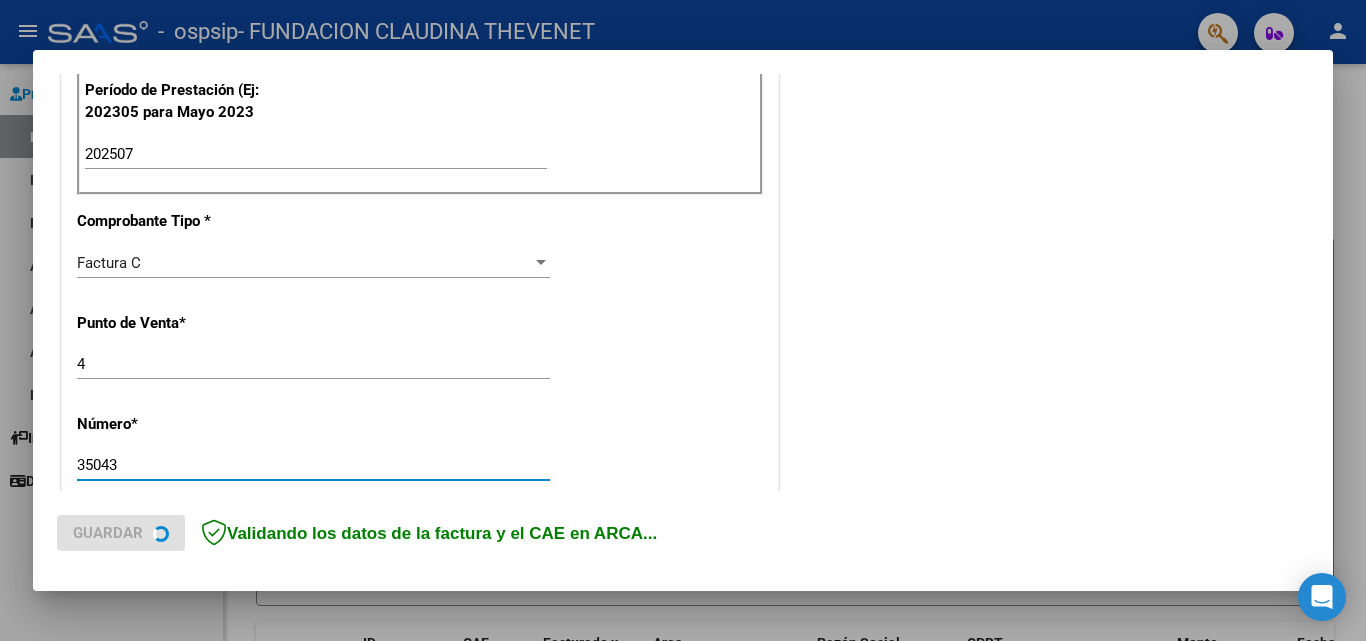 type on "35043" 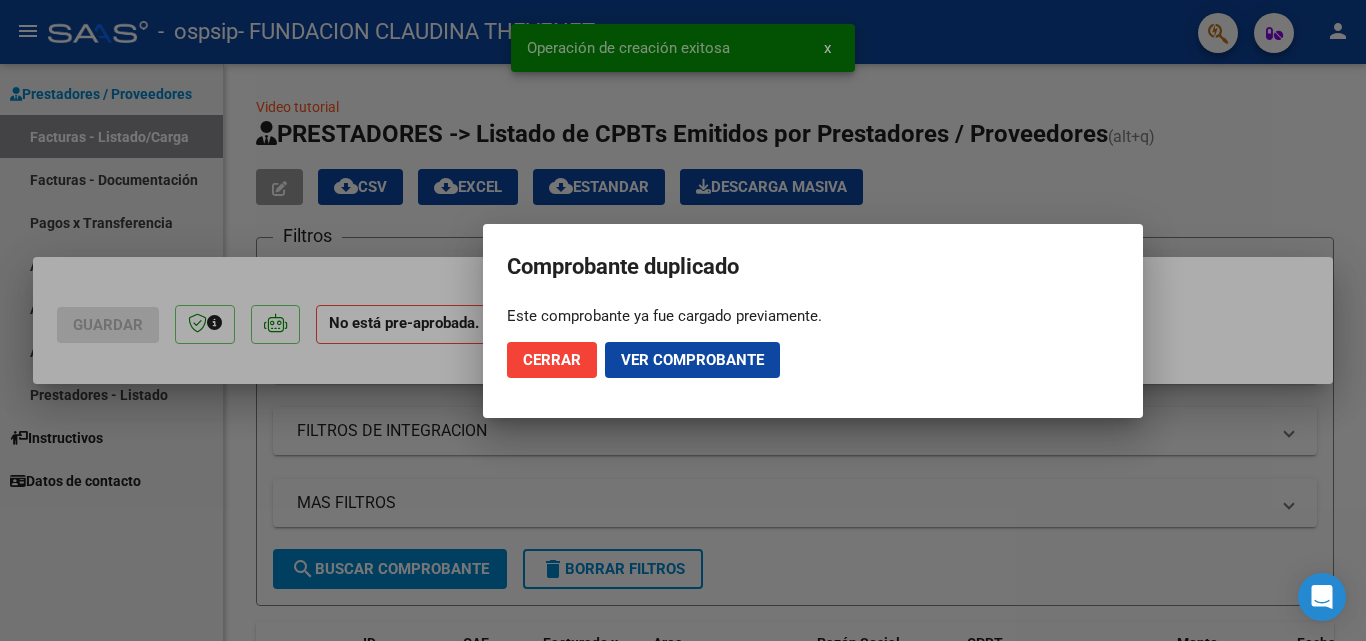 scroll, scrollTop: 0, scrollLeft: 0, axis: both 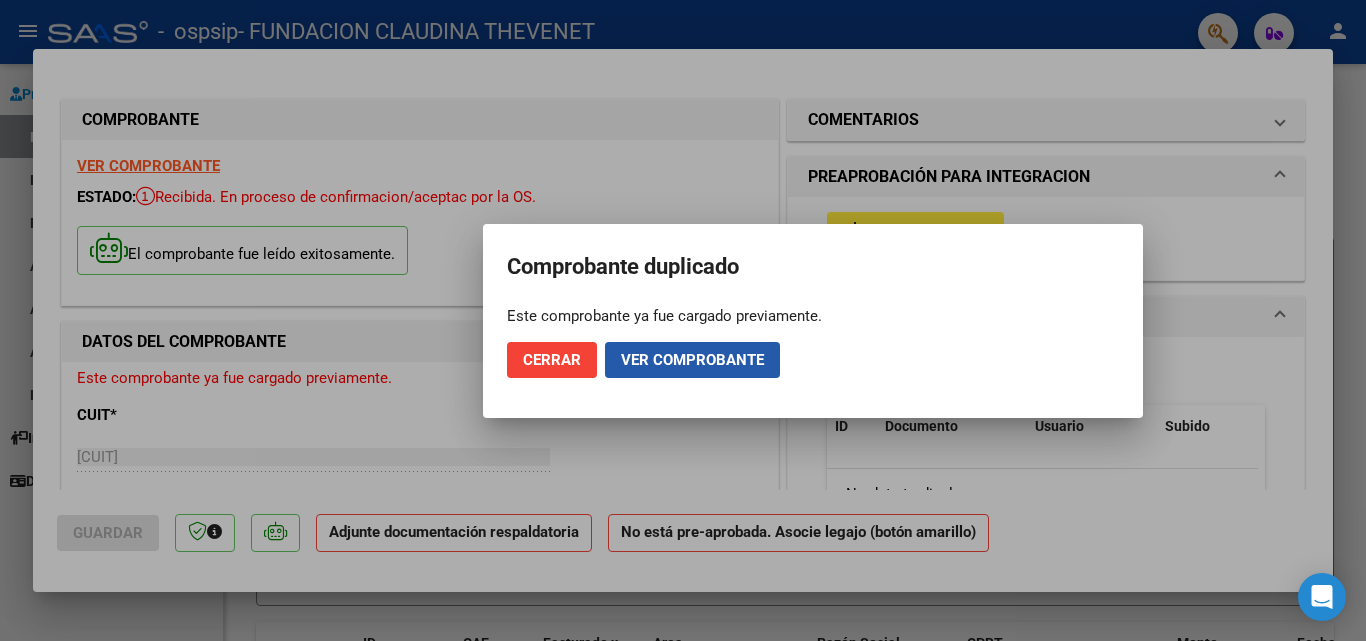 click on "Ver comprobante" 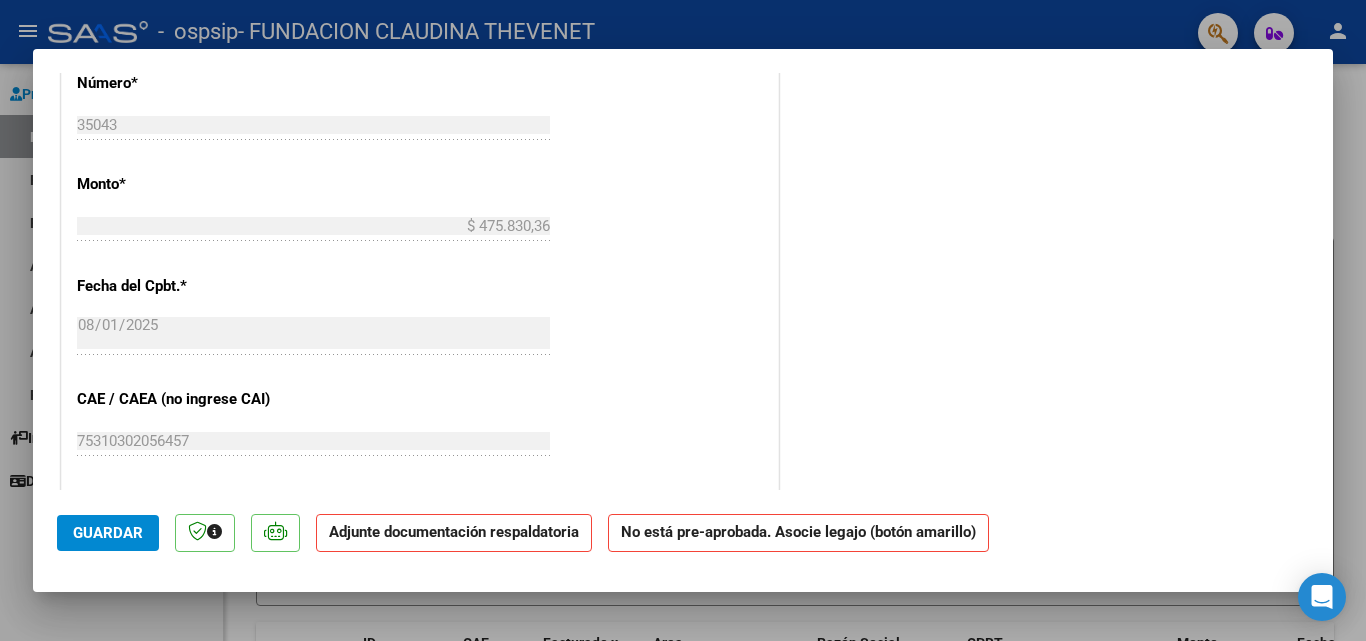 scroll, scrollTop: 900, scrollLeft: 0, axis: vertical 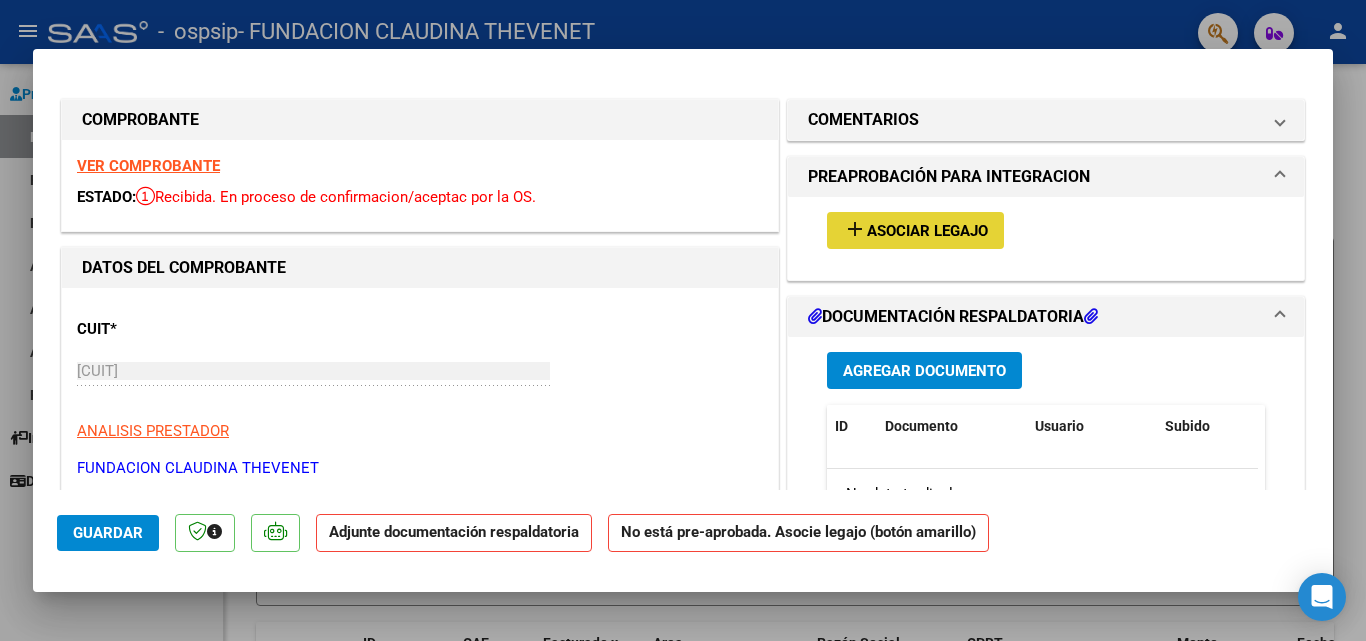 click on "Asociar Legajo" at bounding box center (927, 231) 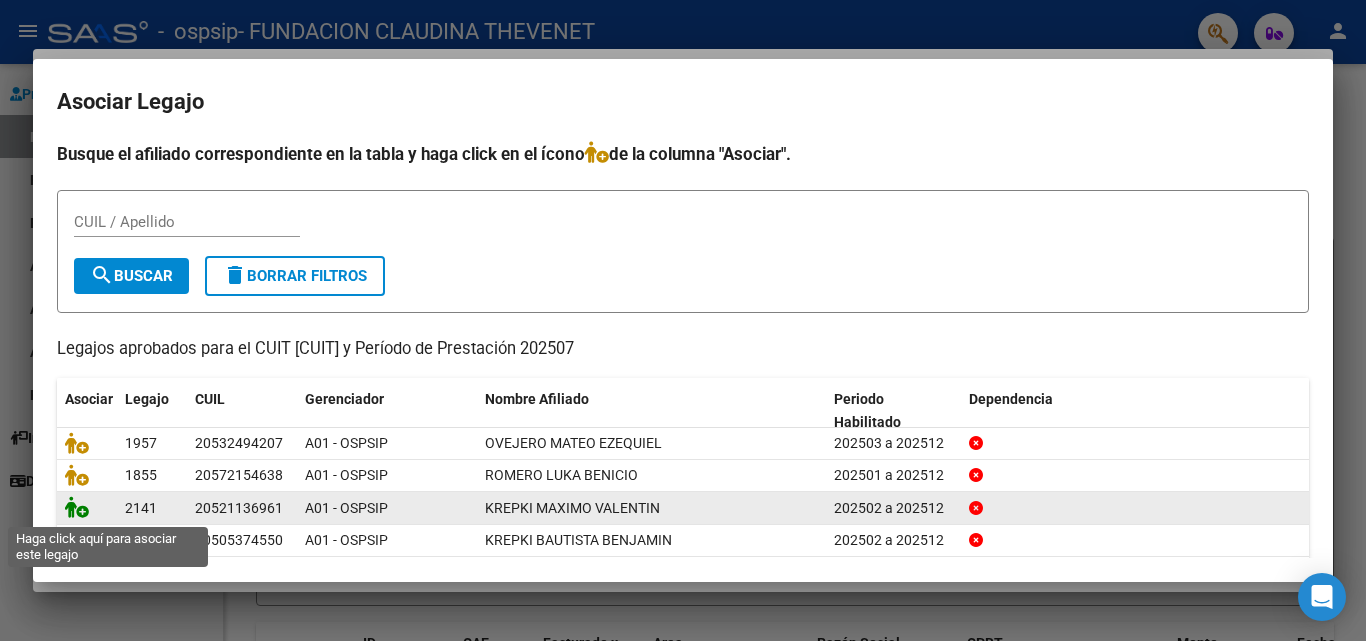 click 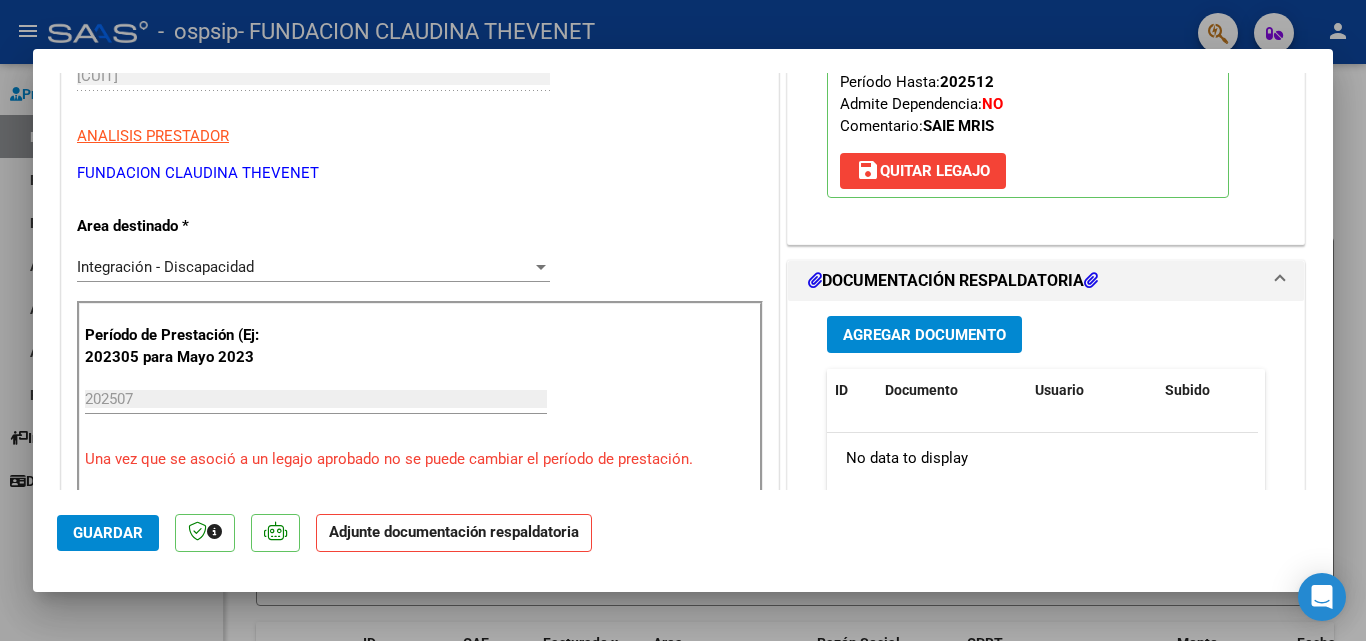 scroll, scrollTop: 300, scrollLeft: 0, axis: vertical 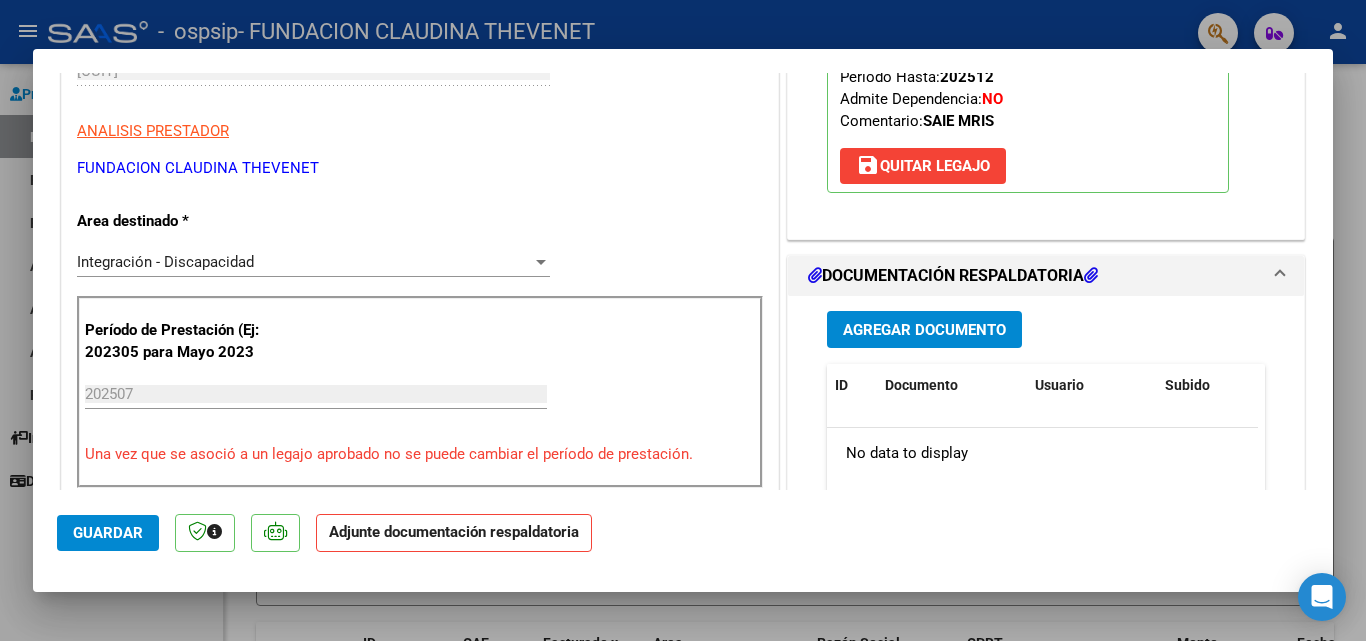 click on "Agregar Documento" at bounding box center [924, 330] 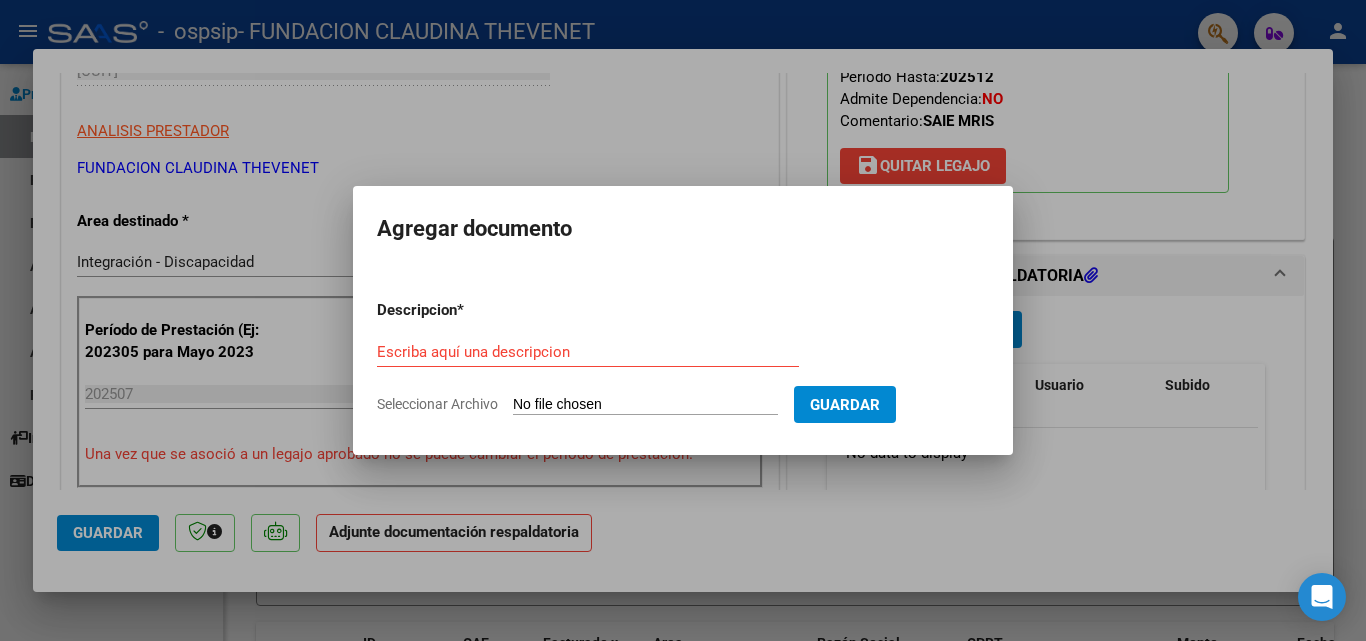 click on "Seleccionar Archivo" at bounding box center [645, 405] 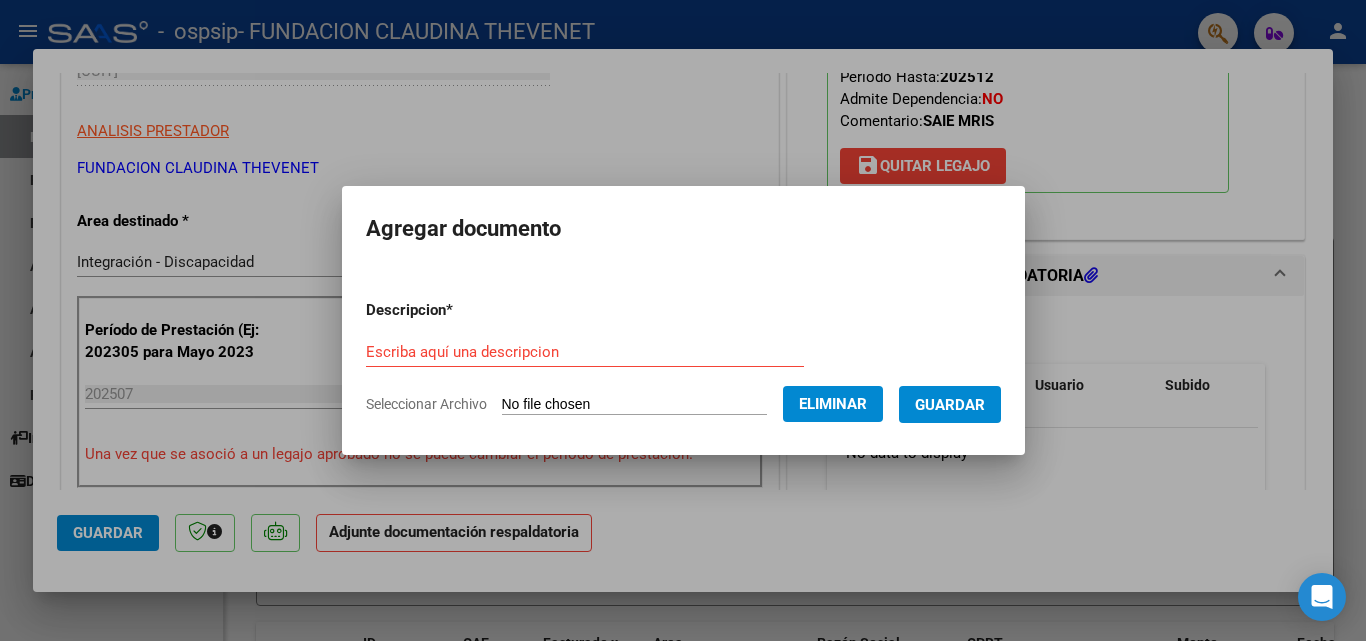 click on "Escriba aquí una descripcion" at bounding box center (585, 352) 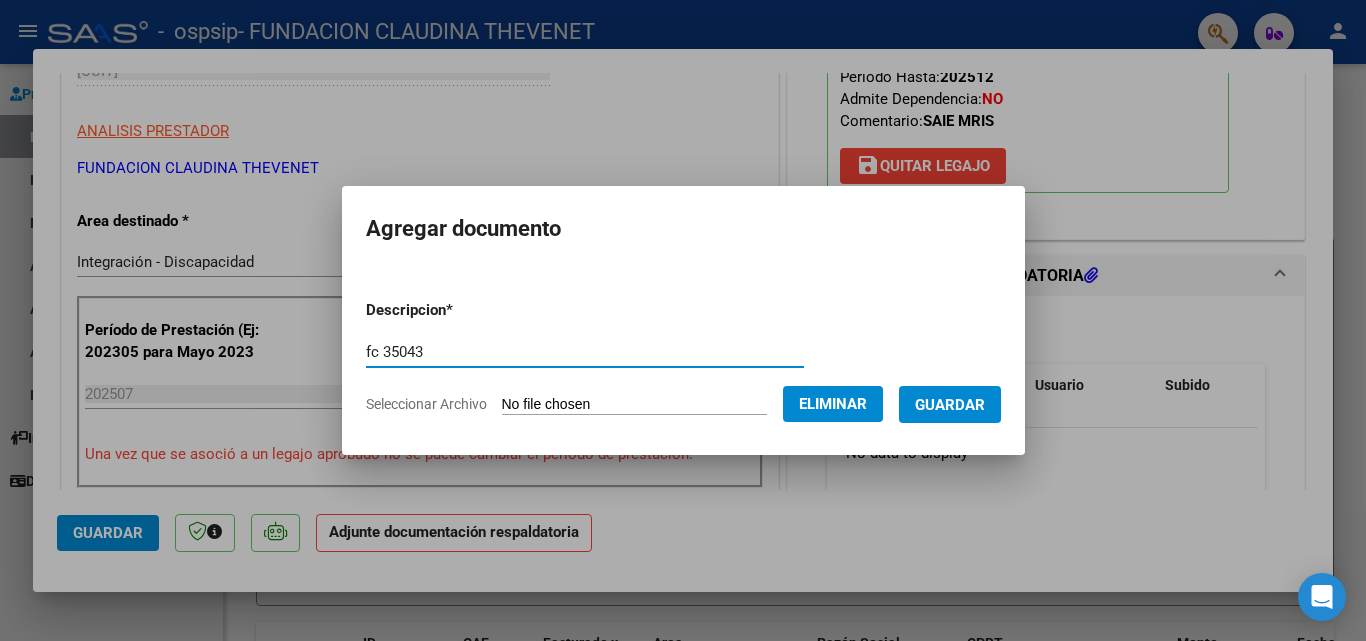 click on "fc 35043" at bounding box center [585, 352] 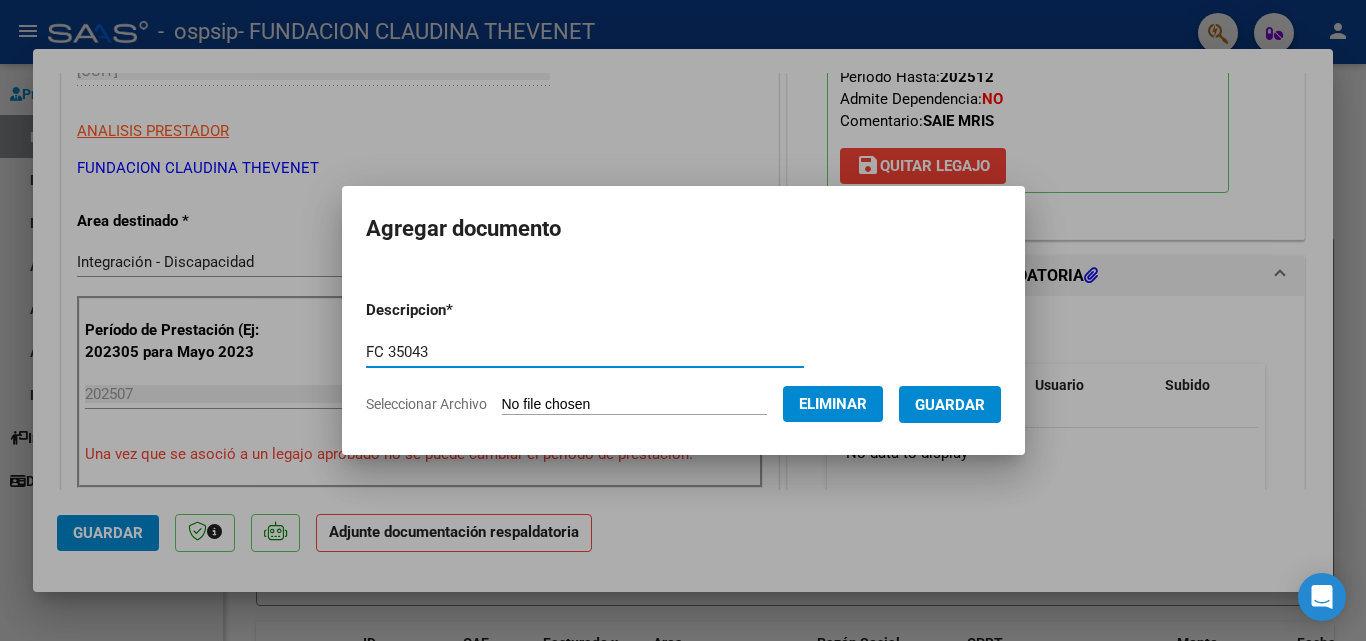 type on "FC 35043" 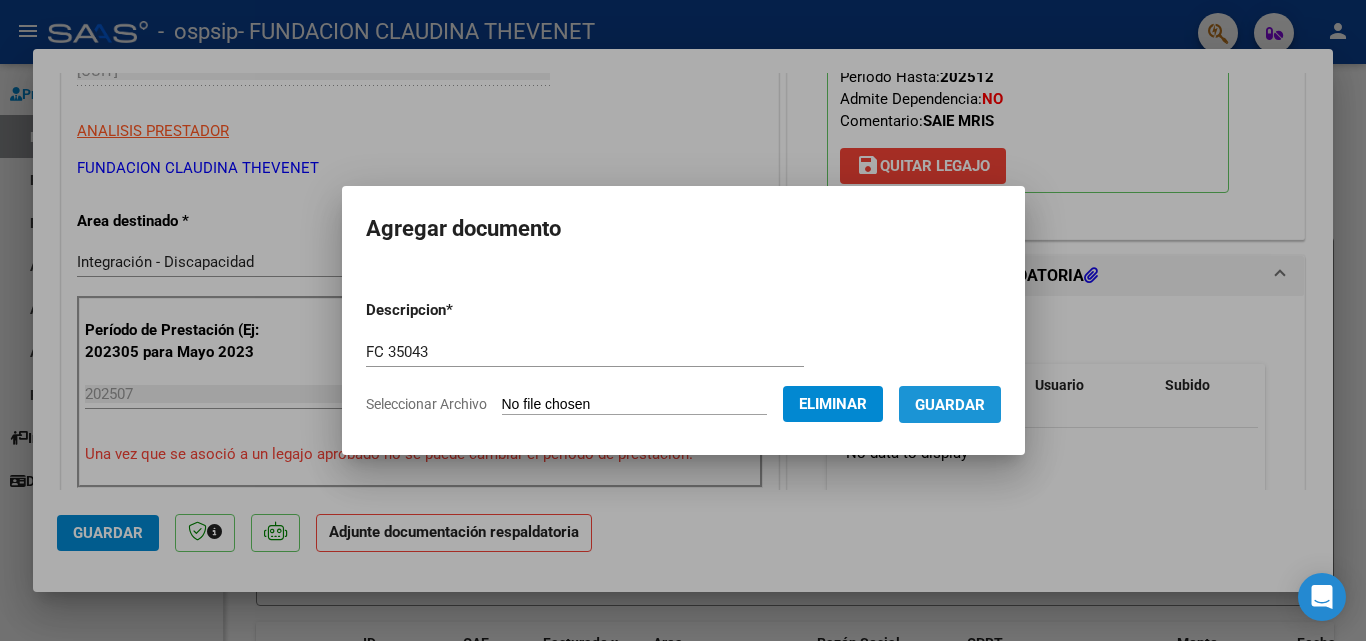 click on "Guardar" at bounding box center (950, 405) 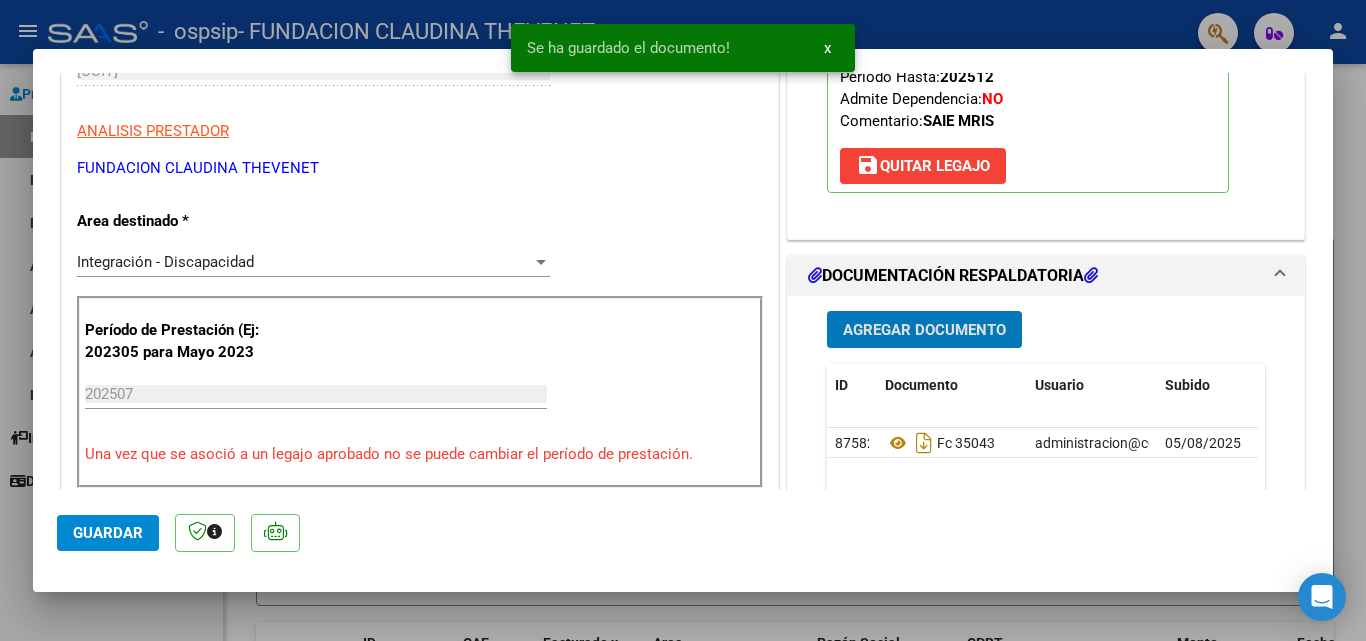 click on "Agregar Documento" at bounding box center [924, 330] 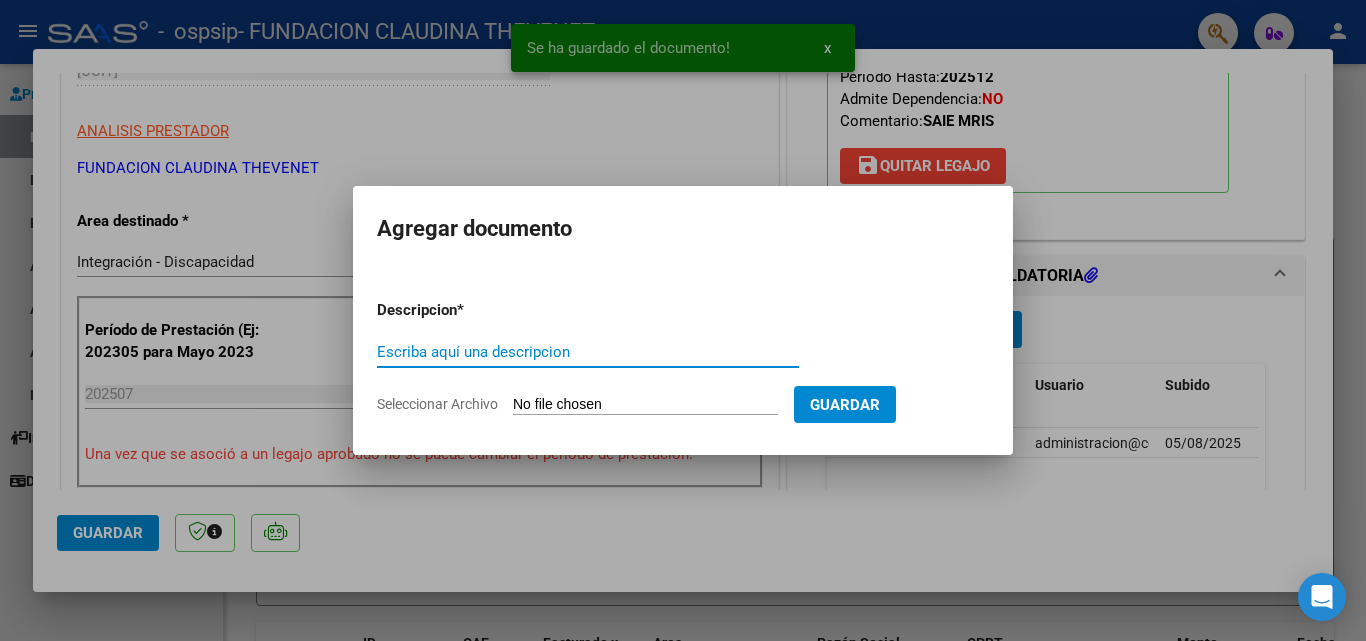 click on "Seleccionar Archivo" at bounding box center [645, 405] 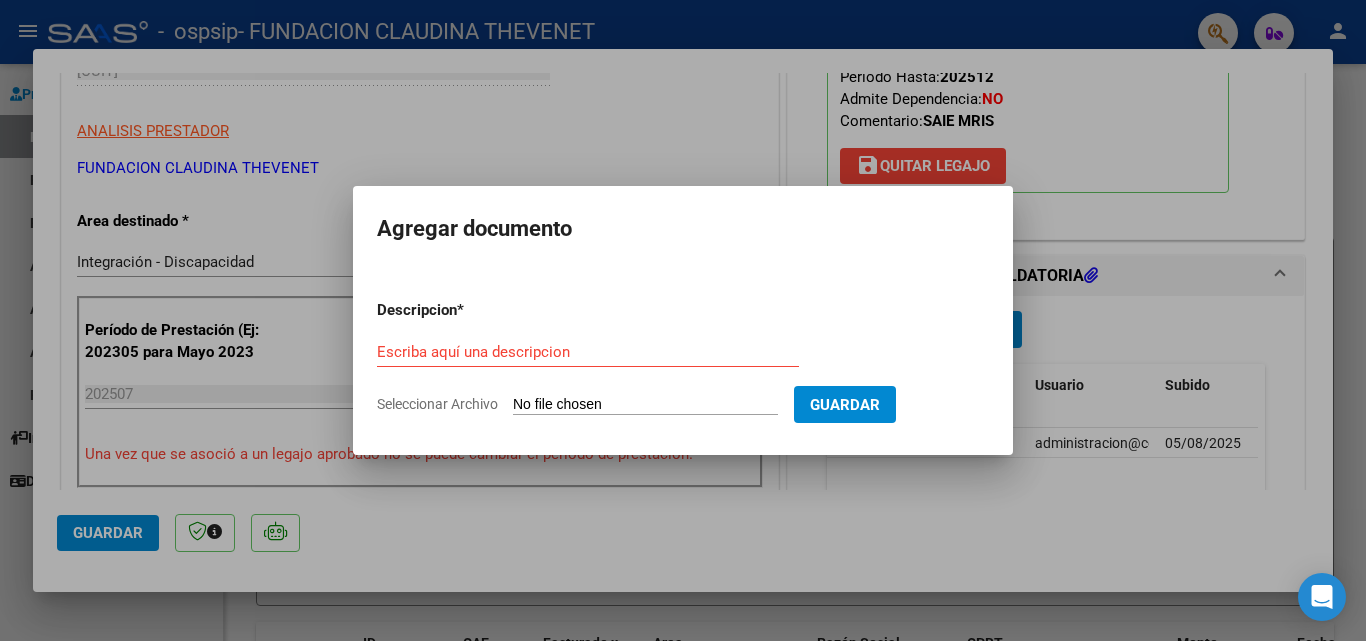 type on "C:\fakepath\PA KREPKI MAXIMO MIE (2).pdf" 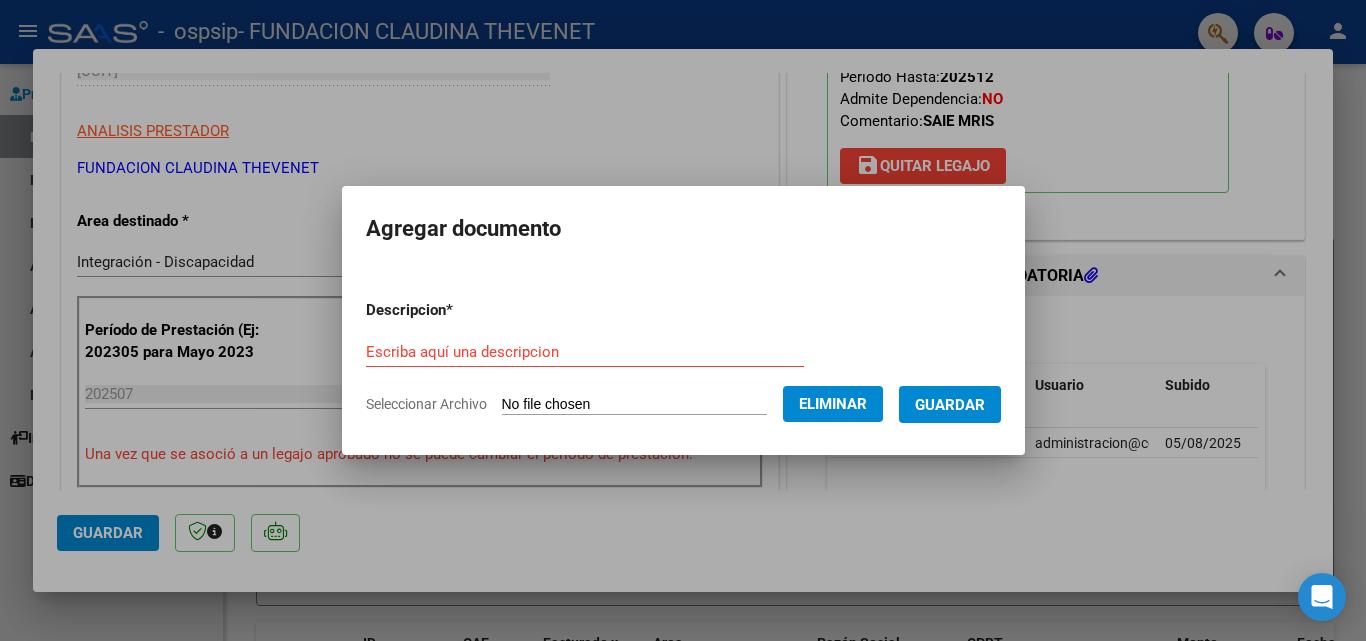 drag, startPoint x: 763, startPoint y: 223, endPoint x: 648, endPoint y: 356, distance: 175.82378 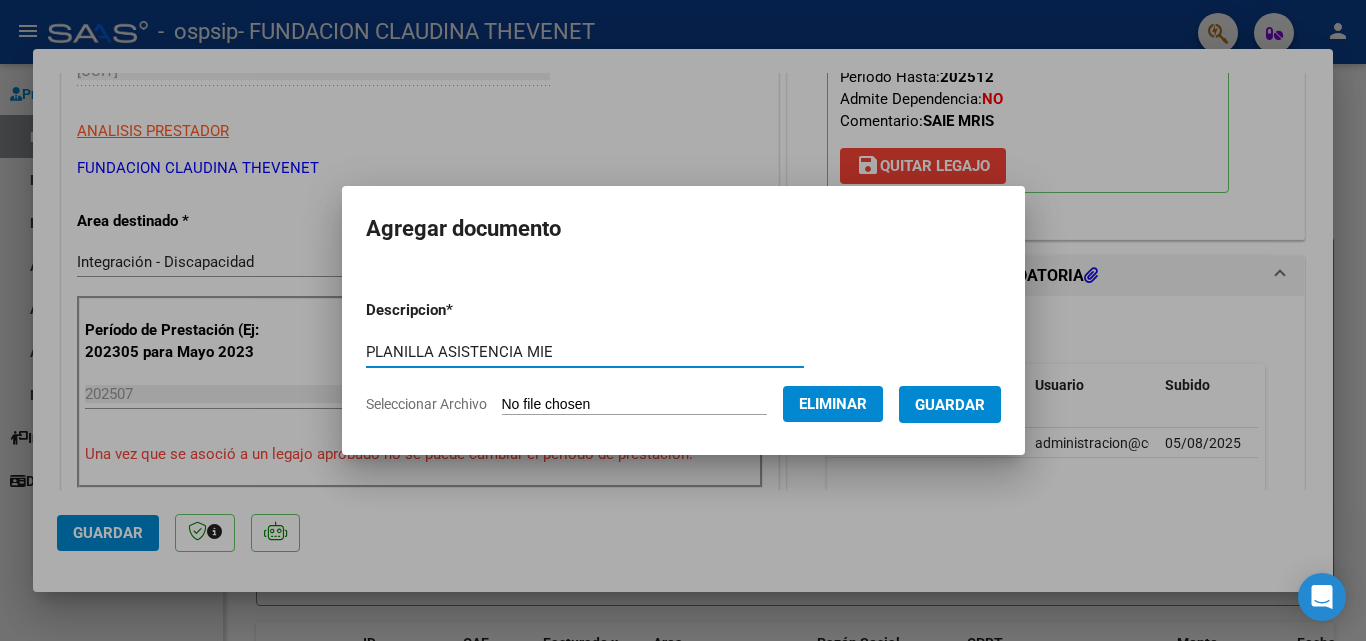 type on "PLANILLA ASISTENCIA MIE" 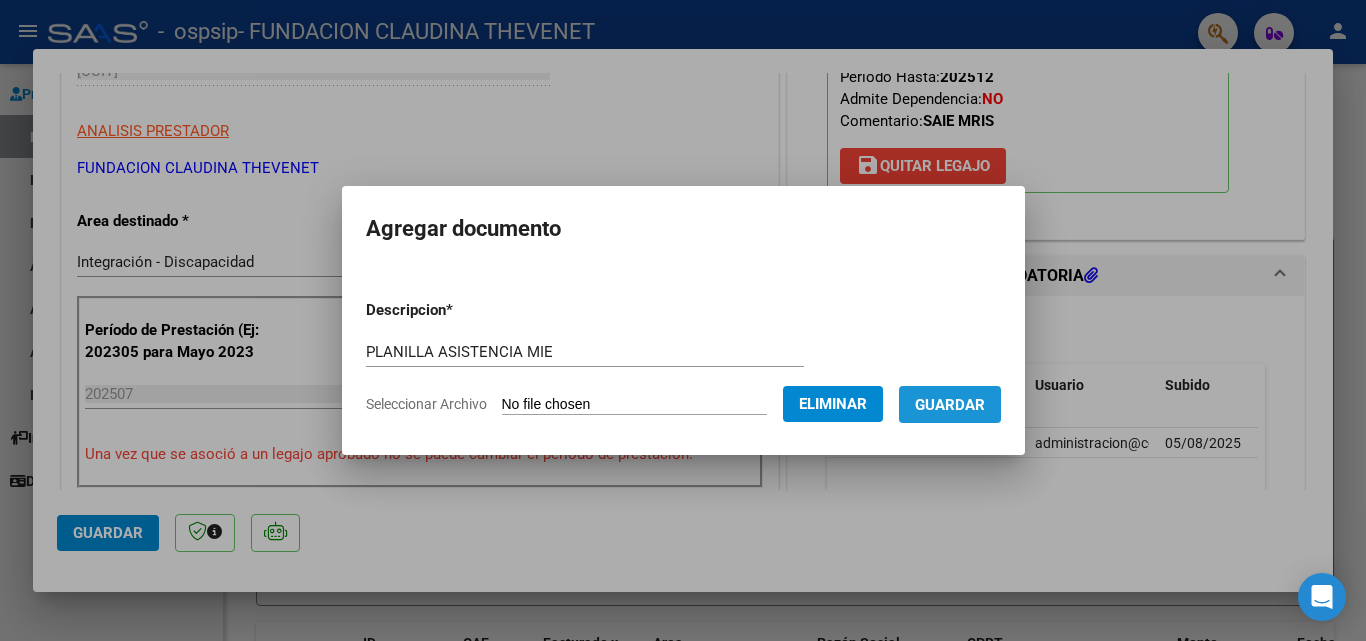 click on "Guardar" at bounding box center [950, 405] 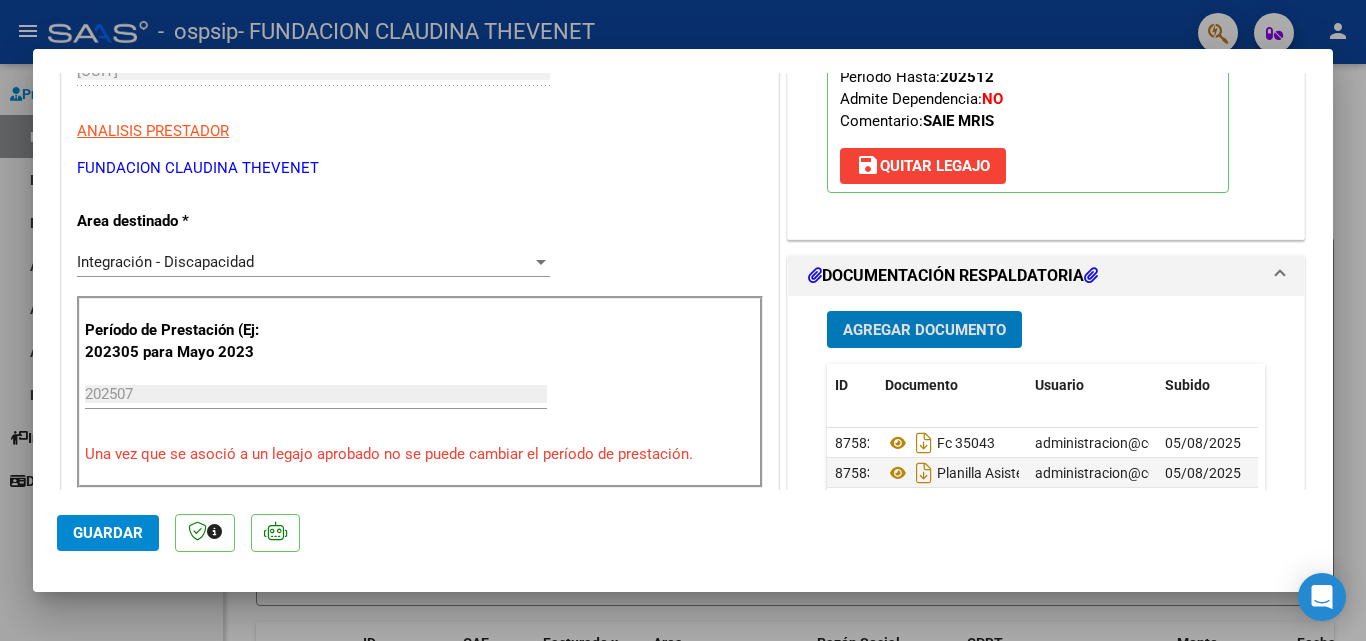 click on "Agregar Documento" at bounding box center [924, 330] 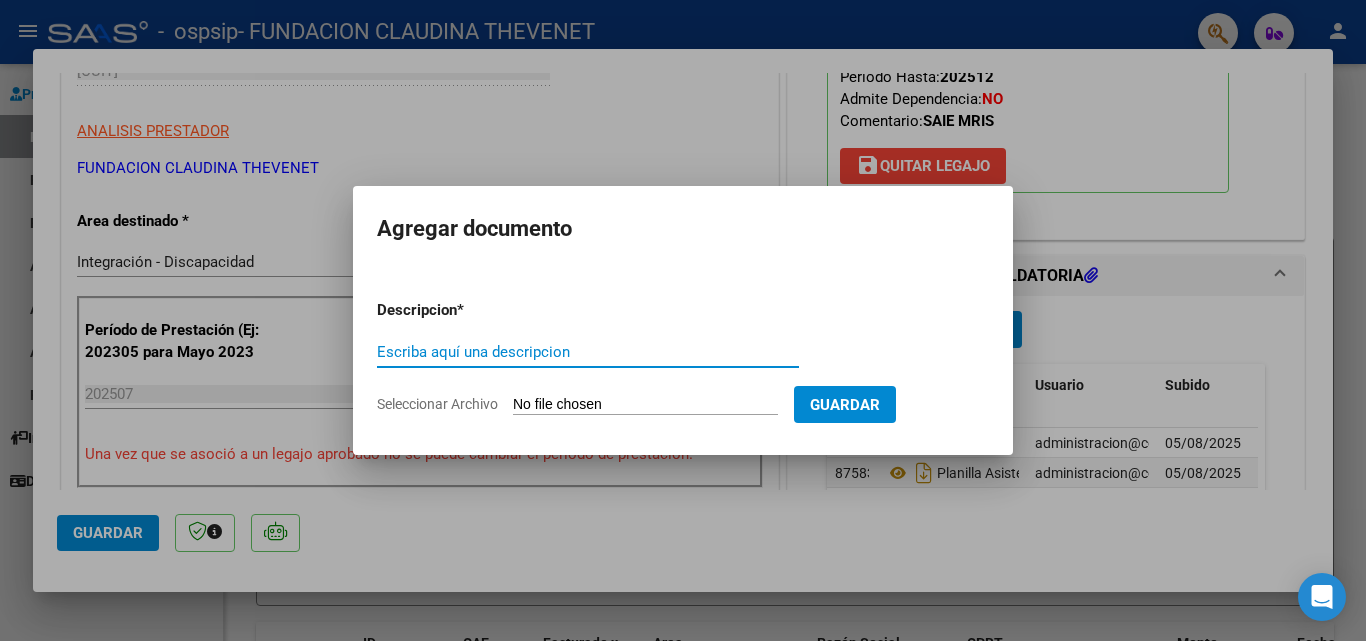 click on "Seleccionar Archivo" at bounding box center (645, 405) 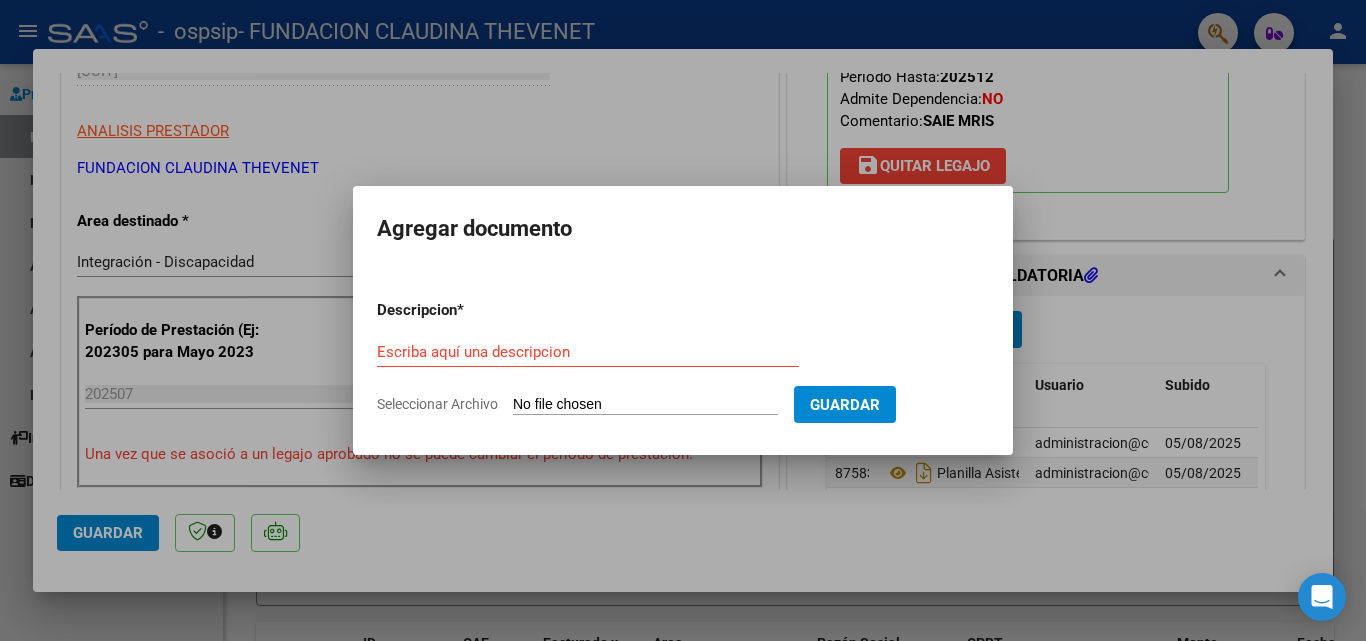 type on "C:\fakepath\INFORME MIE KREPKI MAXIMO.pdf" 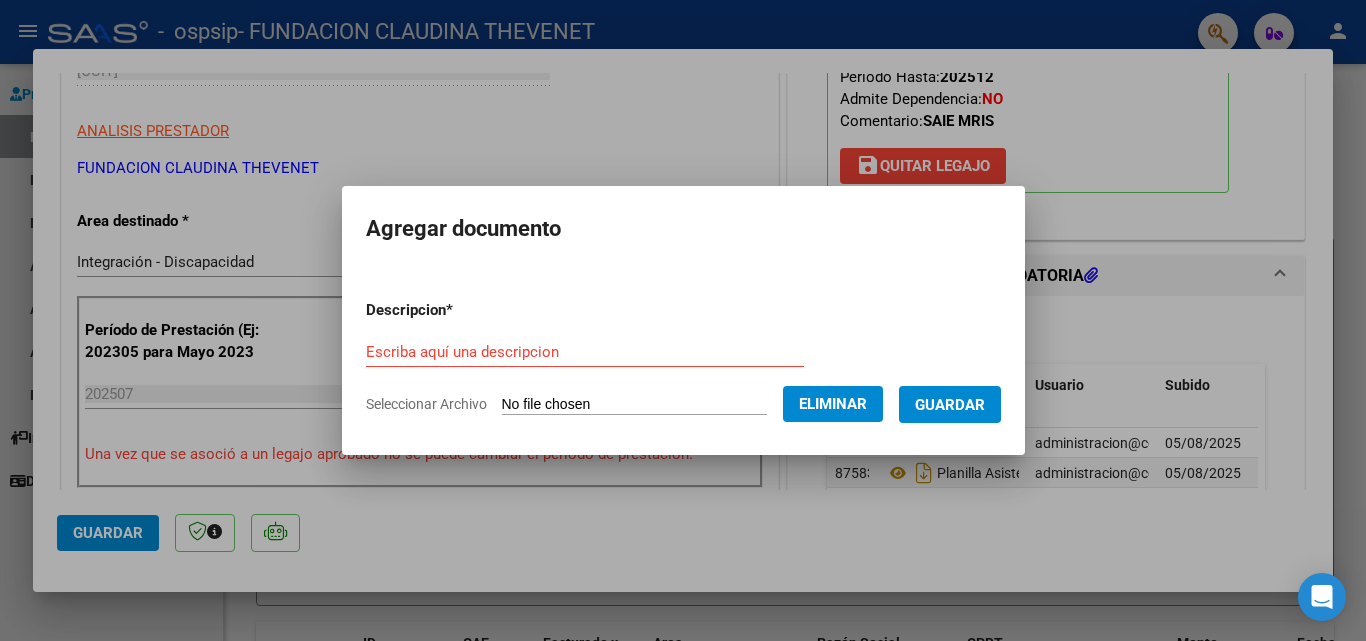 click on "Escriba aquí una descripcion" at bounding box center (585, 352) 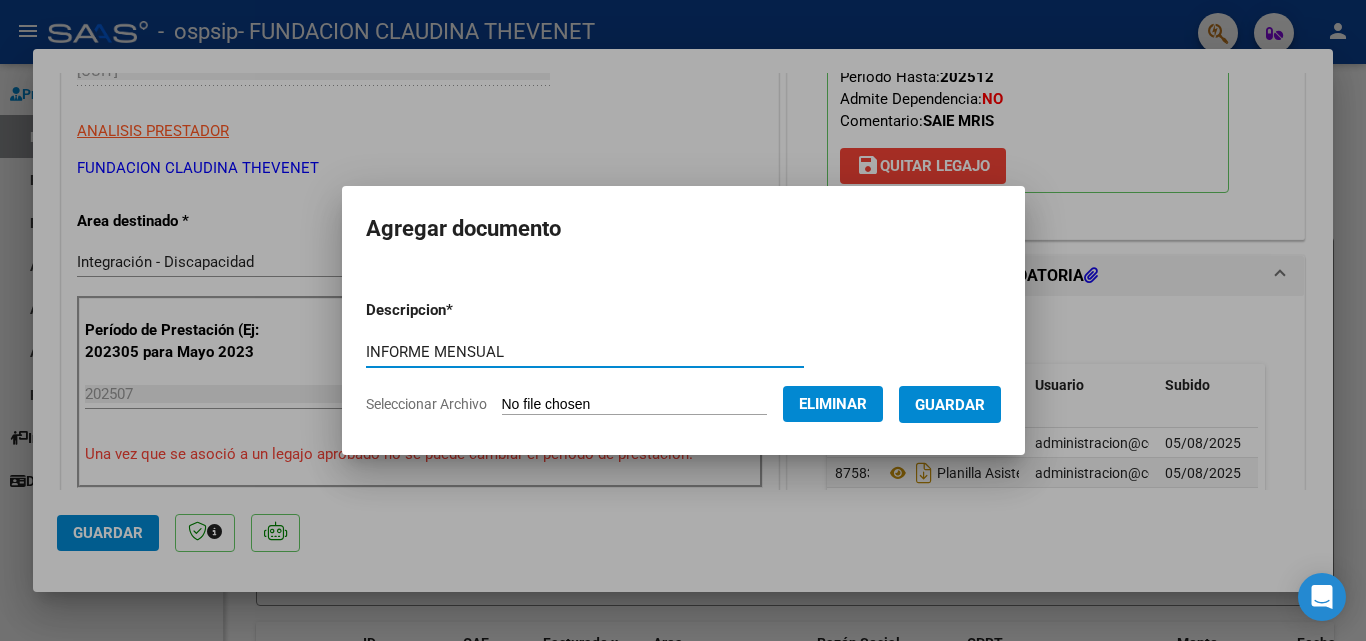 type on "INFORME MENSUAL" 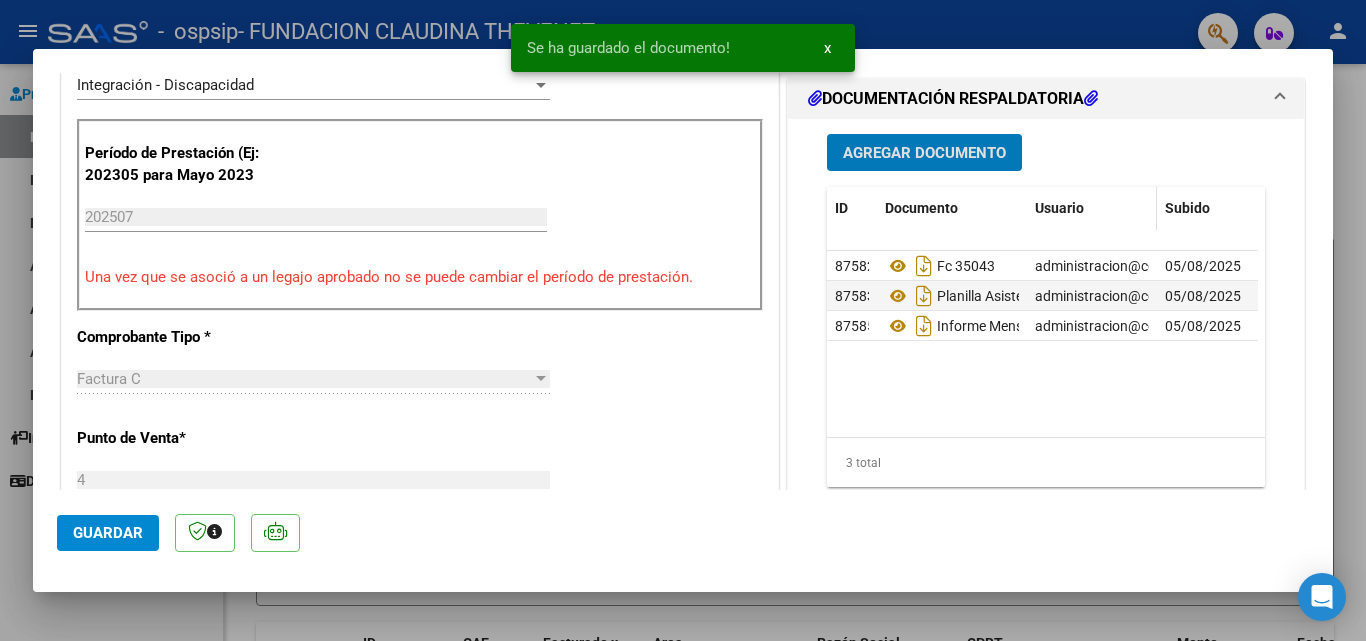 scroll, scrollTop: 500, scrollLeft: 0, axis: vertical 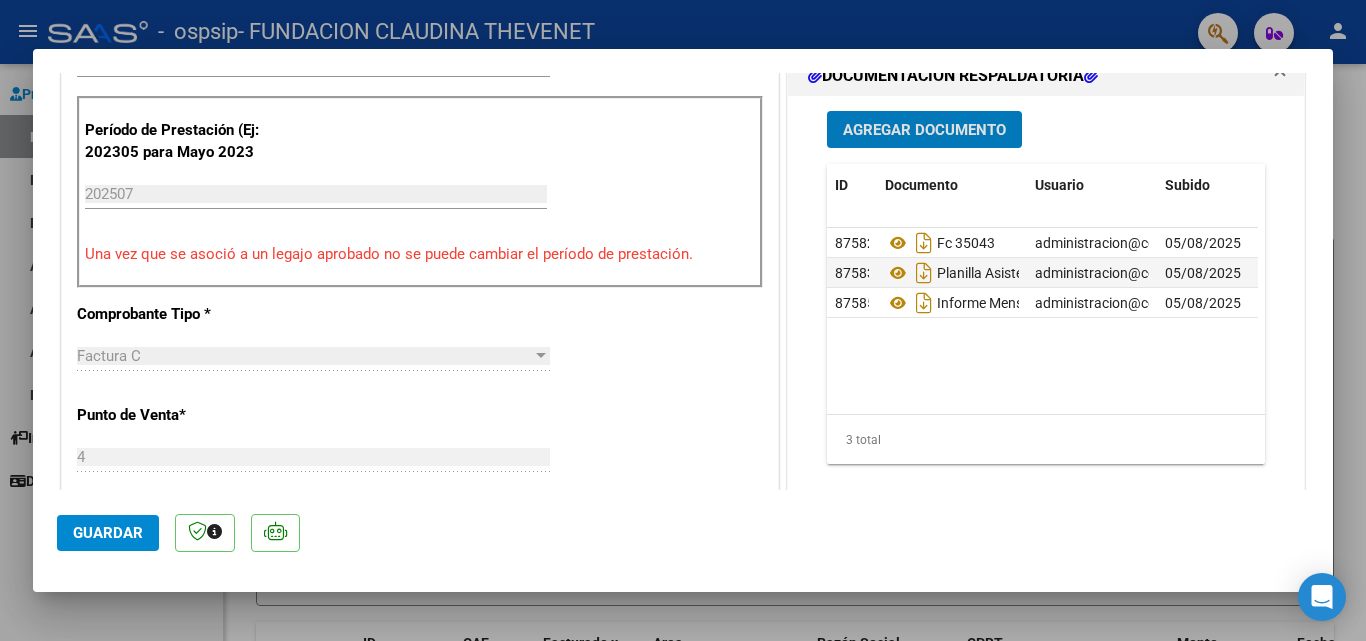 click on "Guardar" 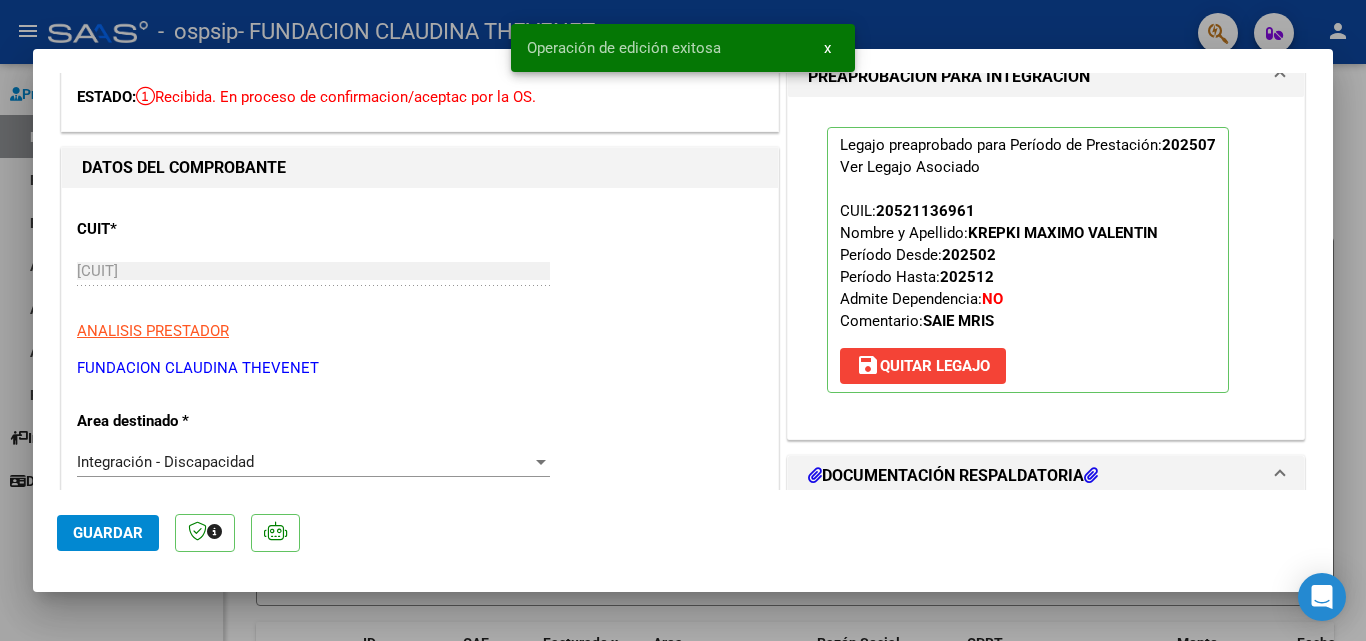 scroll, scrollTop: 0, scrollLeft: 0, axis: both 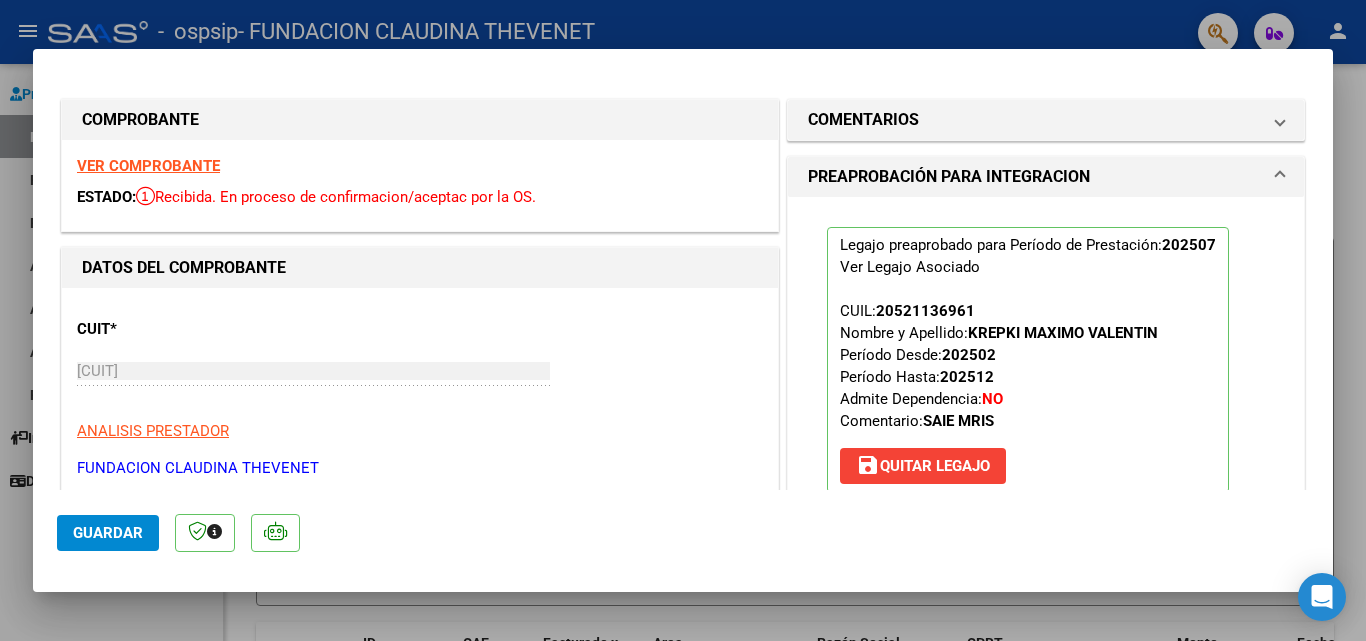 click at bounding box center [683, 320] 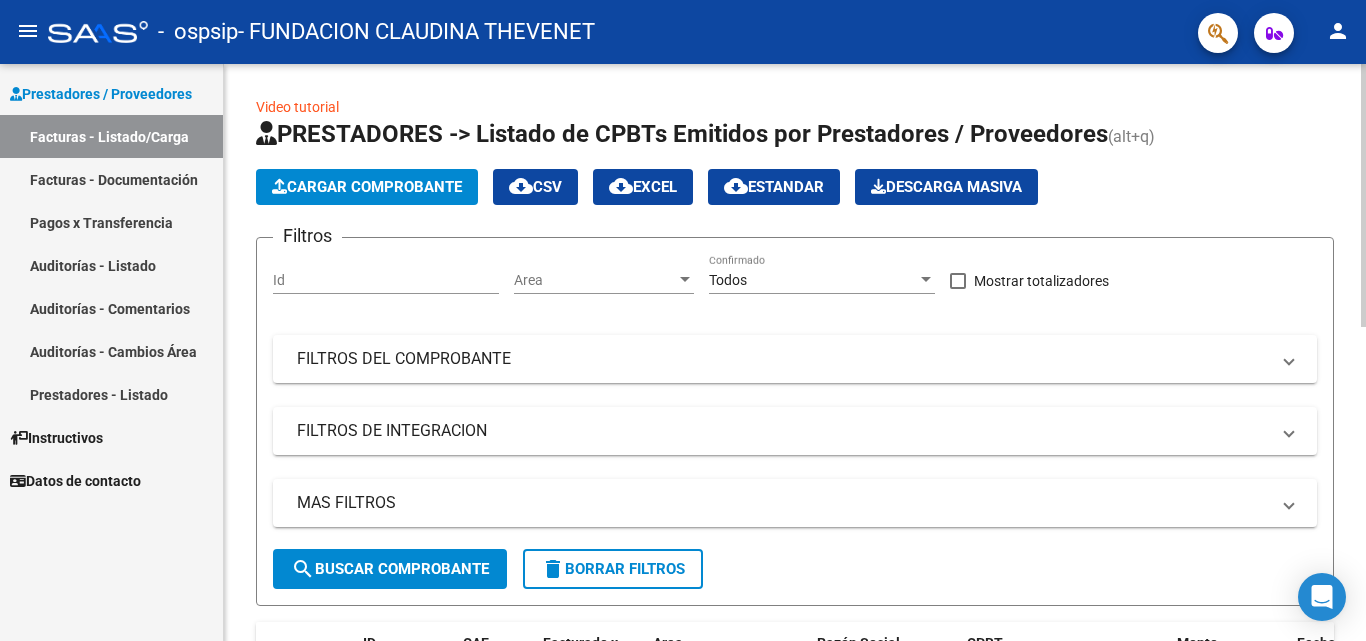 click on "Cargar Comprobante" 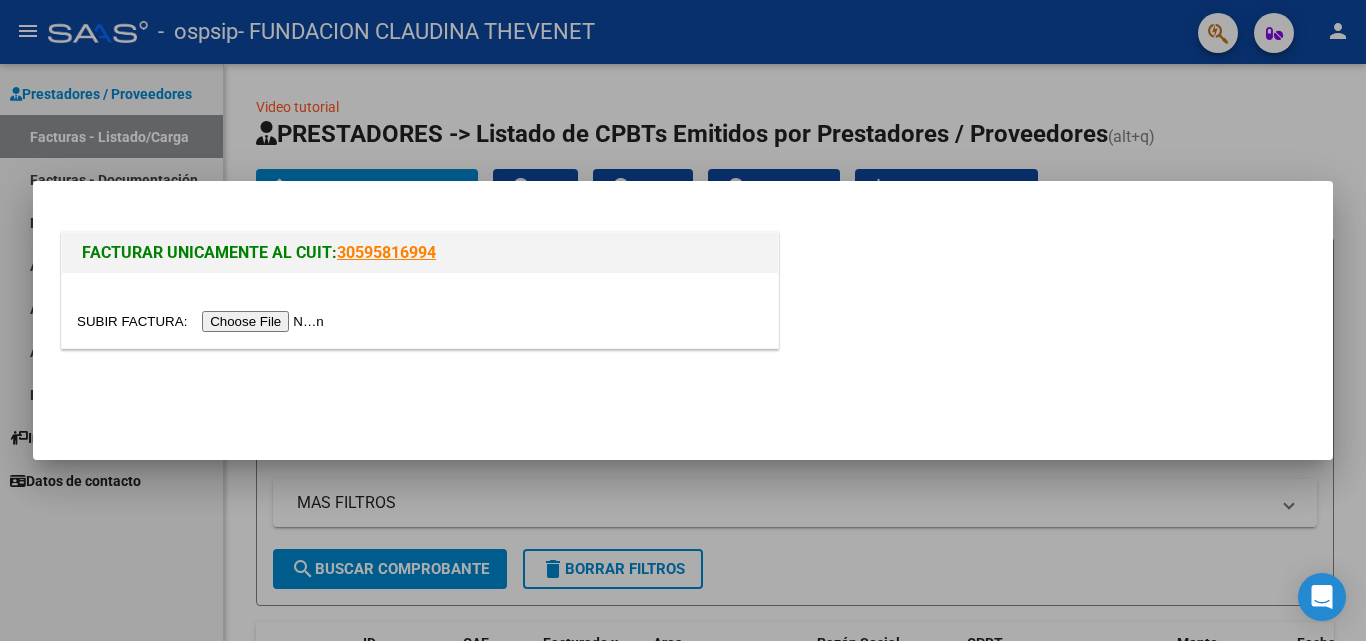 click at bounding box center (203, 321) 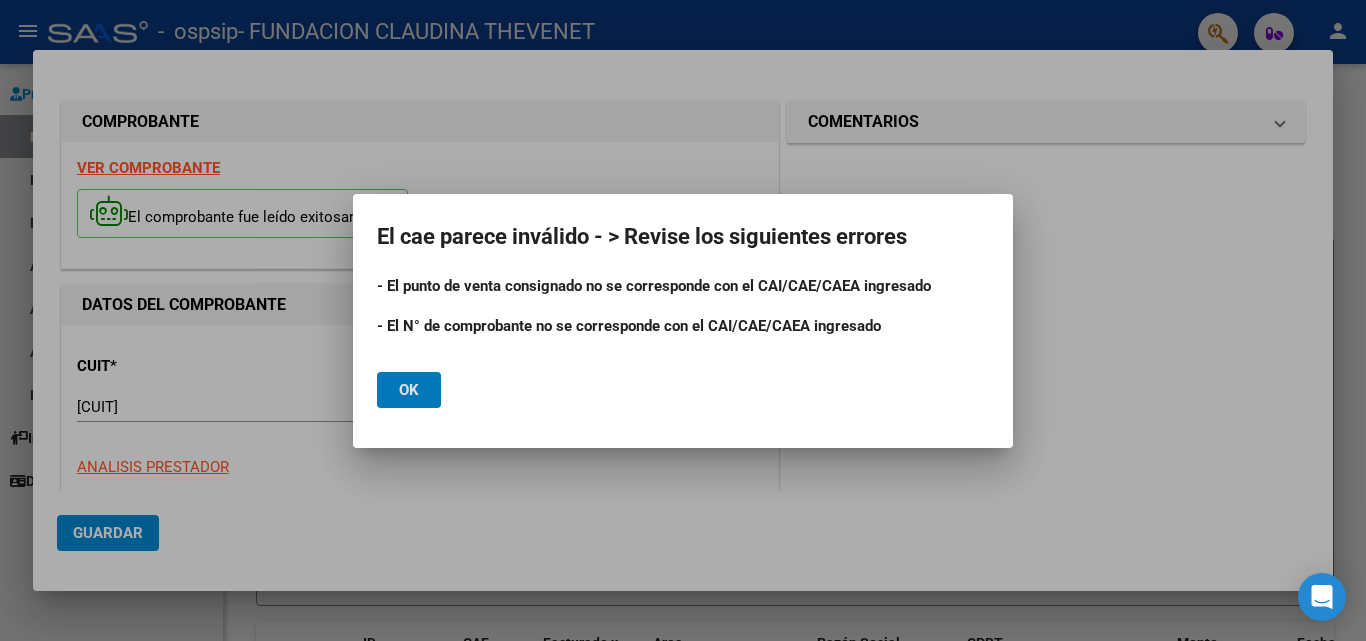 click on "Ok" 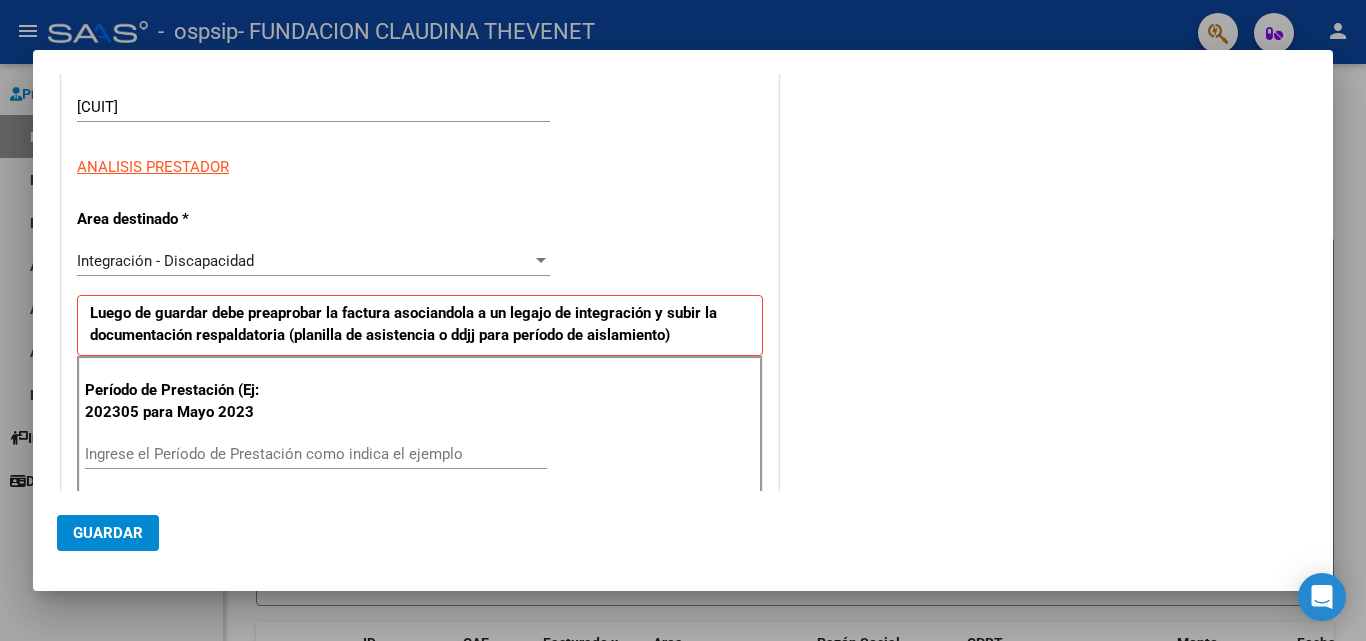 scroll, scrollTop: 400, scrollLeft: 0, axis: vertical 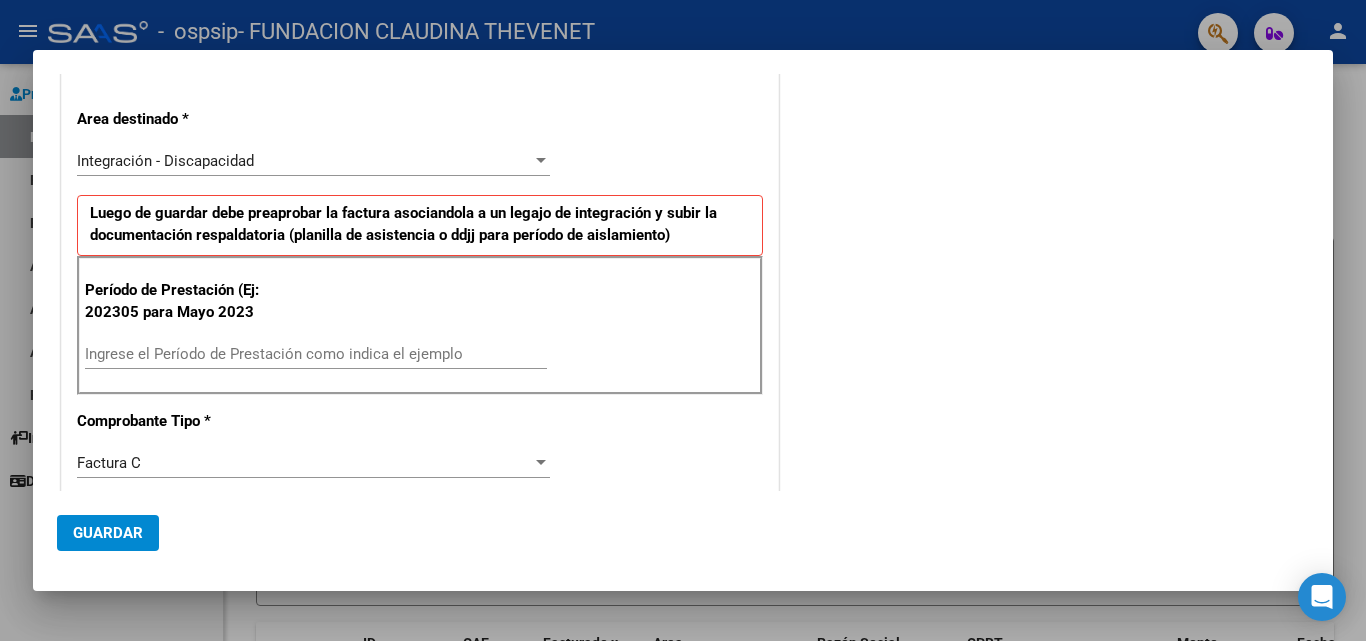 click on "Ingrese el Período de Prestación como indica el ejemplo" at bounding box center (316, 354) 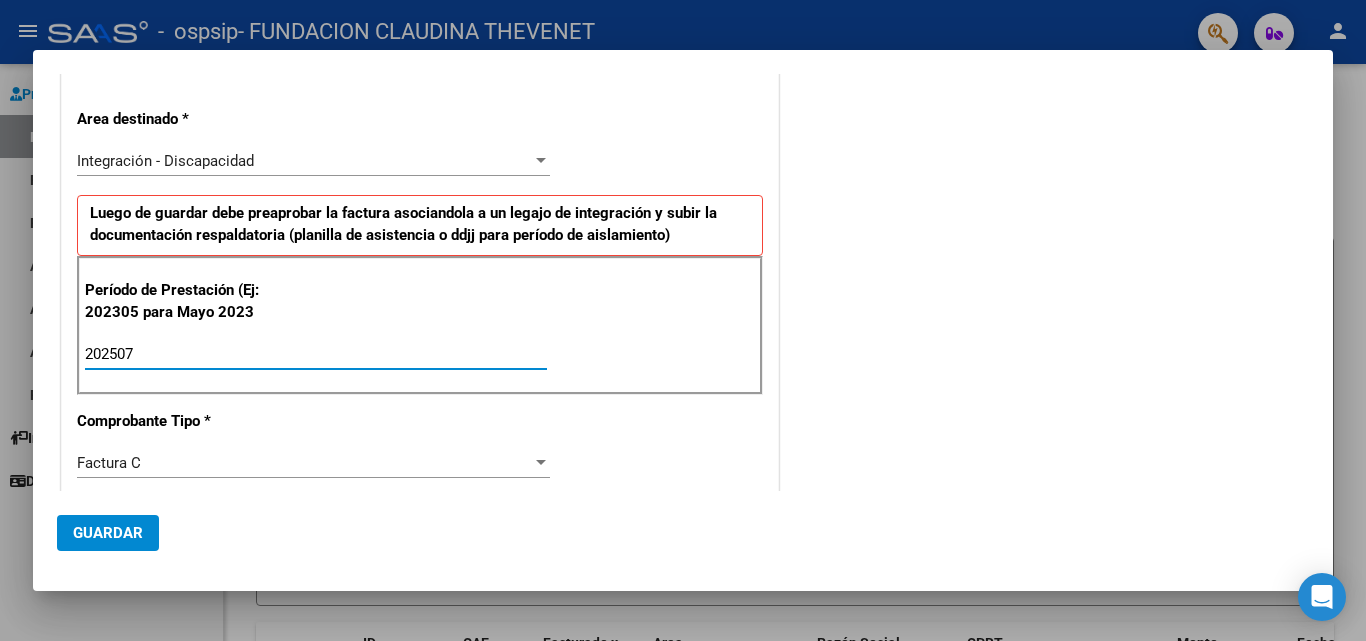 scroll, scrollTop: 500, scrollLeft: 0, axis: vertical 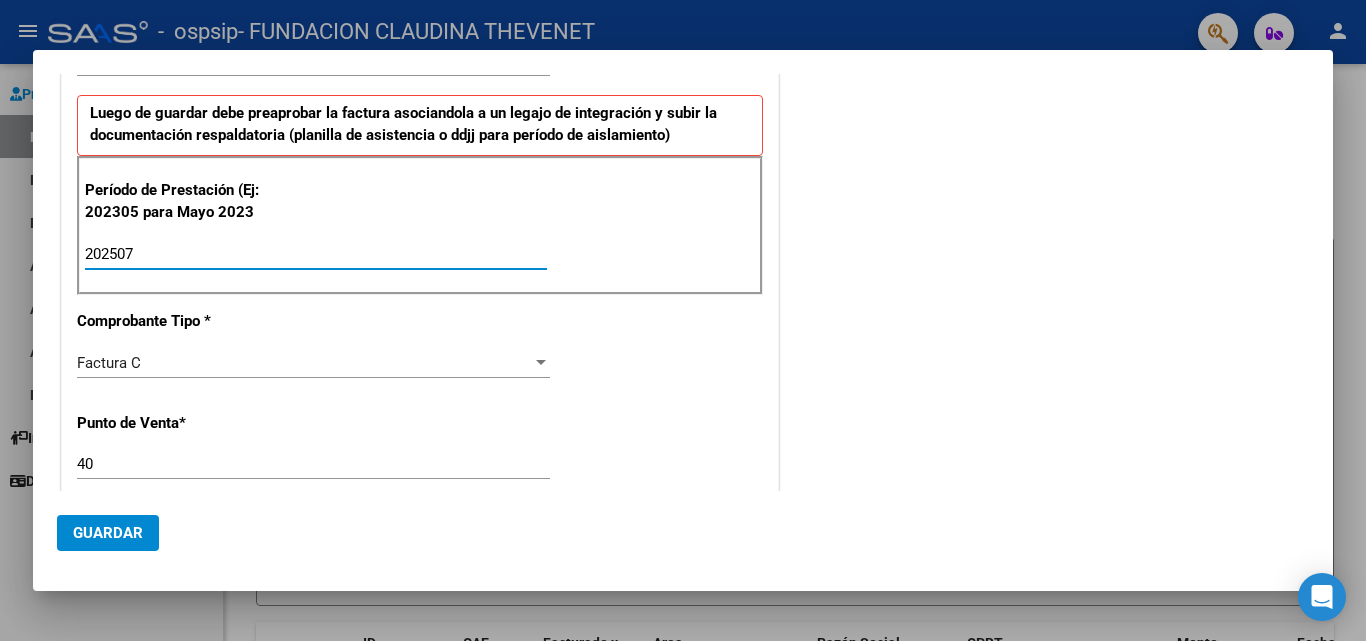 type on "202507" 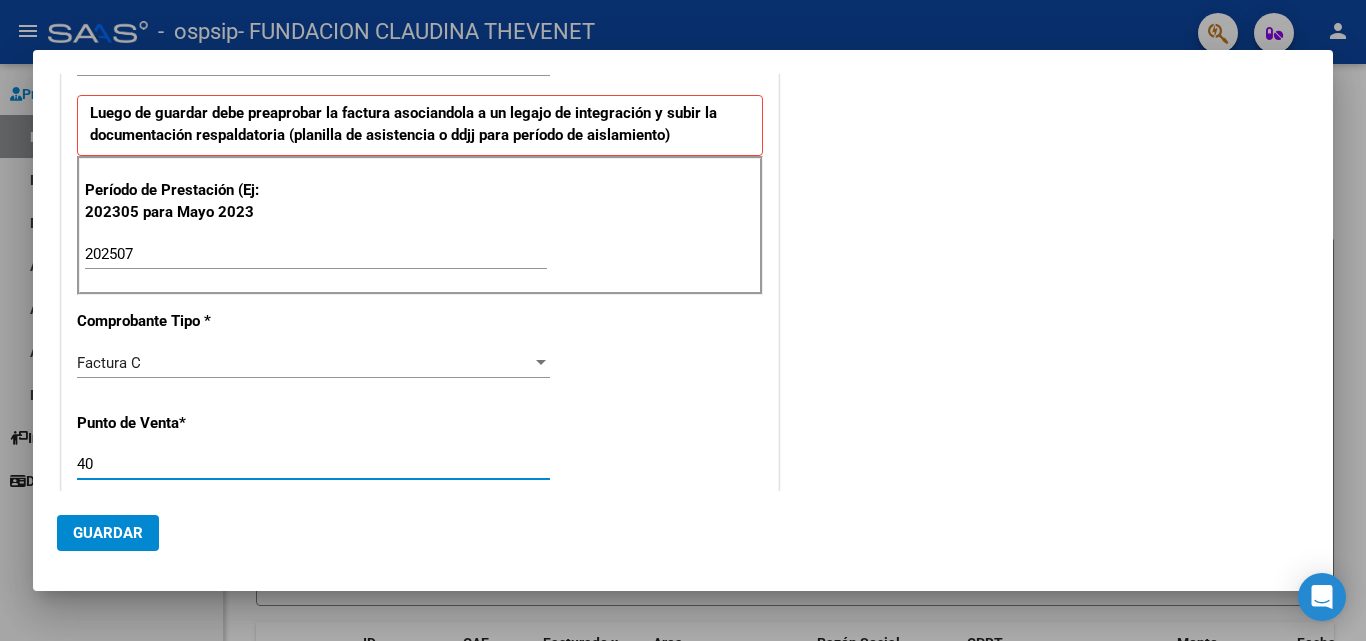click on "40" at bounding box center [313, 464] 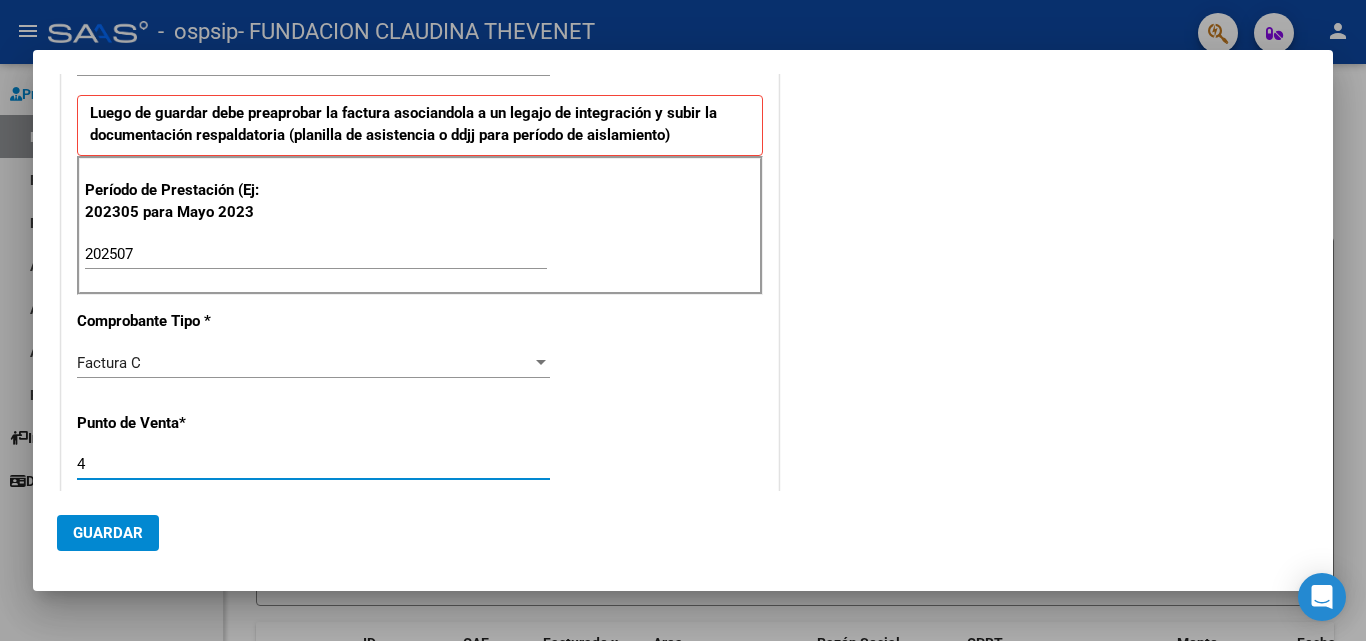 scroll, scrollTop: 600, scrollLeft: 0, axis: vertical 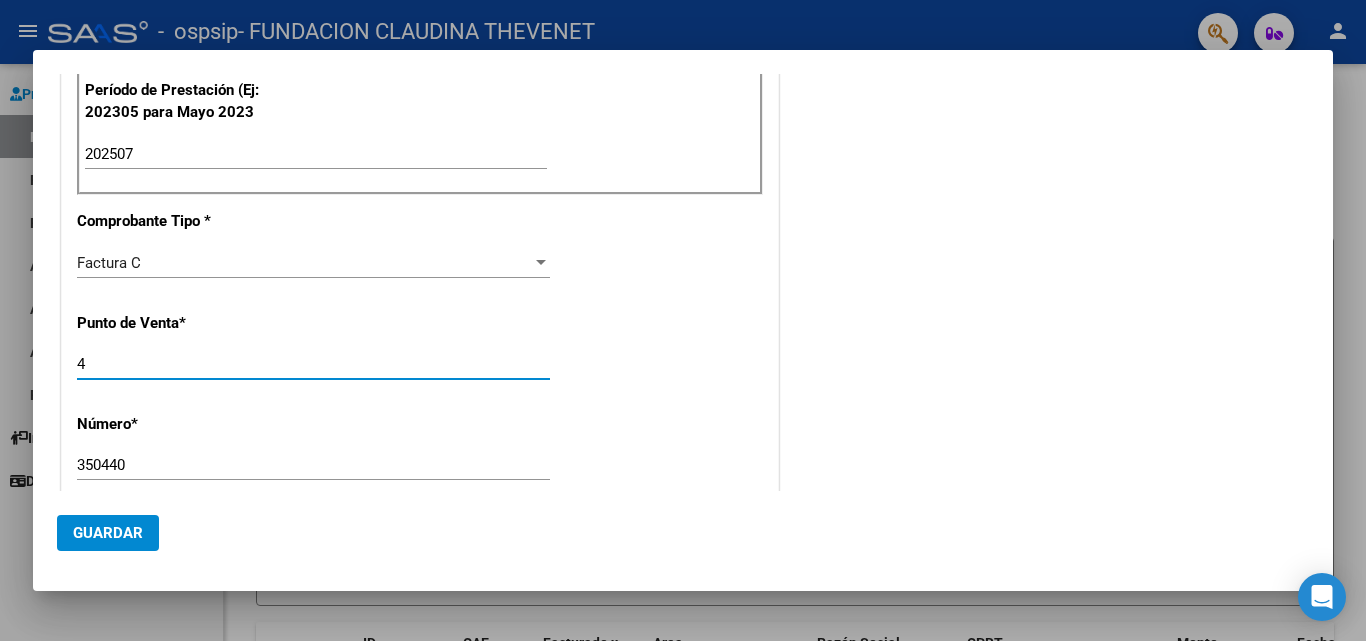 type on "4" 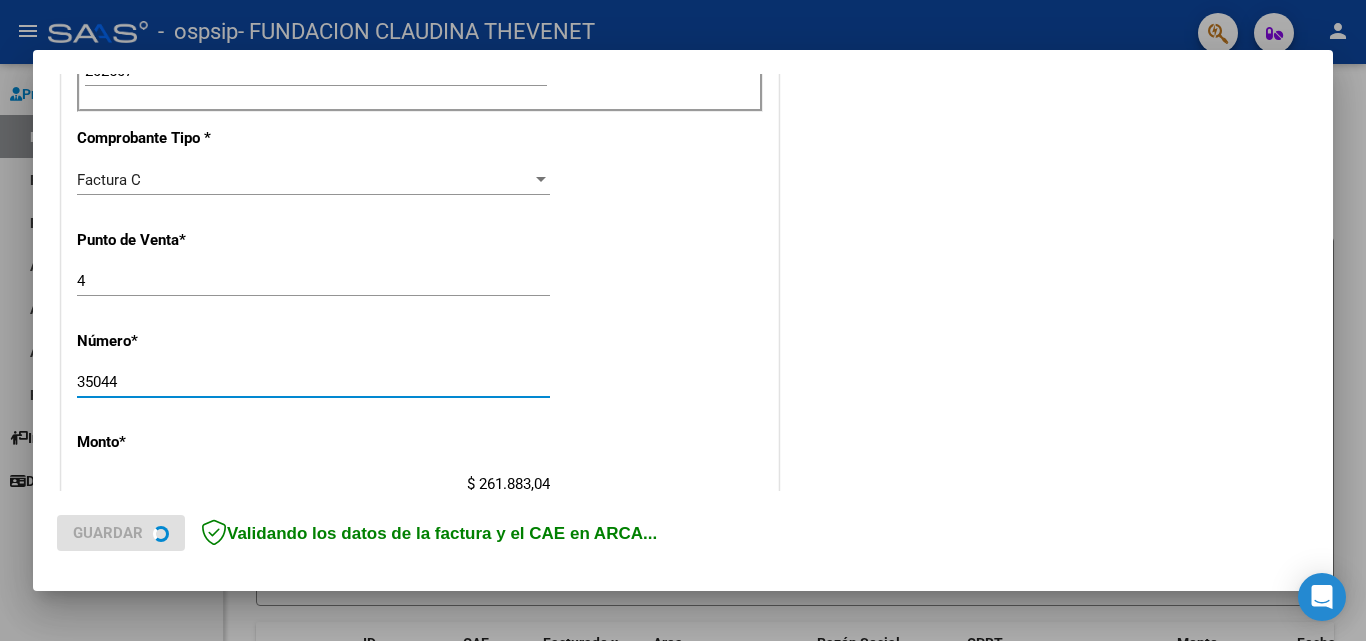 type on "35044" 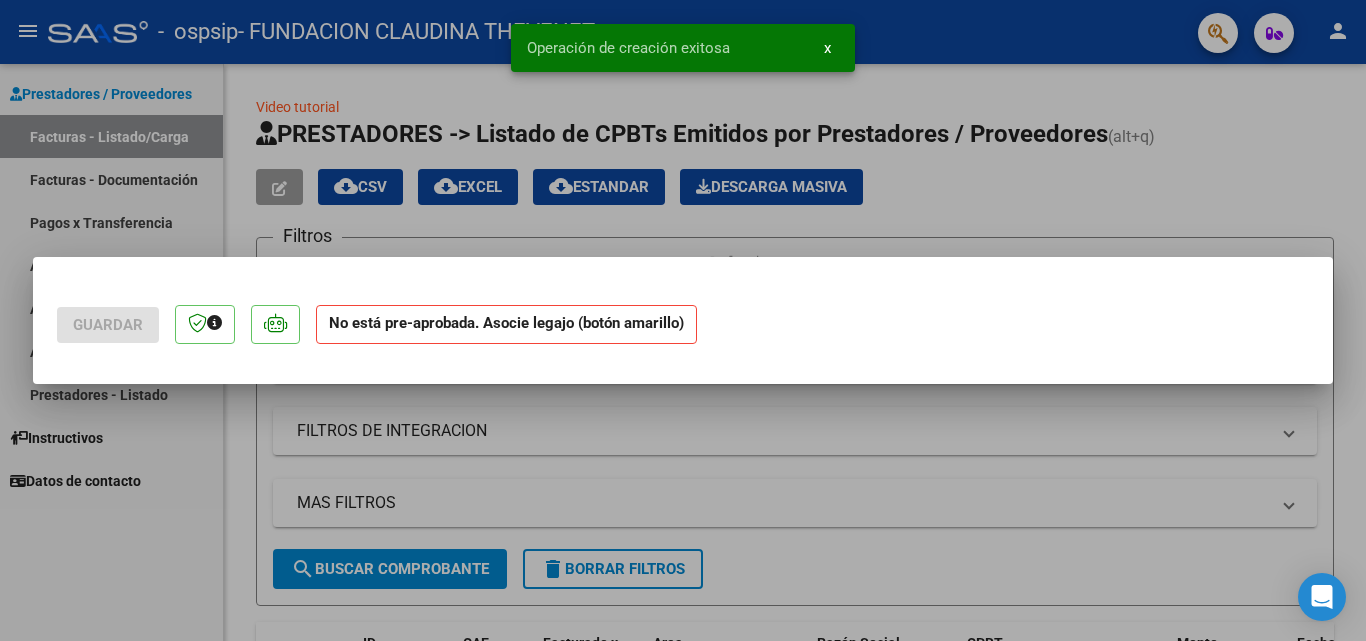 scroll, scrollTop: 0, scrollLeft: 0, axis: both 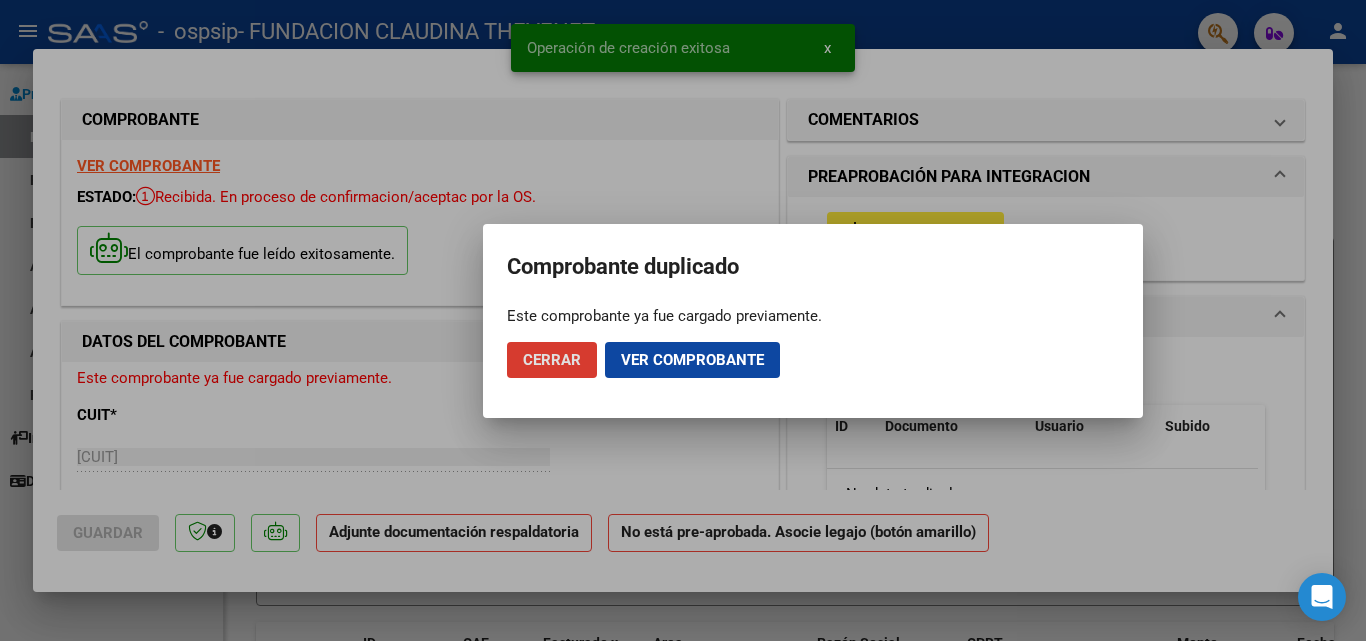 click on "Cerrar" 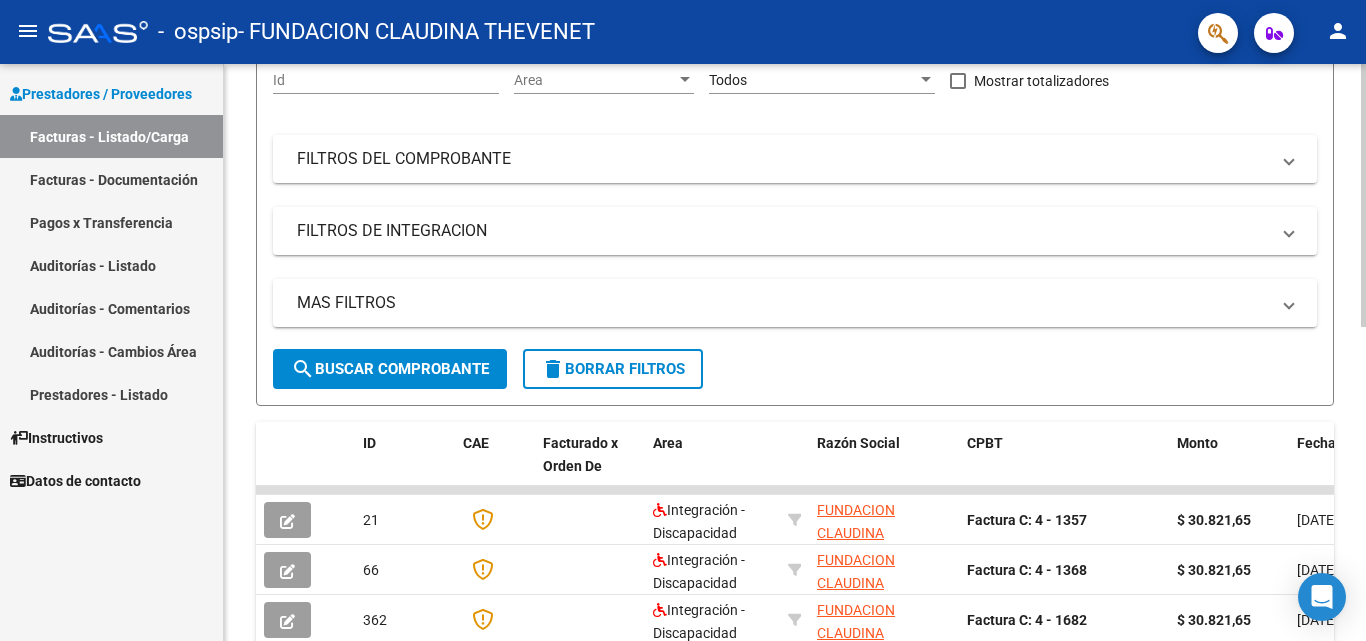 scroll, scrollTop: 0, scrollLeft: 0, axis: both 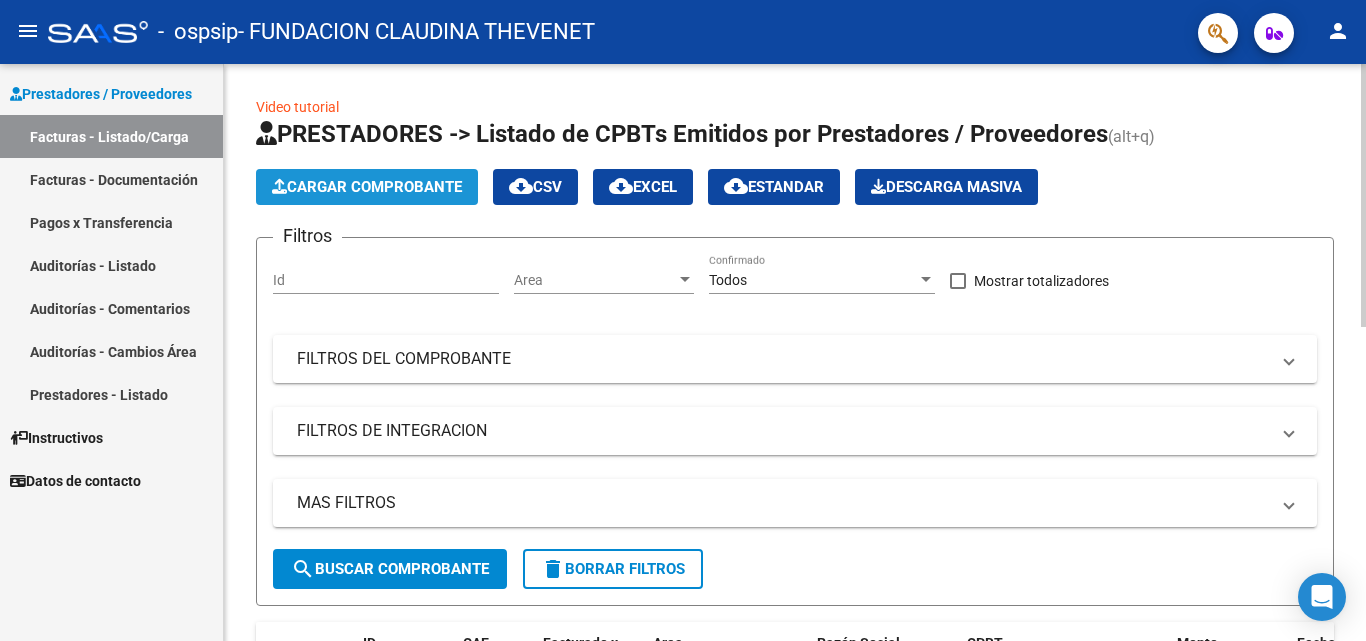 click on "Cargar Comprobante" 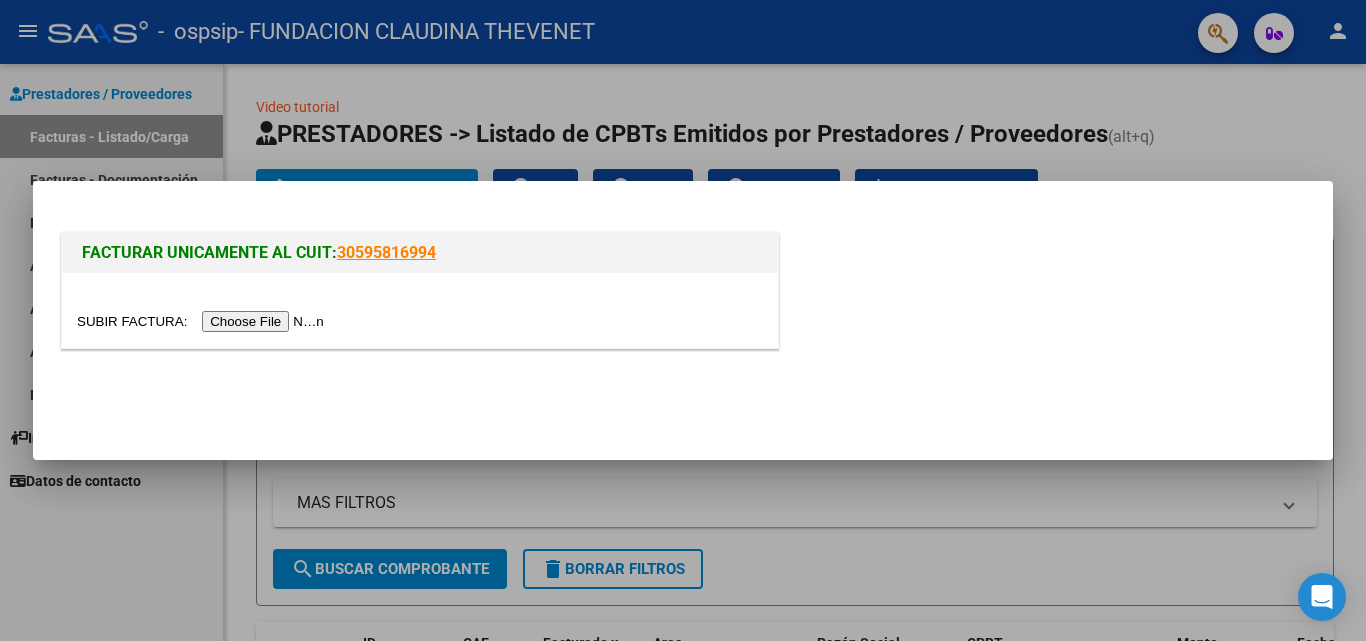 click at bounding box center [203, 321] 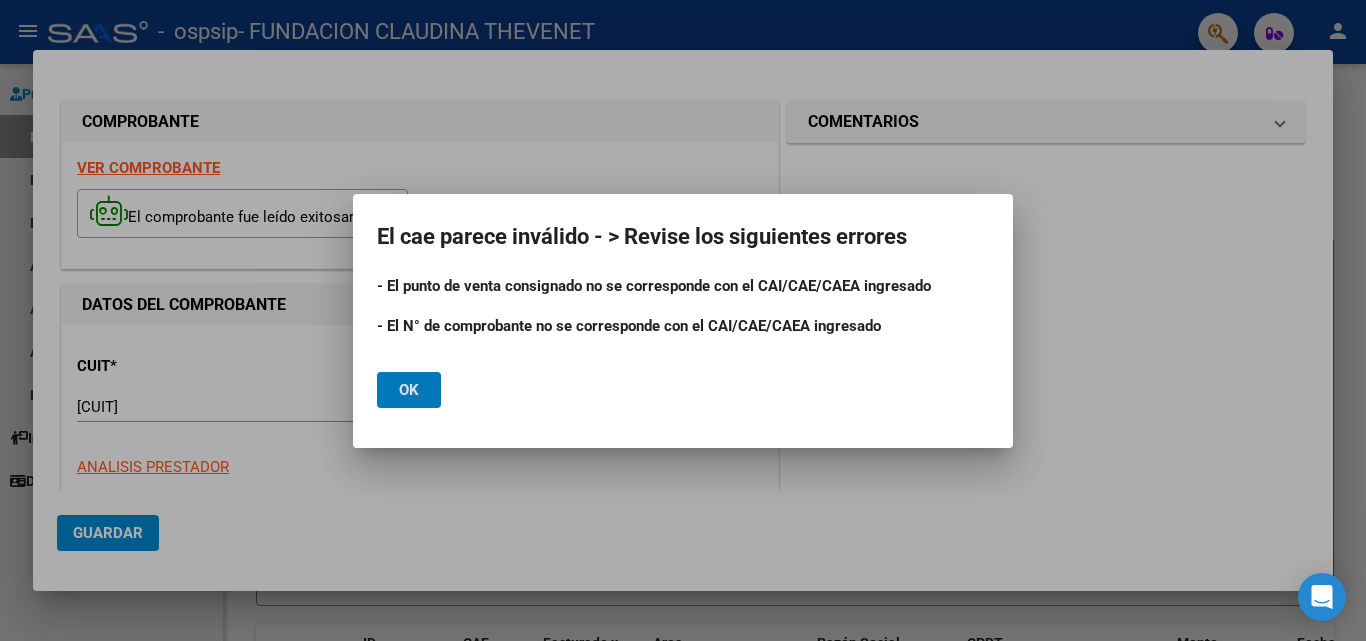 click on "Ok" 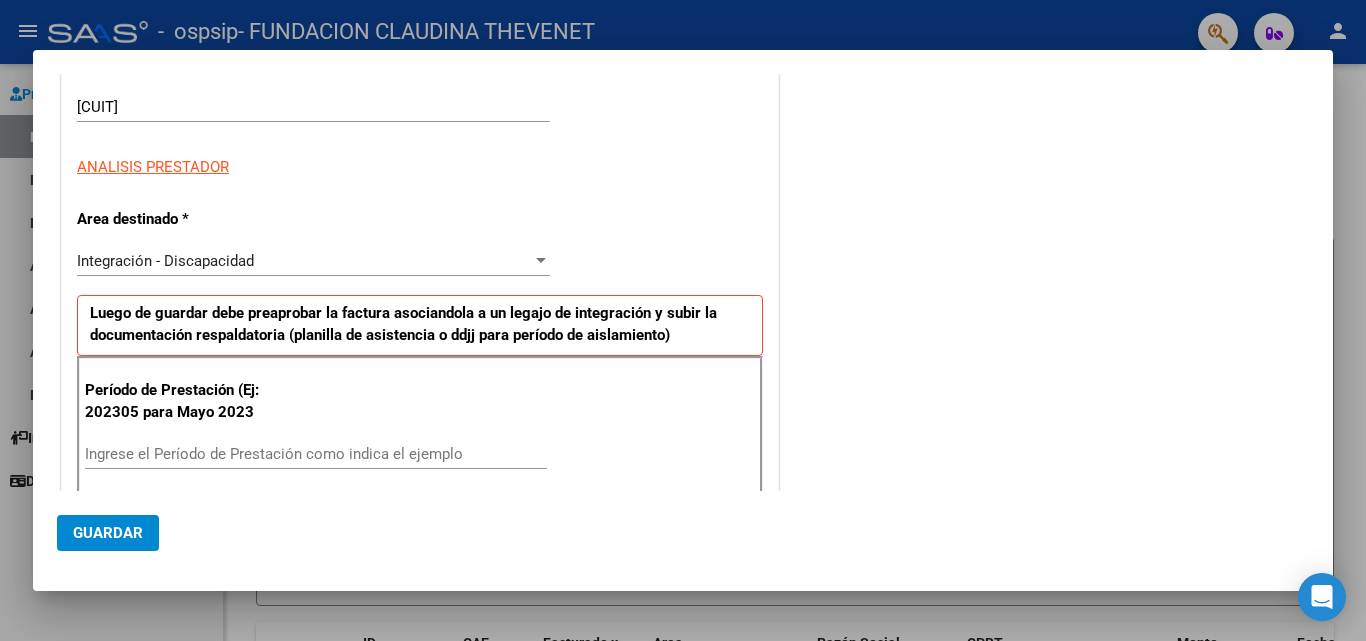 scroll, scrollTop: 400, scrollLeft: 0, axis: vertical 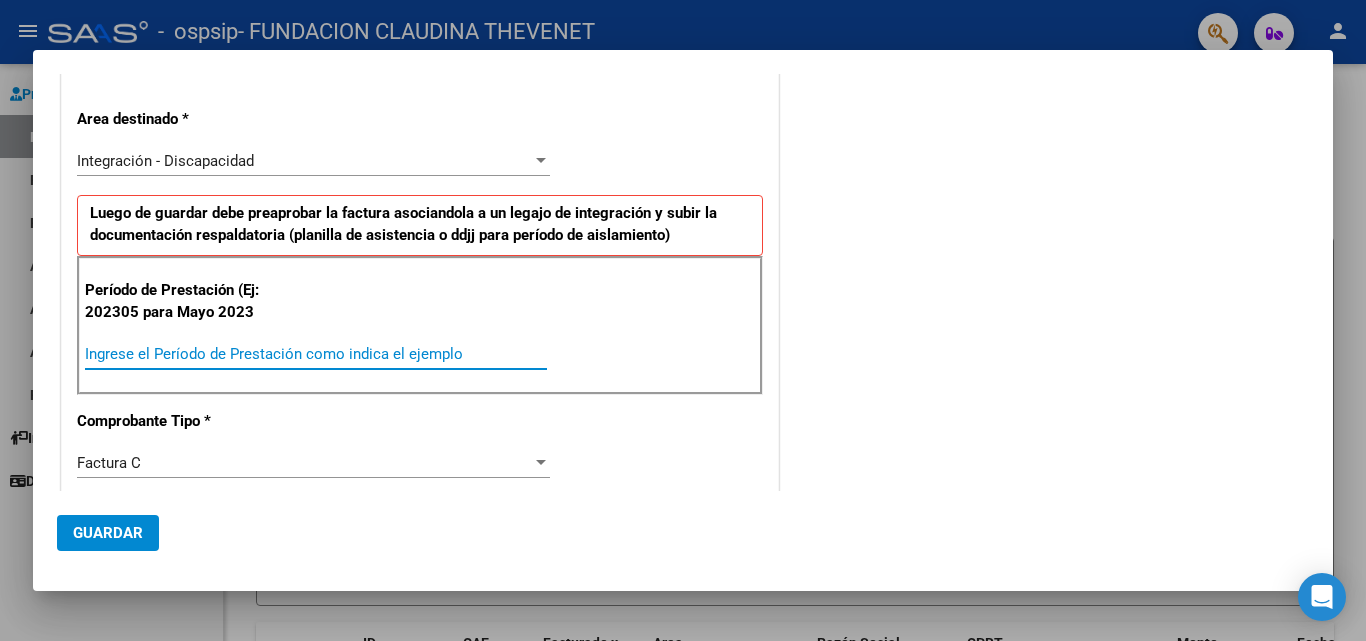 click on "Ingrese el Período de Prestación como indica el ejemplo" at bounding box center (316, 354) 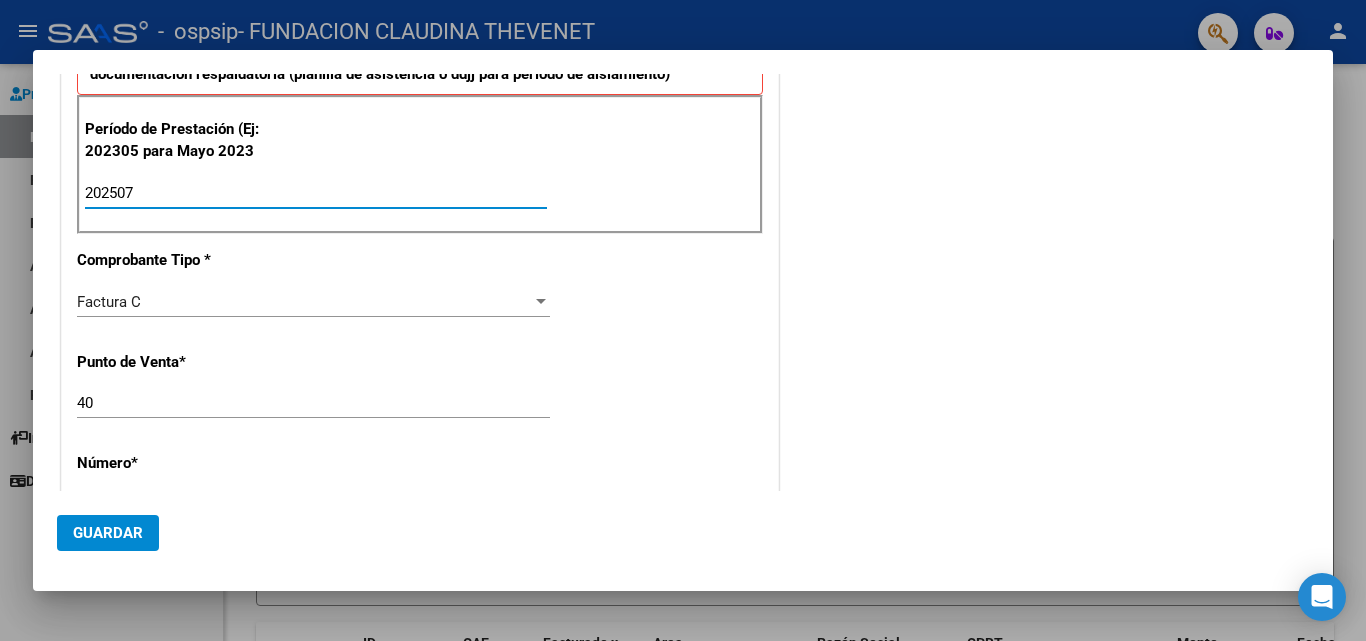 scroll, scrollTop: 600, scrollLeft: 0, axis: vertical 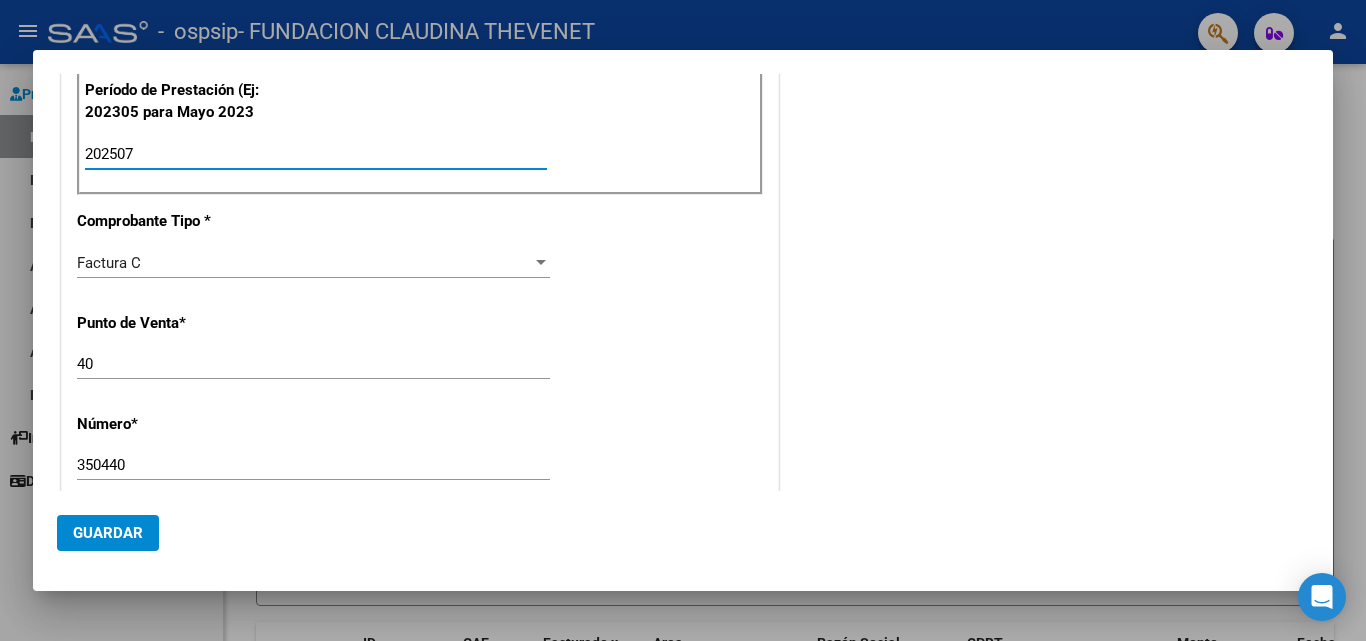 type on "202507" 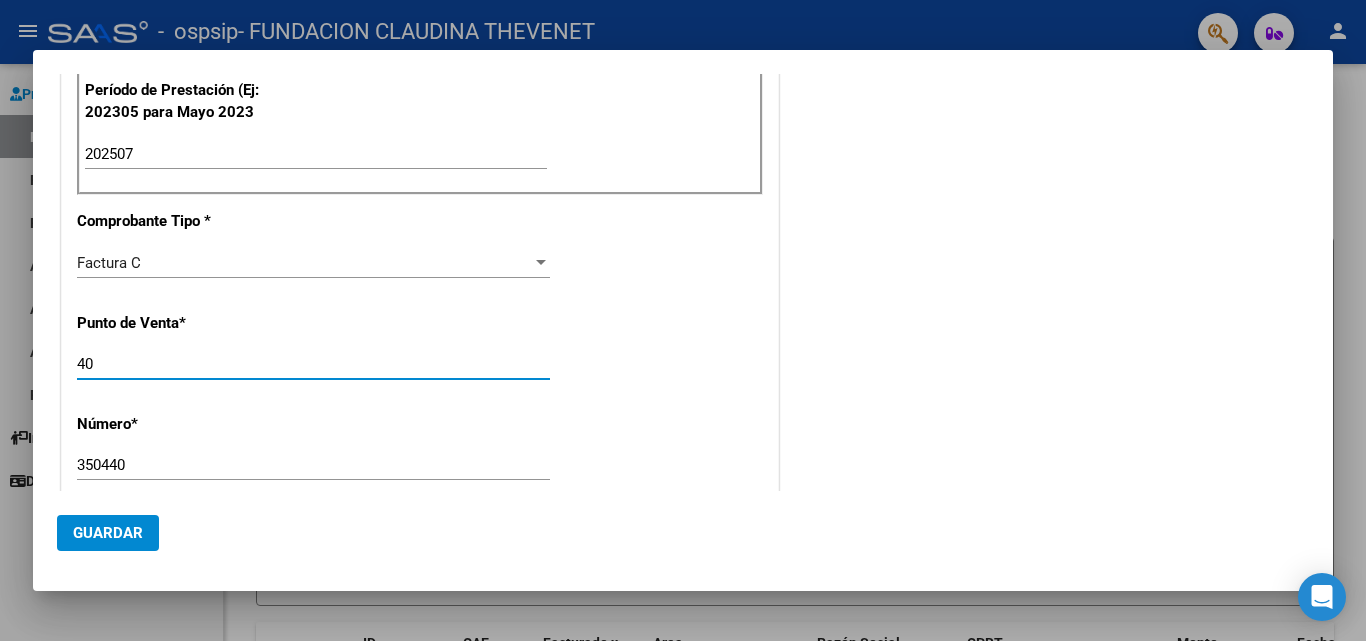 click on "40" at bounding box center [313, 364] 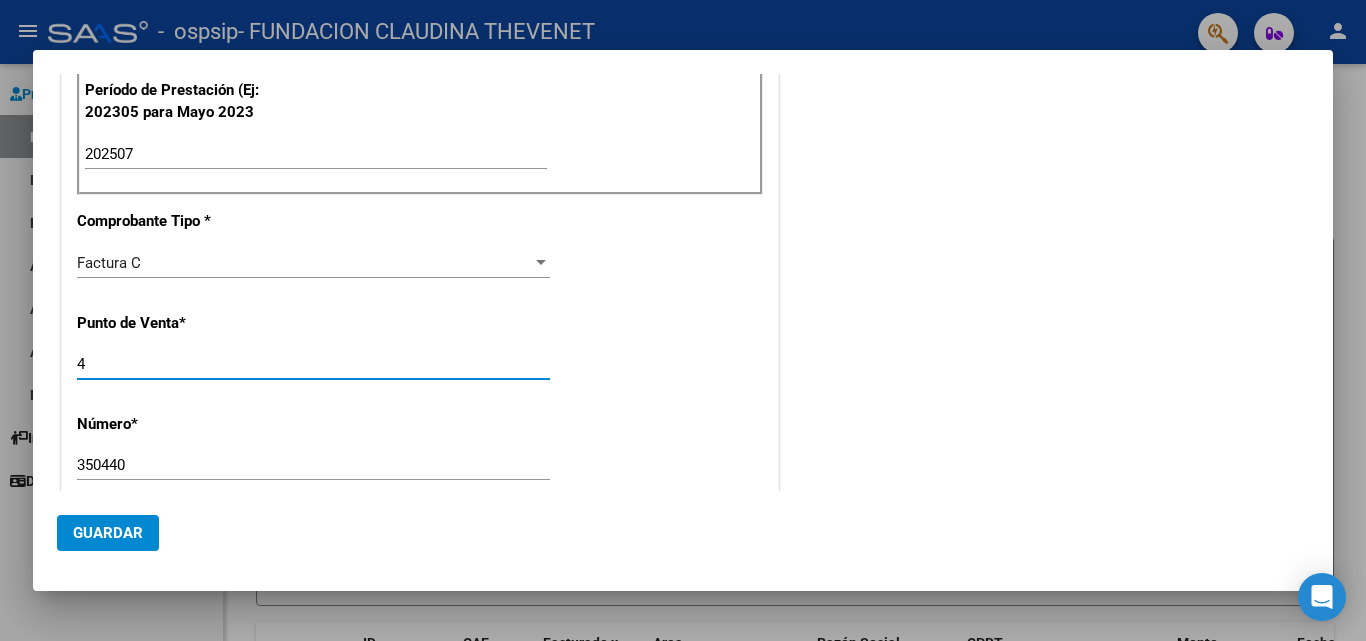 type on "4" 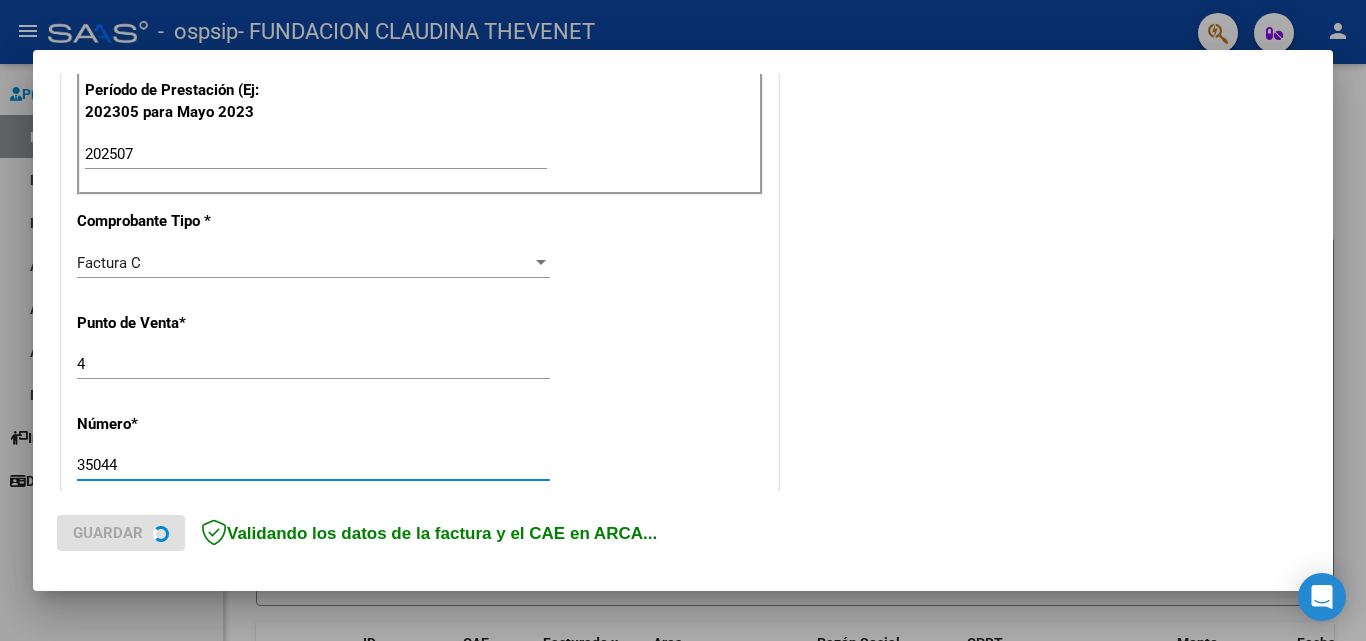type on "35044" 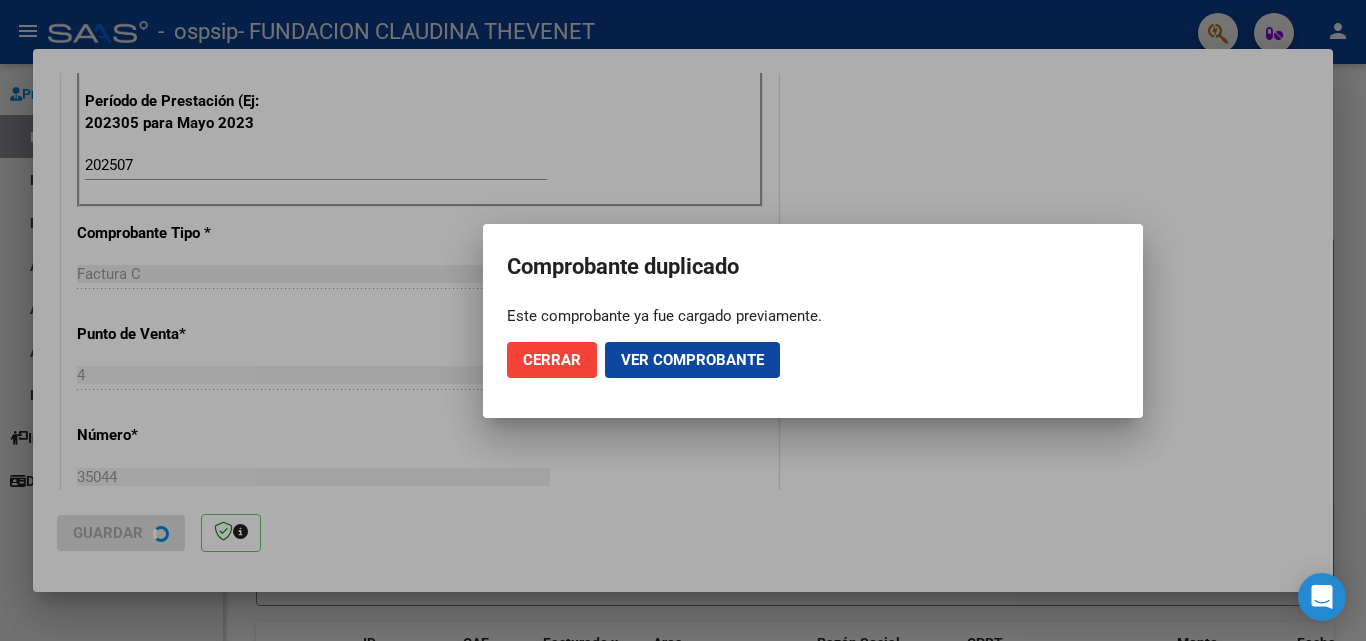 scroll, scrollTop: 612, scrollLeft: 0, axis: vertical 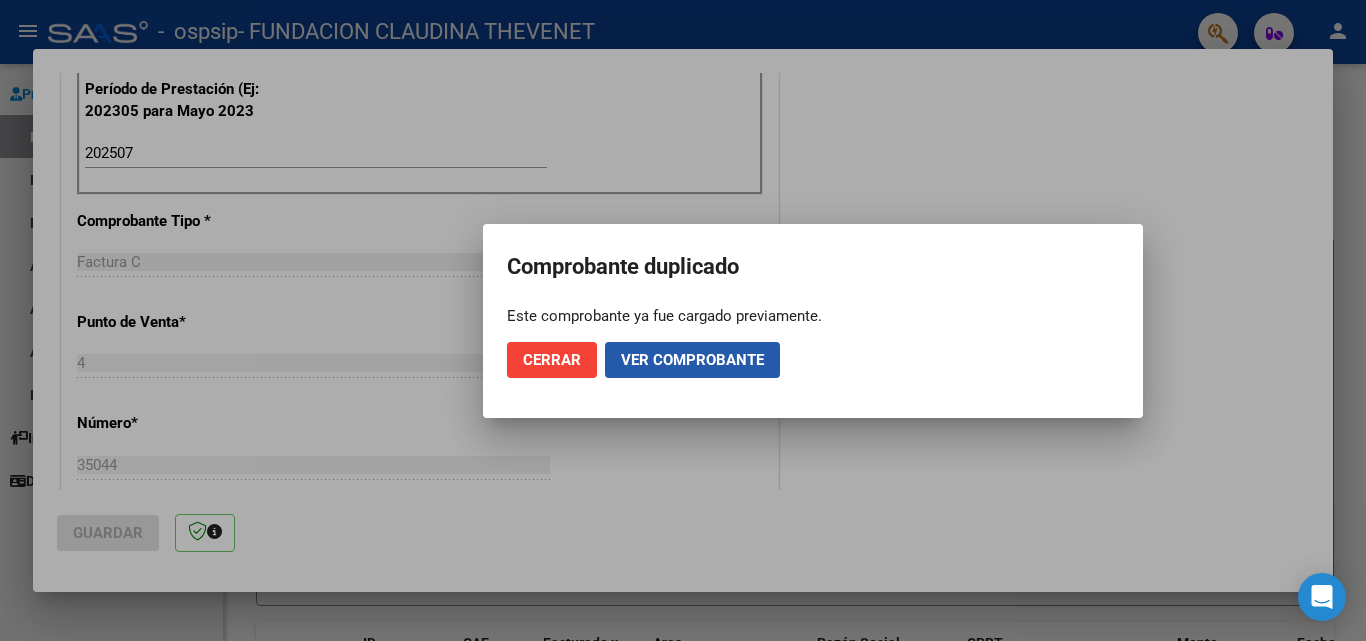 click on "Ver comprobante" 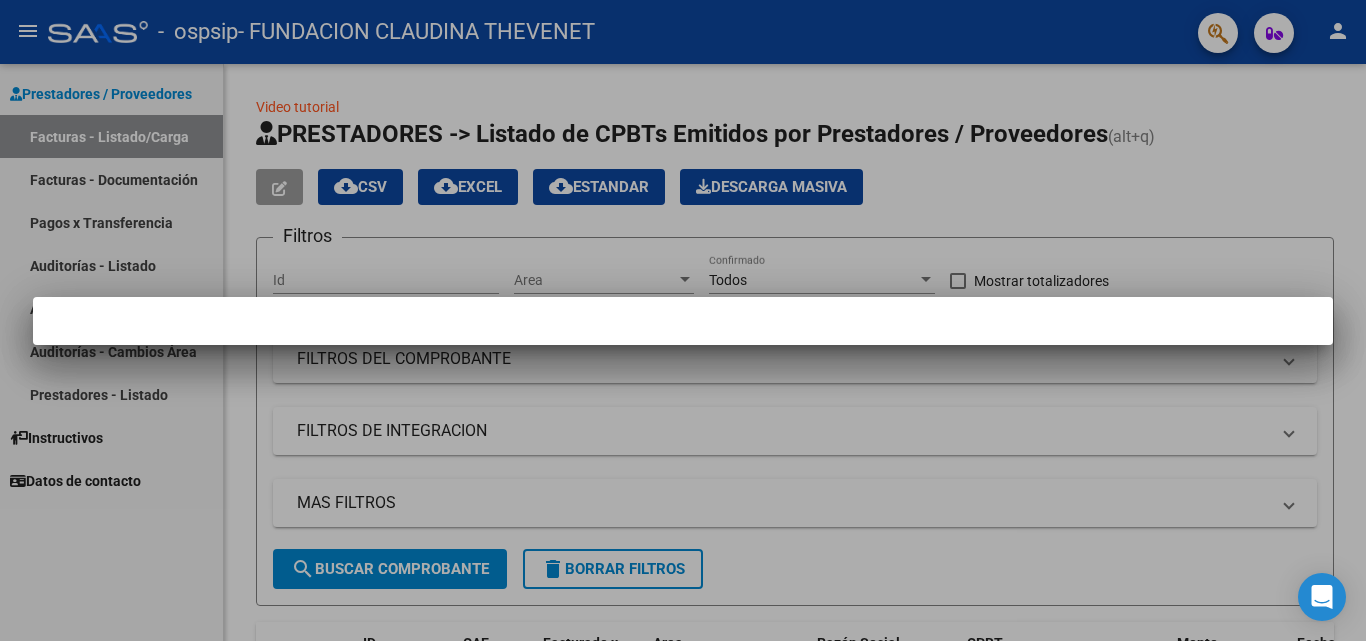 scroll, scrollTop: 0, scrollLeft: 0, axis: both 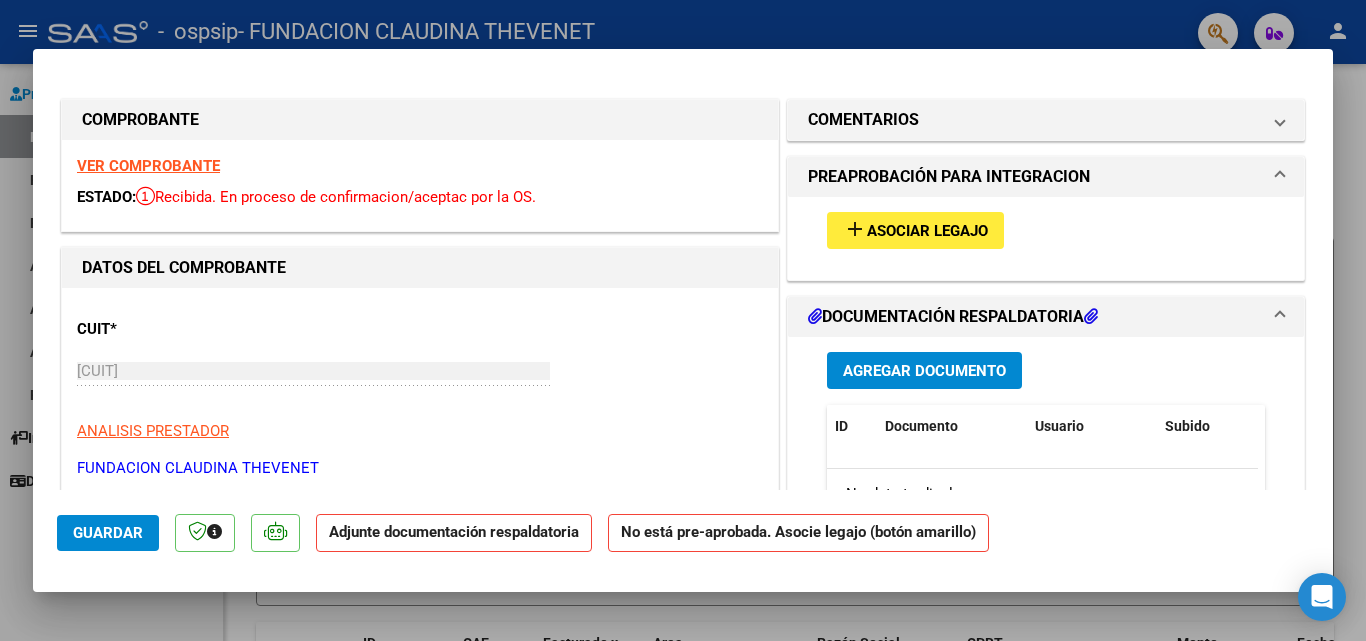click on "Asociar Legajo" at bounding box center (927, 231) 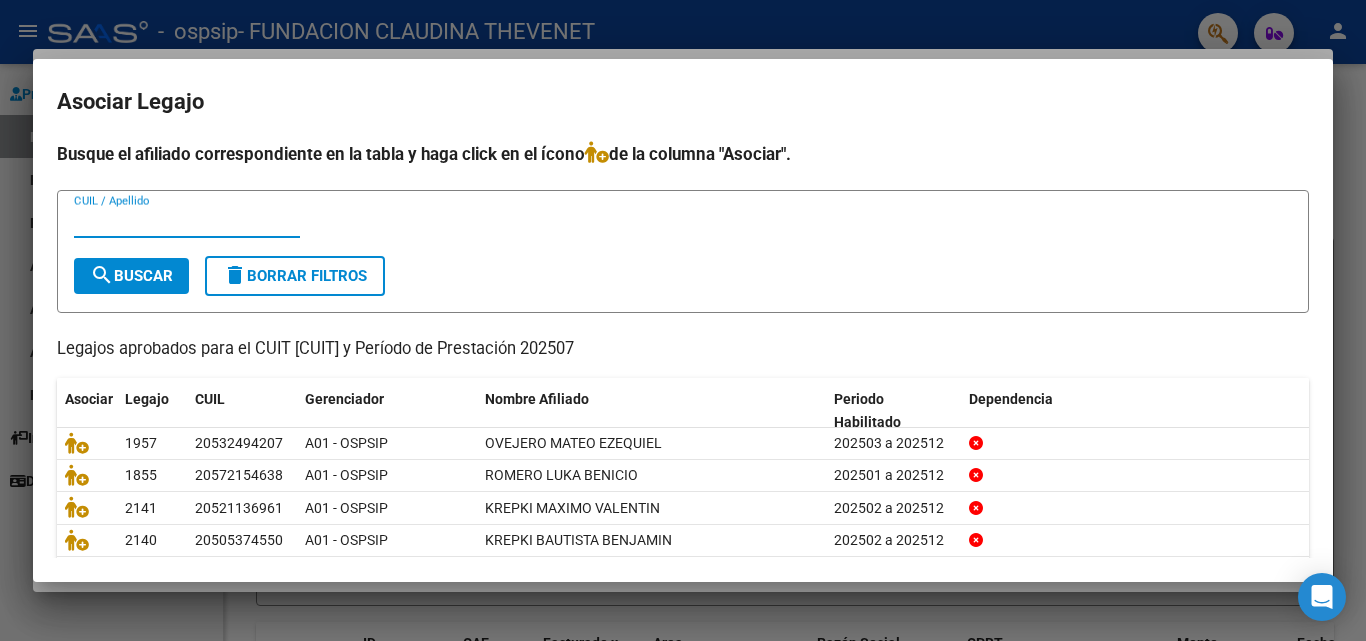 scroll, scrollTop: 100, scrollLeft: 0, axis: vertical 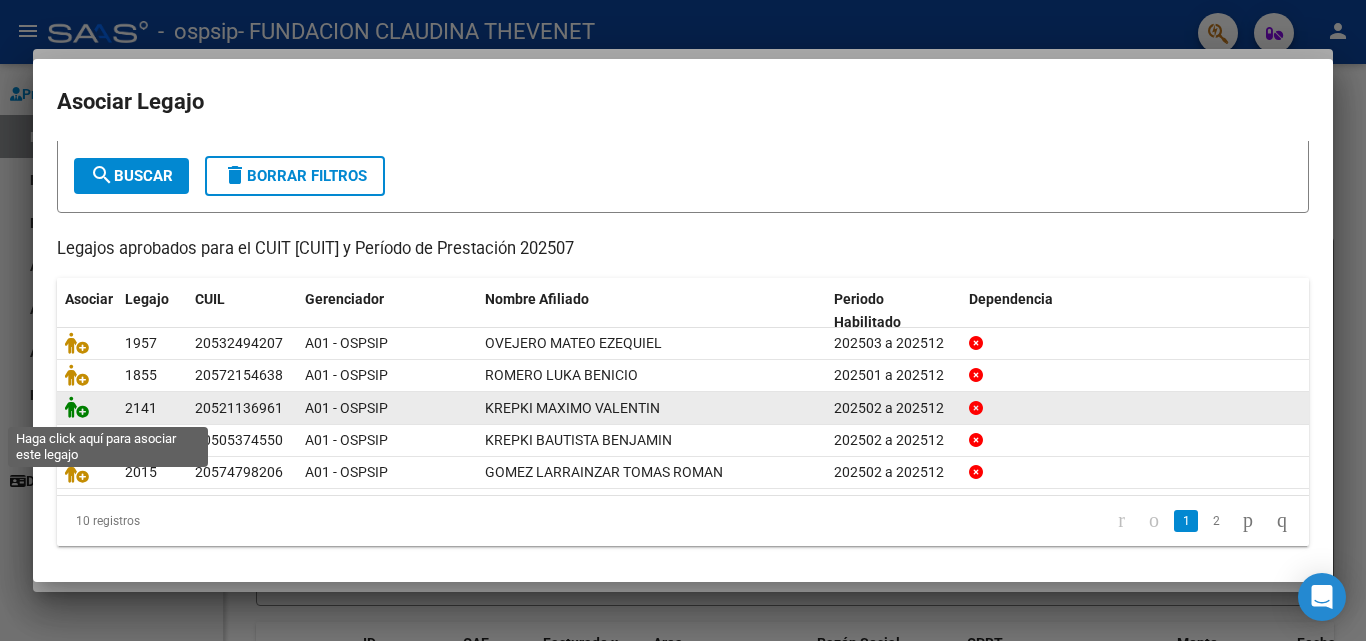 click 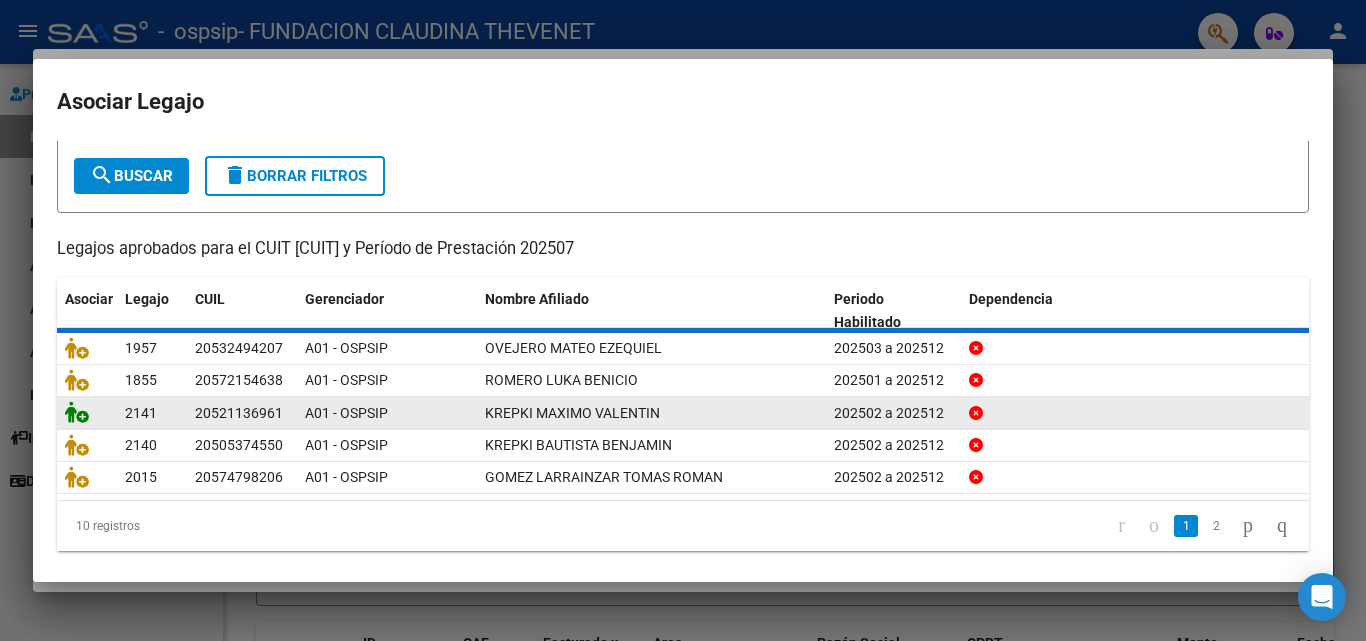 scroll, scrollTop: 113, scrollLeft: 0, axis: vertical 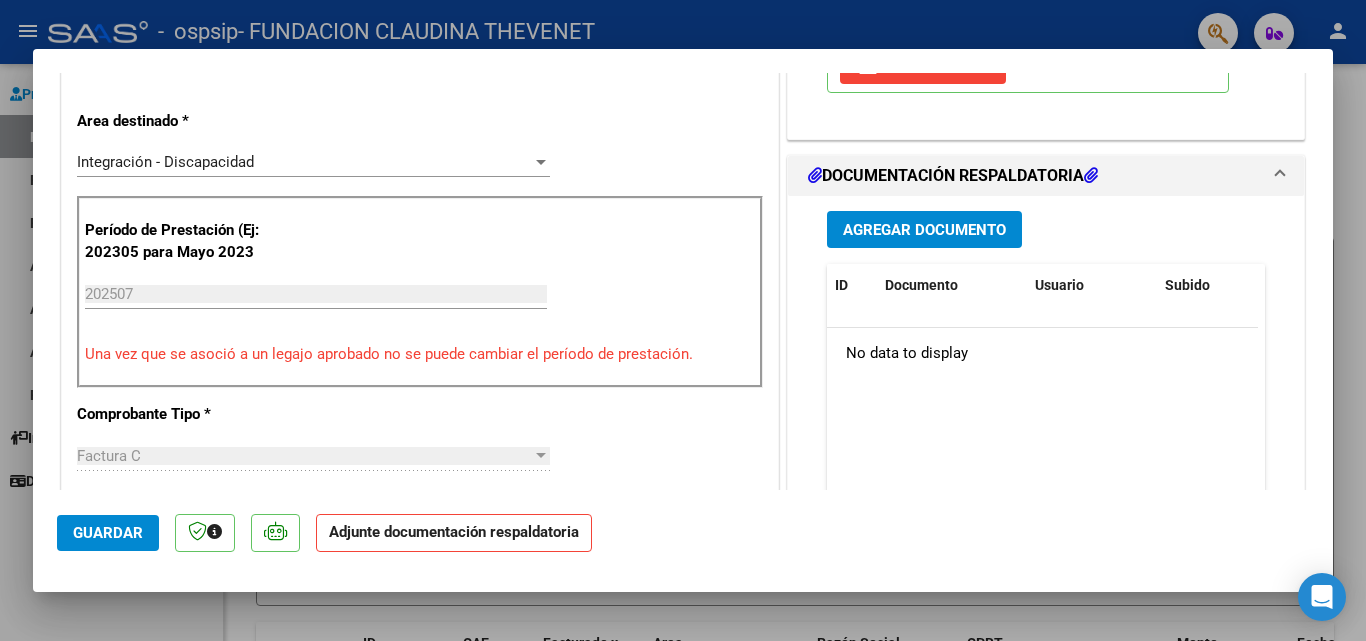 click on "Agregar Documento" at bounding box center [924, 230] 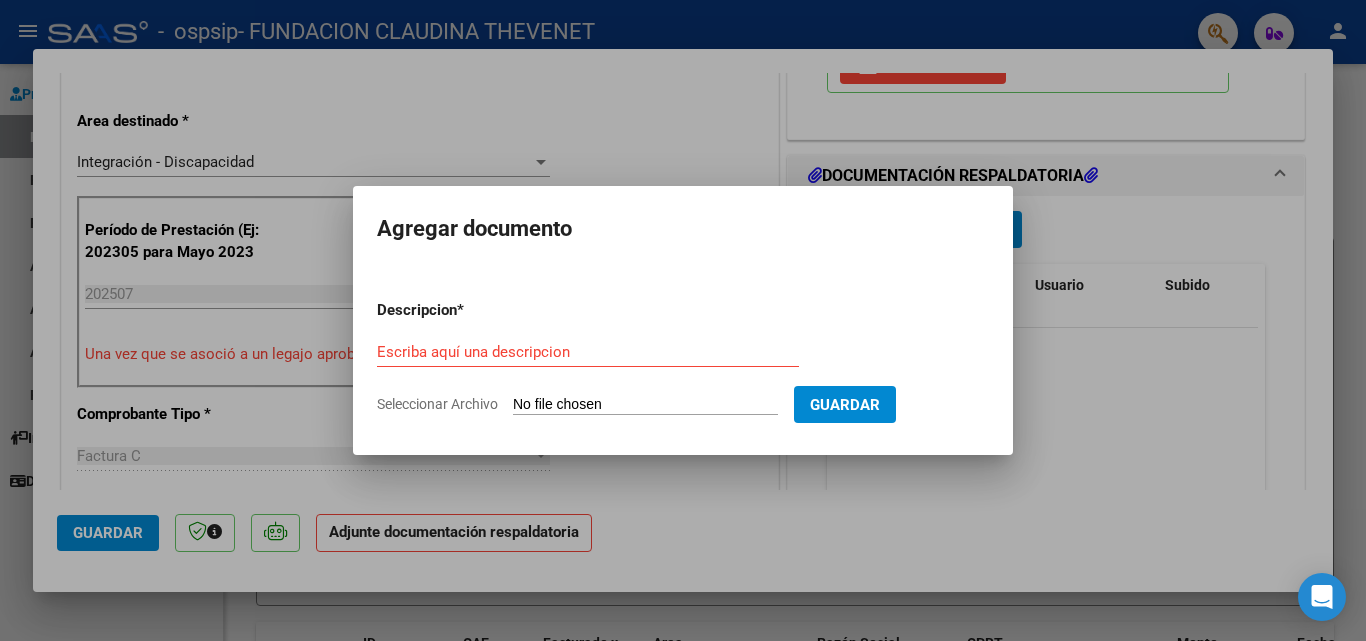 click on "Seleccionar Archivo" at bounding box center [645, 405] 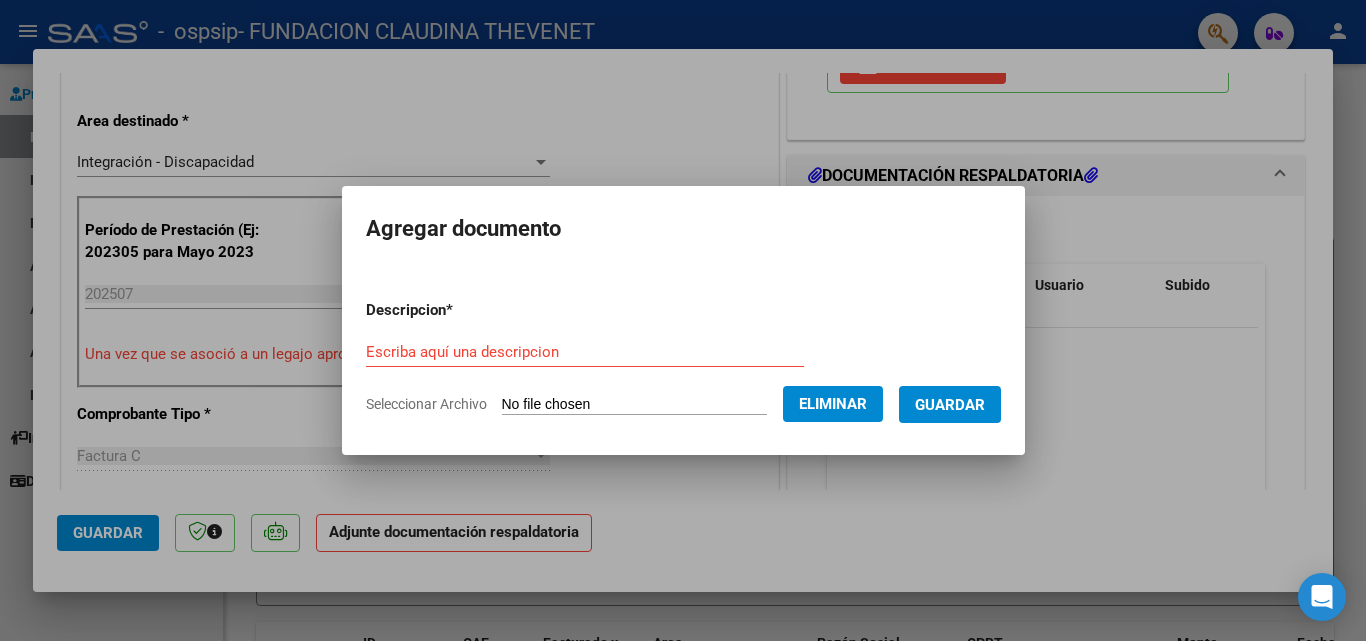 click on "Escriba aquí una descripcion" at bounding box center (585, 352) 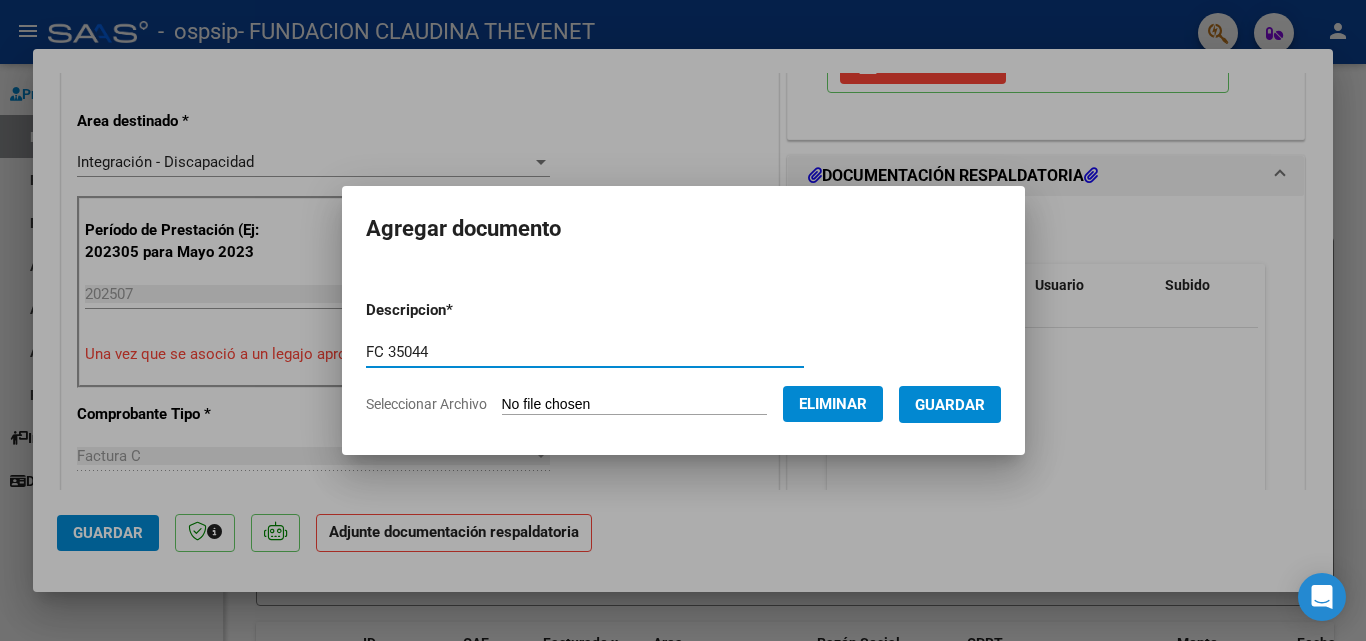 type on "FC 35044" 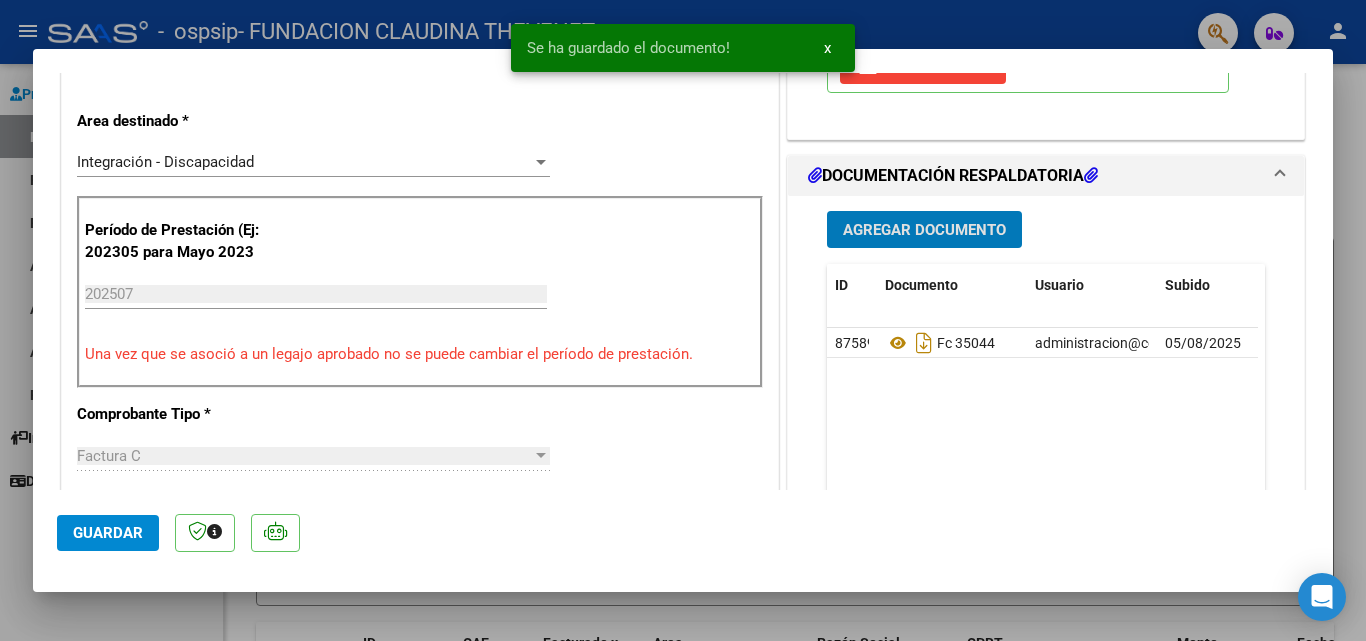 click on "Agregar Documento" at bounding box center [924, 230] 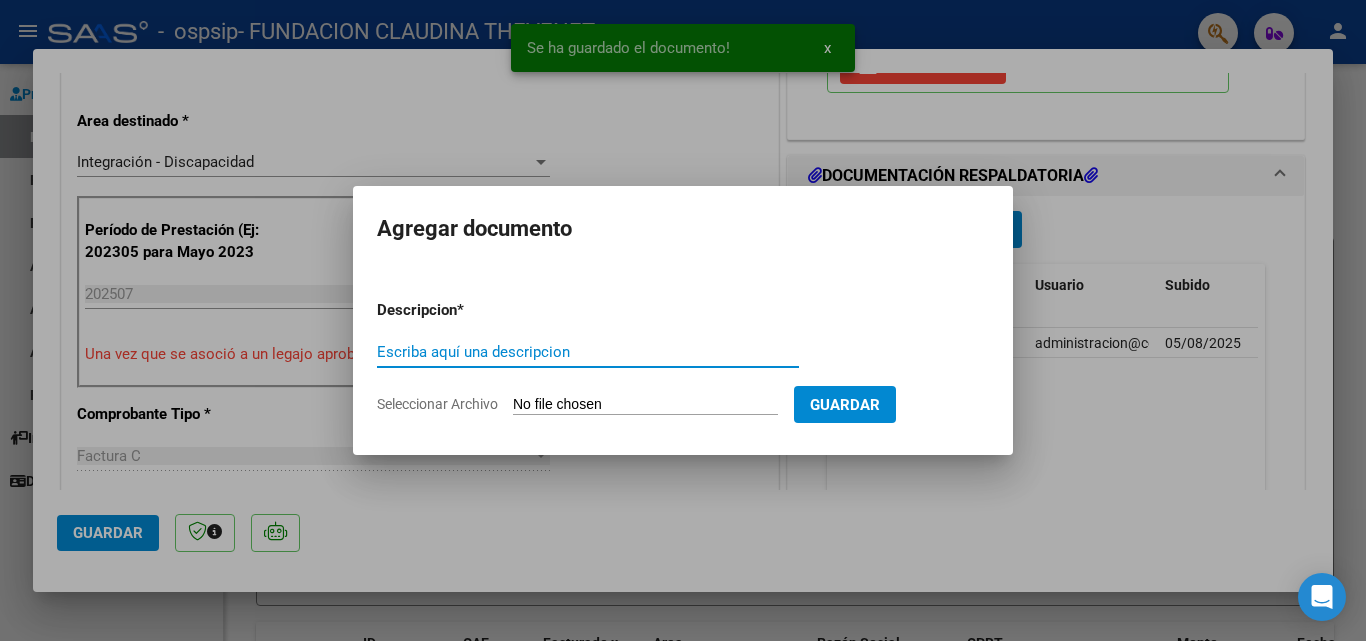 click on "Seleccionar Archivo" at bounding box center (645, 405) 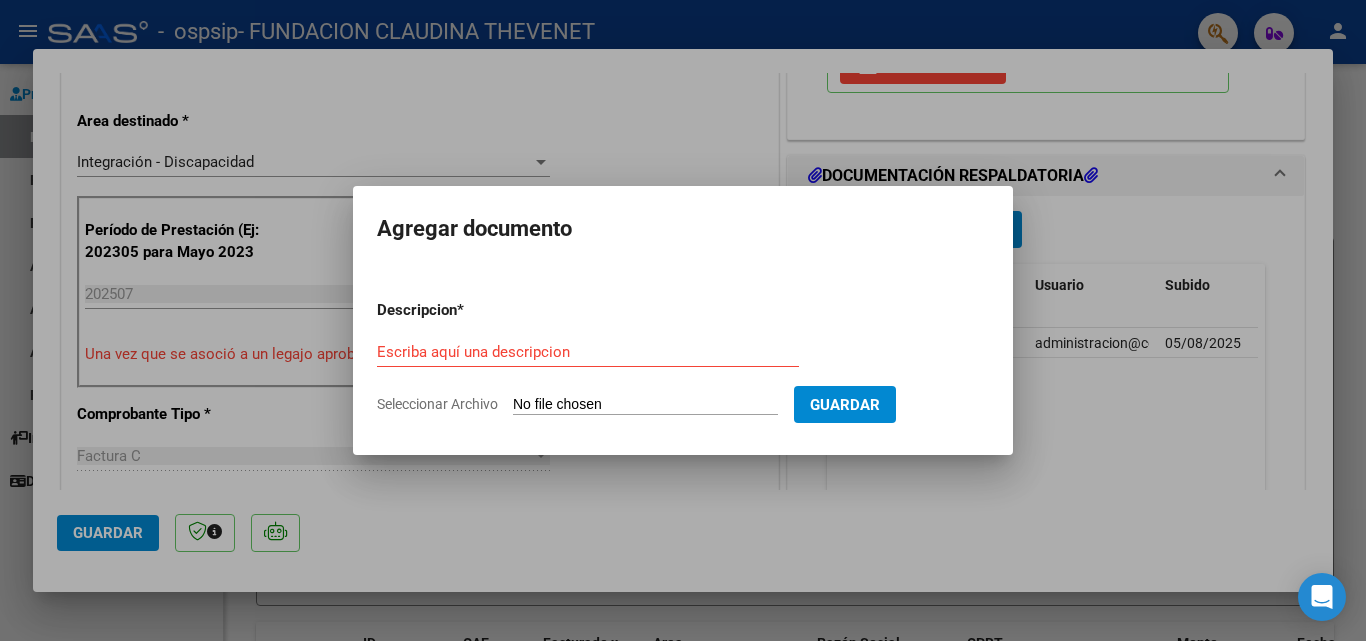 type on "C:\fakepath\PA KREPKI MAXIMO MIS (2).pdf" 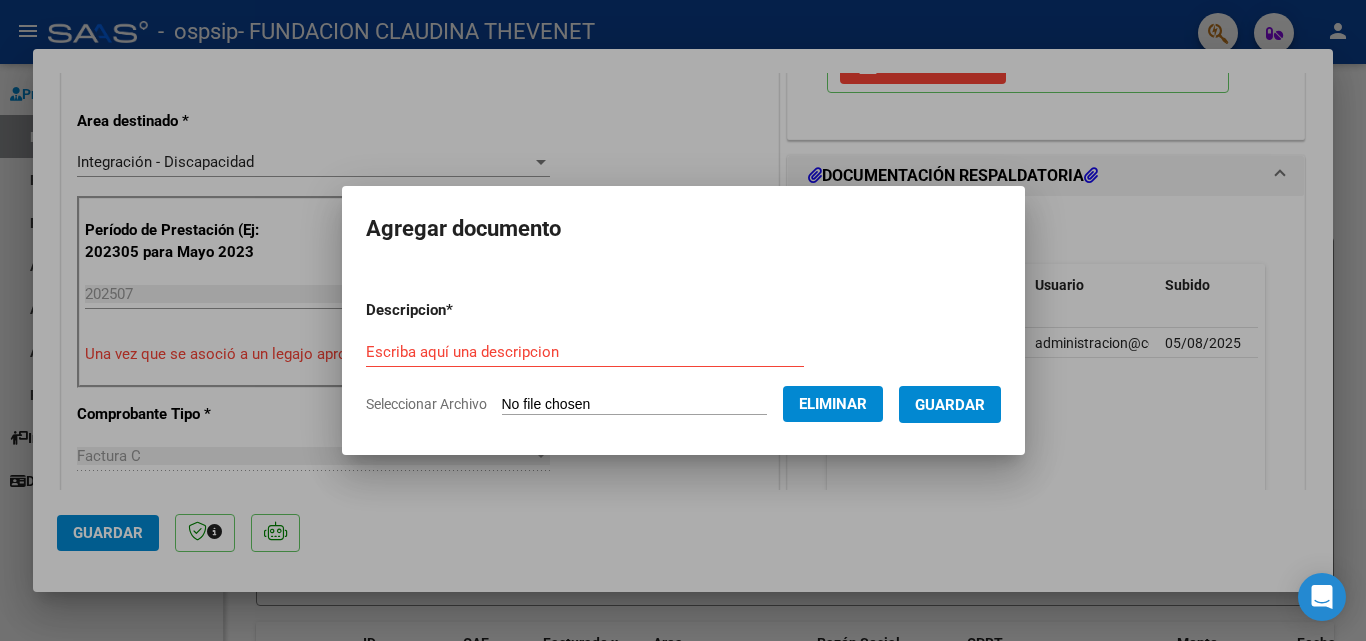 click on "Escriba aquí una descripcion" at bounding box center [585, 352] 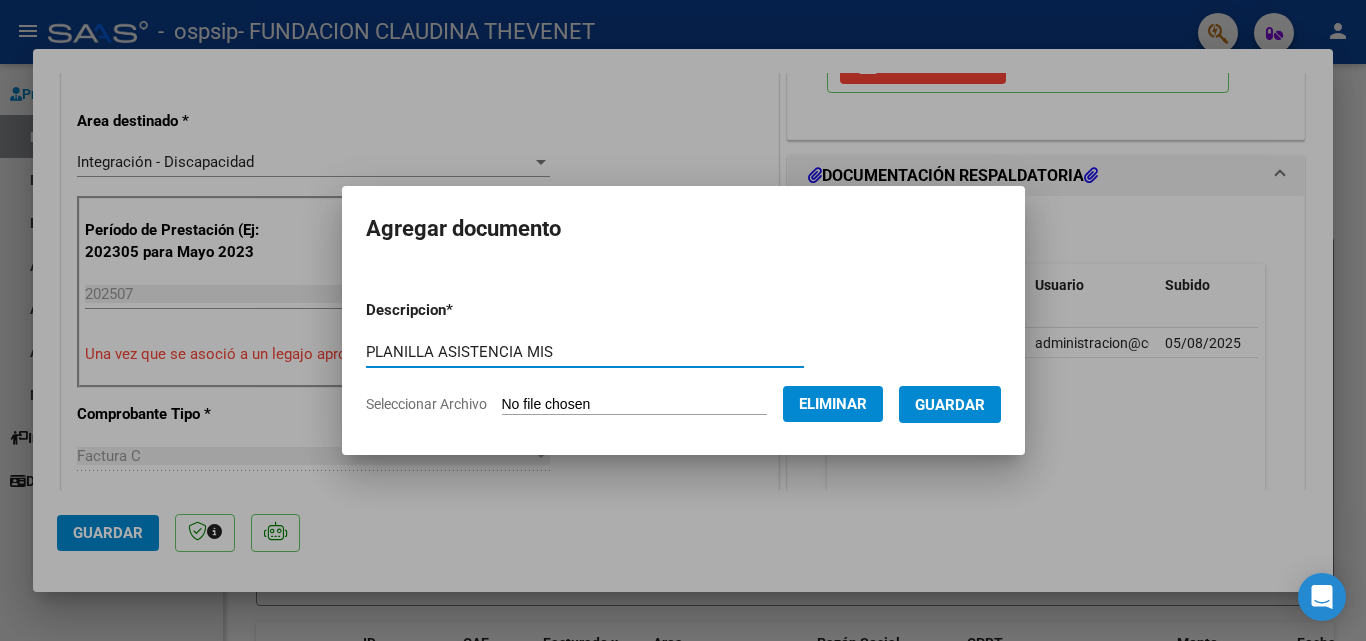 type on "PLANILLA ASISTENCIA MIS" 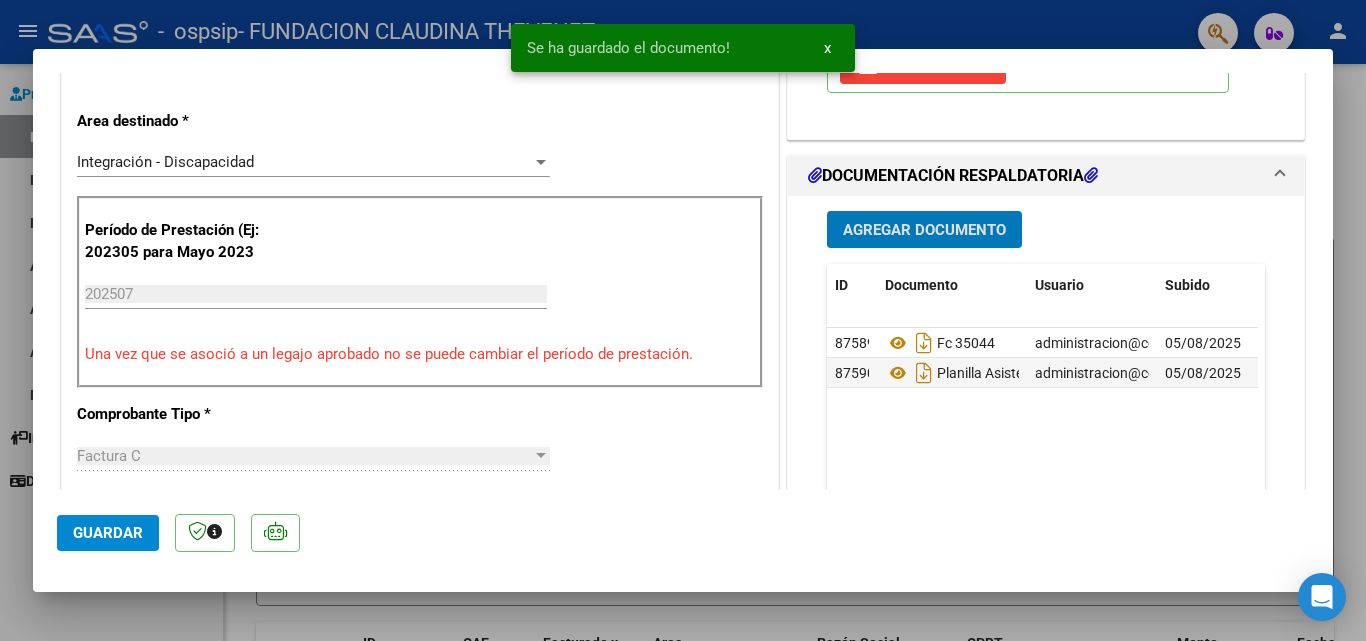 click on "Agregar Documento" at bounding box center (924, 230) 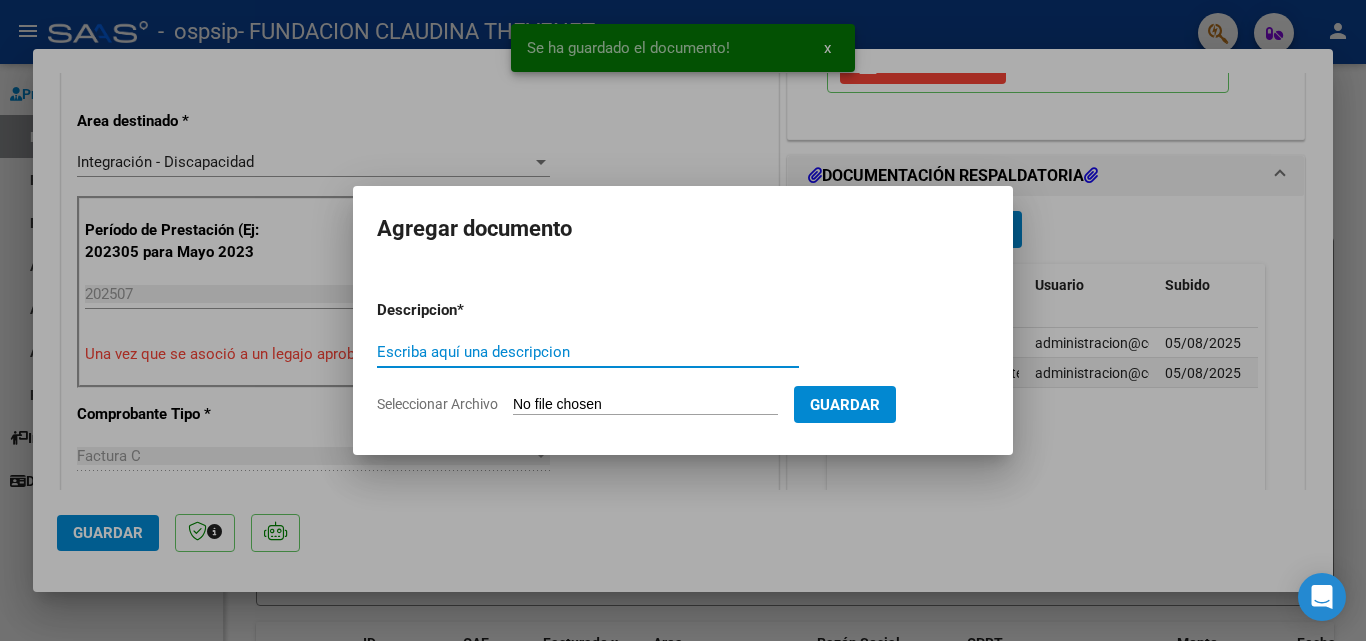 click on "Seleccionar Archivo" at bounding box center [645, 405] 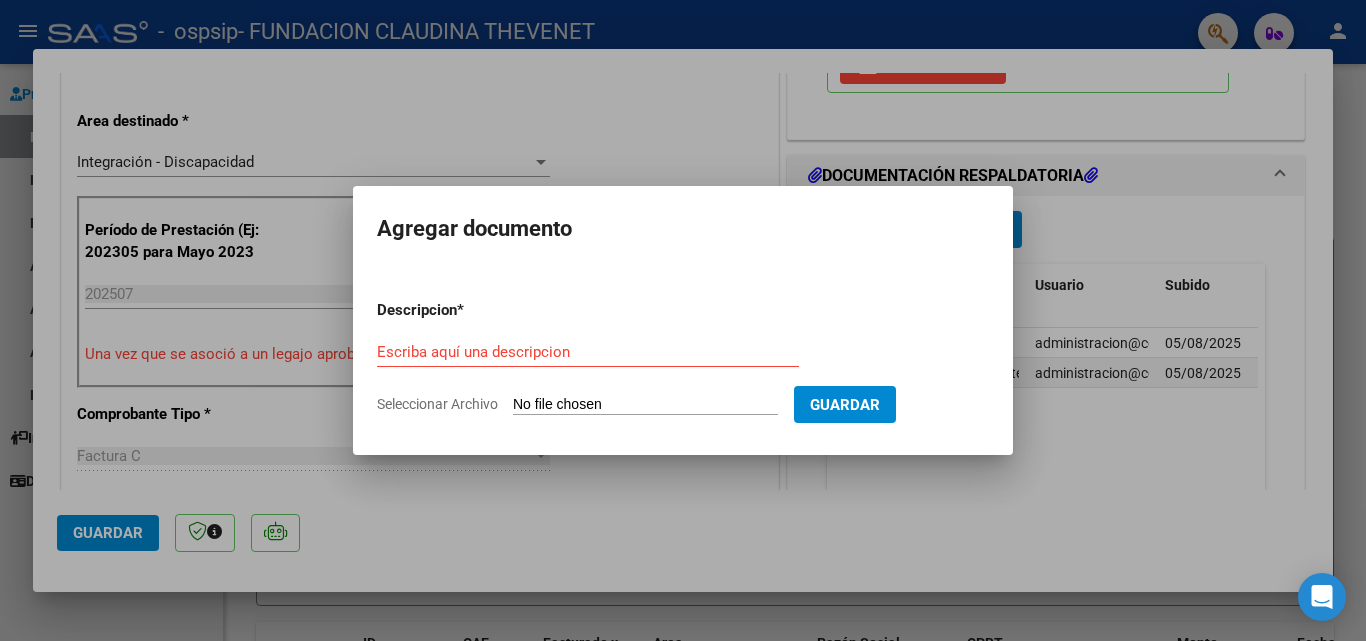 type on "C:\fakepath\INFORME KREPKI MAXIMO.pdf" 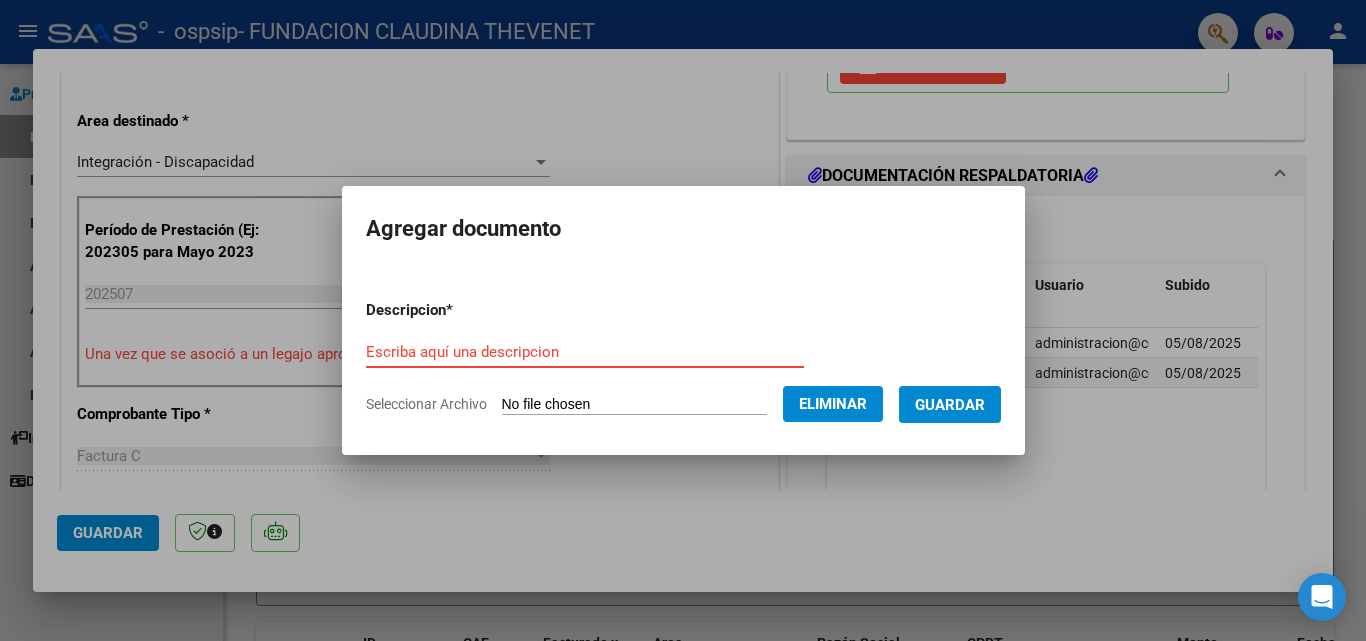 click on "Escriba aquí una descripcion" at bounding box center [585, 352] 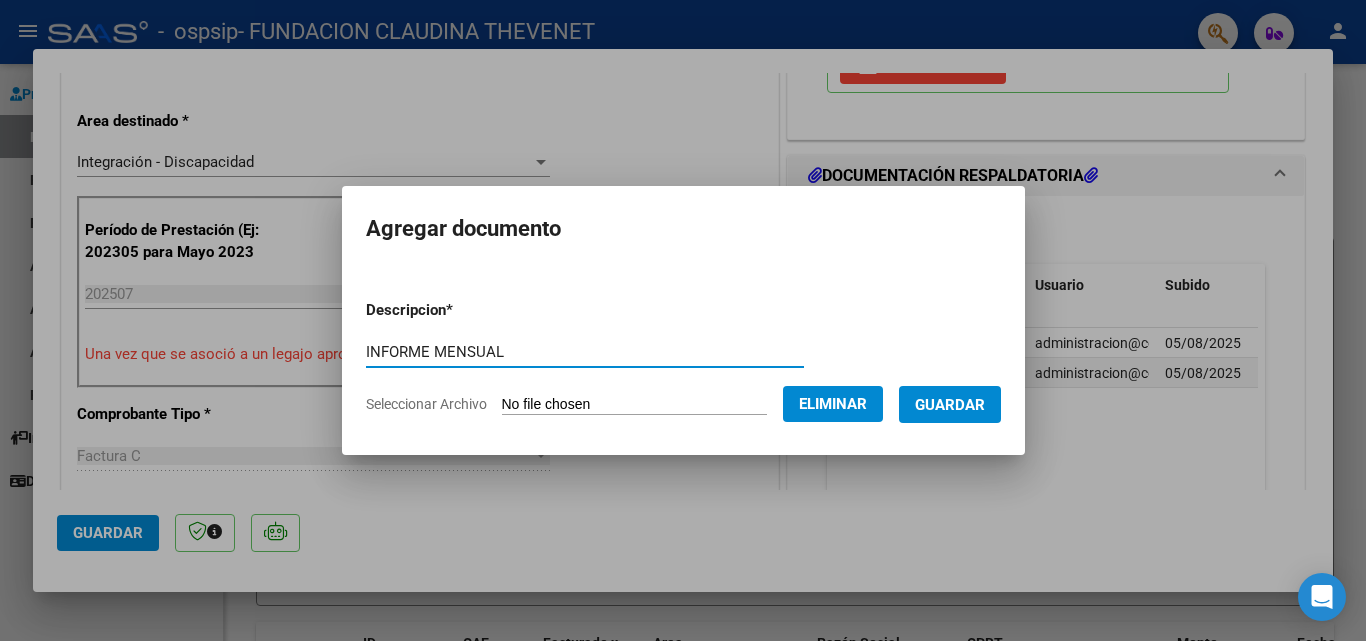 type on "INFORME MENSUAL" 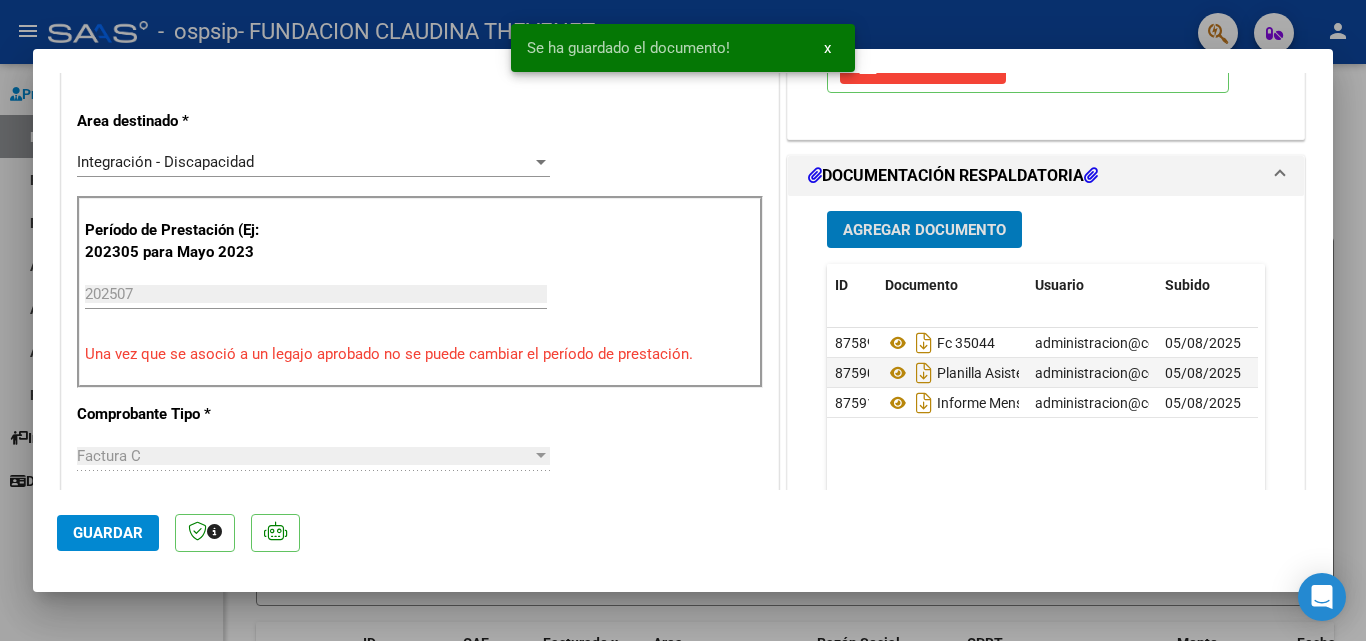 drag, startPoint x: 91, startPoint y: 536, endPoint x: 203, endPoint y: 503, distance: 116.76044 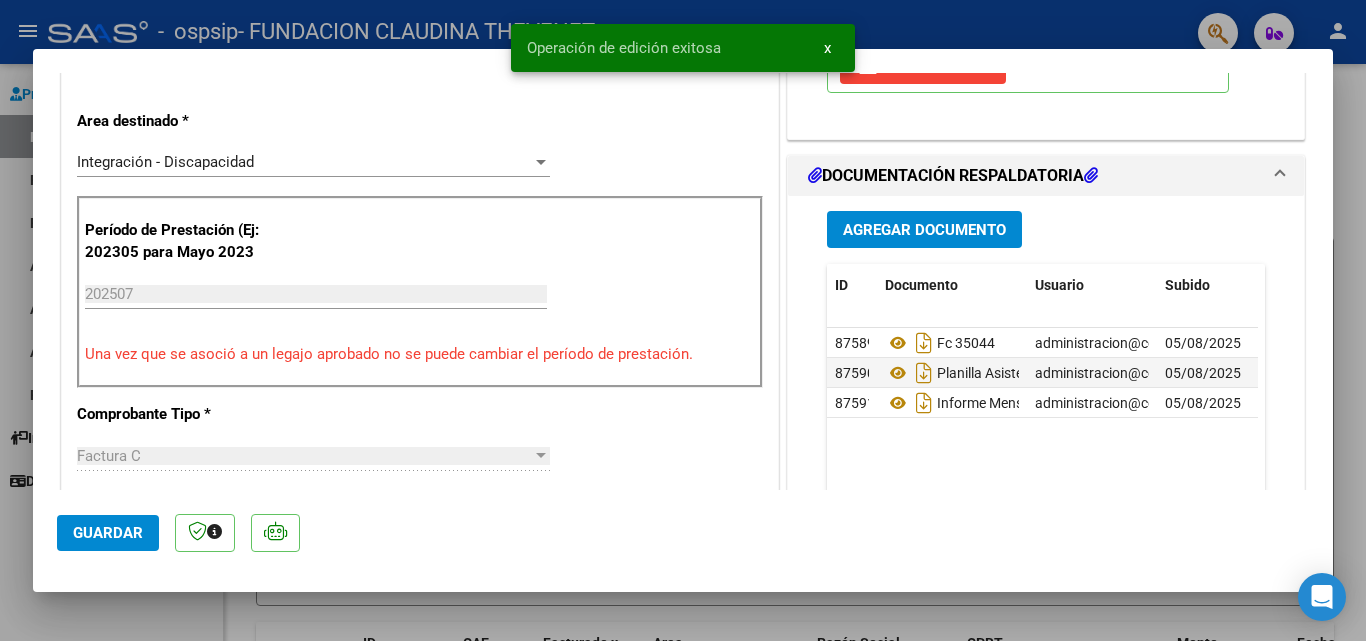 click at bounding box center (683, 320) 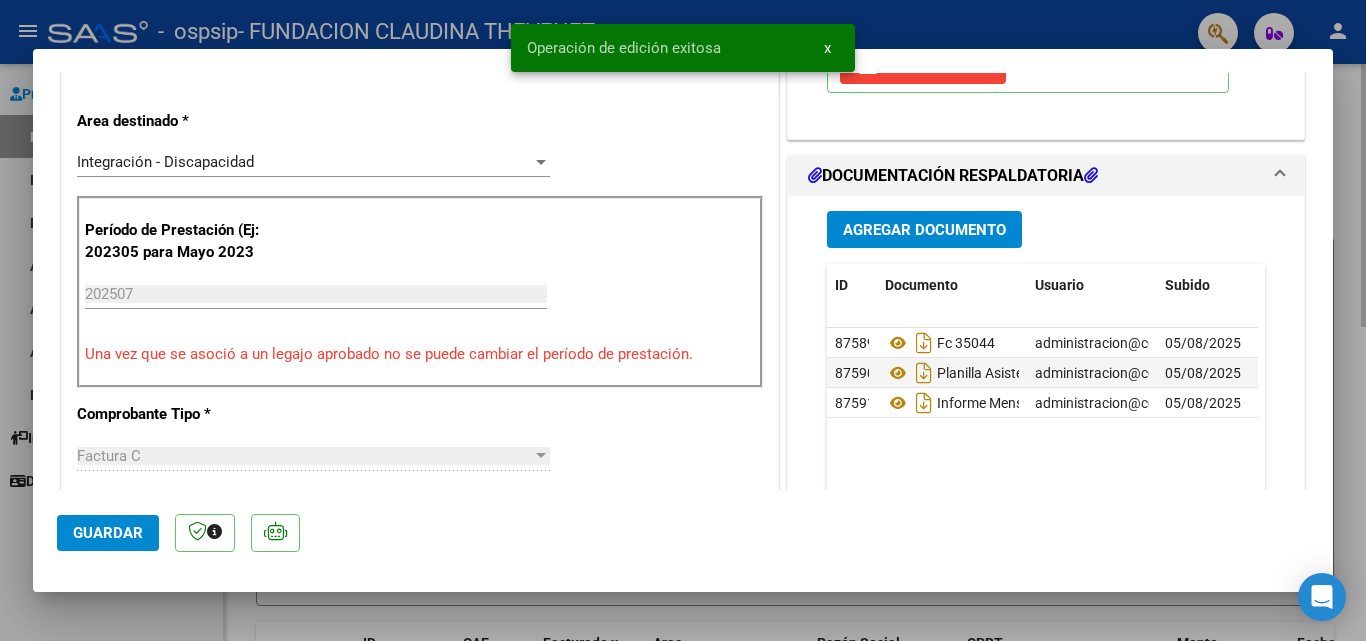 type 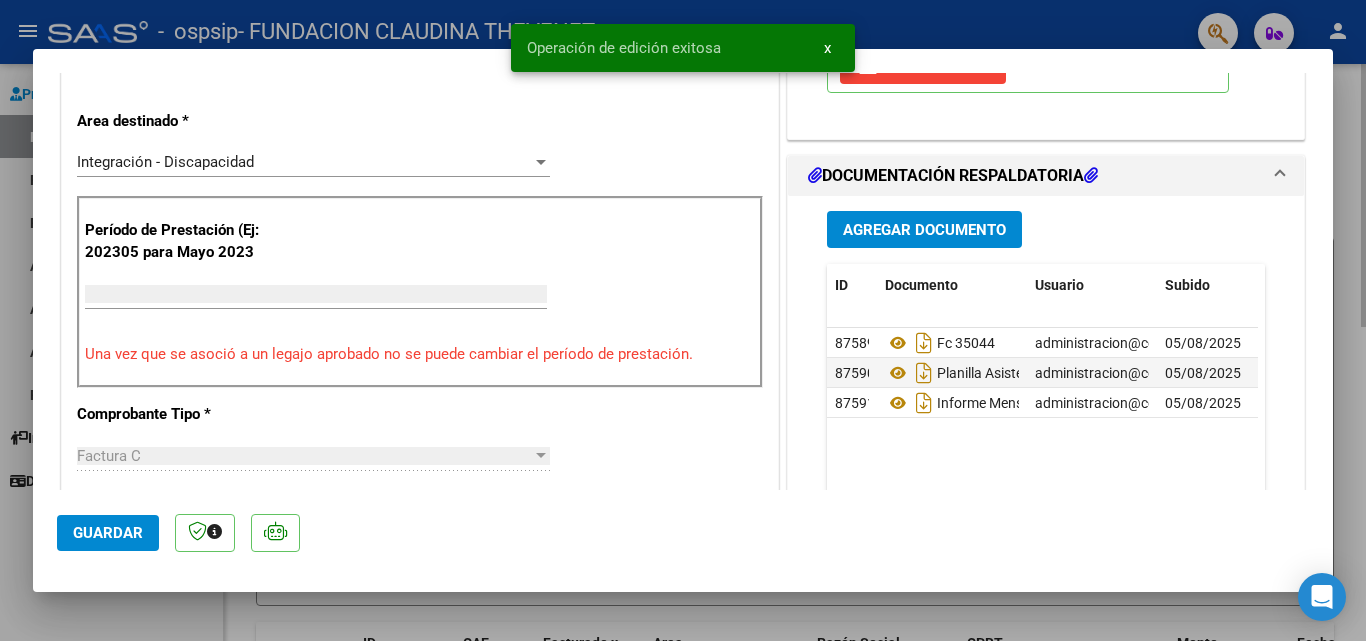 scroll, scrollTop: 0, scrollLeft: 0, axis: both 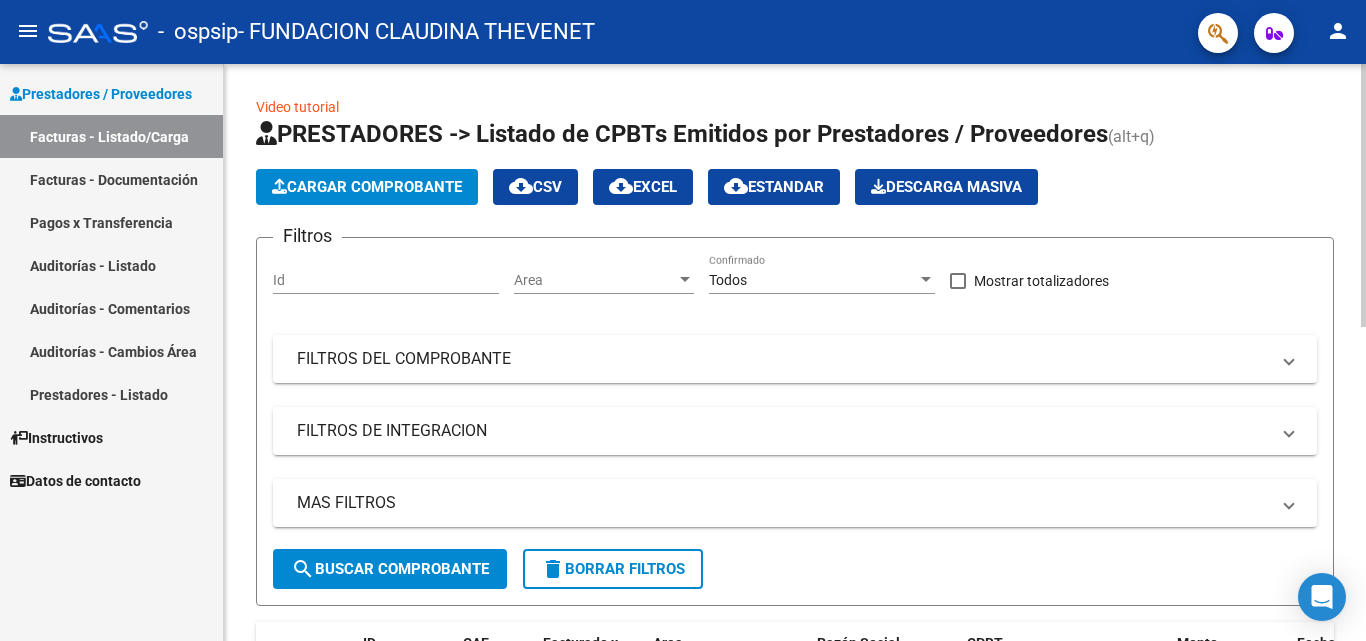 click on "Cargar Comprobante" 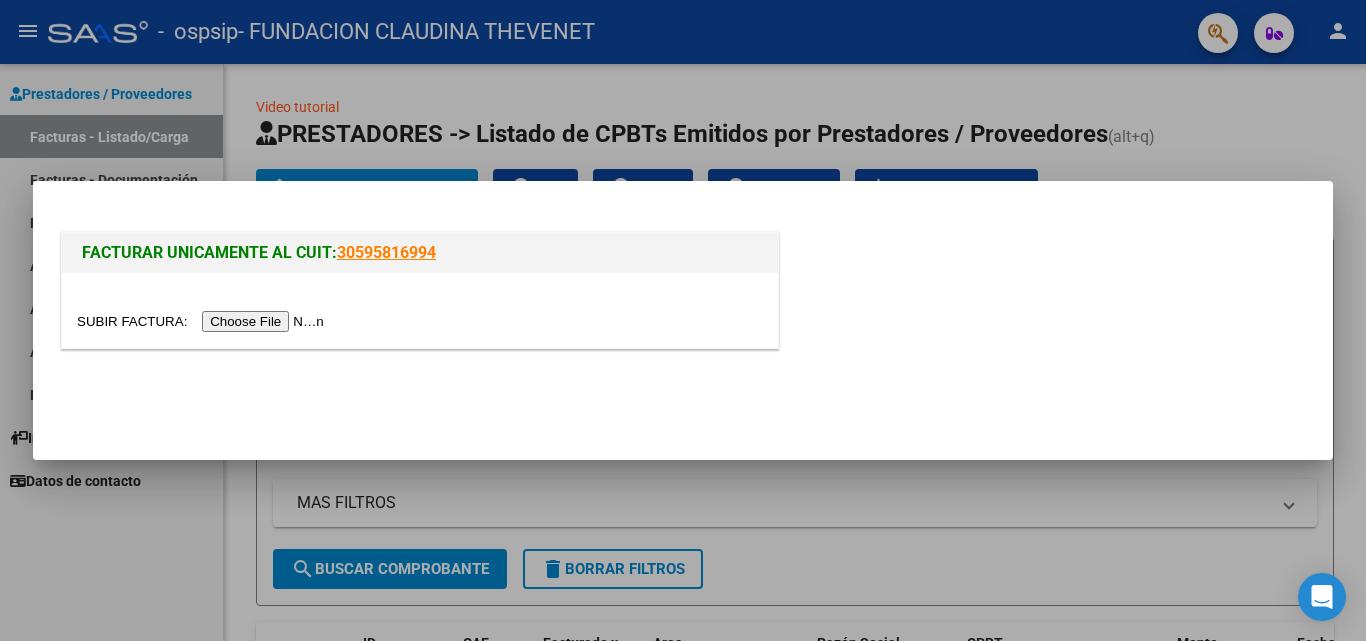click at bounding box center [203, 321] 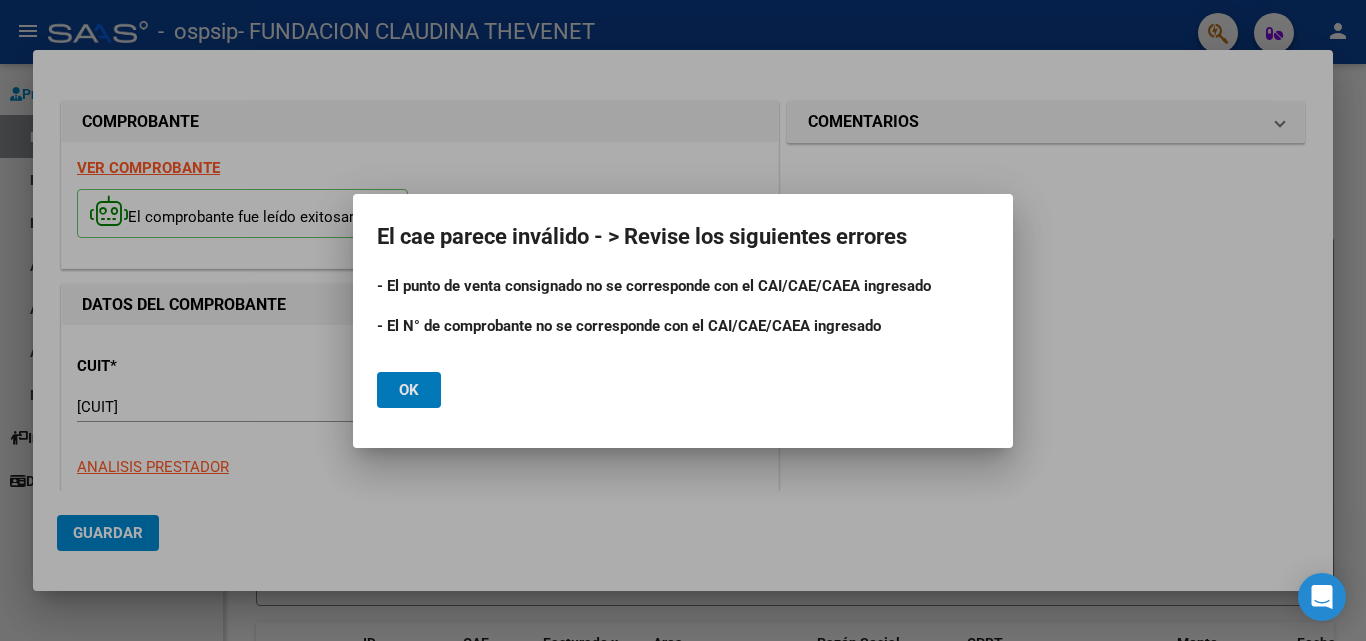 click on "Ok" 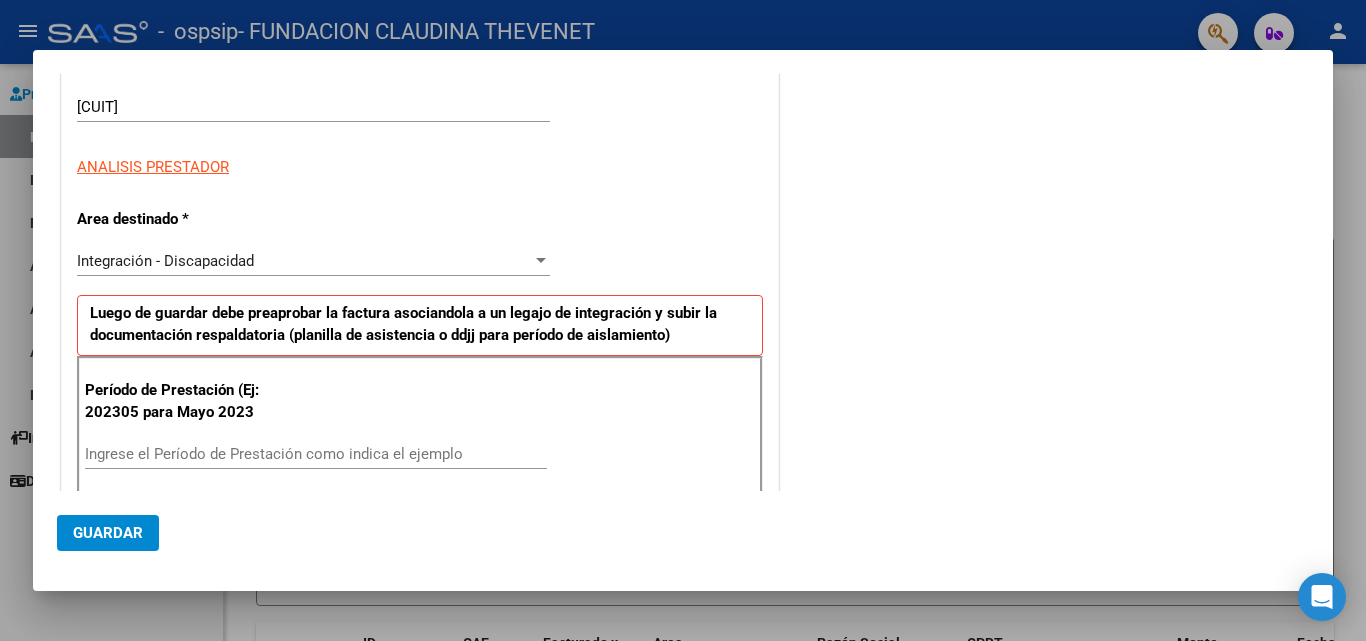 scroll, scrollTop: 400, scrollLeft: 0, axis: vertical 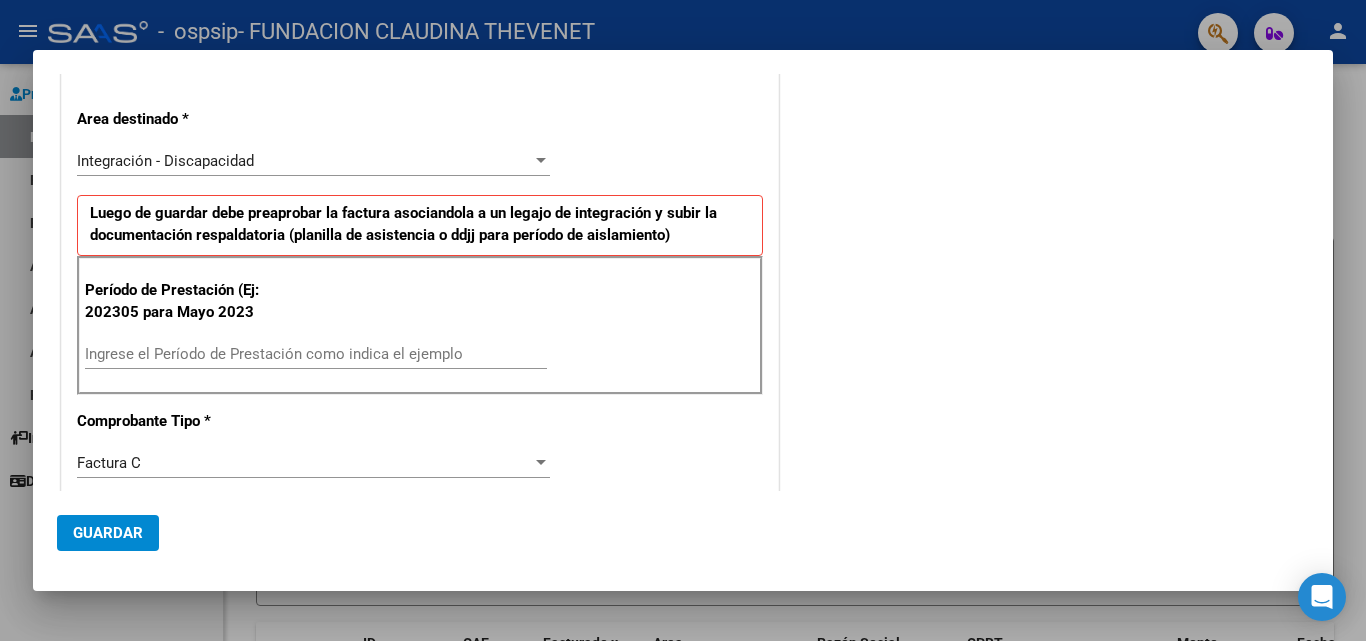 click on "Ingrese el Período de Prestación como indica el ejemplo" at bounding box center [316, 354] 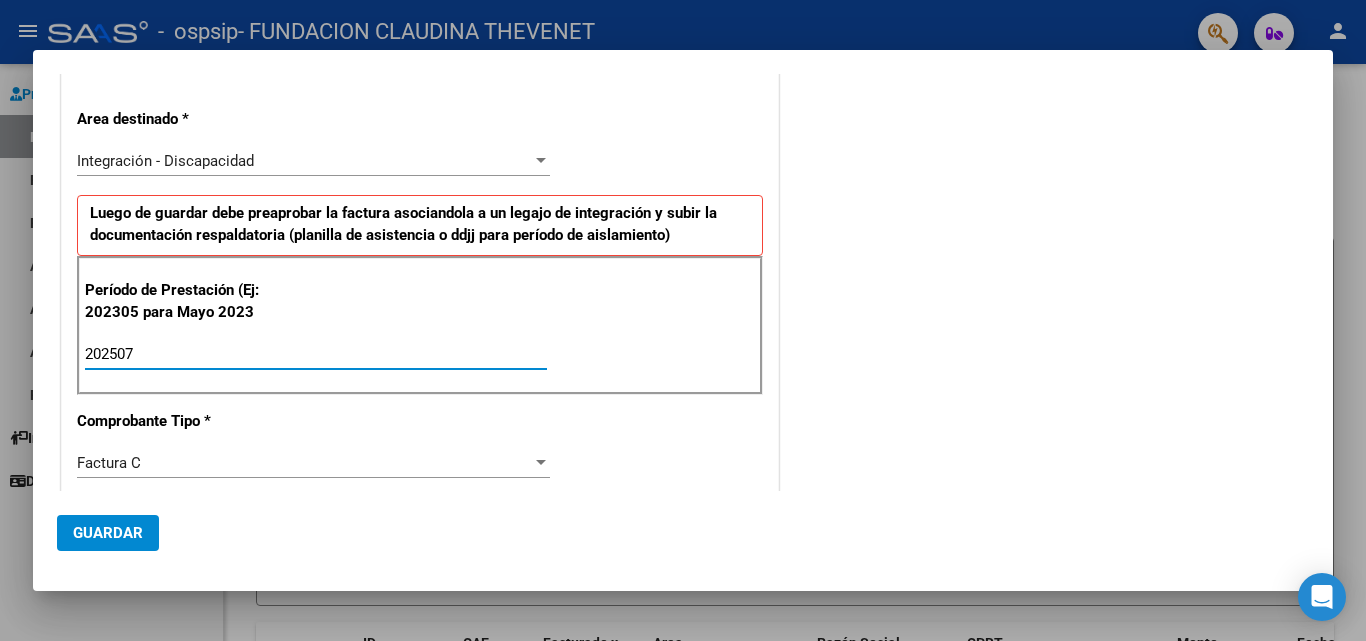 scroll, scrollTop: 500, scrollLeft: 0, axis: vertical 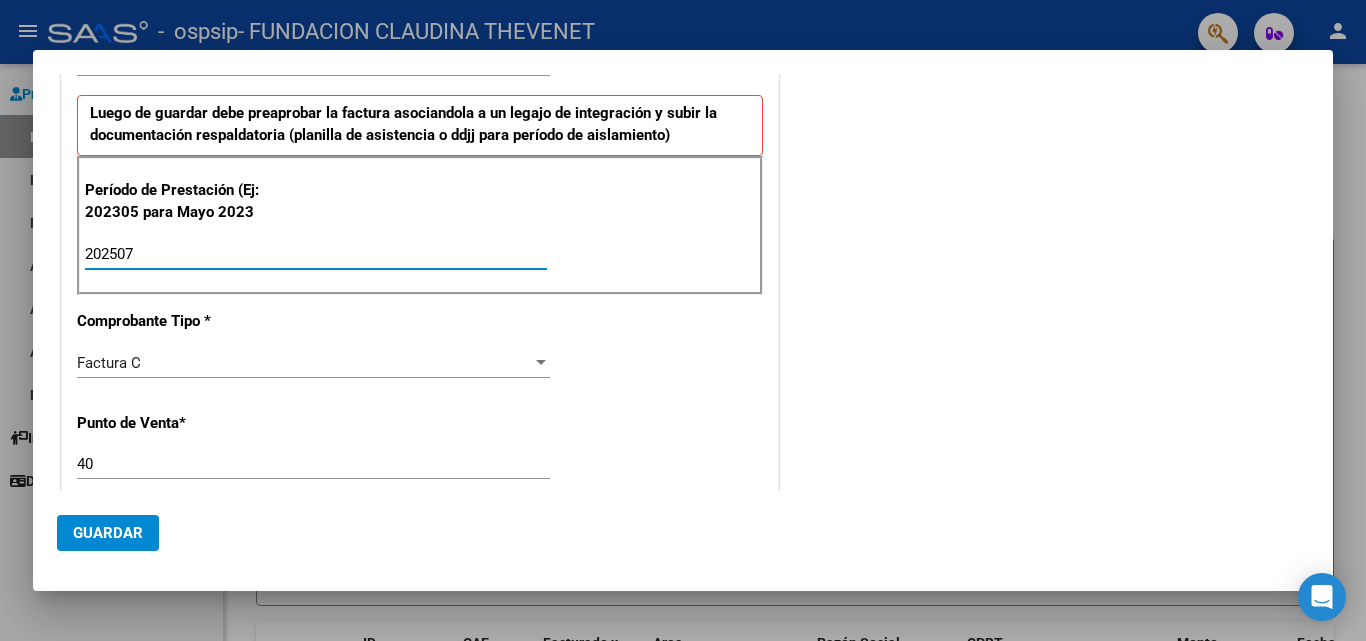 type on "202507" 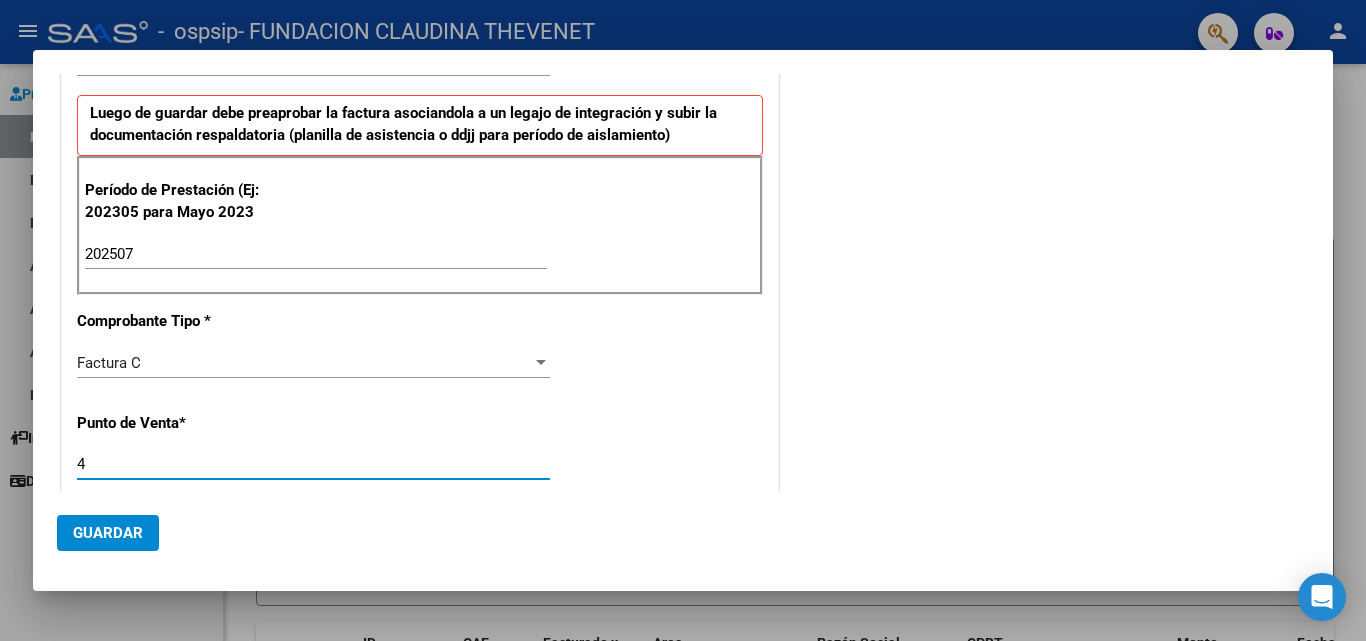 type on "4" 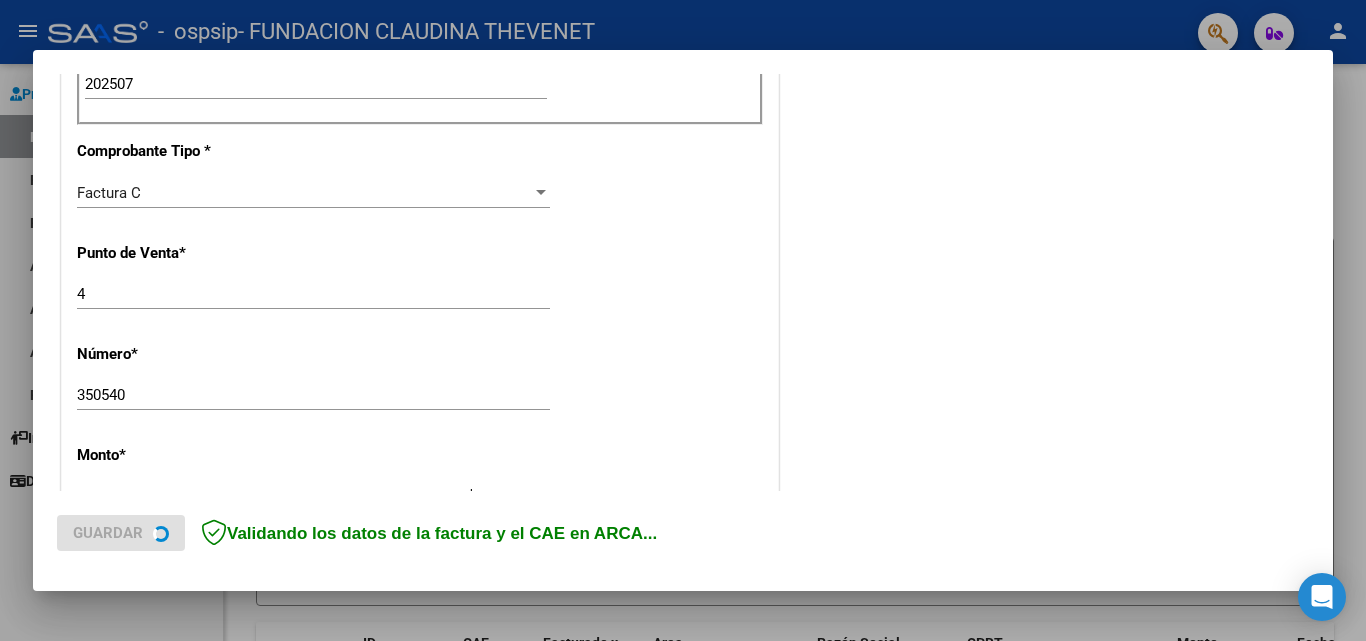 scroll, scrollTop: 700, scrollLeft: 0, axis: vertical 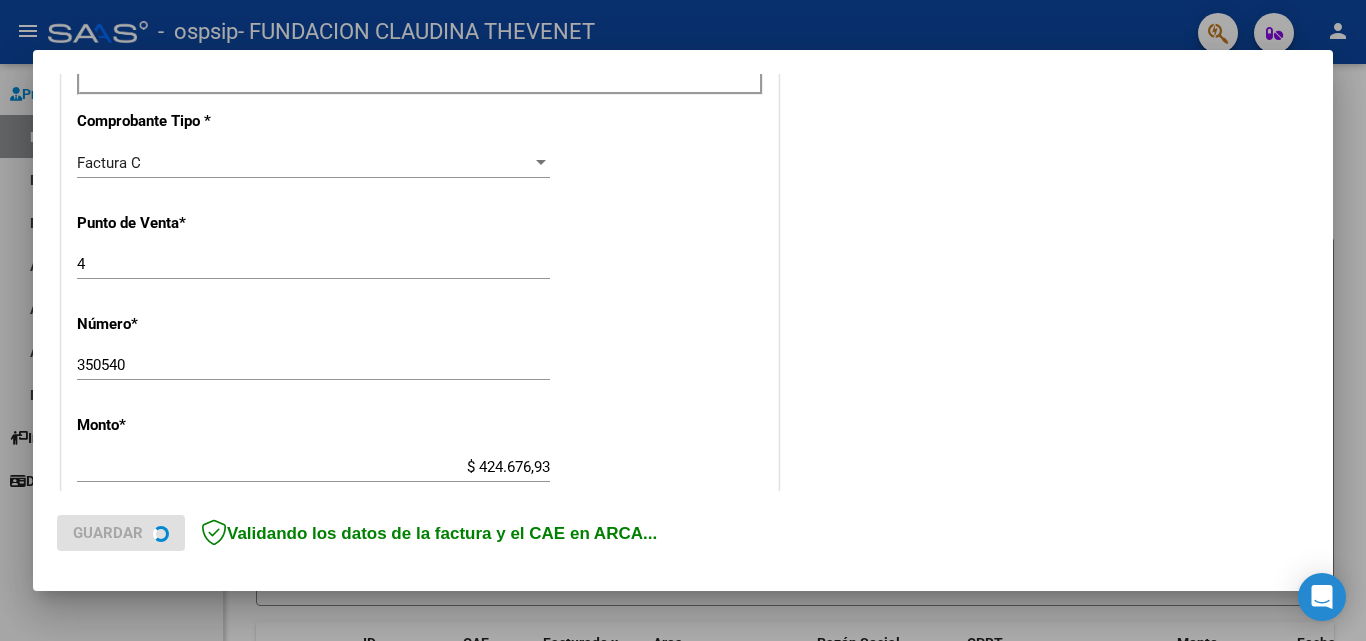 click on "350540" at bounding box center [313, 365] 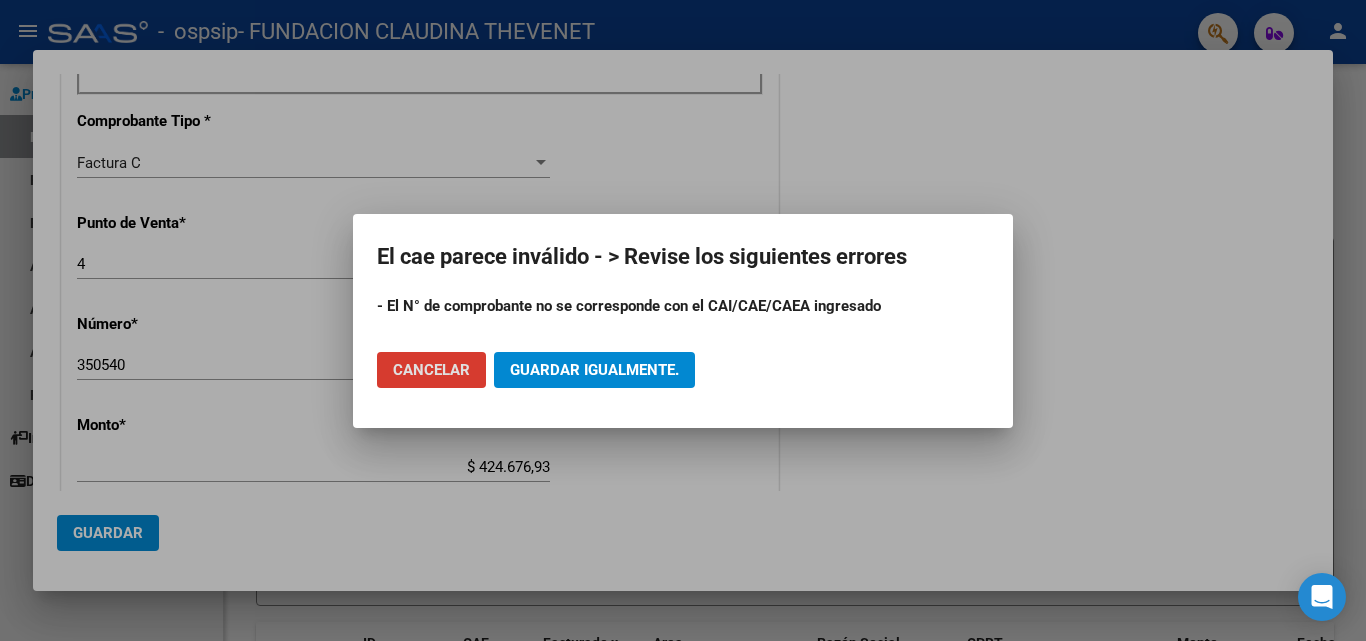 type 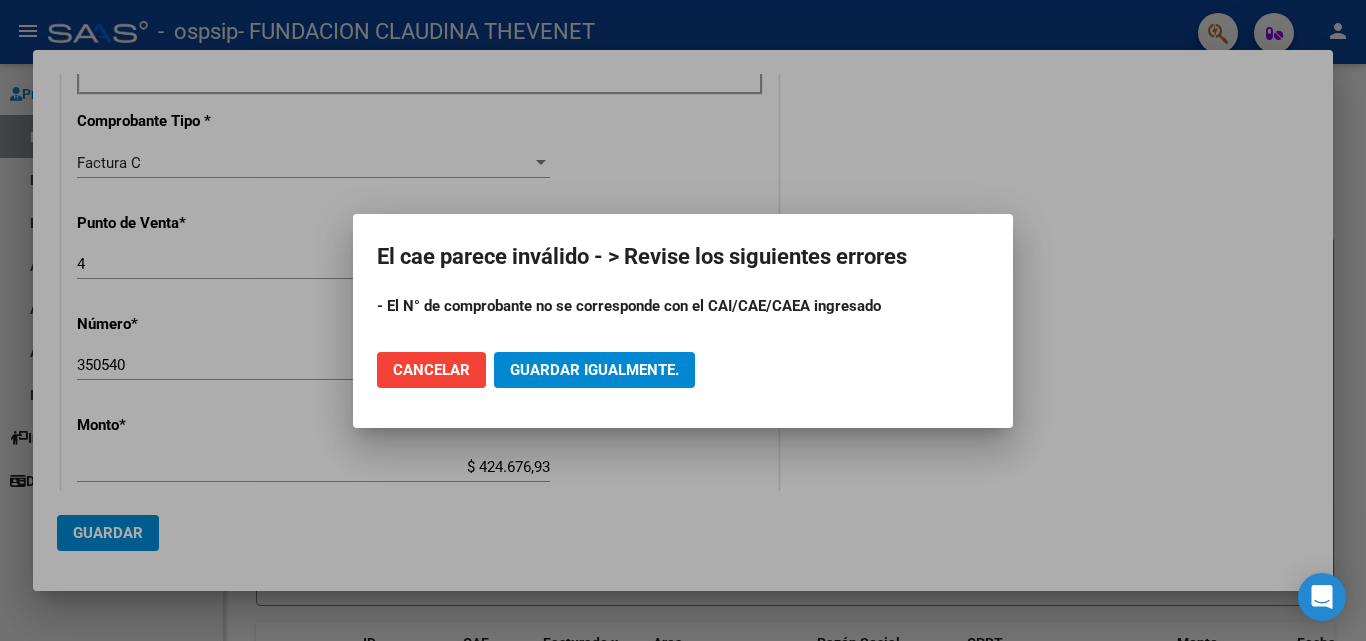 click on "Cancelar" 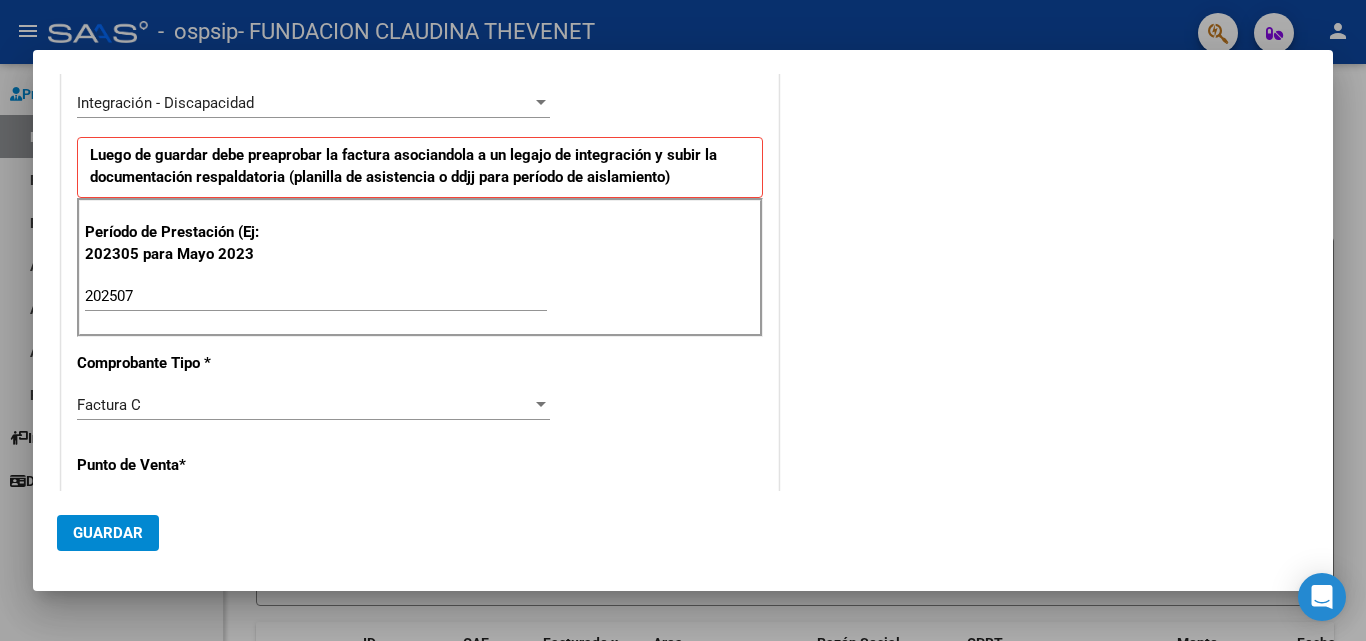 scroll, scrollTop: 500, scrollLeft: 0, axis: vertical 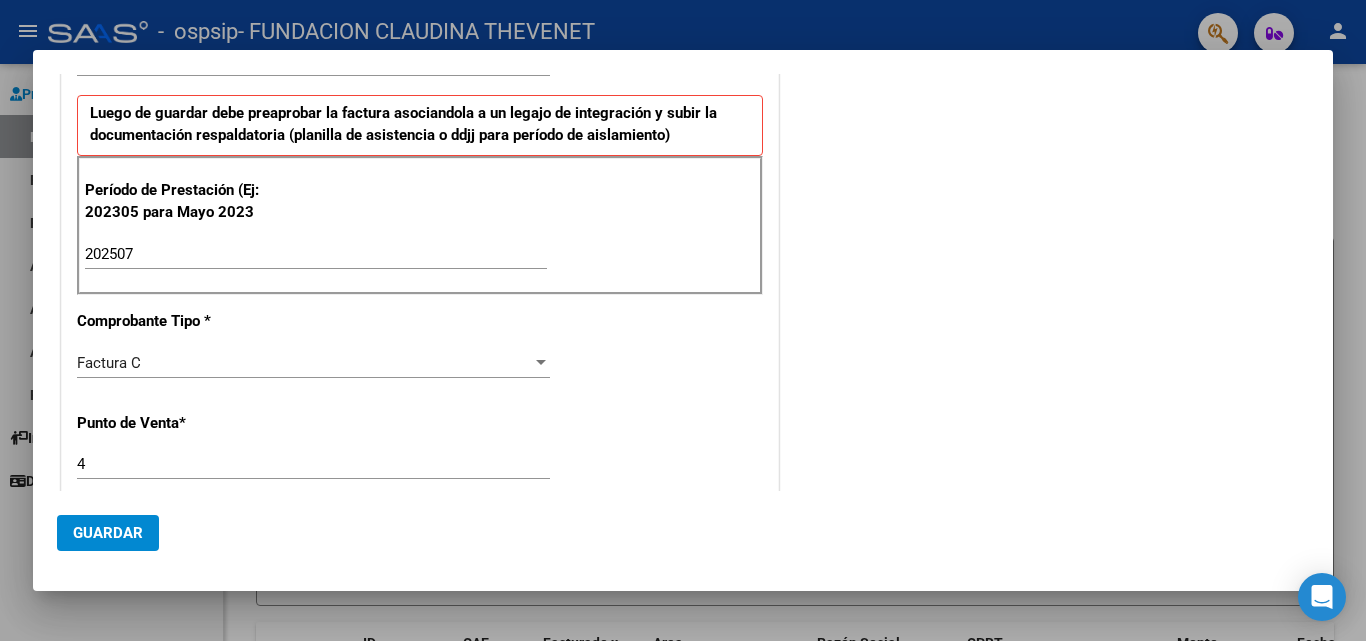 type on "35054" 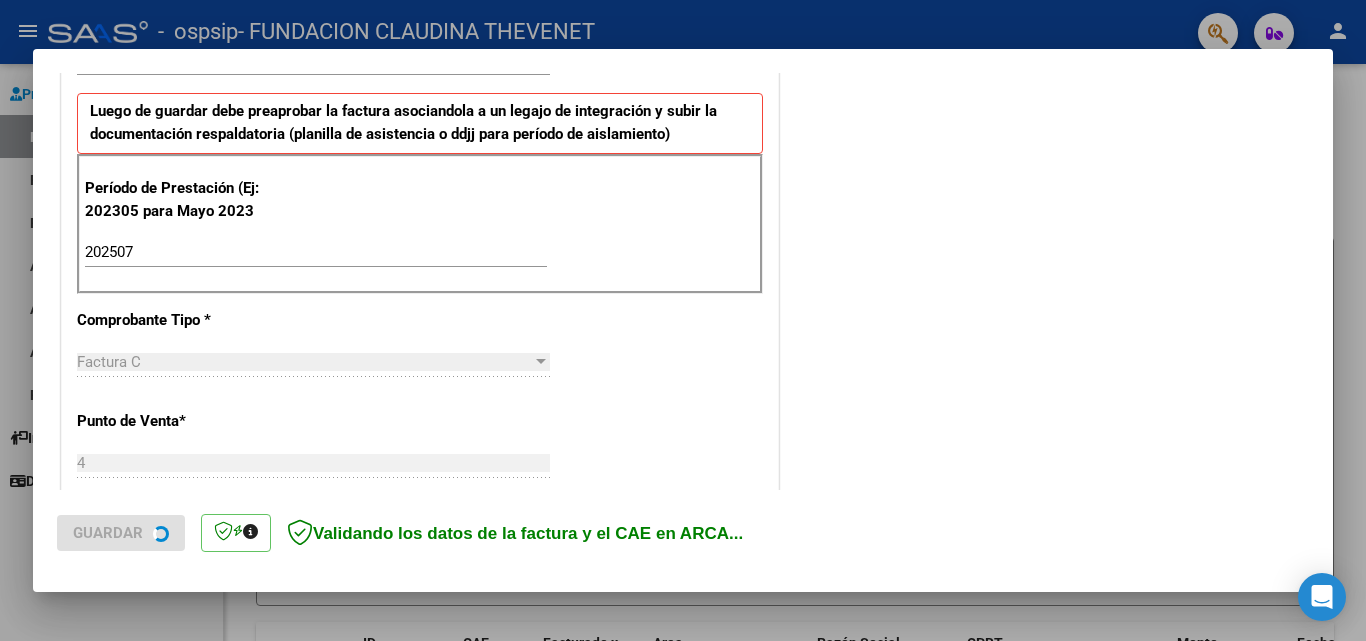 scroll, scrollTop: 0, scrollLeft: 0, axis: both 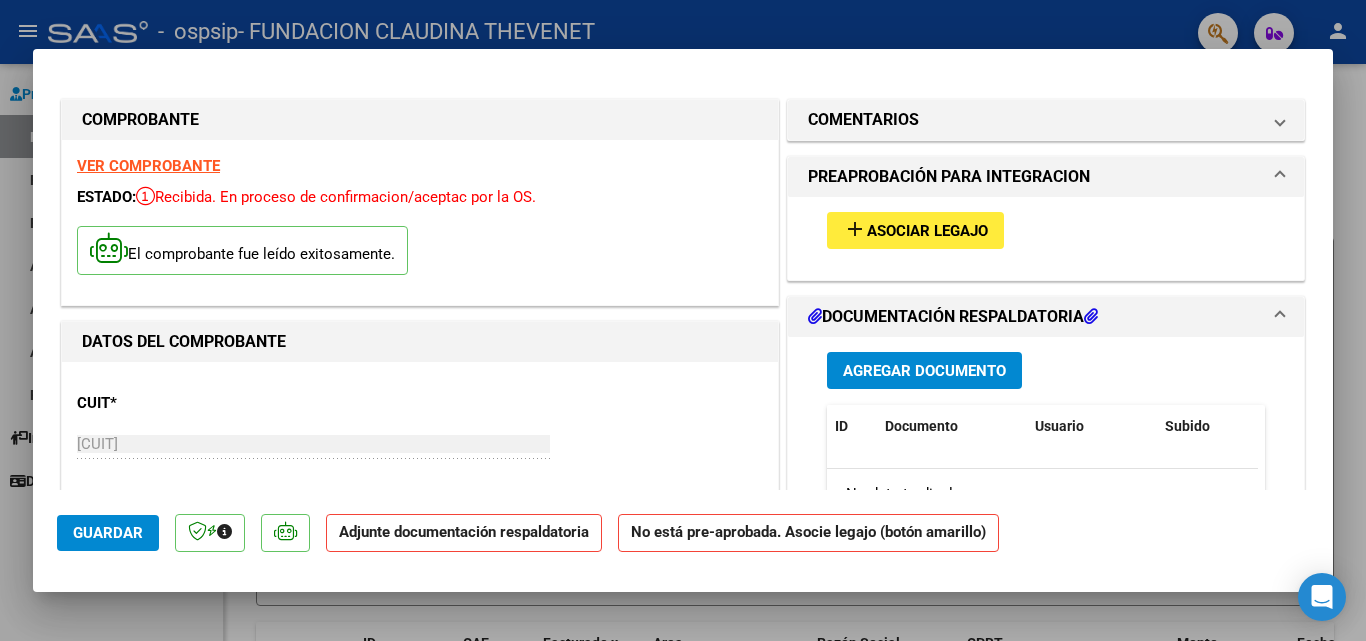 click on "add" at bounding box center [855, 229] 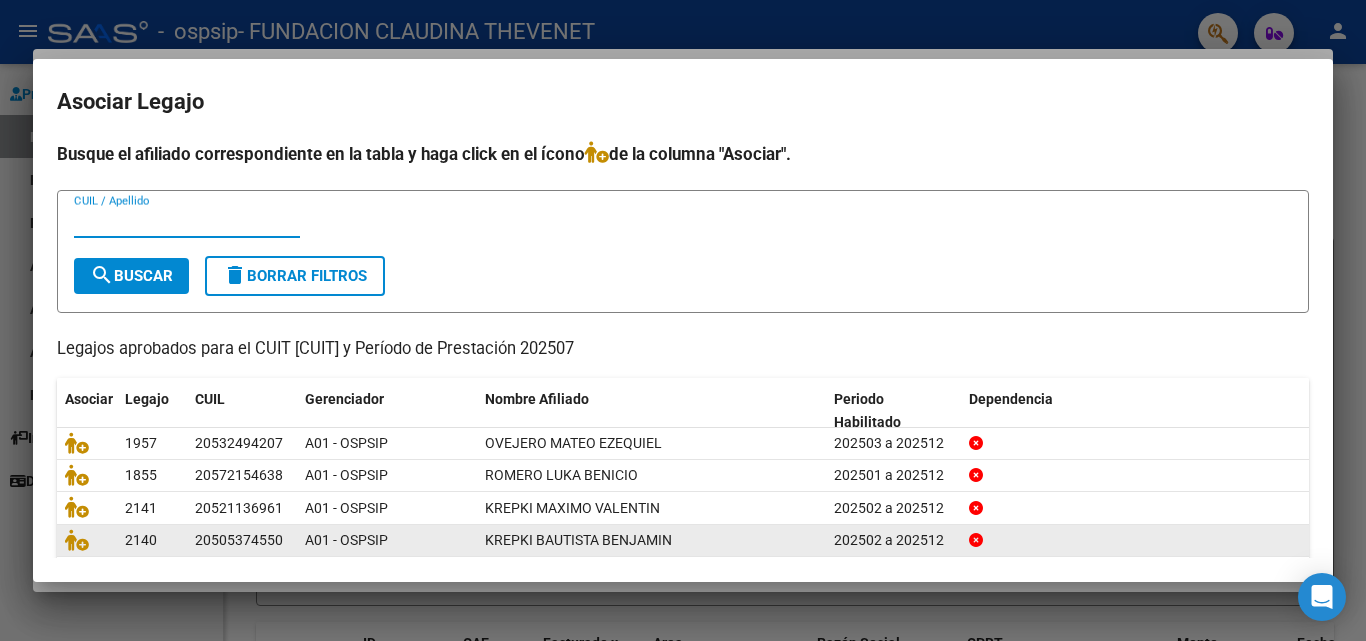 scroll, scrollTop: 109, scrollLeft: 0, axis: vertical 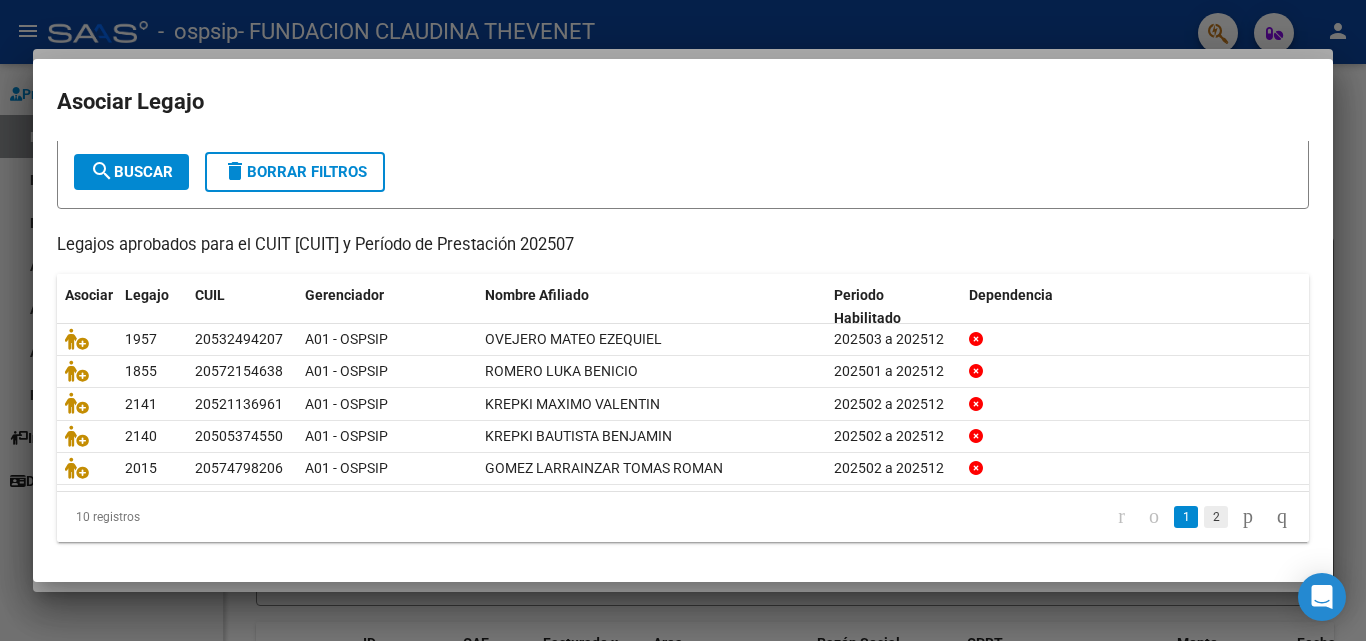click on "2" 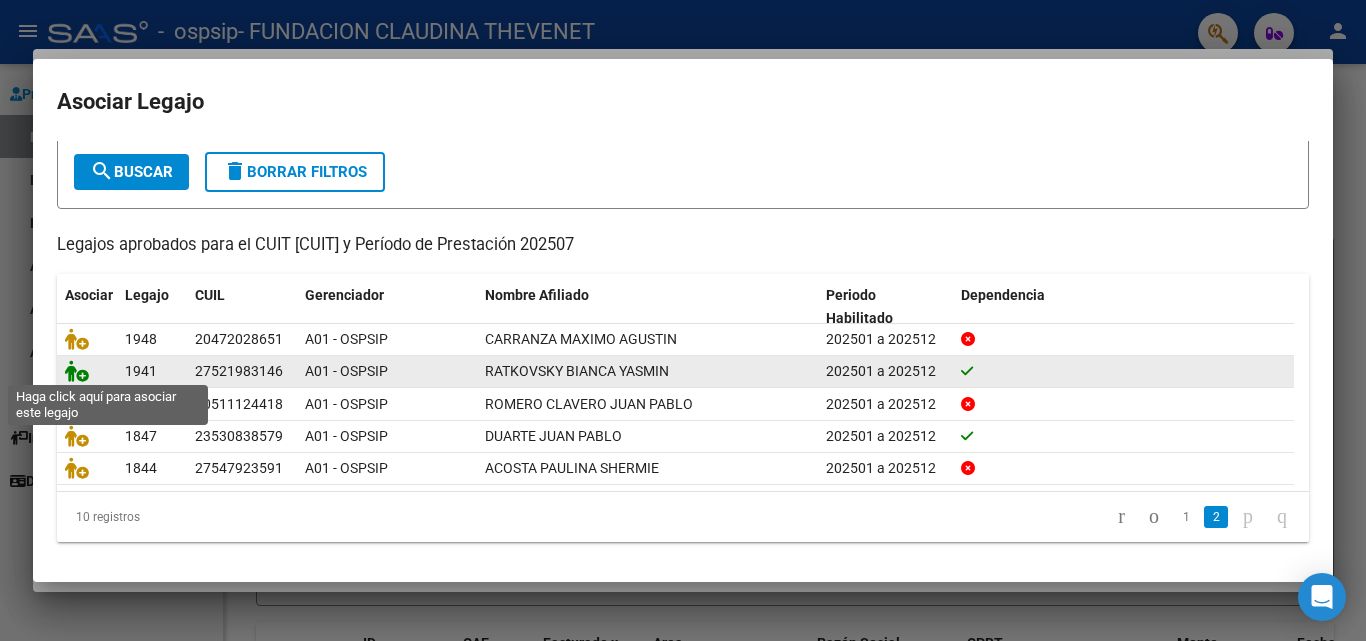 click 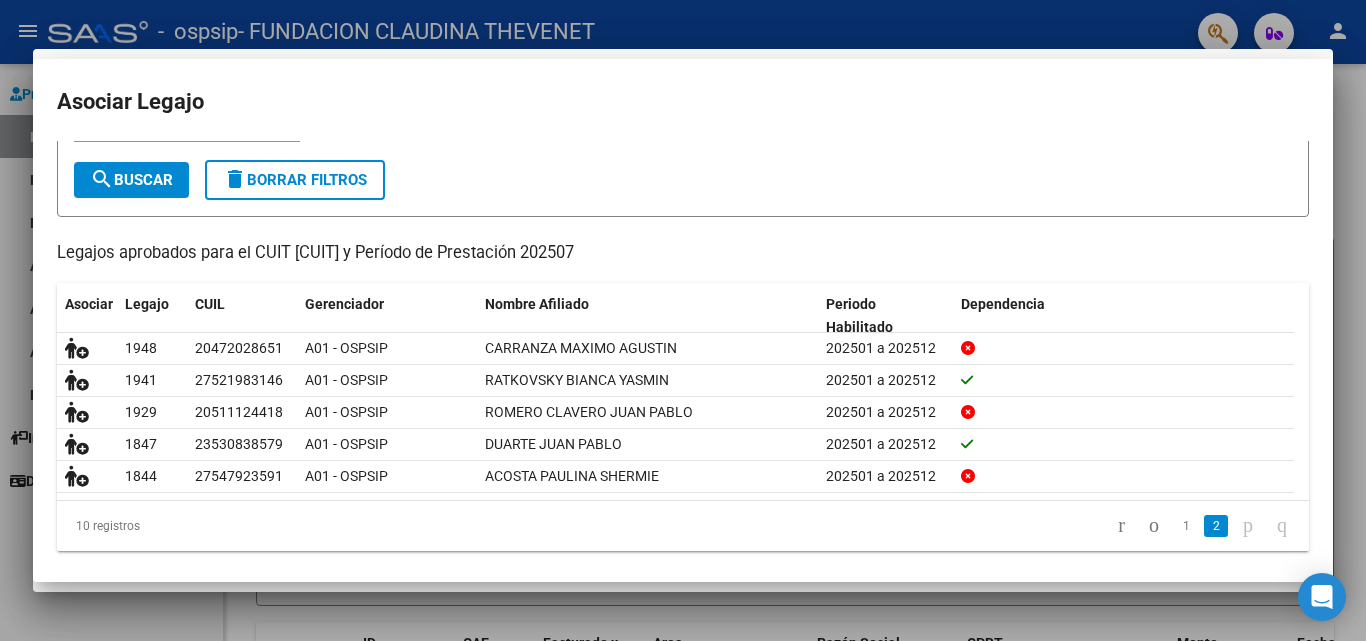 scroll, scrollTop: 0, scrollLeft: 0, axis: both 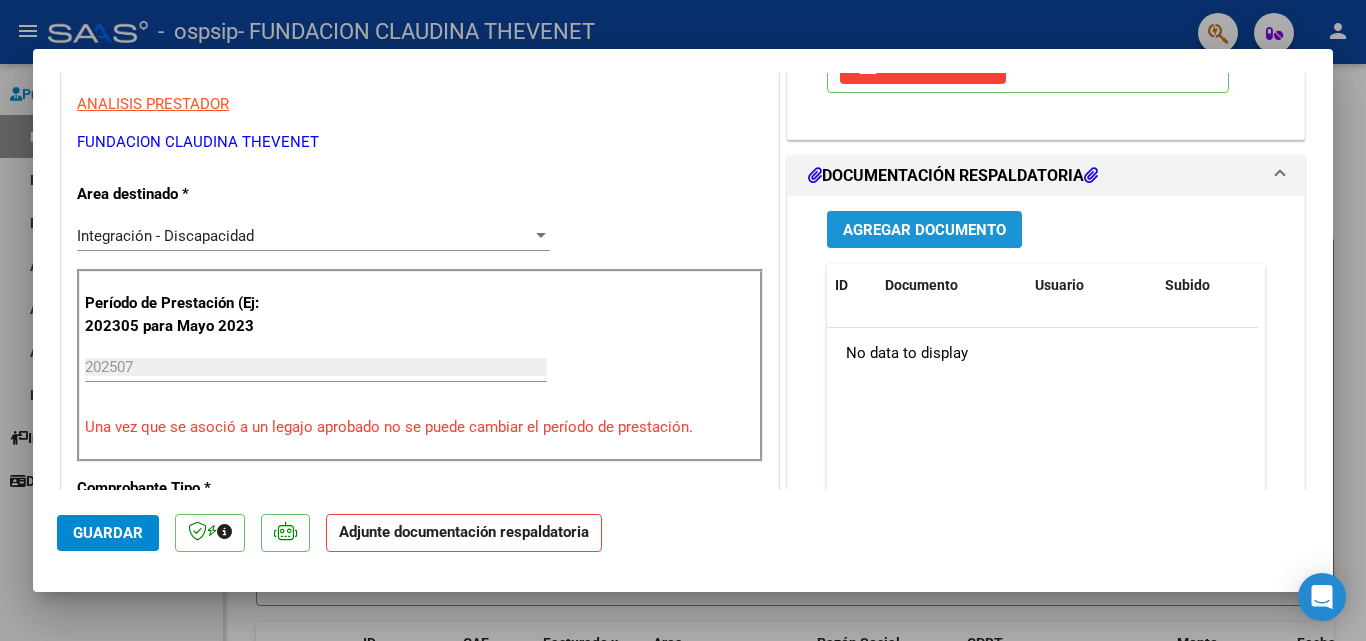 click on "Agregar Documento" at bounding box center [924, 230] 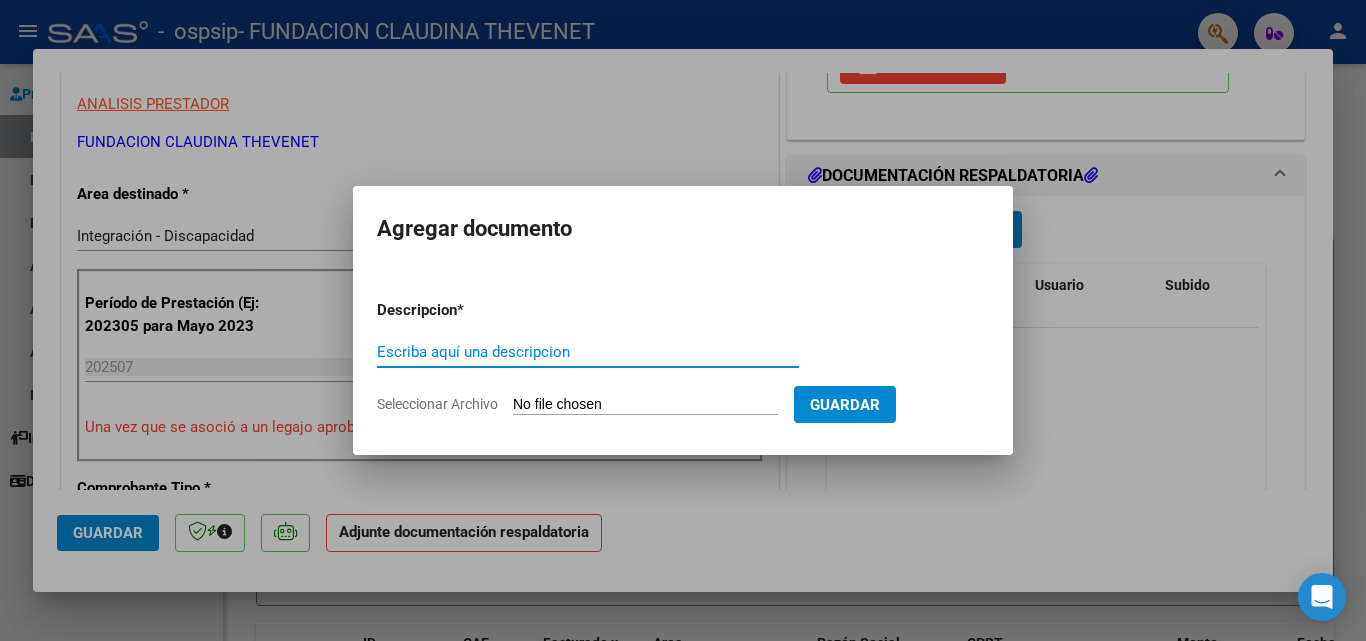 click on "Seleccionar Archivo" at bounding box center [645, 405] 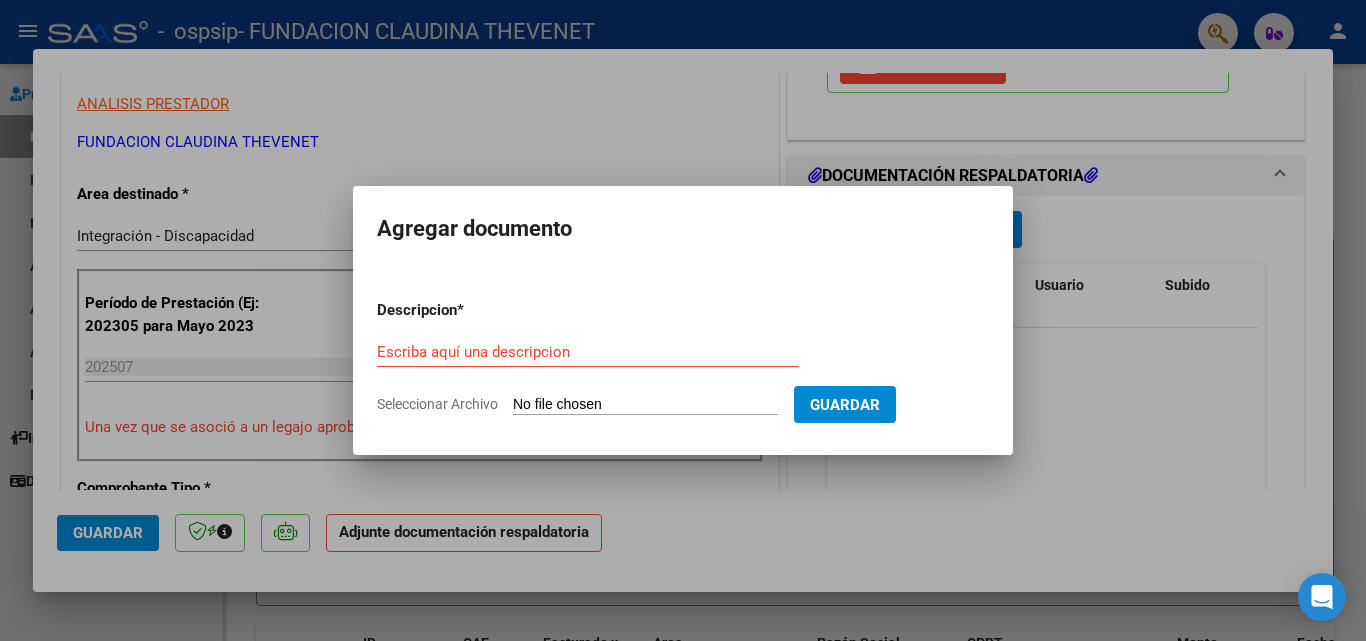 type on "C:\fakepath\FC 35054 RATKOVSKY BIANCA.pdf" 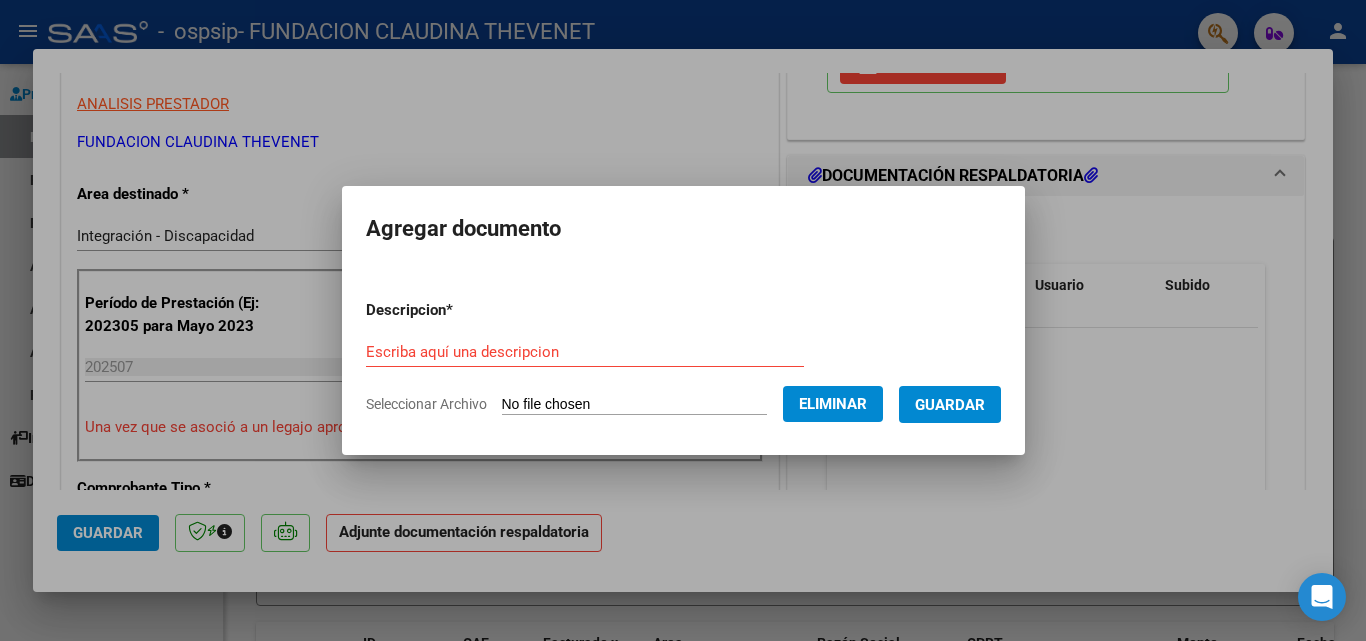 click on "Descripcion  *   Escriba aquí una descripcion  Seleccionar Archivo Eliminar Guardar" at bounding box center (683, 357) 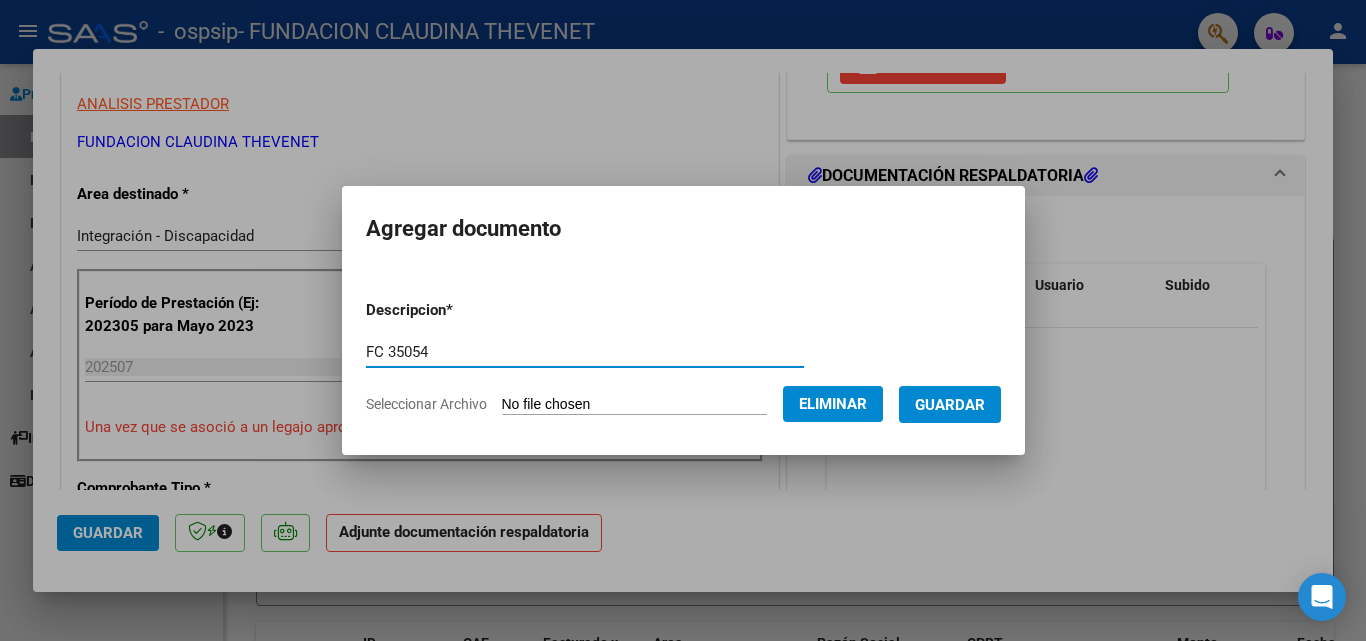 type on "FC 35054" 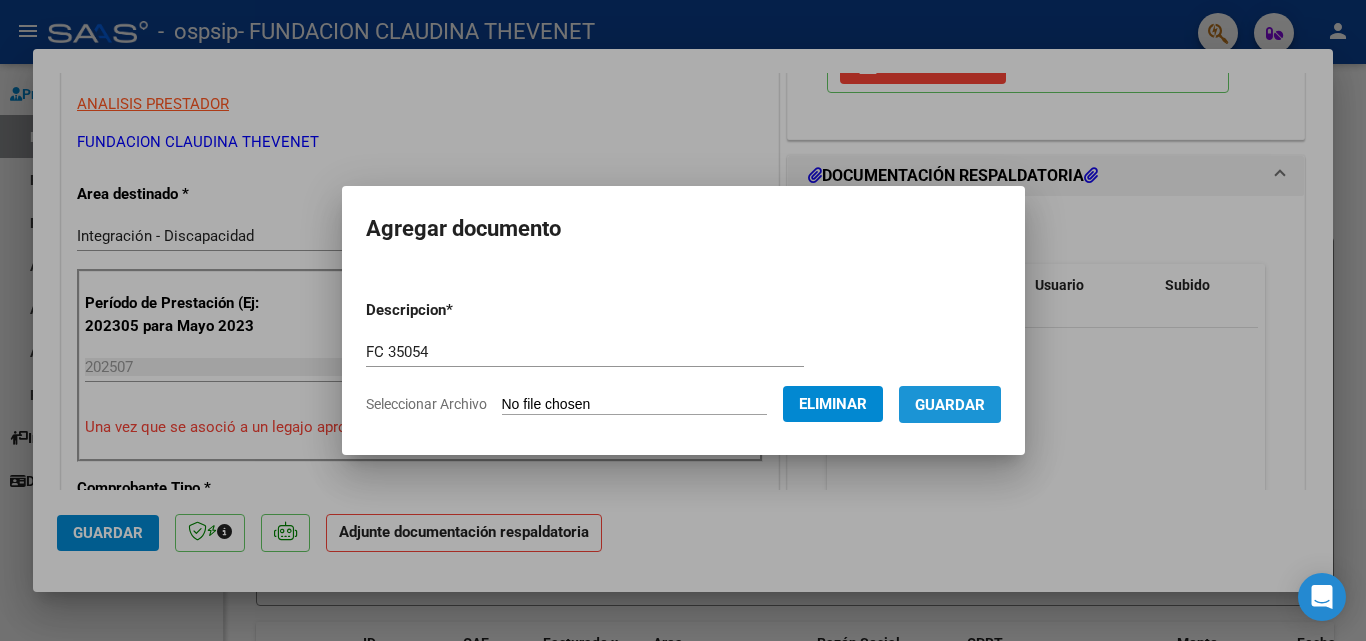 click on "Guardar" at bounding box center [950, 405] 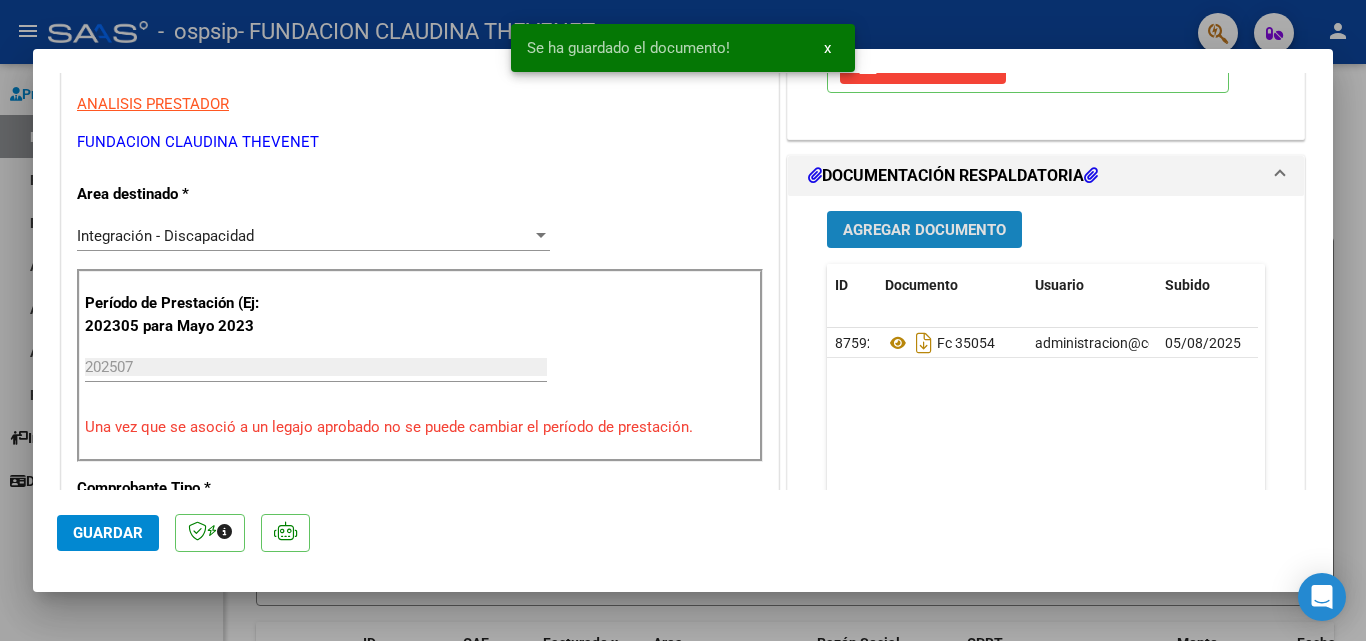 click on "Agregar Documento" at bounding box center [924, 230] 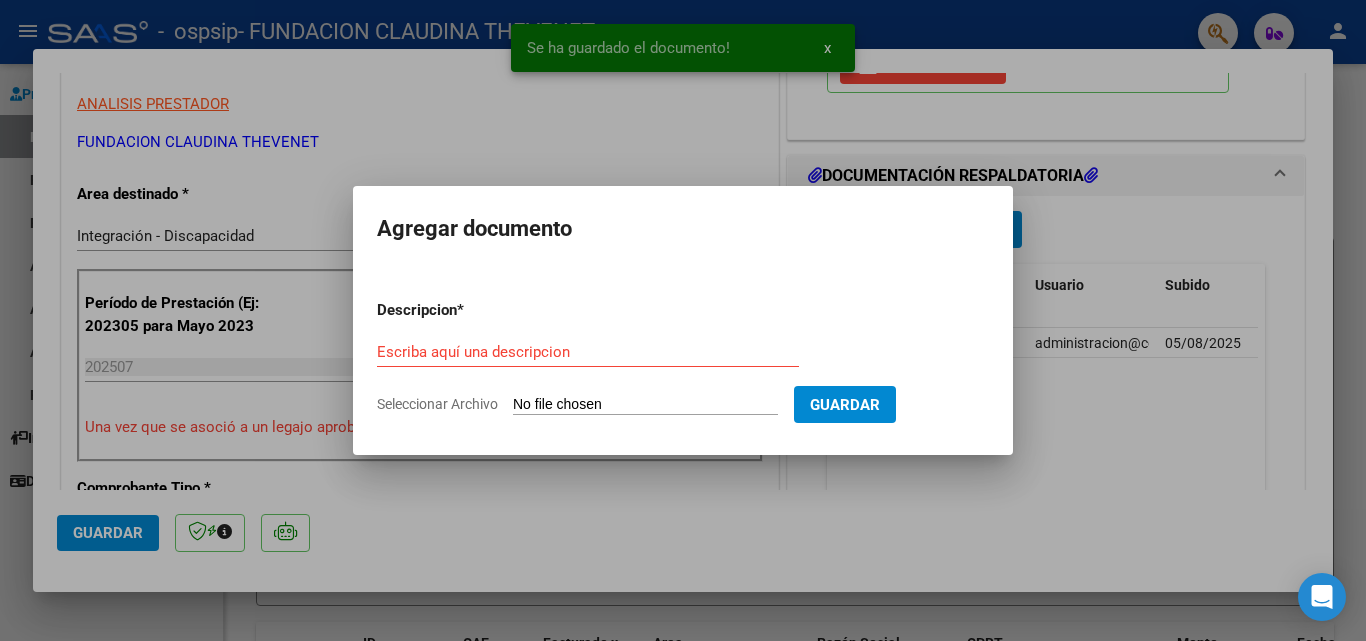 click on "Seleccionar Archivo" at bounding box center [645, 405] 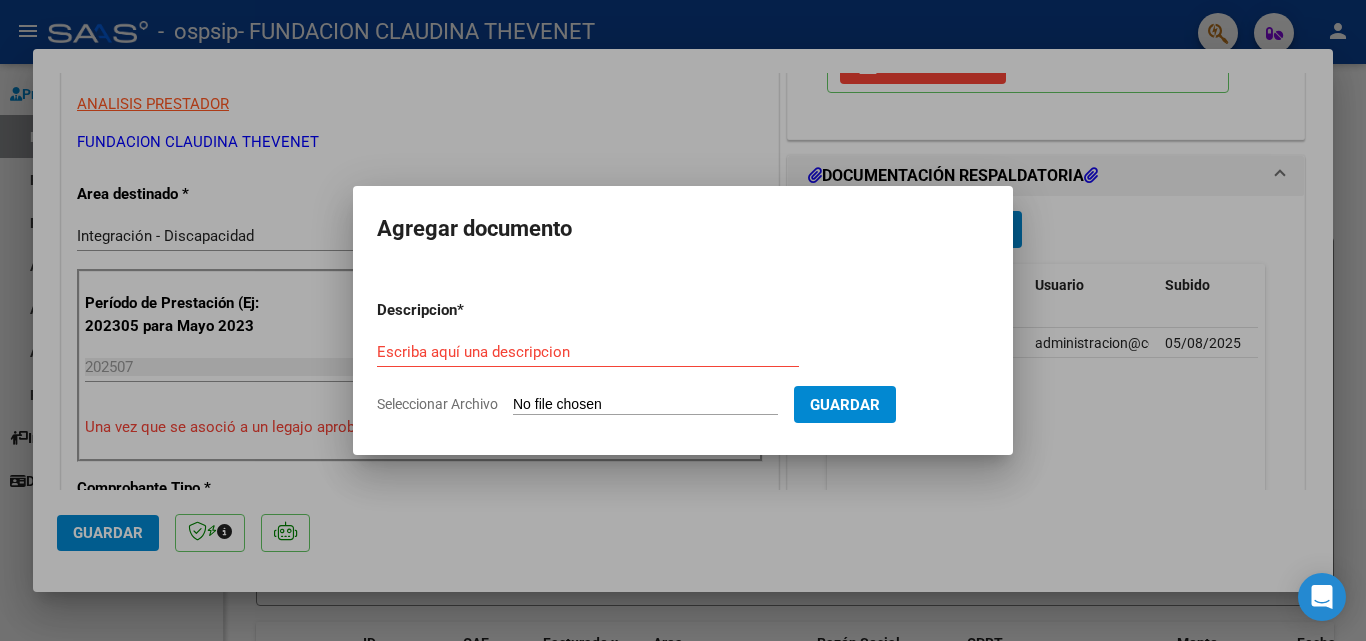type on "C:\fakepath\PA RATOVSKY BIANCA.pdf" 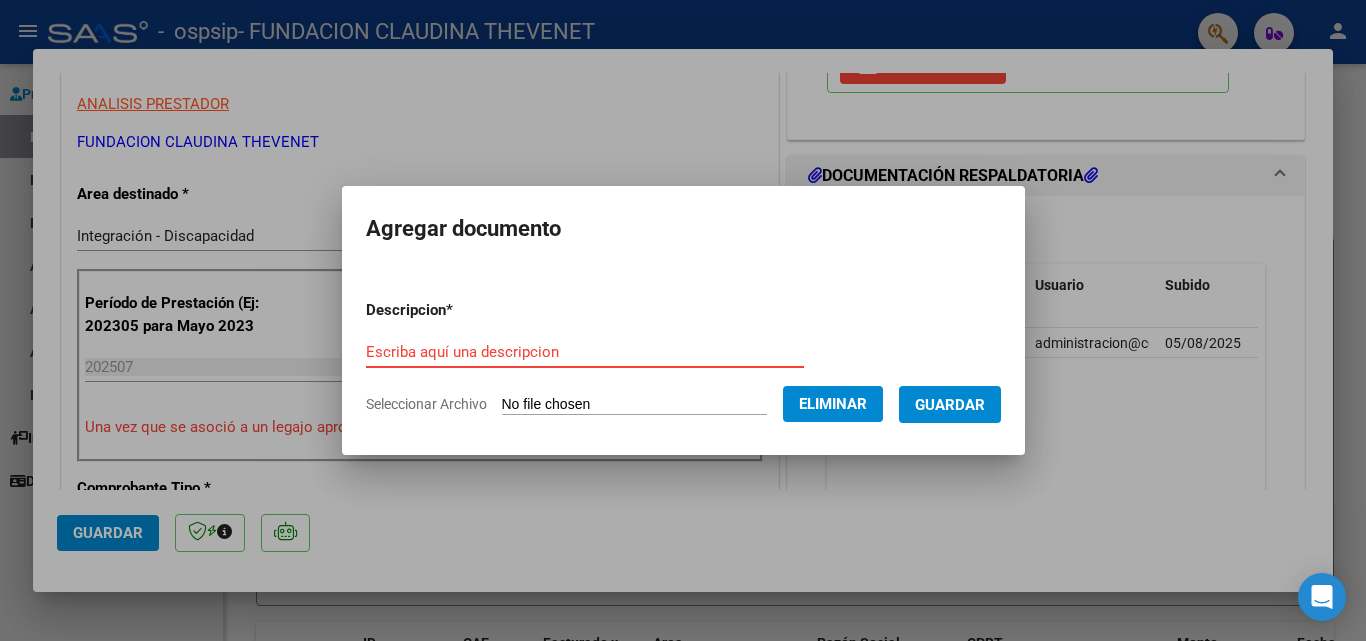 click on "Escriba aquí una descripcion" at bounding box center [585, 352] 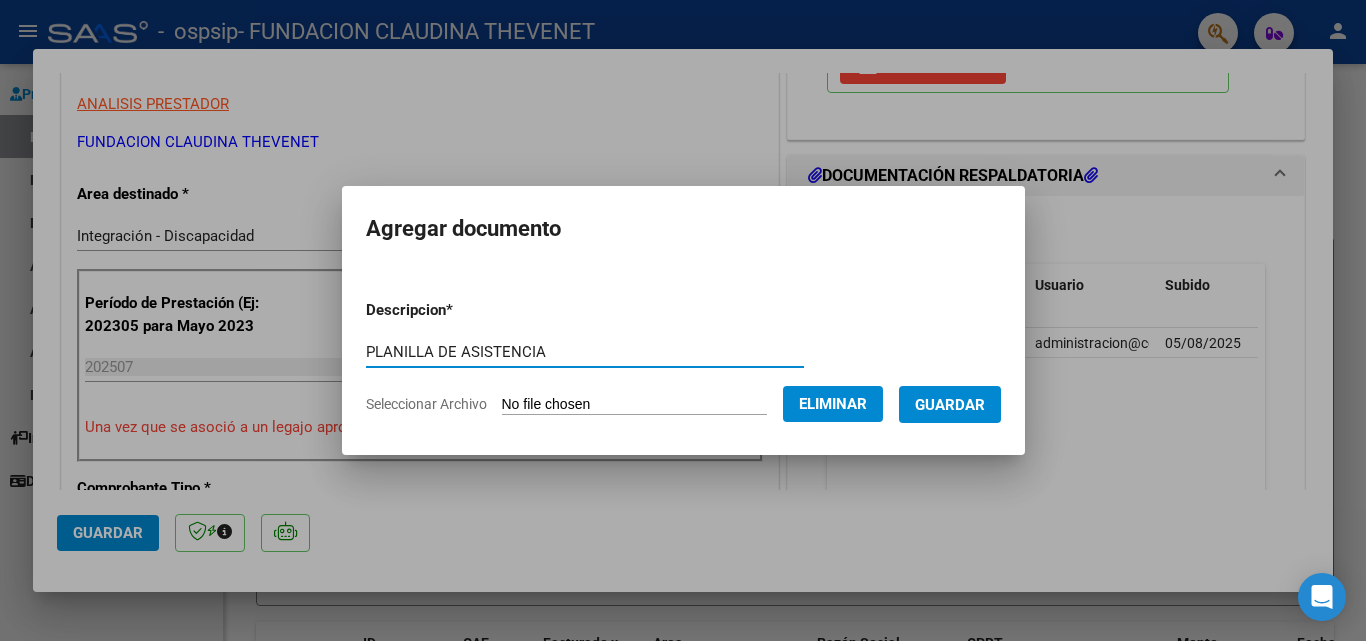 type on "PLANILLA DE ASISTENCIA" 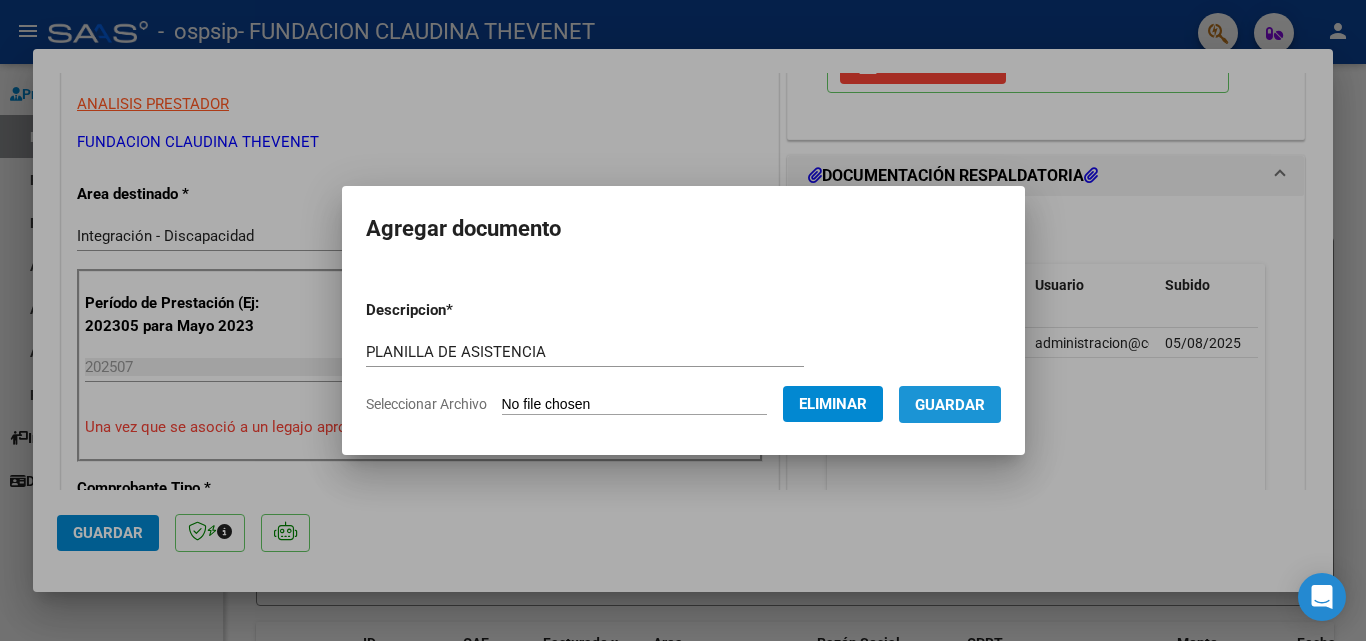 click on "Guardar" at bounding box center (950, 404) 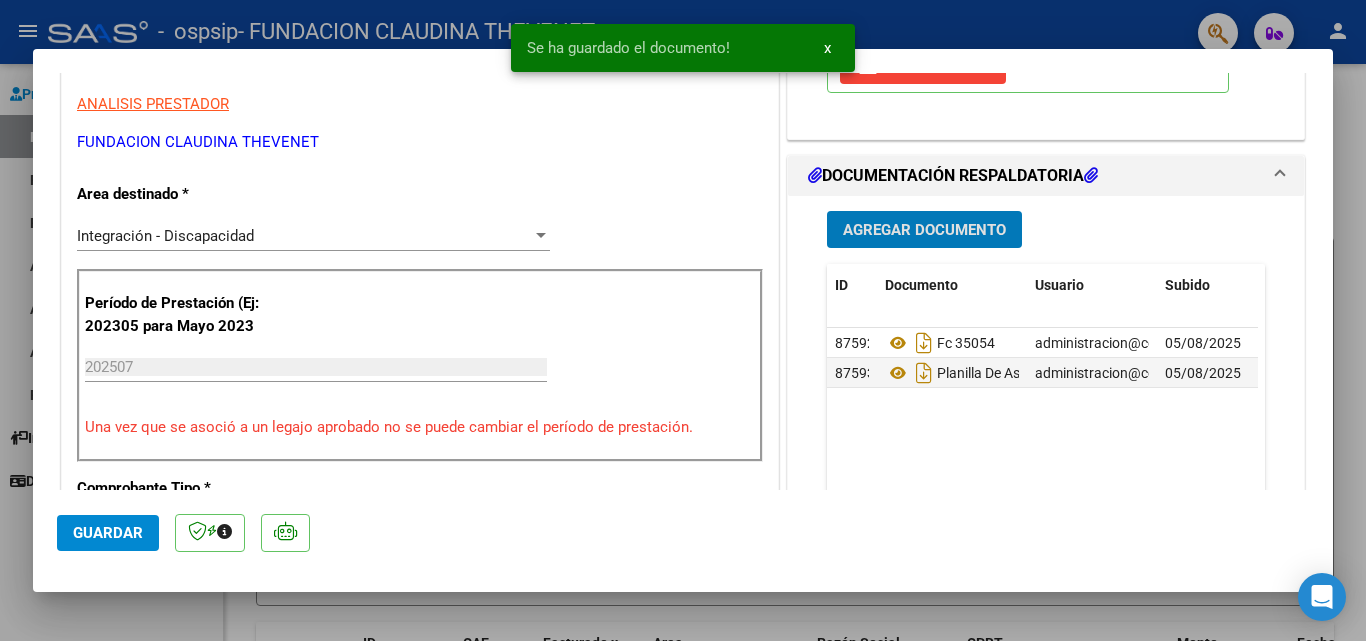 click on "Agregar Documento" at bounding box center [924, 230] 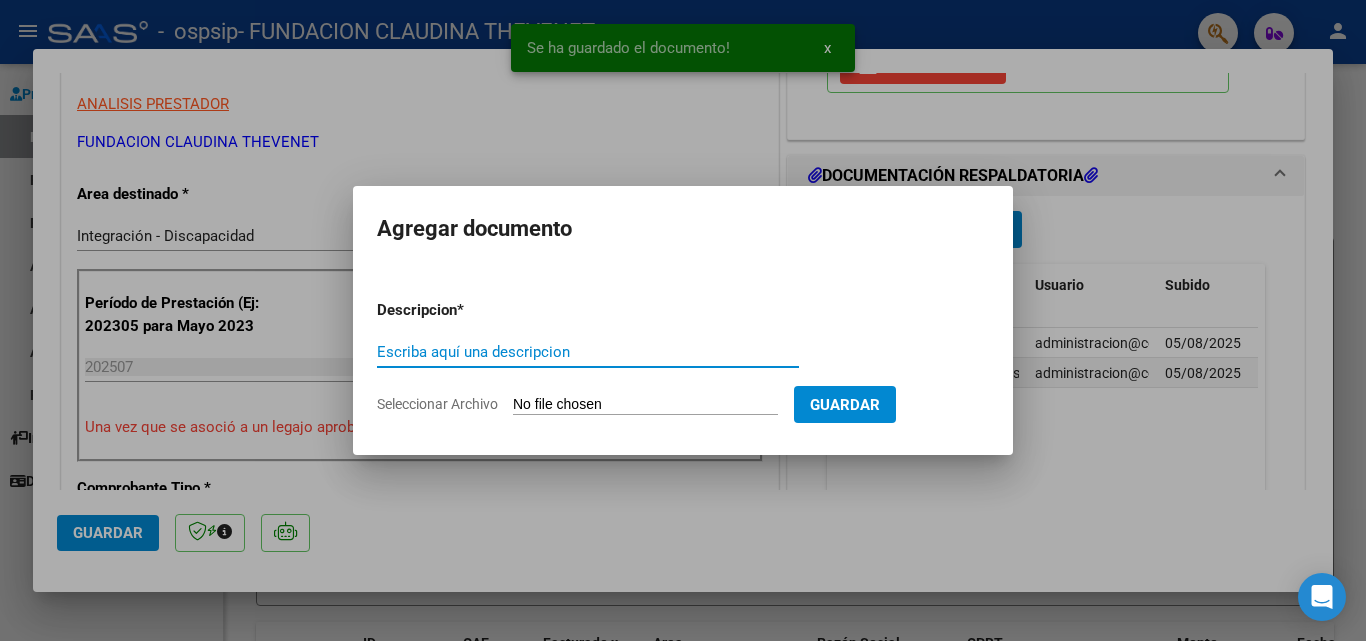click on "Seleccionar Archivo" at bounding box center [645, 405] 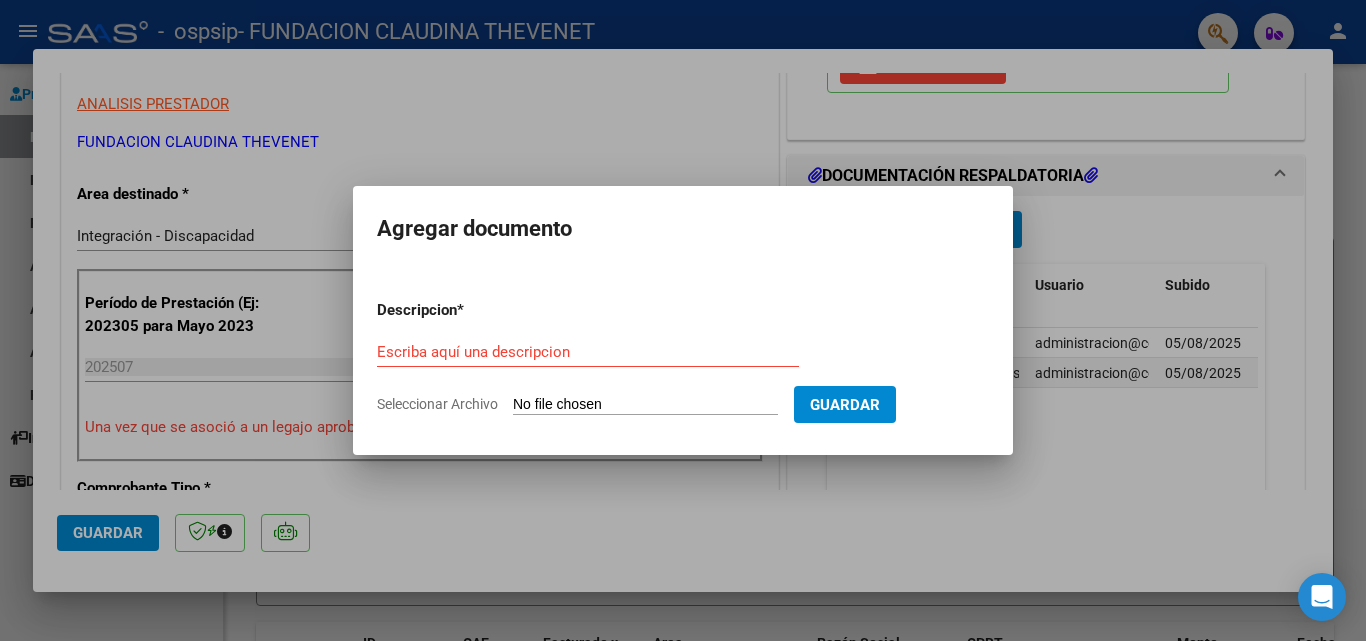 type on "C:\fakepath\INFORME RATKOVSKY BIANCA.pdf" 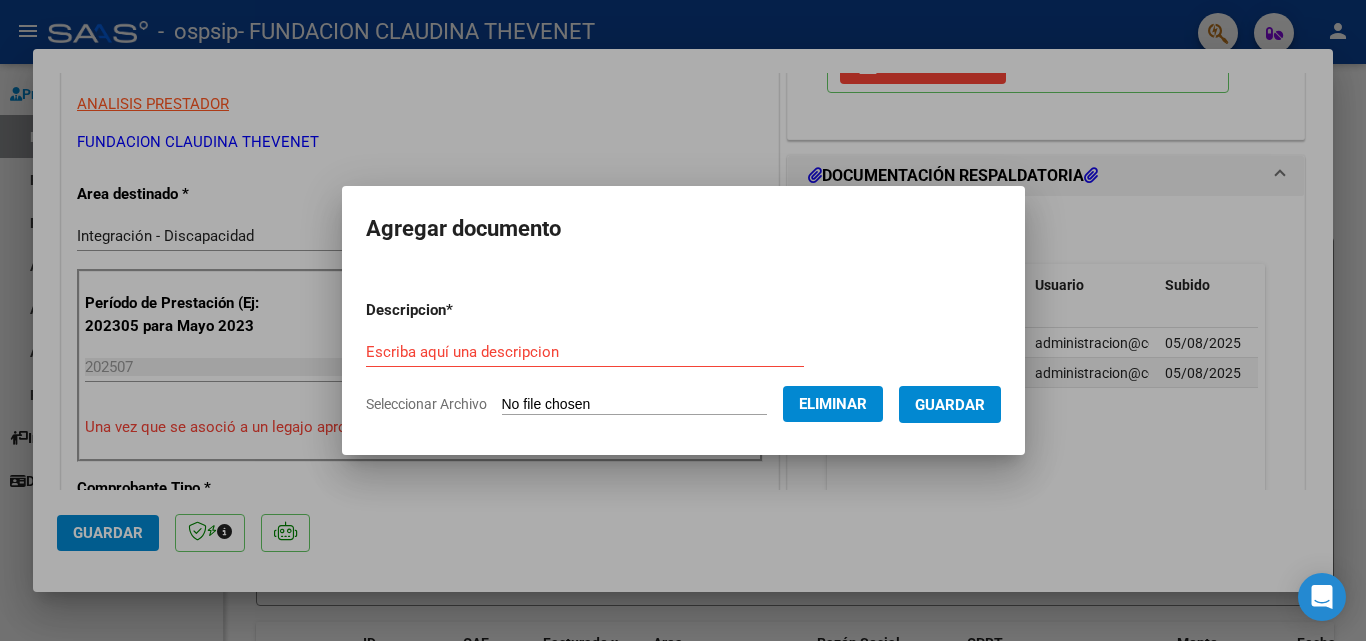 click on "Escriba aquí una descripcion" at bounding box center [585, 352] 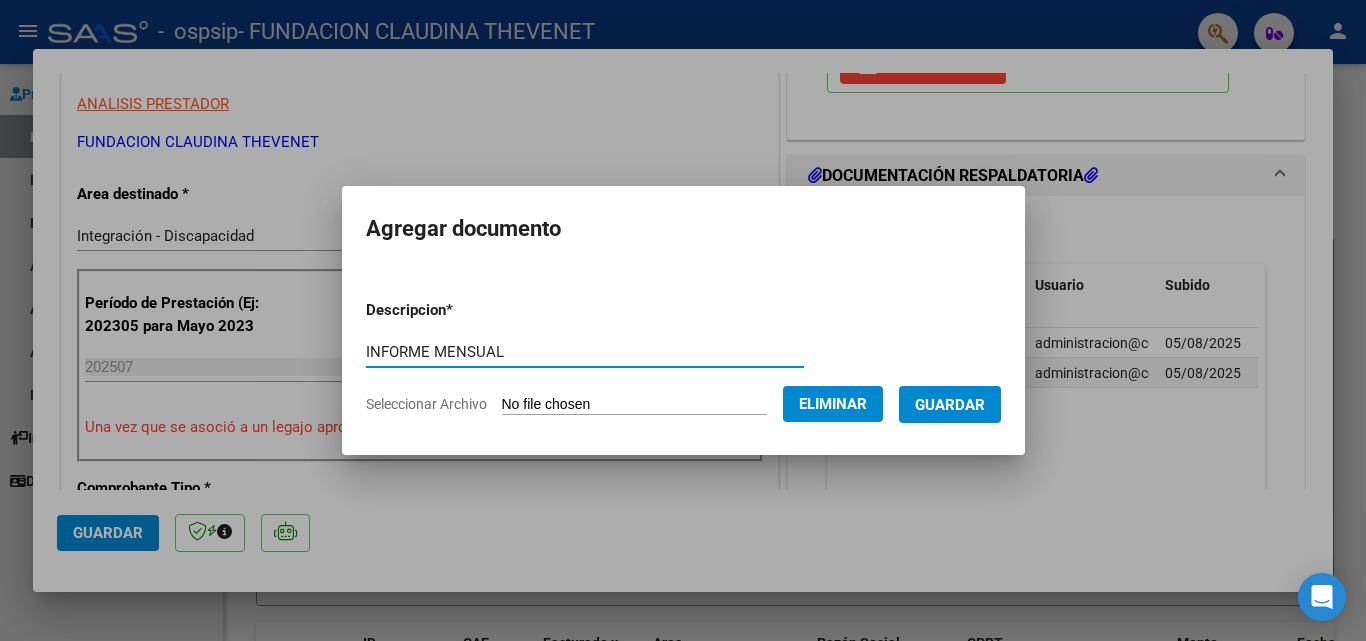 type on "INFORME MENSUAL" 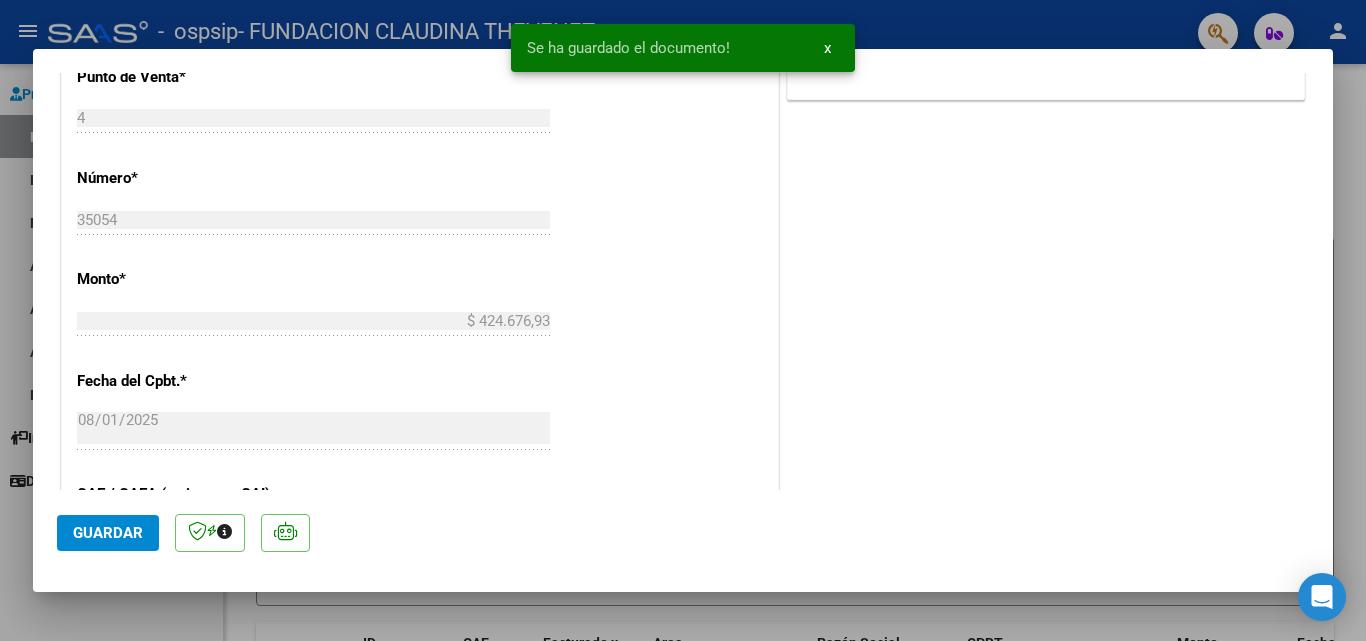 scroll, scrollTop: 1100, scrollLeft: 0, axis: vertical 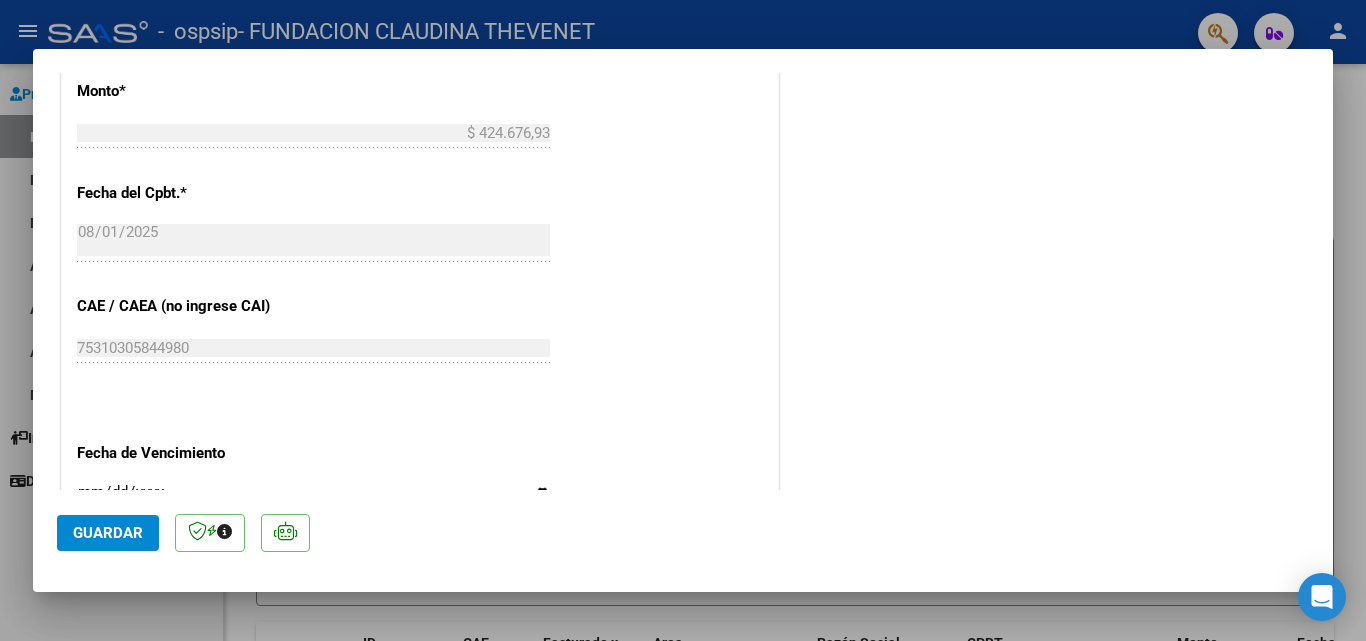 click on "Guardar" 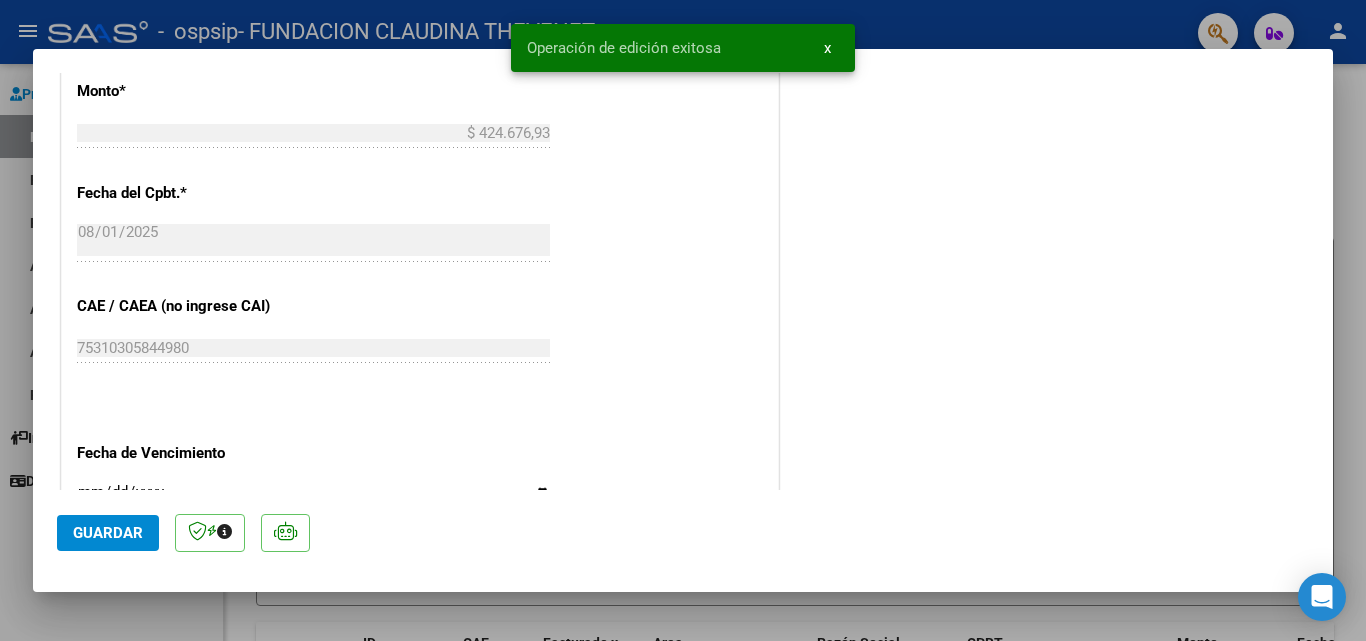 click at bounding box center [683, 320] 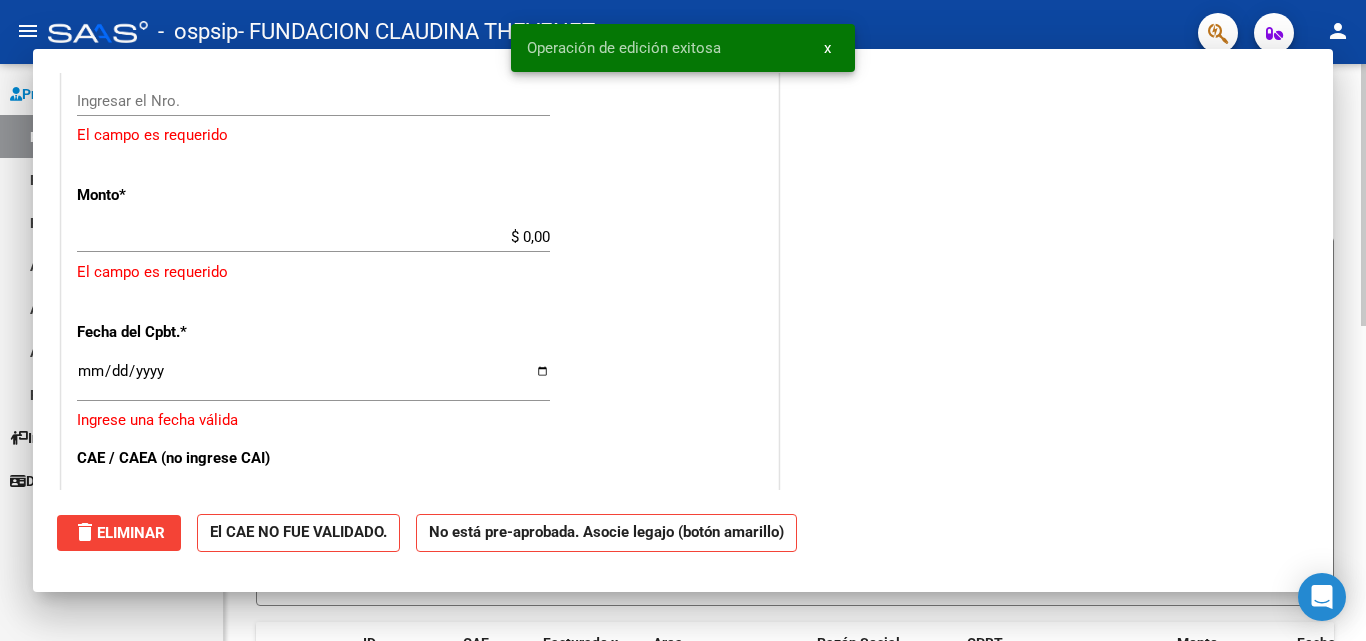 scroll, scrollTop: 0, scrollLeft: 0, axis: both 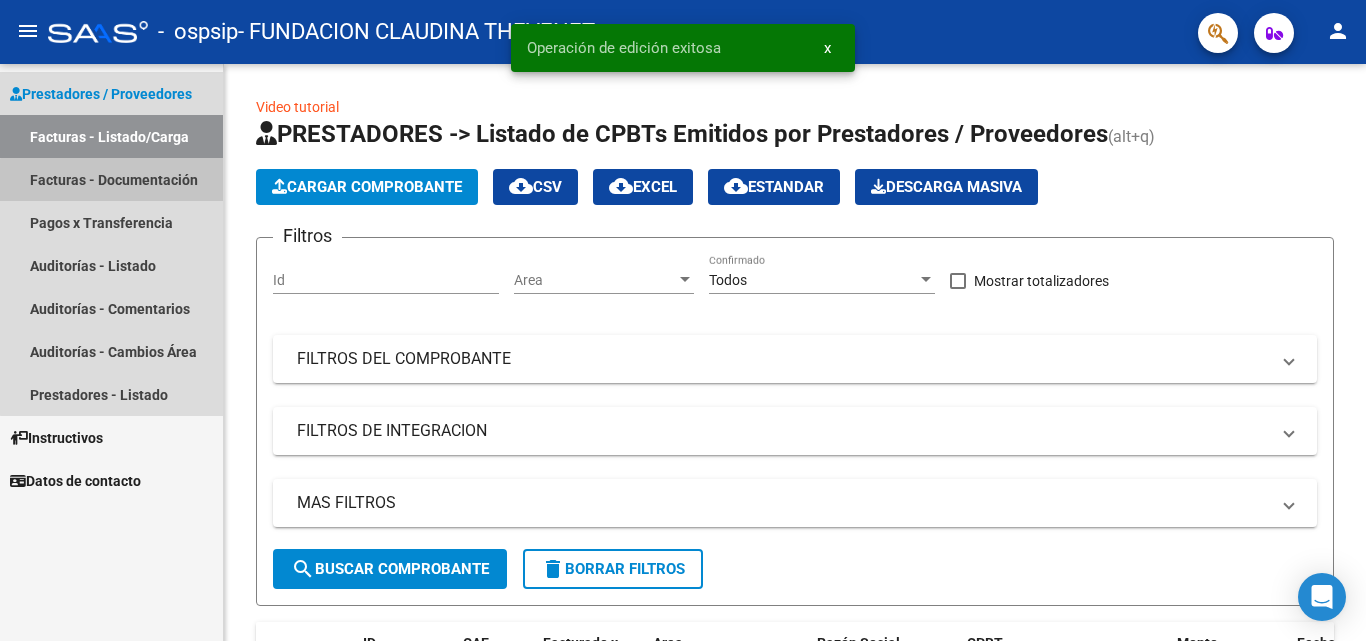 click on "Facturas - Documentación" at bounding box center [111, 179] 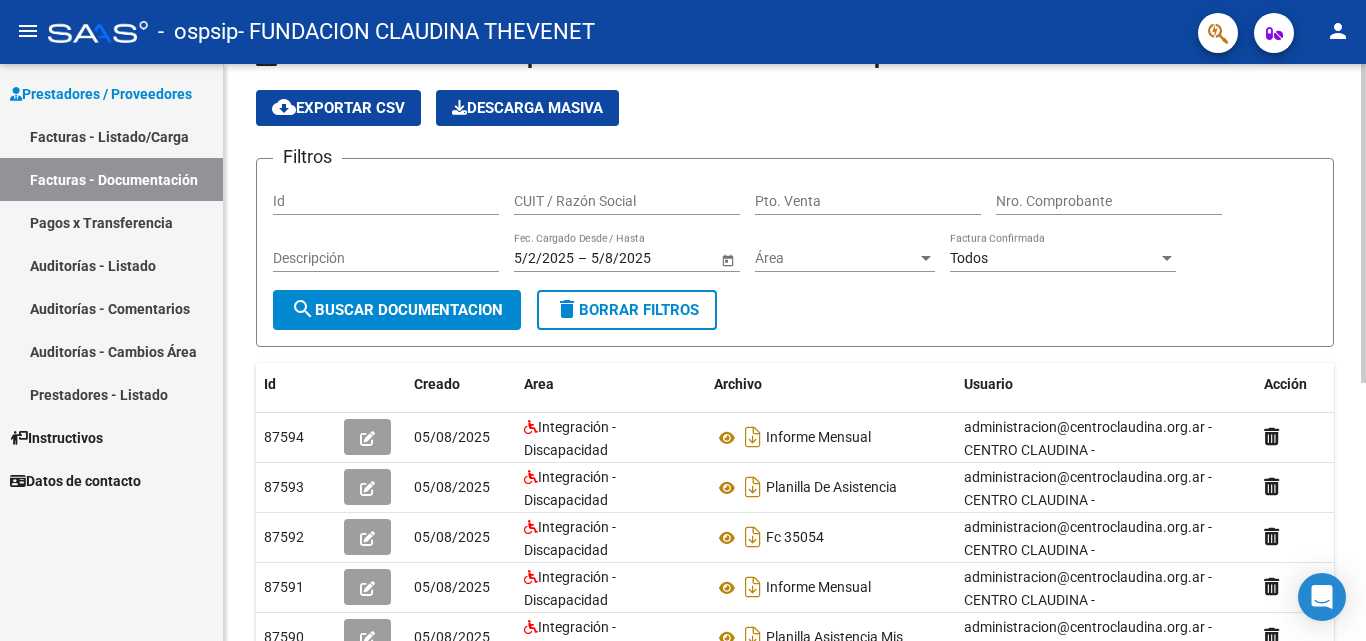 scroll, scrollTop: 100, scrollLeft: 0, axis: vertical 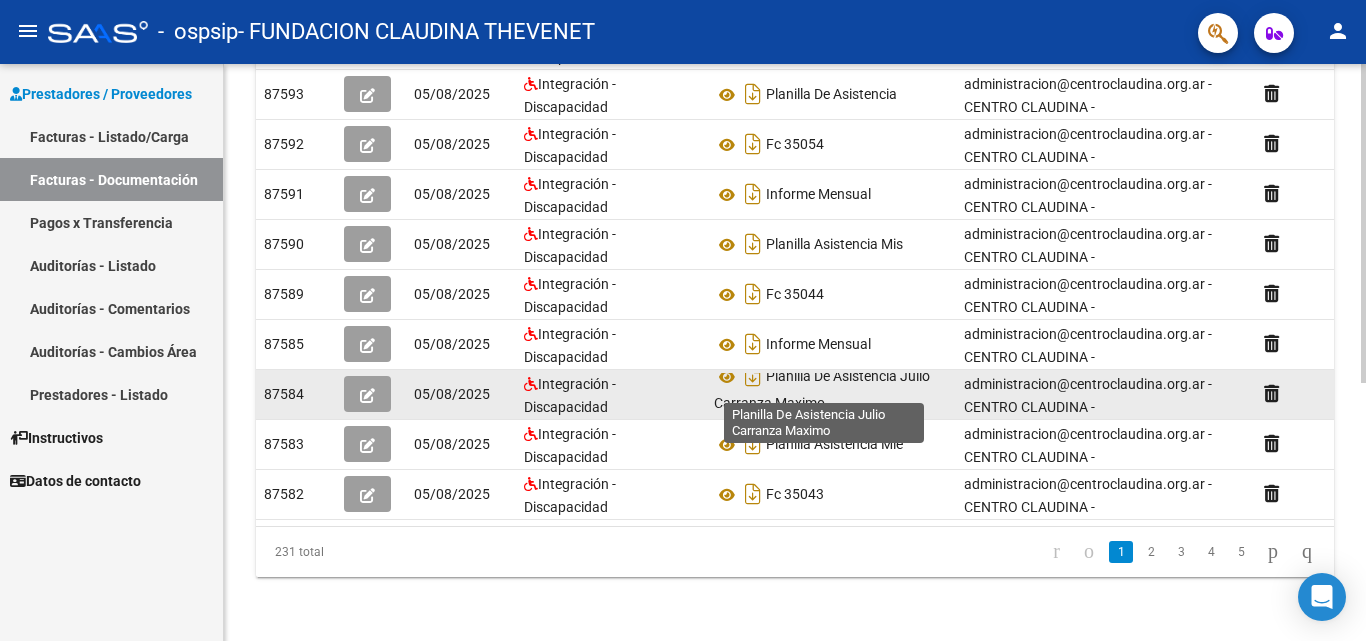 click on "Planilla De Asistencia Julio Carranza Maximo" 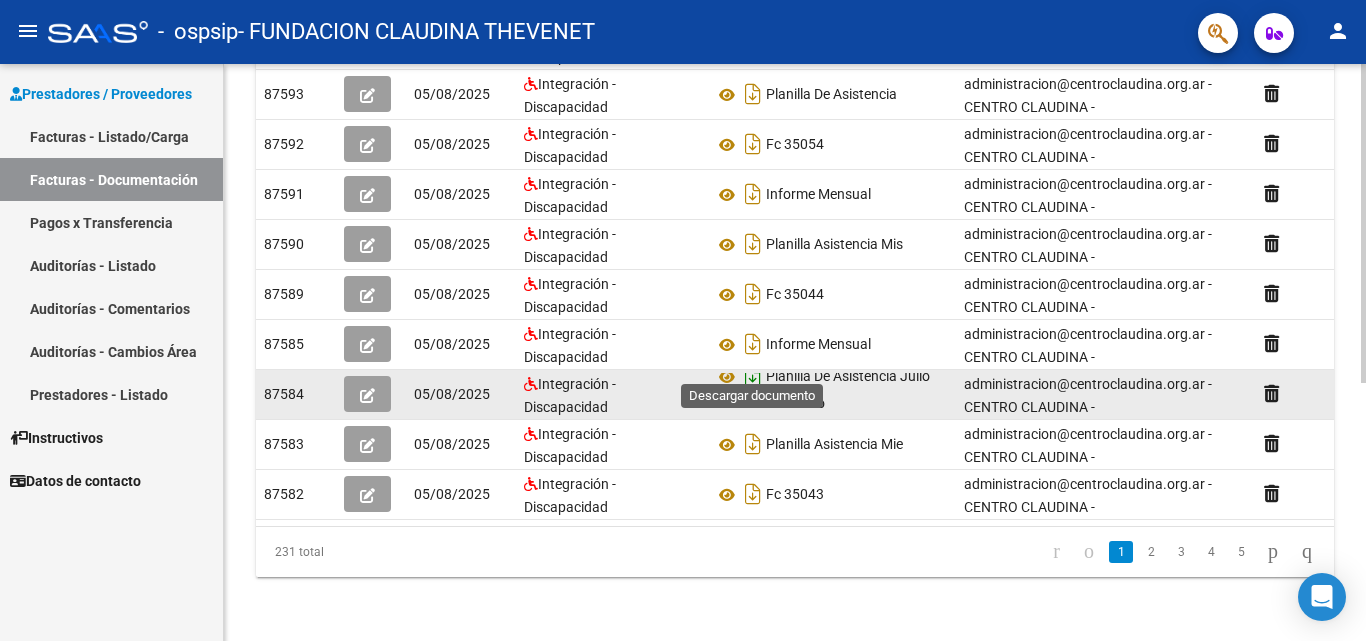 click 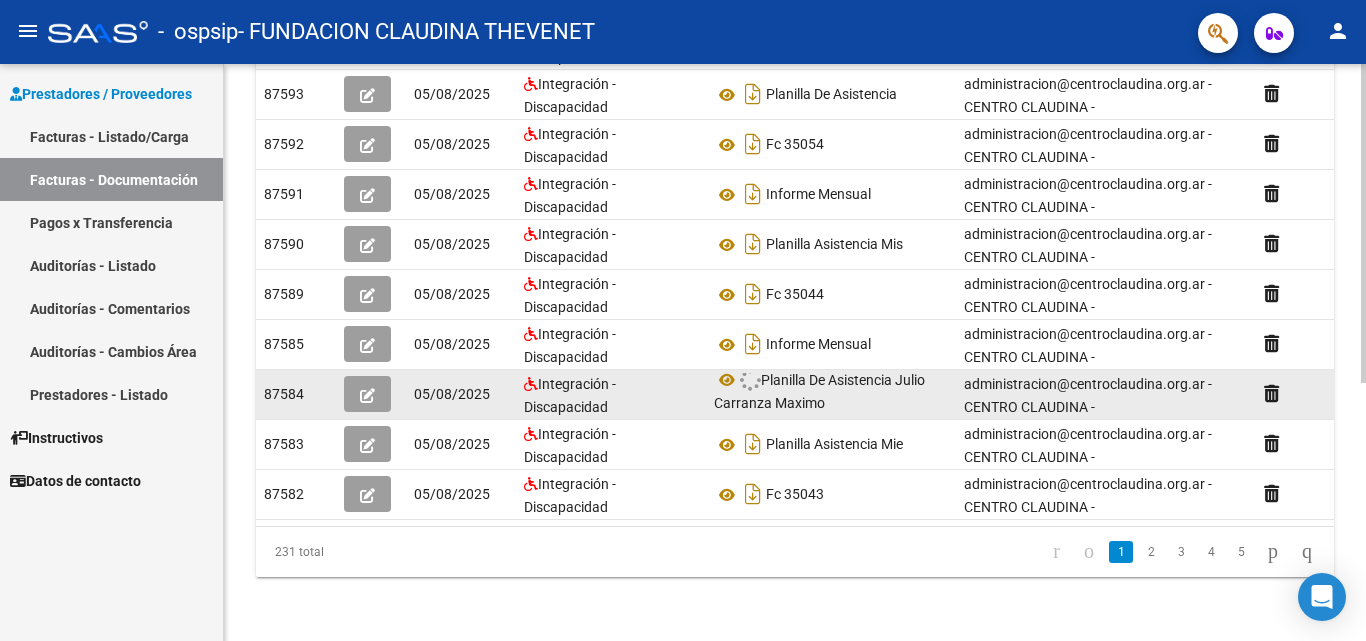 scroll, scrollTop: 13, scrollLeft: 0, axis: vertical 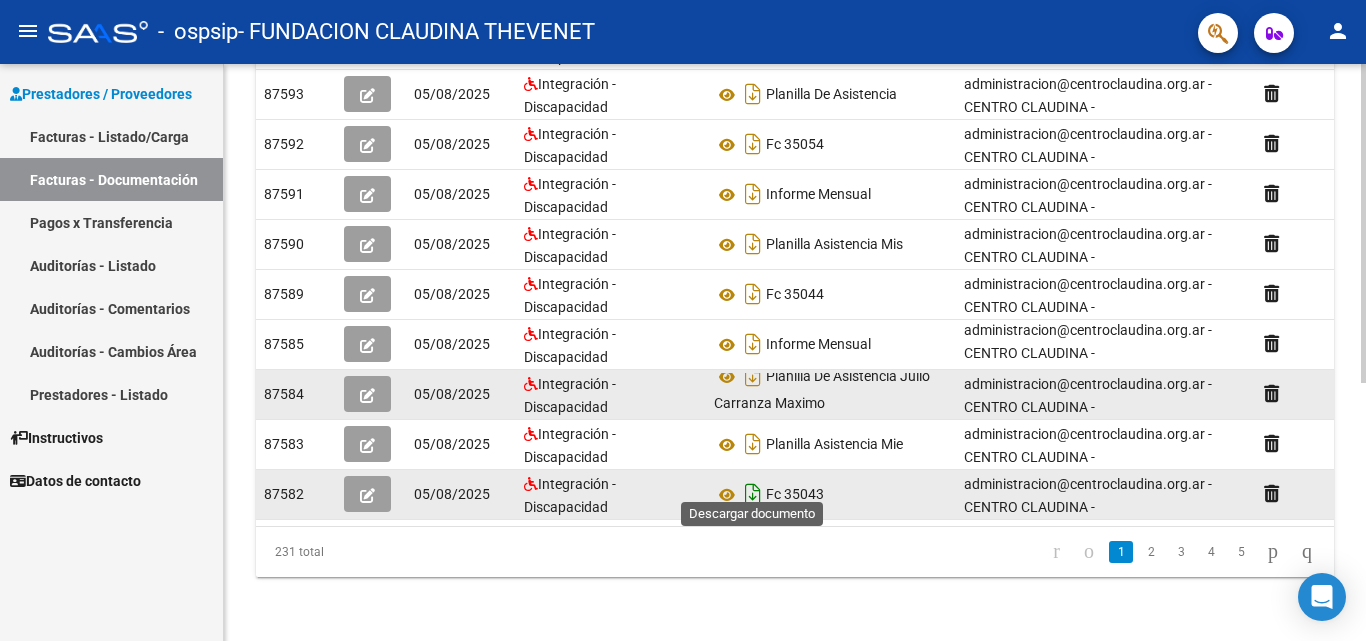 click 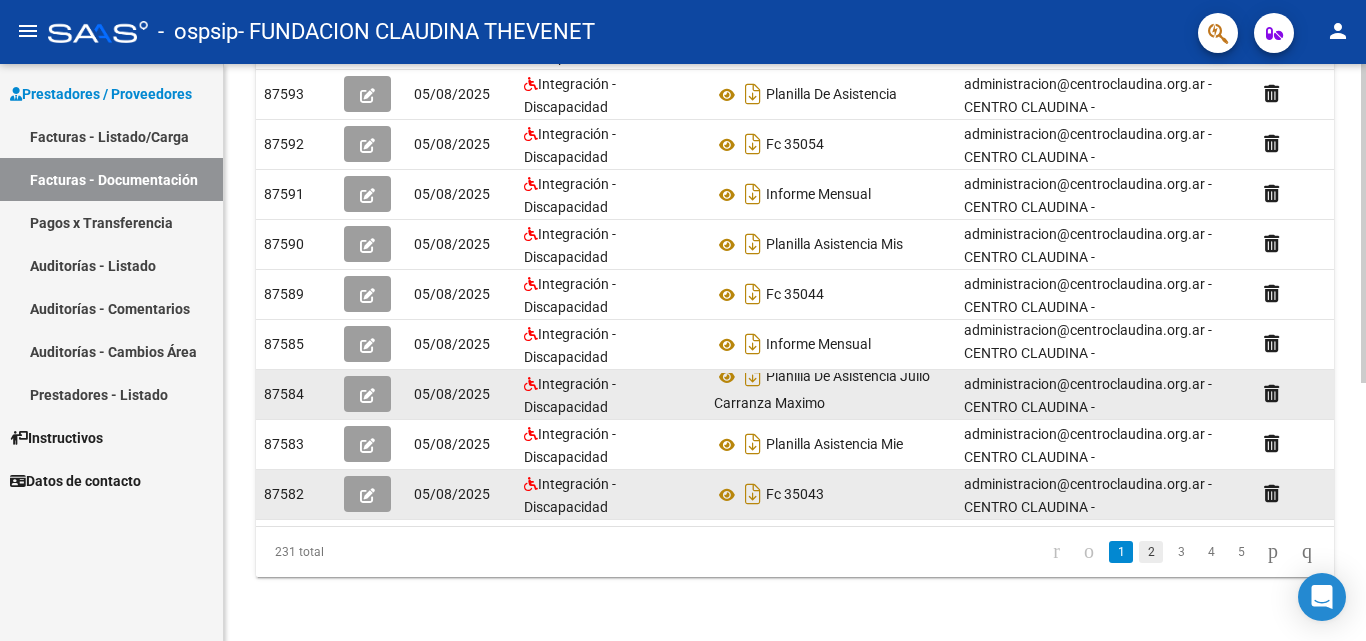 click on "2" 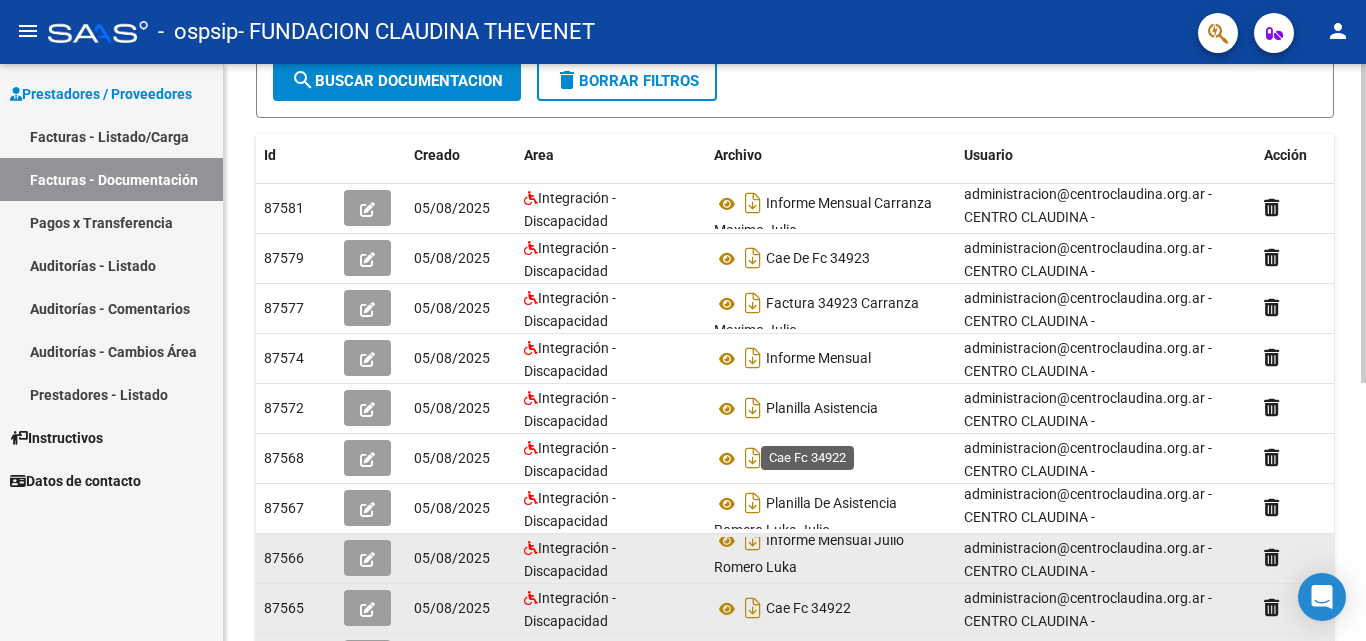 scroll, scrollTop: 266, scrollLeft: 0, axis: vertical 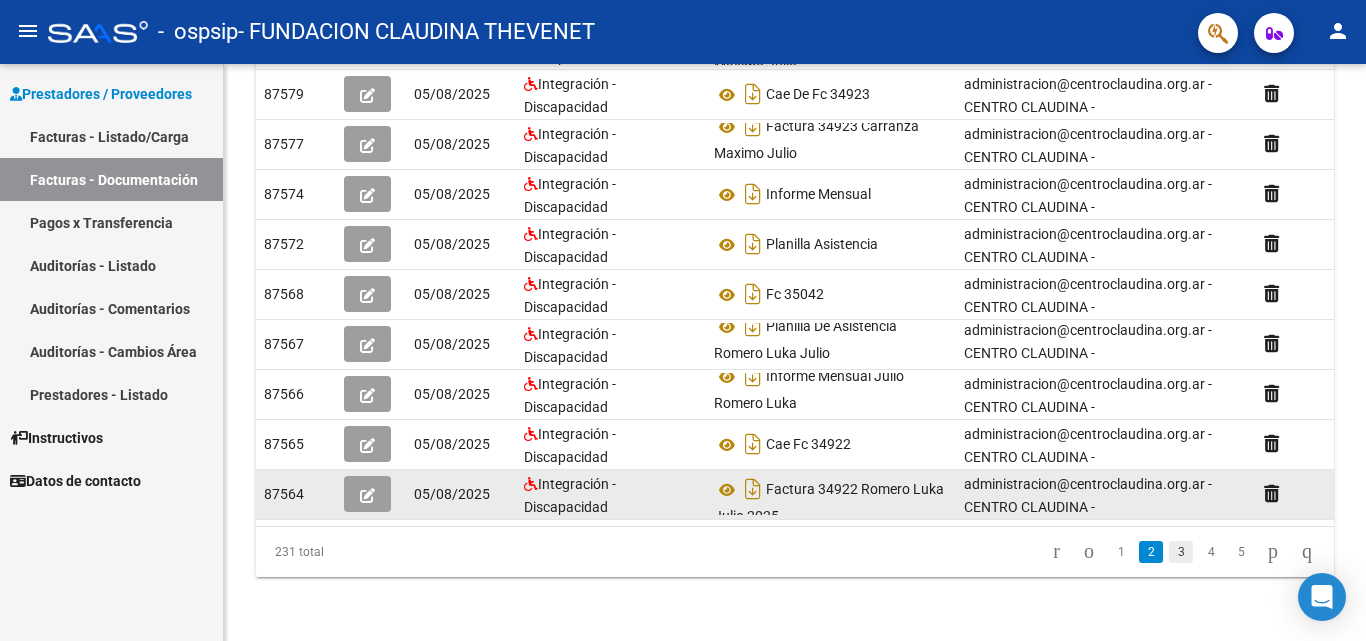 click on "3" 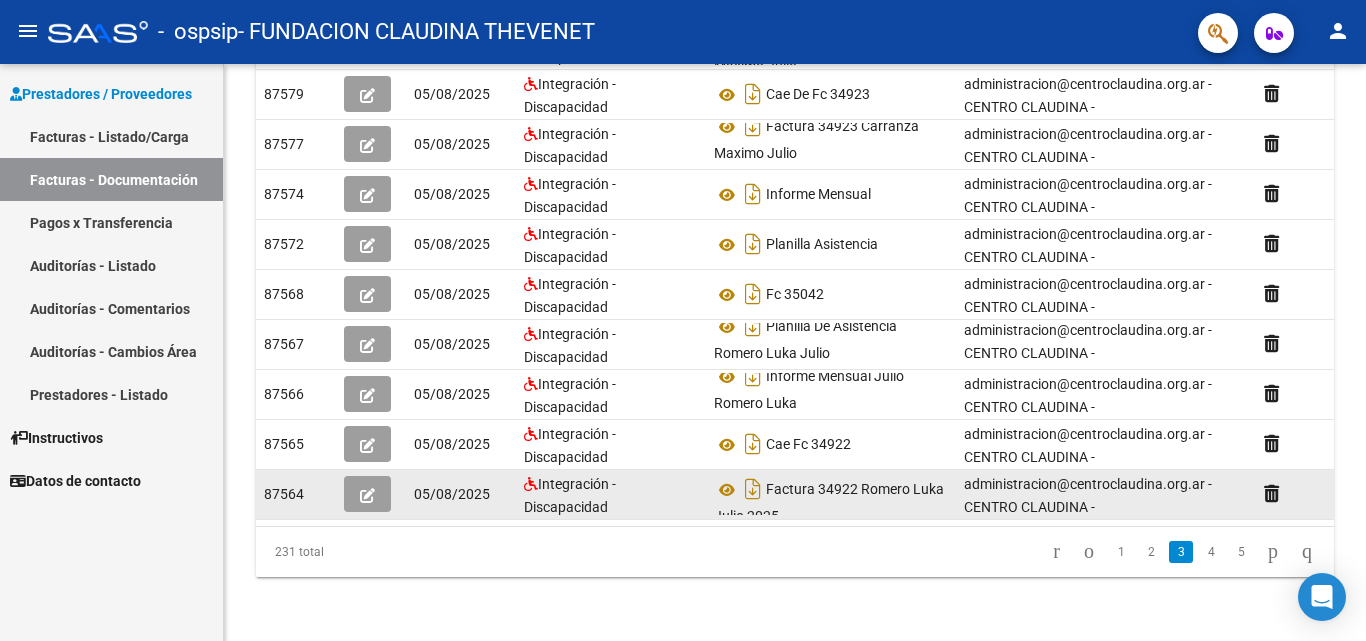 scroll, scrollTop: 471, scrollLeft: 0, axis: vertical 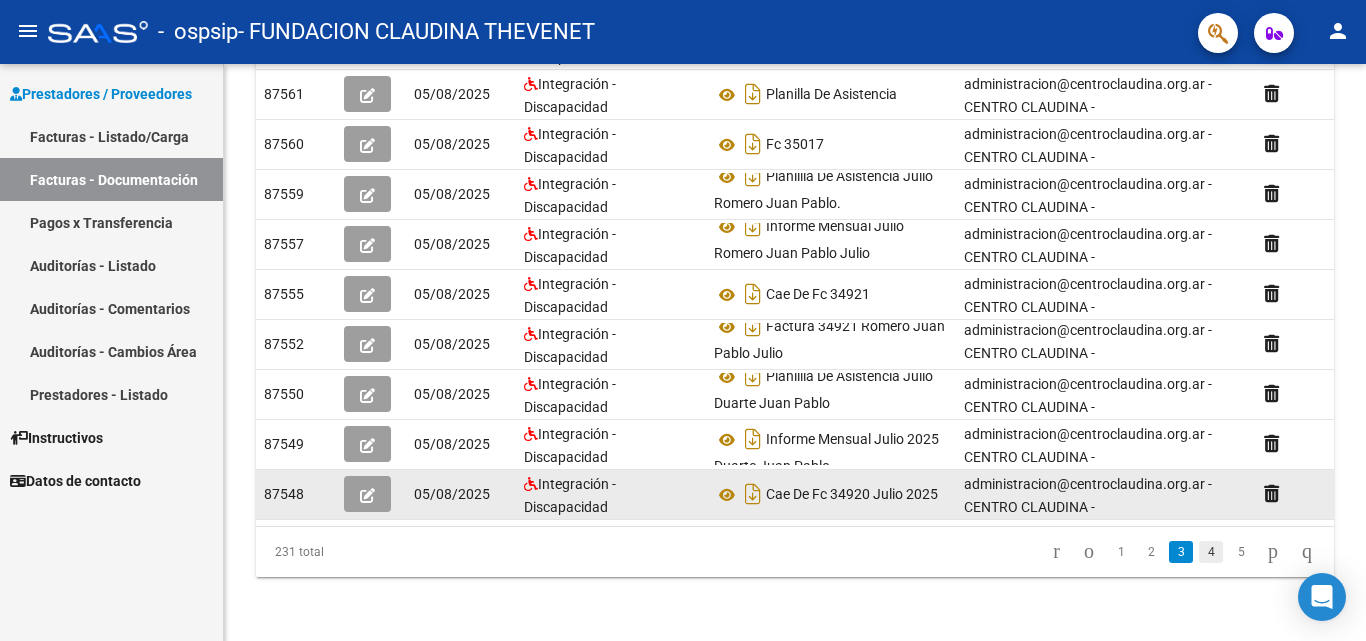 click on "4" 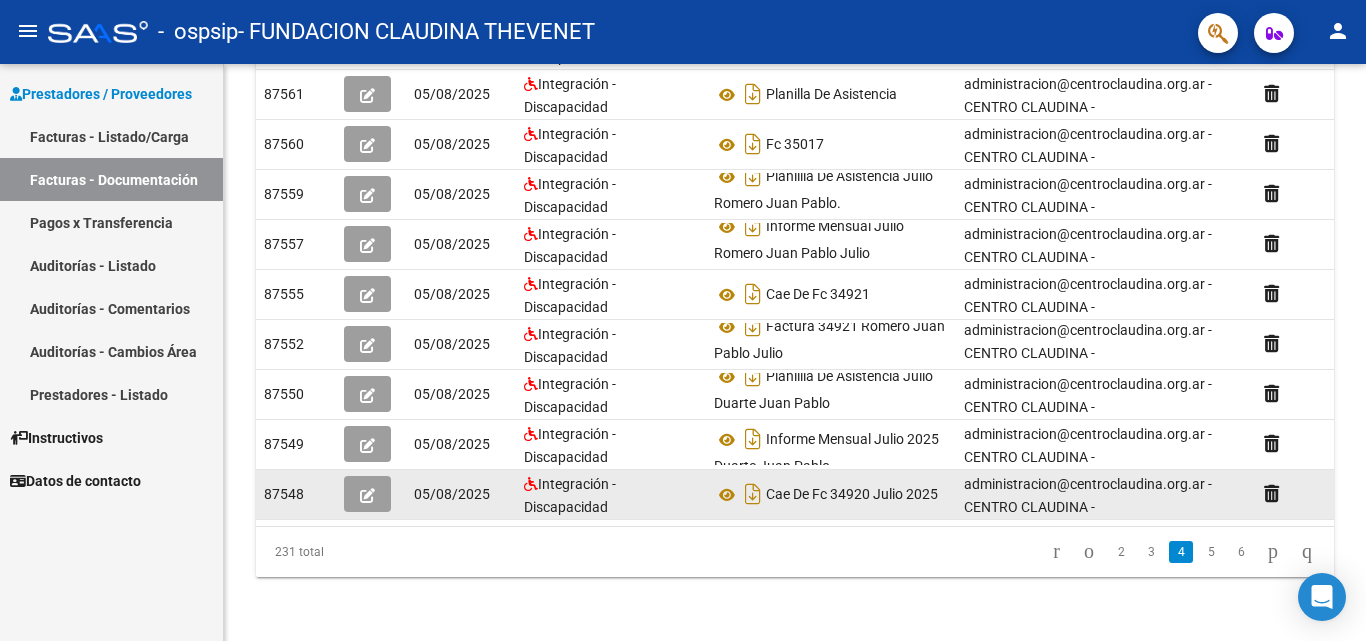 scroll, scrollTop: 471, scrollLeft: 0, axis: vertical 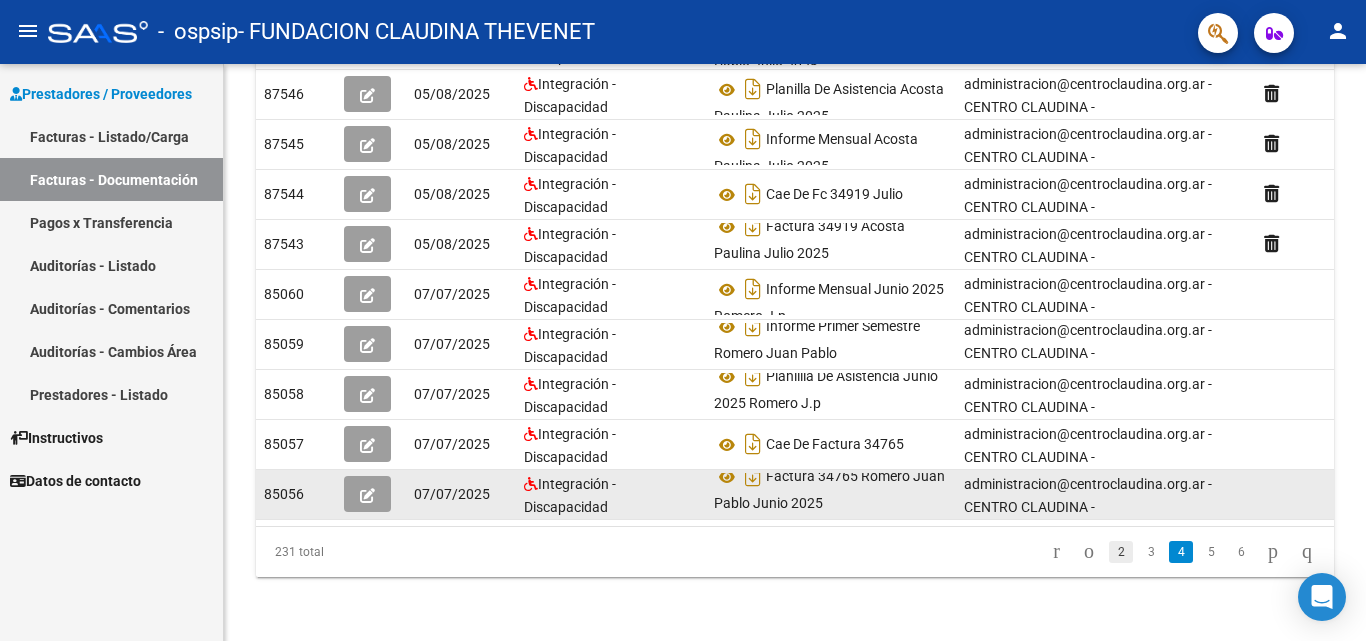 click on "2" 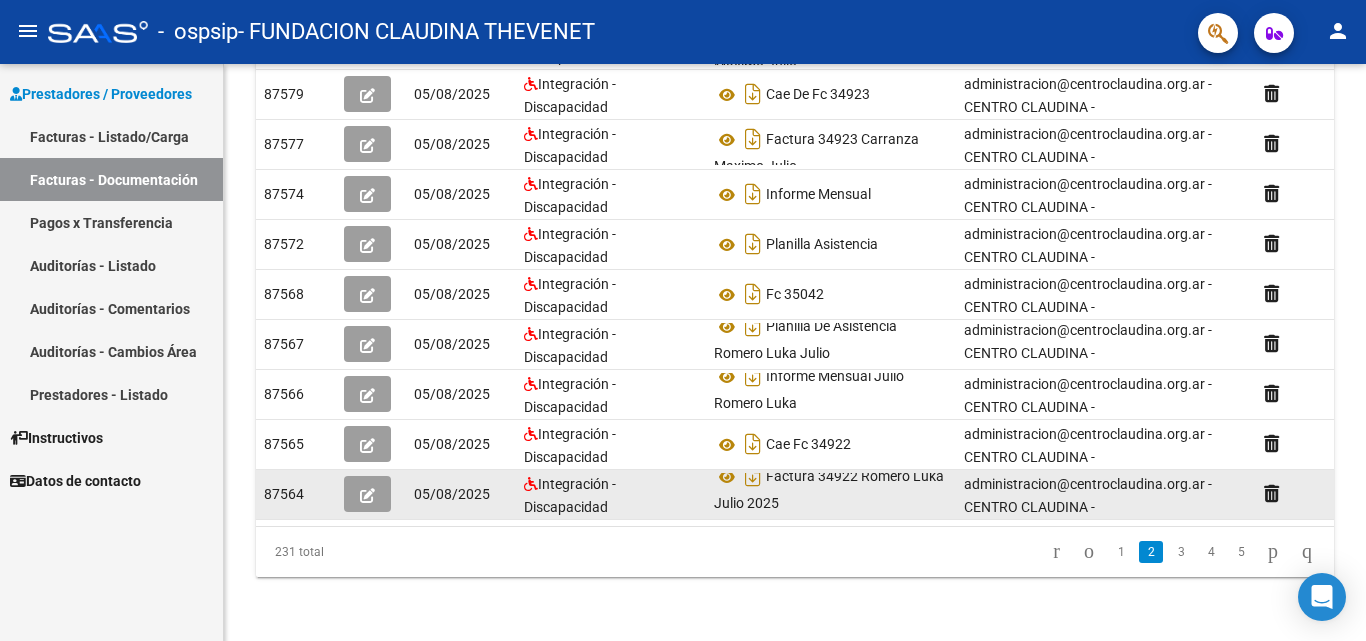 scroll, scrollTop: 0, scrollLeft: 0, axis: both 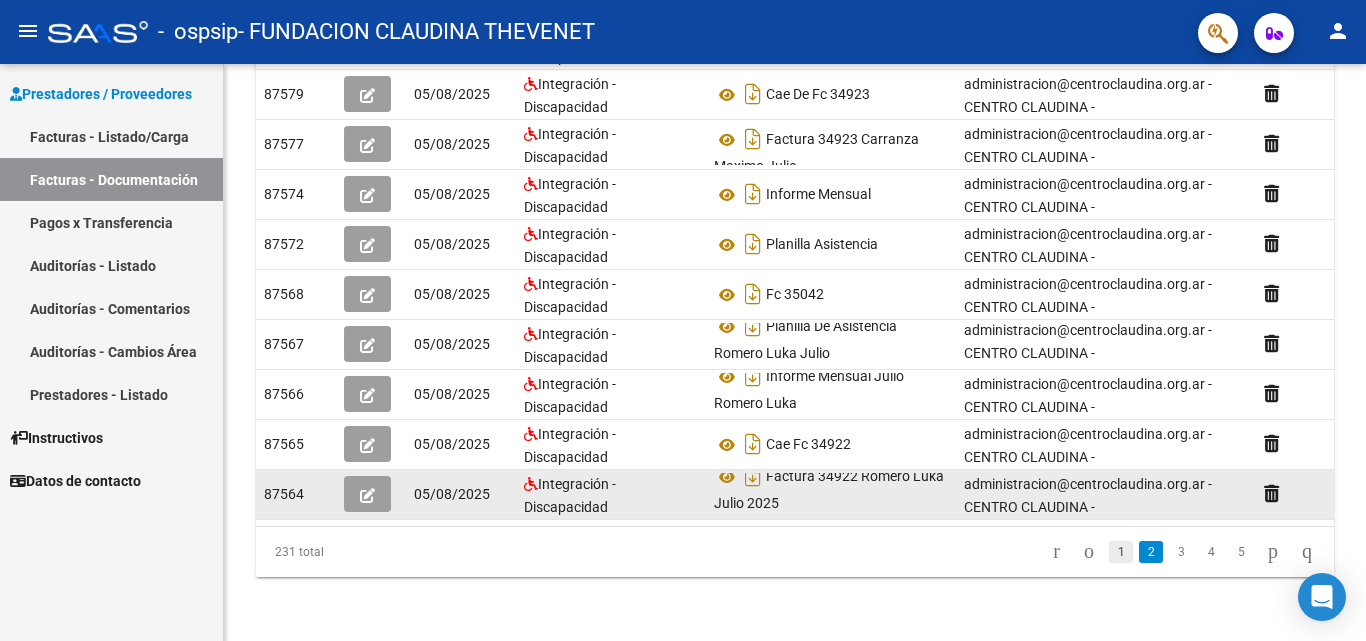 click on "1" 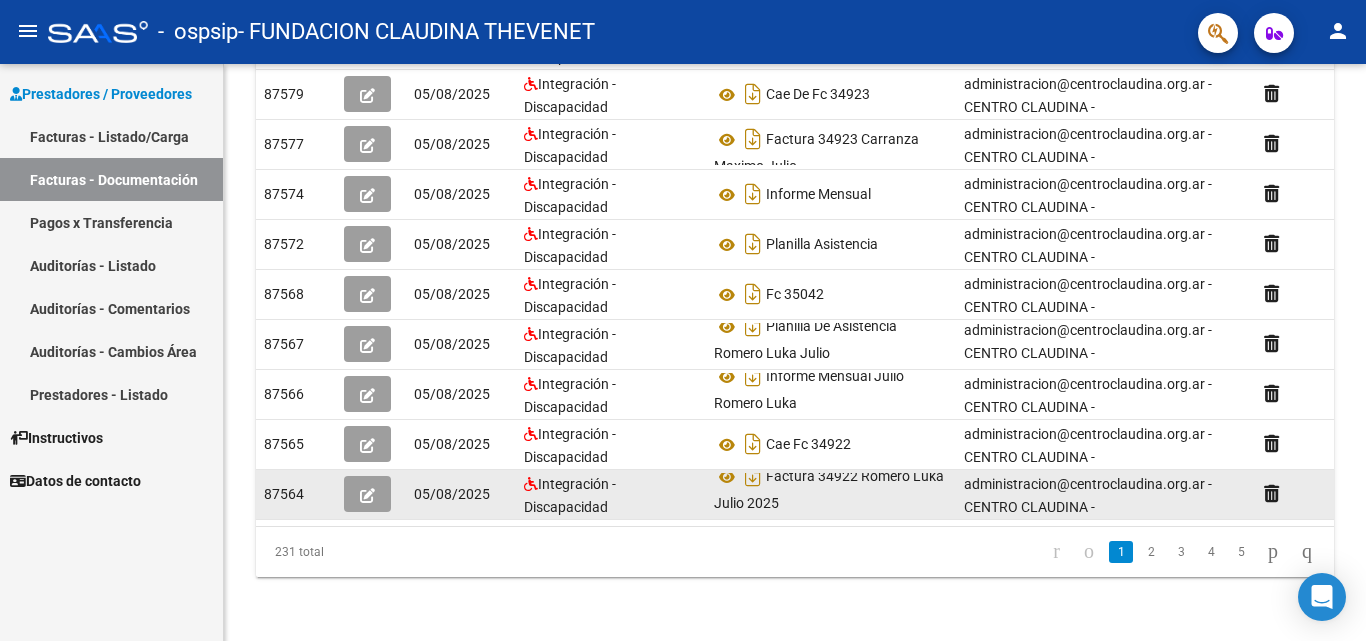 scroll, scrollTop: 471, scrollLeft: 0, axis: vertical 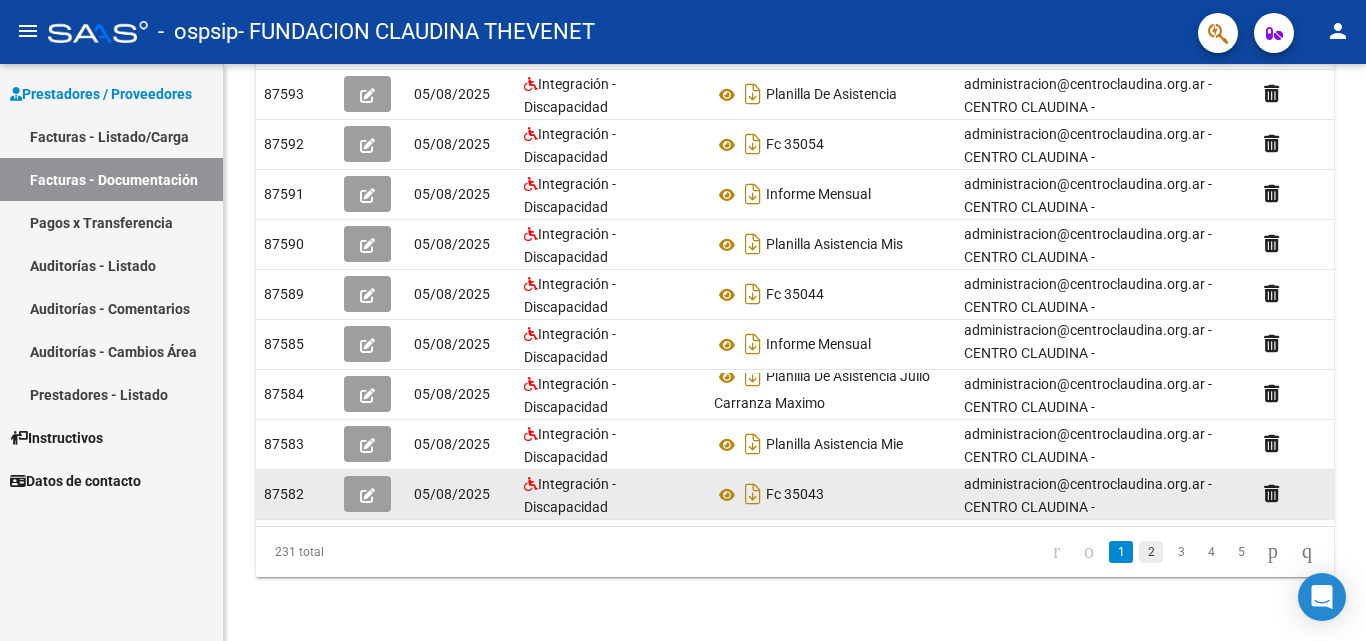 click on "2" 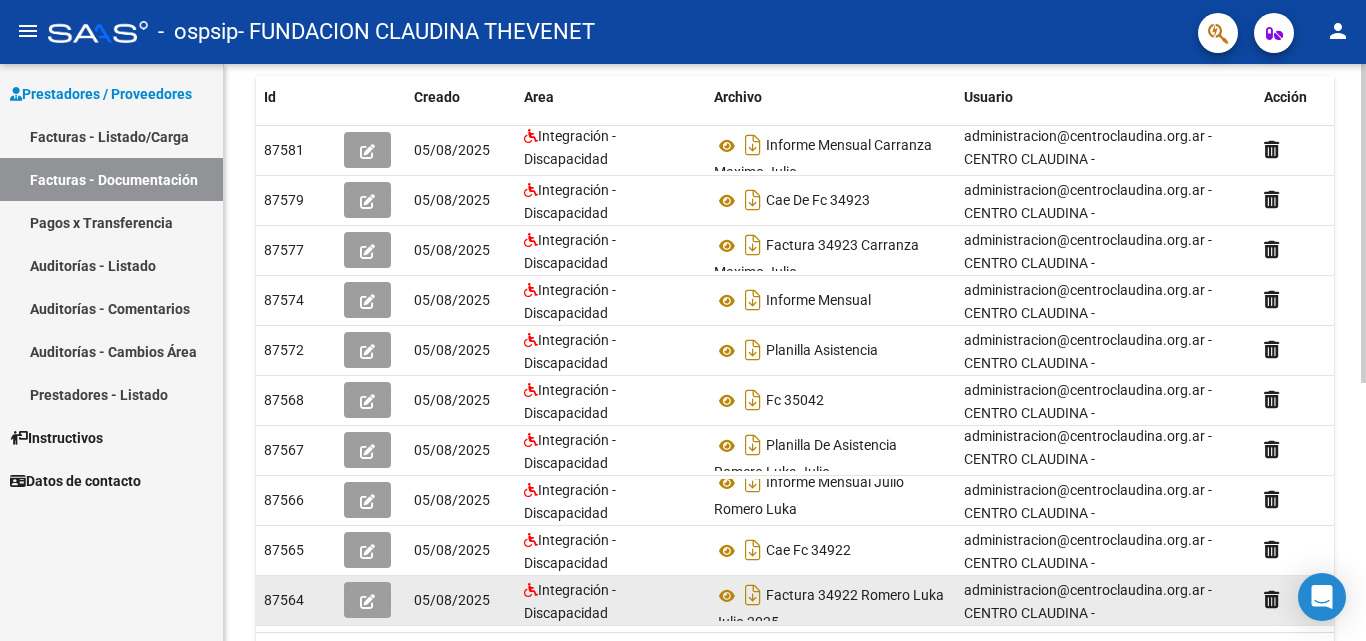scroll, scrollTop: 66, scrollLeft: 0, axis: vertical 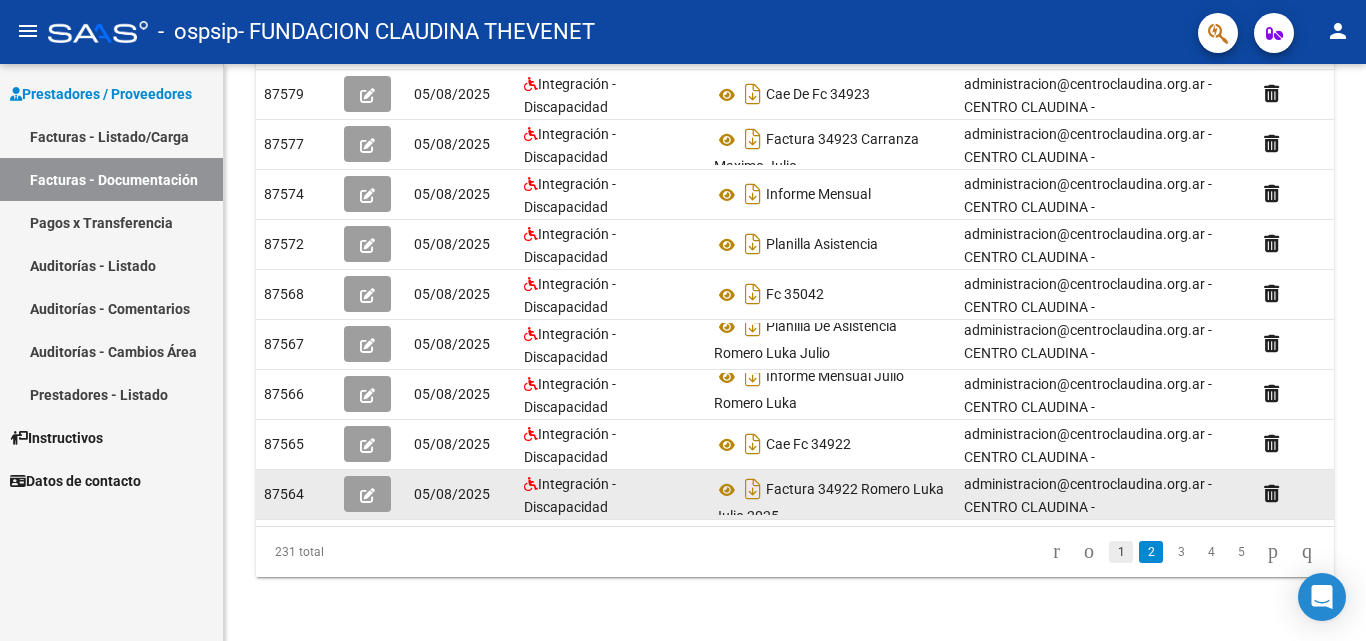 click on "1" 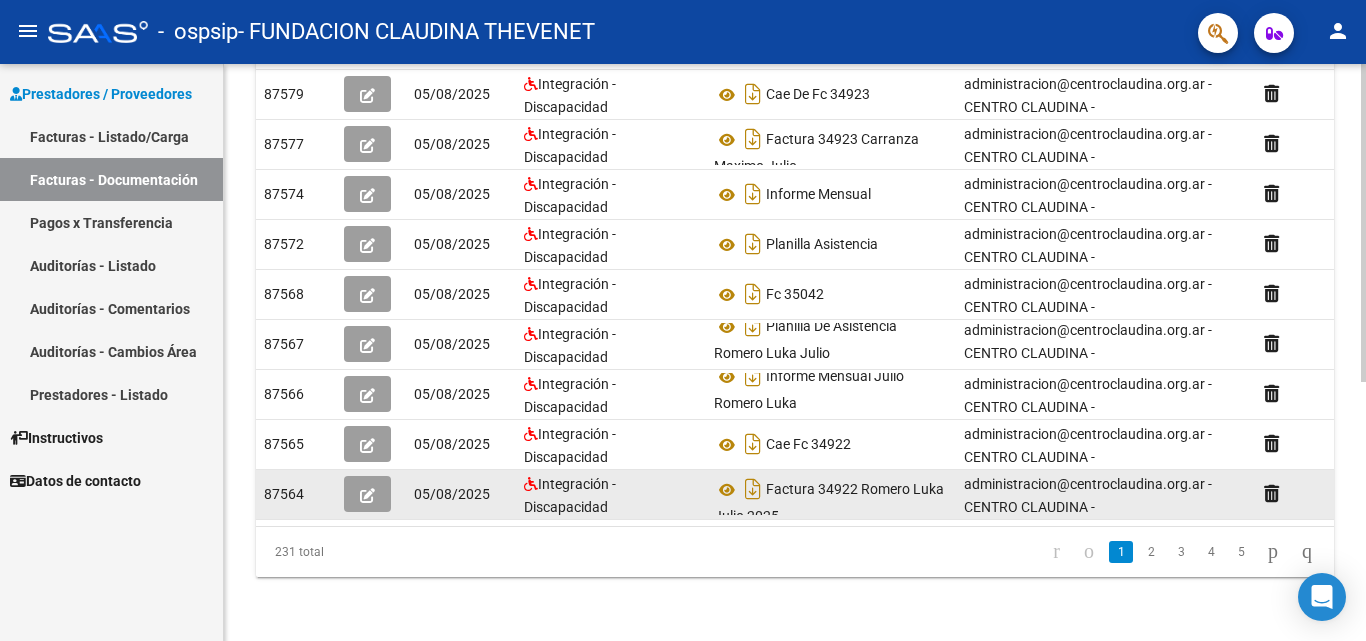 scroll, scrollTop: 471, scrollLeft: 0, axis: vertical 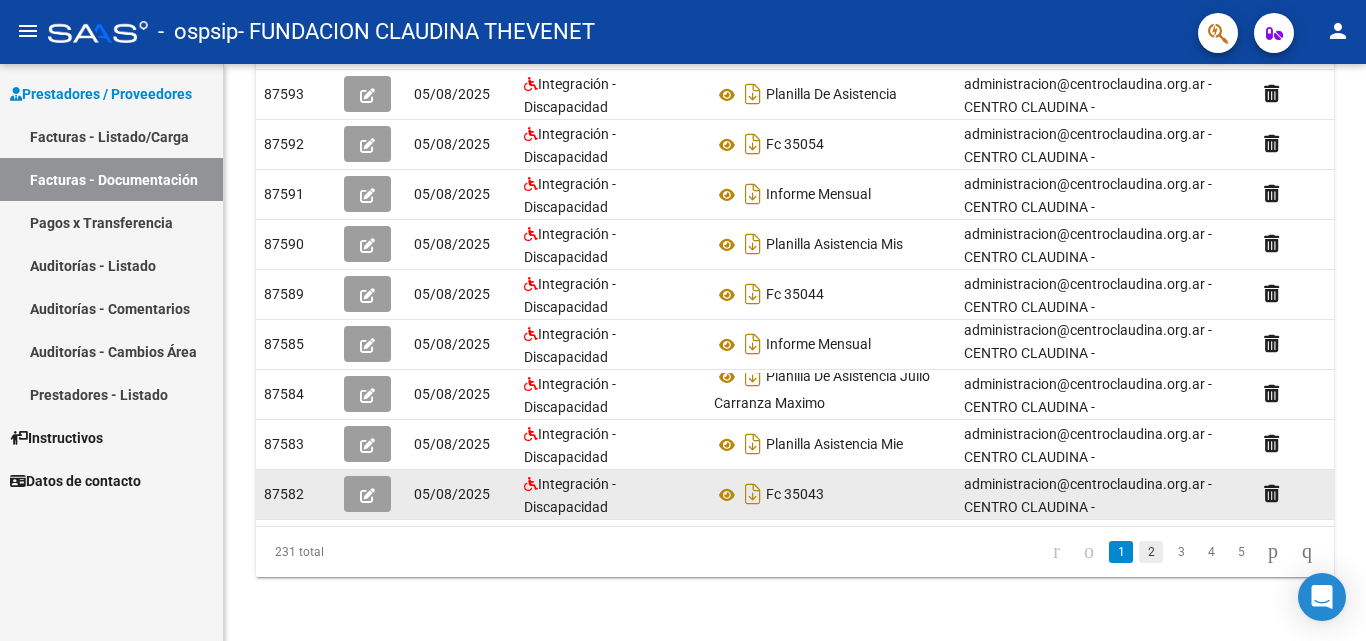 click on "2" 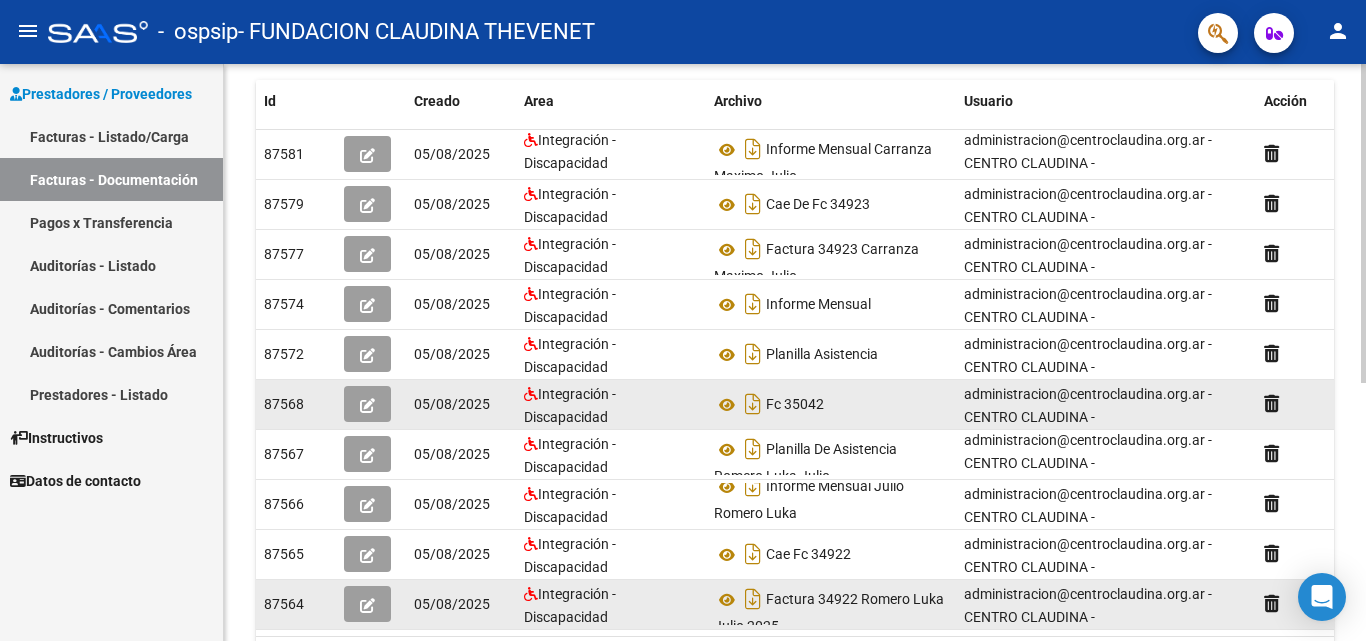 scroll, scrollTop: 266, scrollLeft: 0, axis: vertical 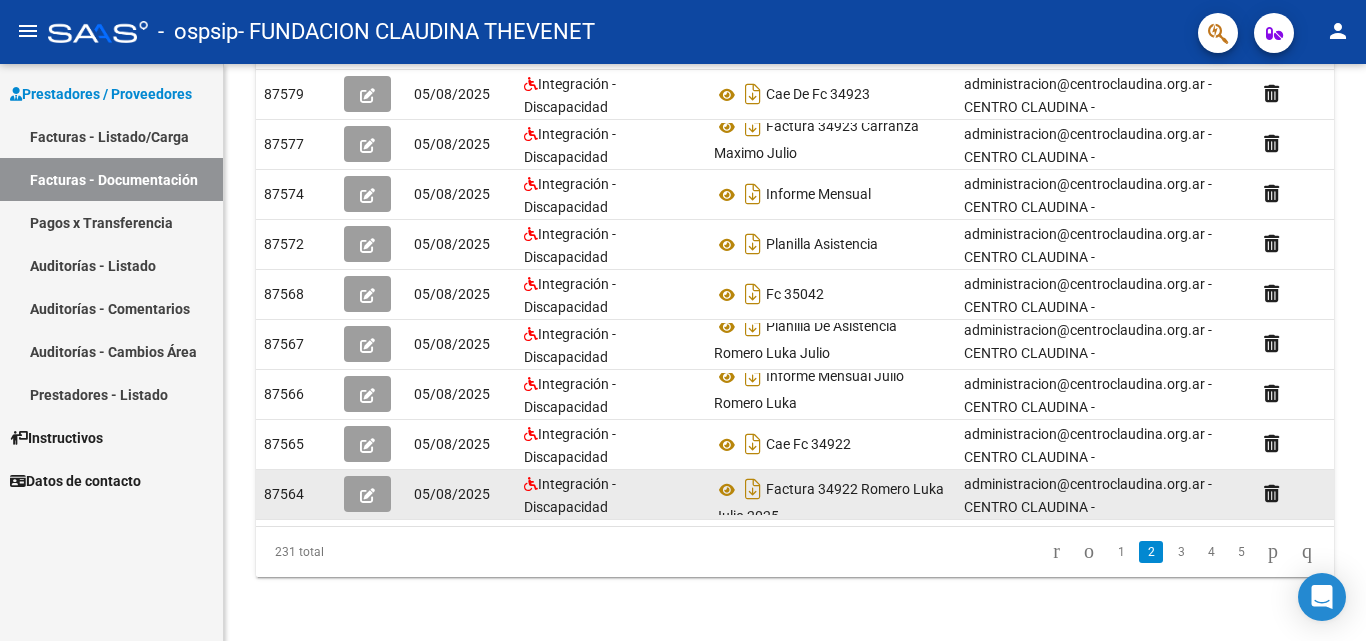 click on "3" 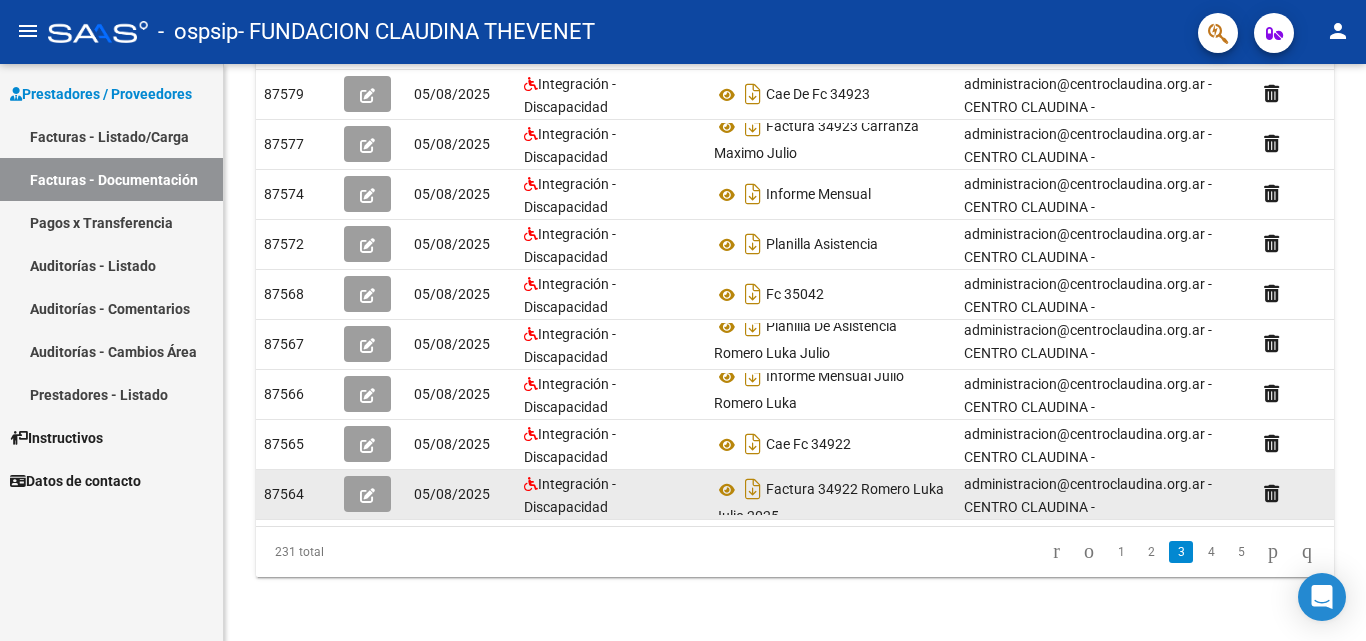 scroll, scrollTop: 471, scrollLeft: 0, axis: vertical 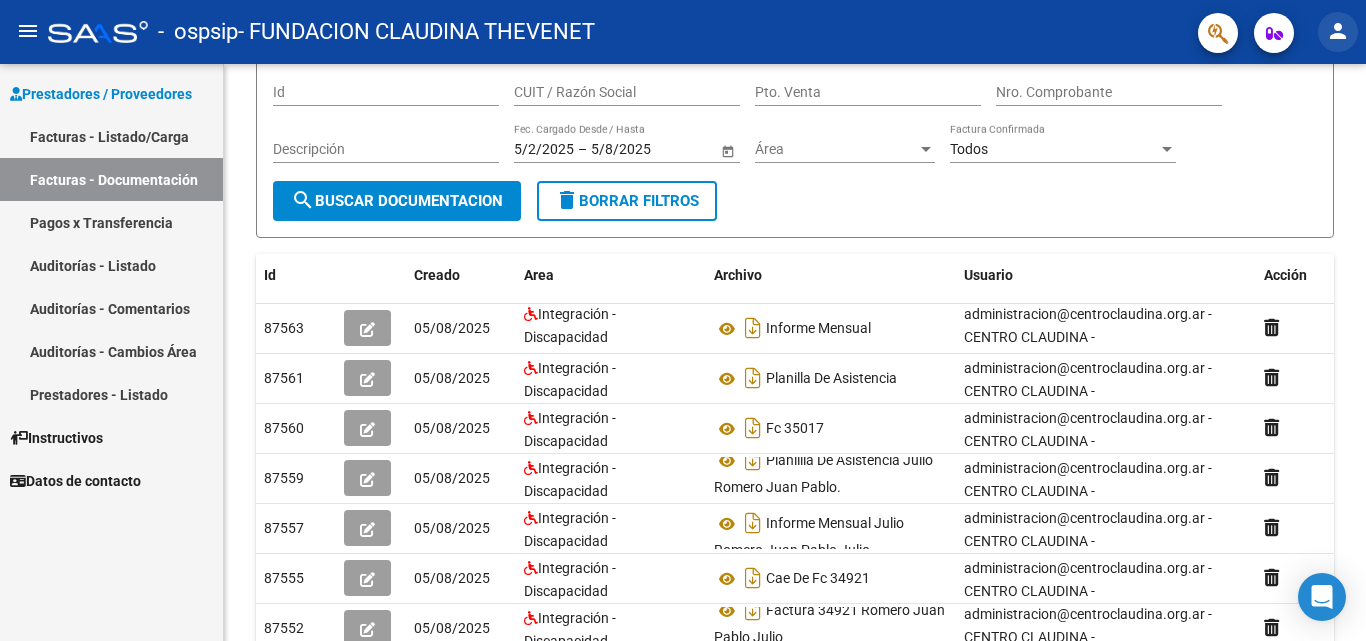 click on "person" 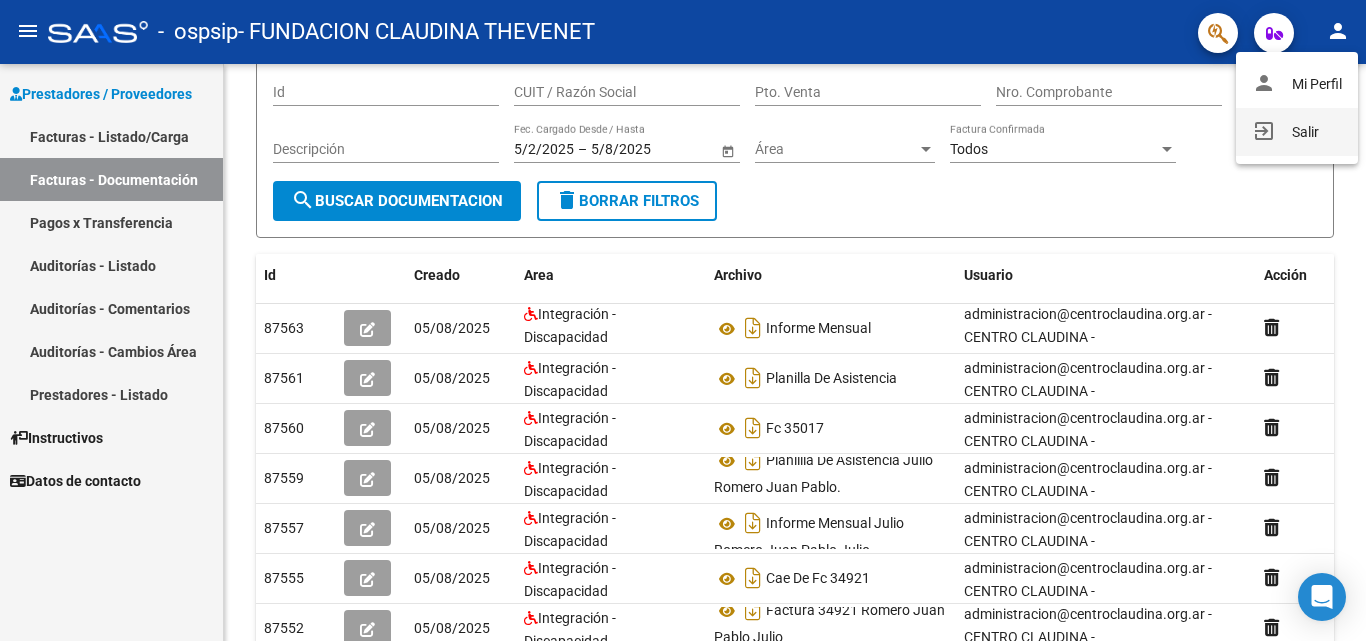 click on "exit_to_app  Salir" at bounding box center (1297, 132) 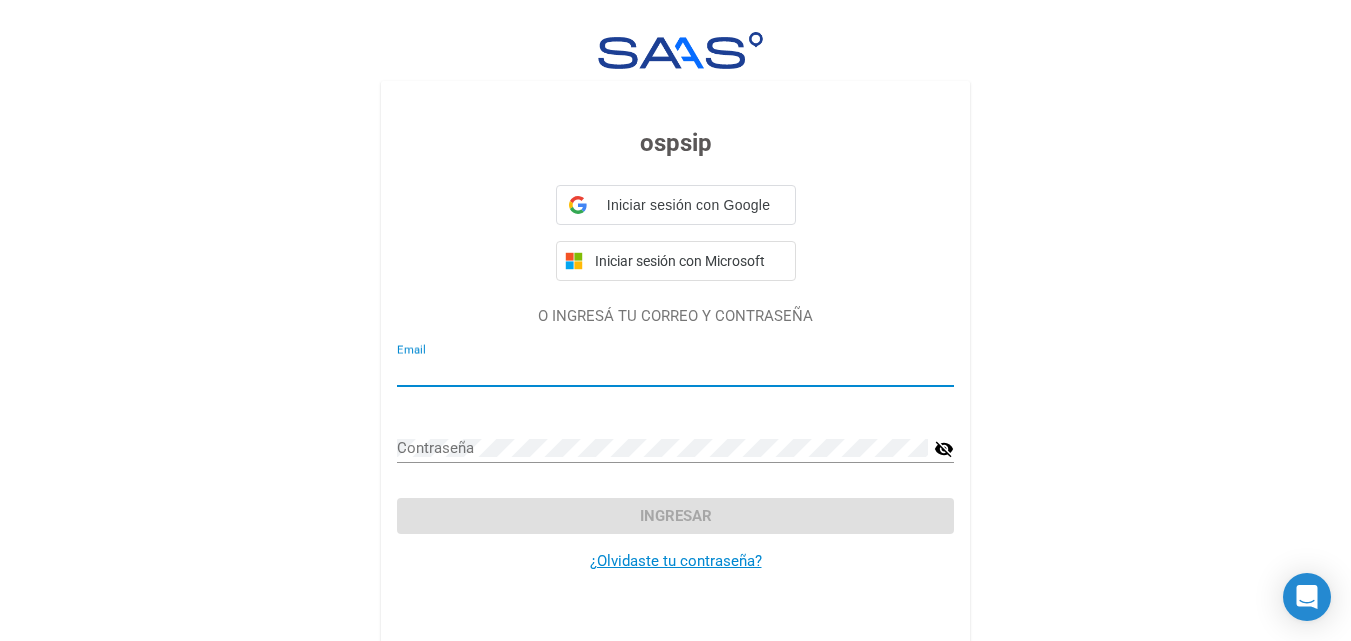 type on "administracion@centroclaudina.org.ar" 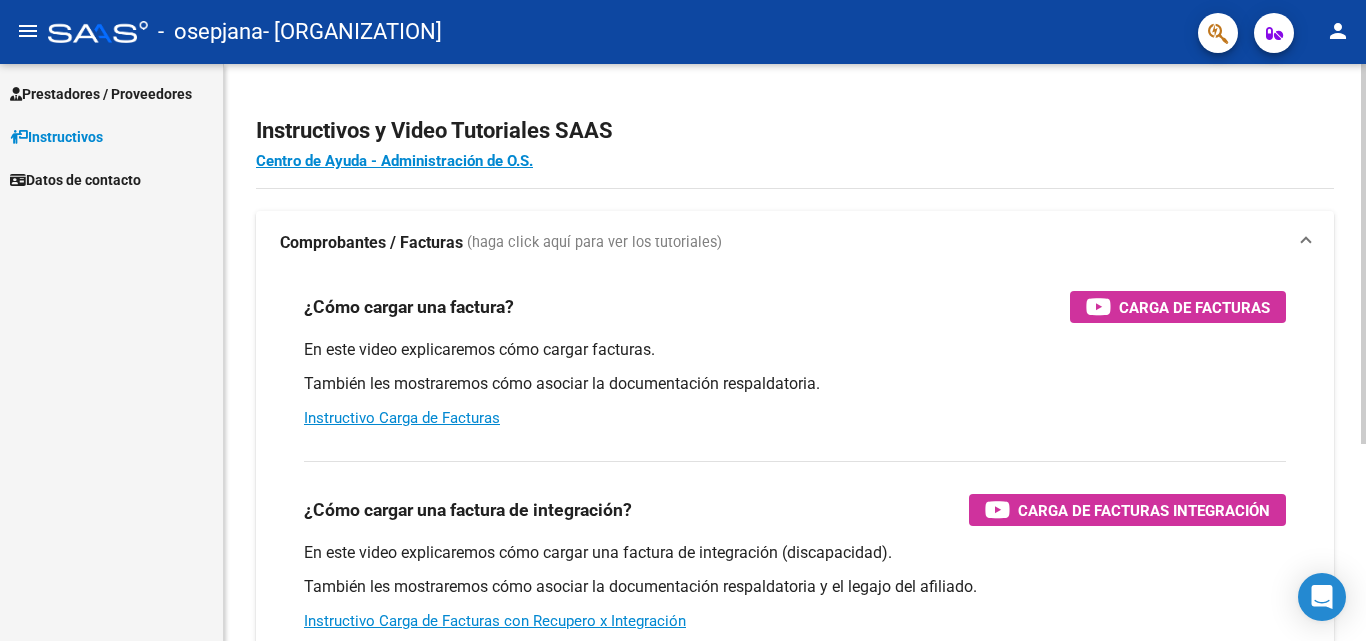 scroll, scrollTop: 0, scrollLeft: 0, axis: both 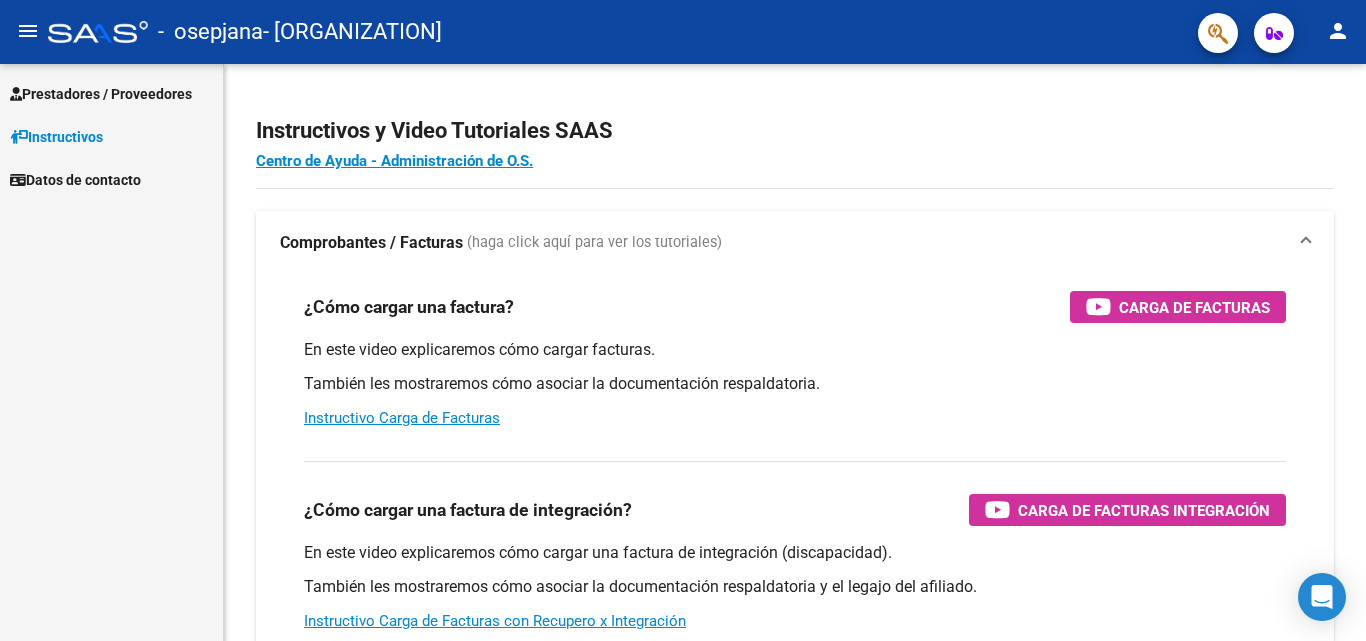 click on "Prestadores / Proveedores" at bounding box center (101, 94) 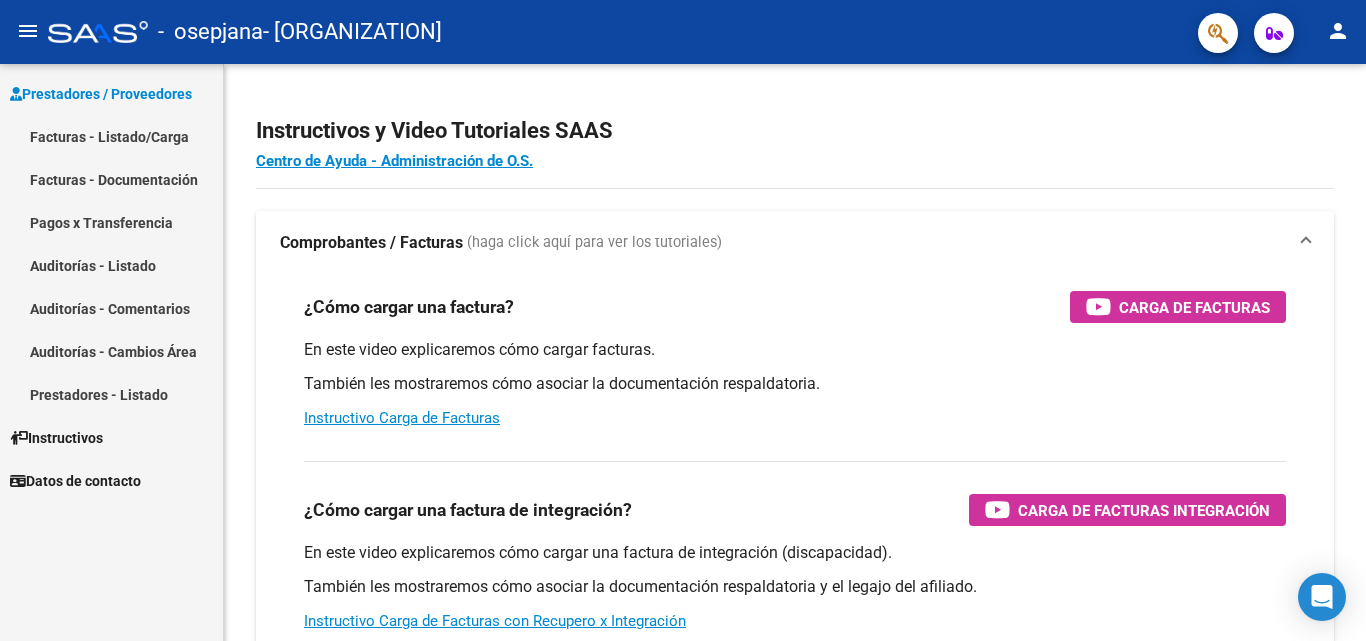 click on "Facturas - Listado/Carga" at bounding box center [111, 136] 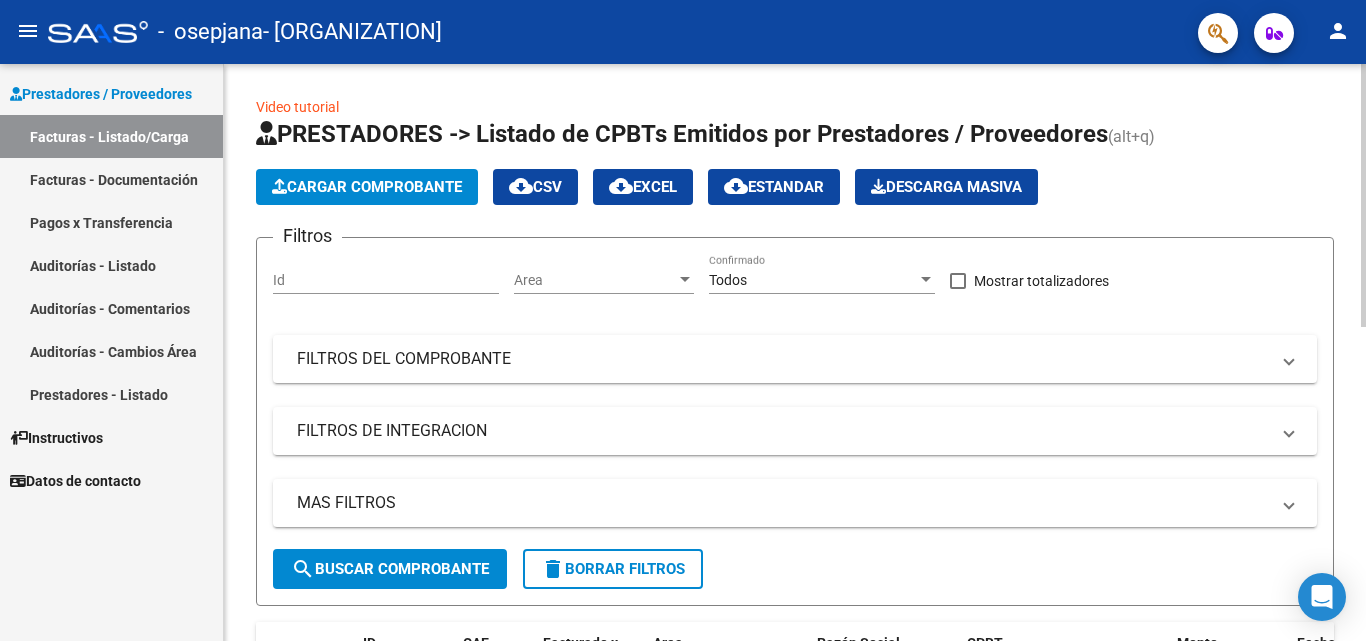 click on "Cargar Comprobante" 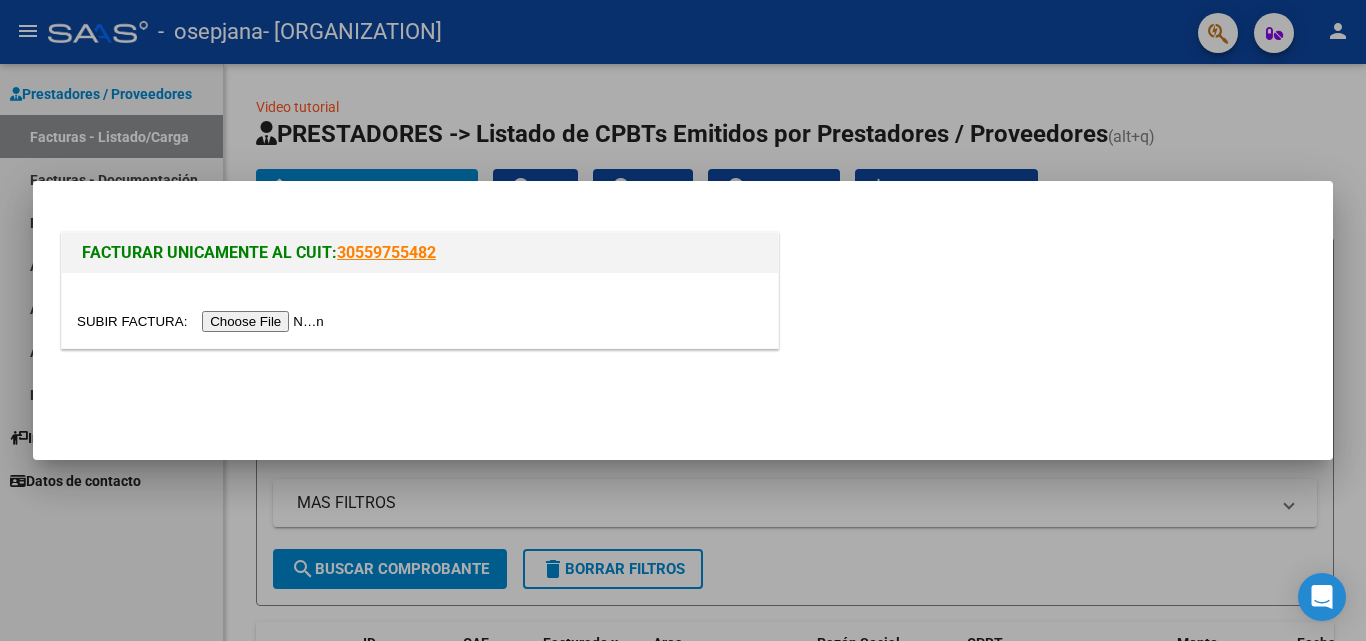 click at bounding box center (203, 321) 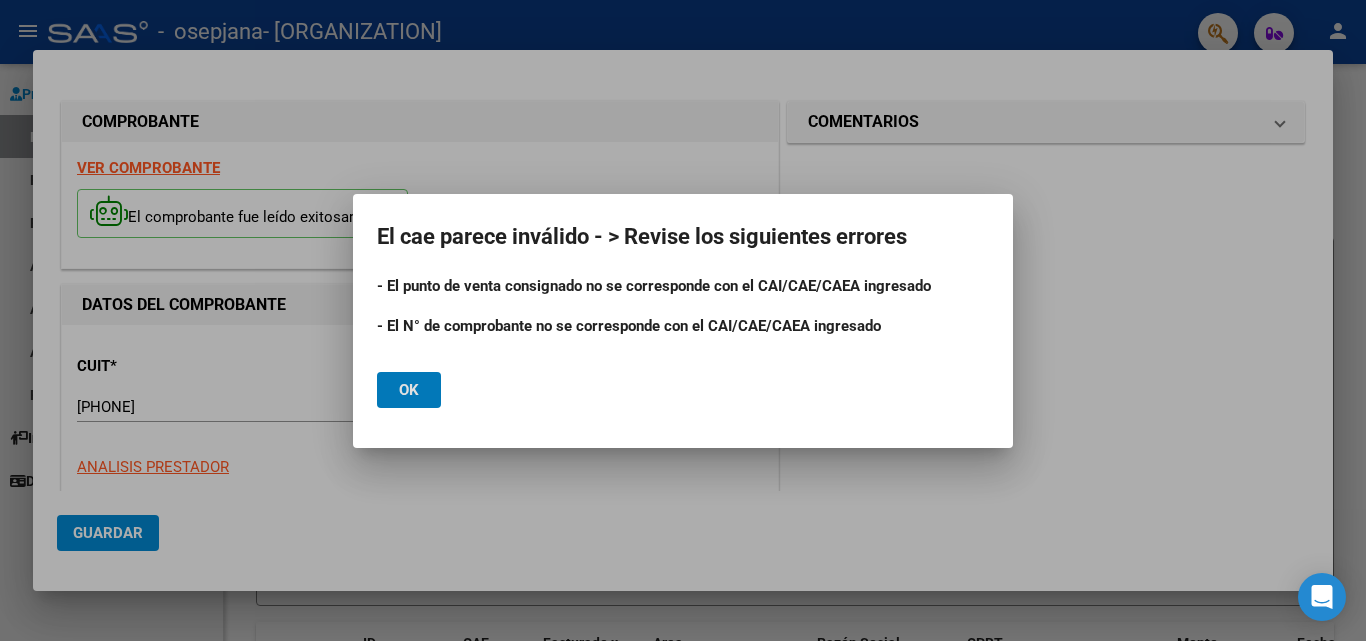 click on "Ok" 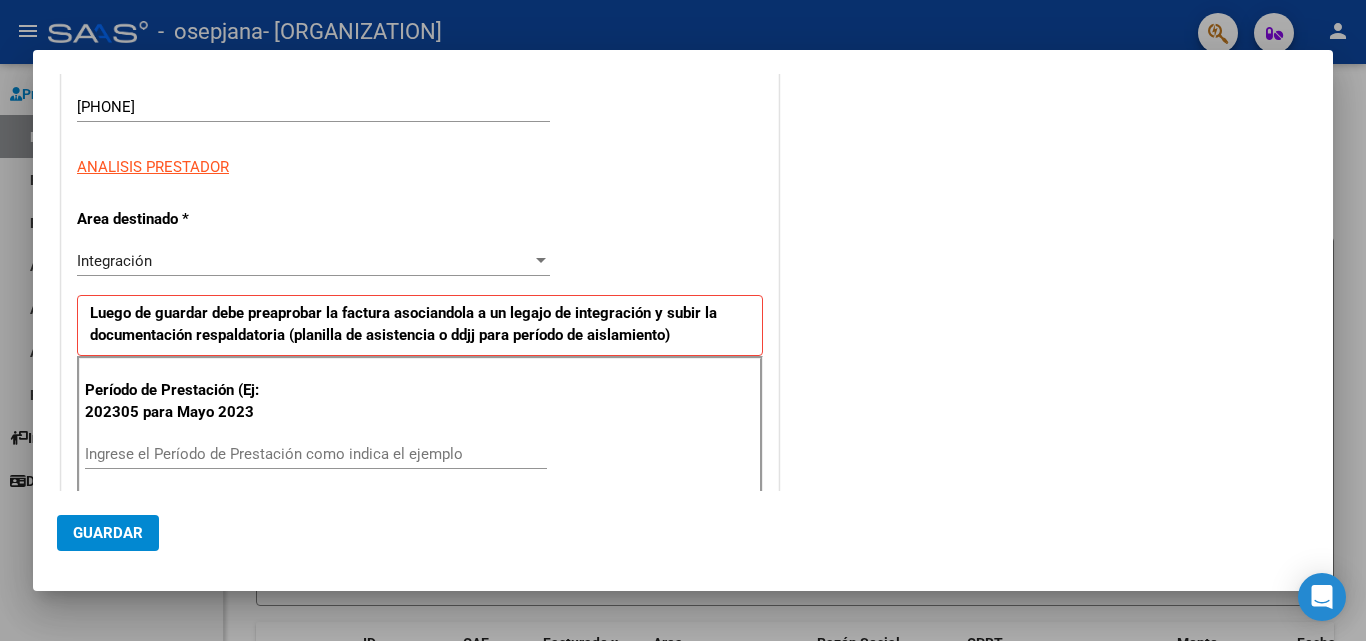 scroll, scrollTop: 400, scrollLeft: 0, axis: vertical 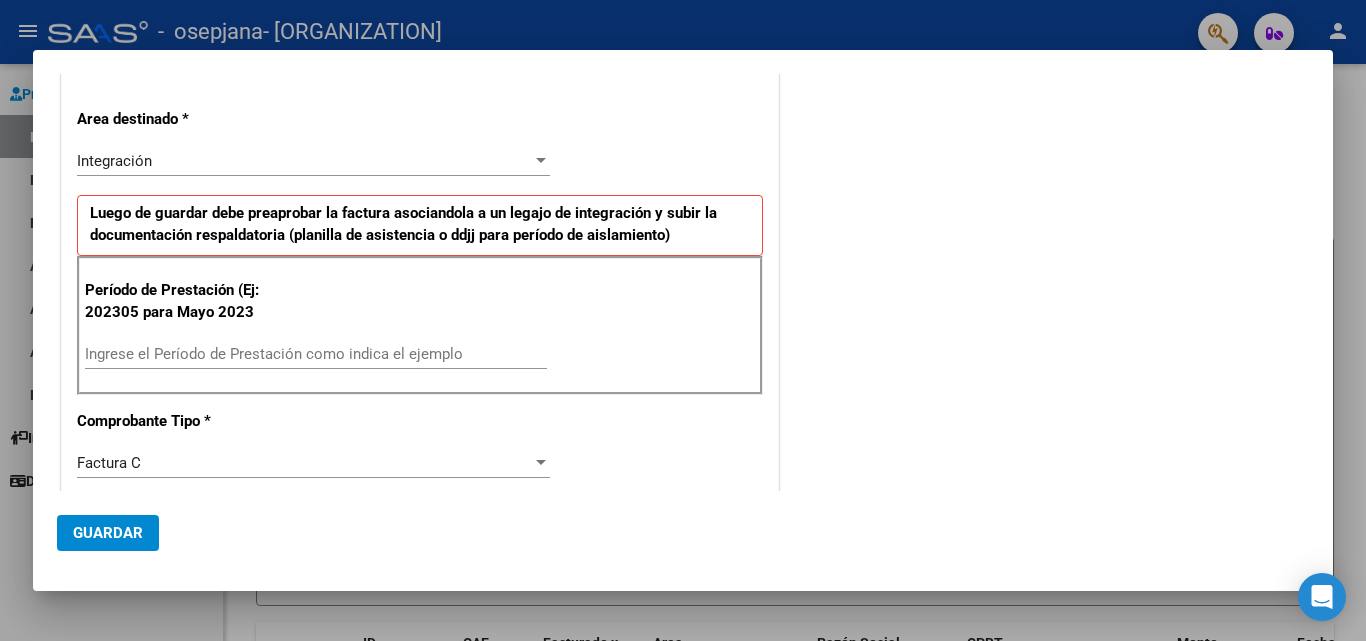 click on "Ingrese el Período de Prestación como indica el ejemplo" at bounding box center (316, 354) 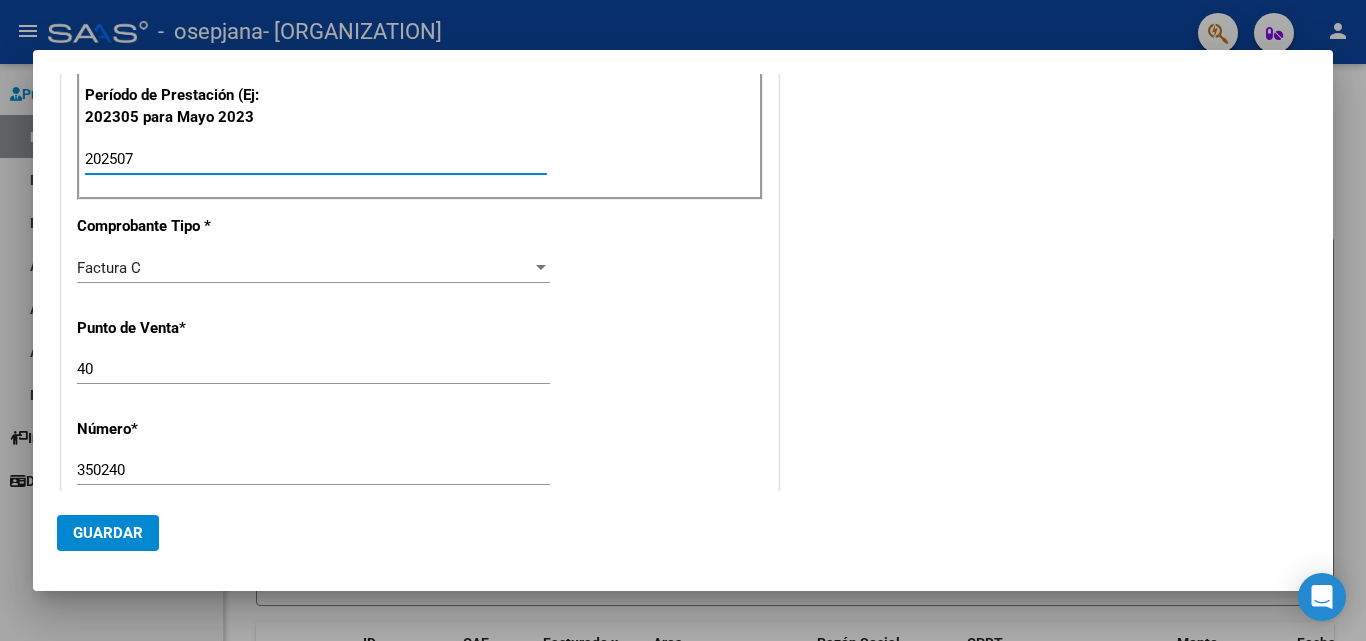 scroll, scrollTop: 600, scrollLeft: 0, axis: vertical 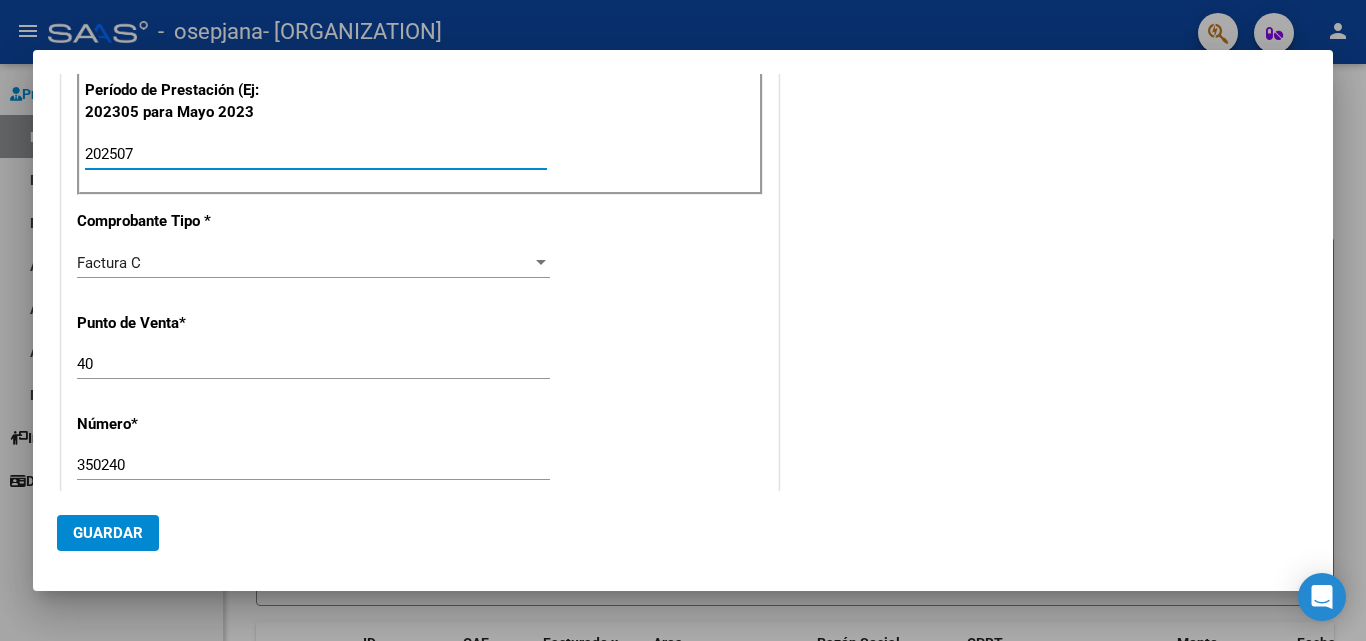 type on "202507" 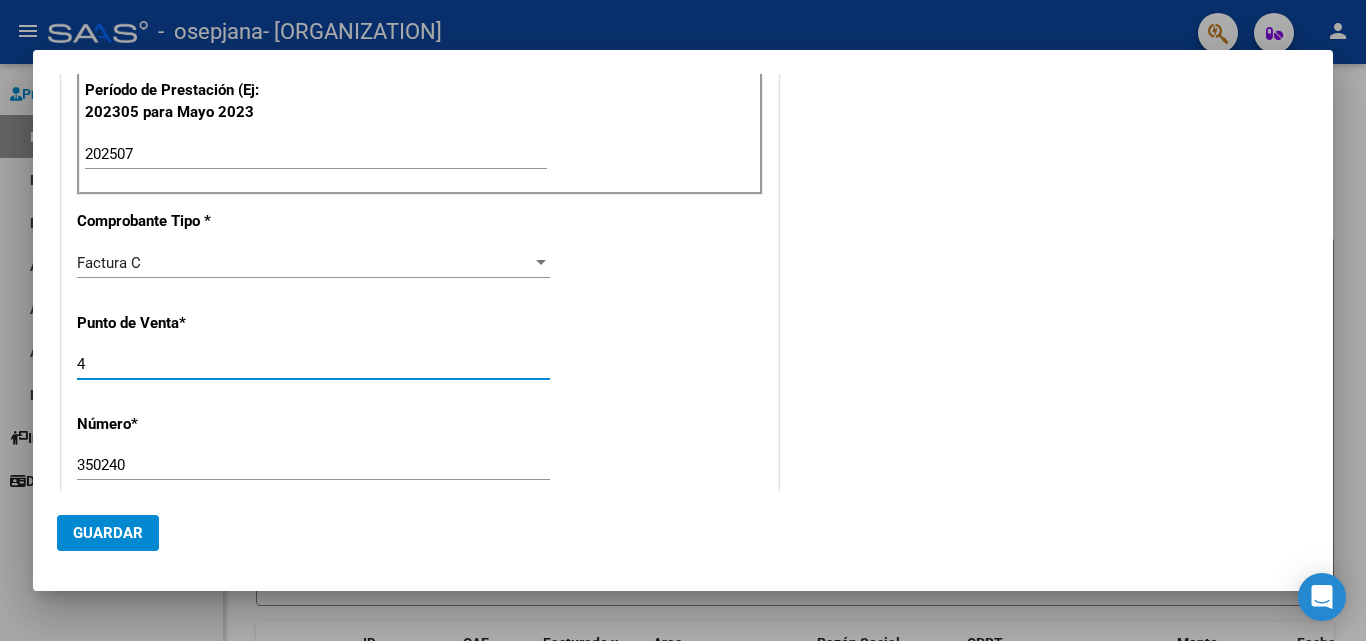 type on "4" 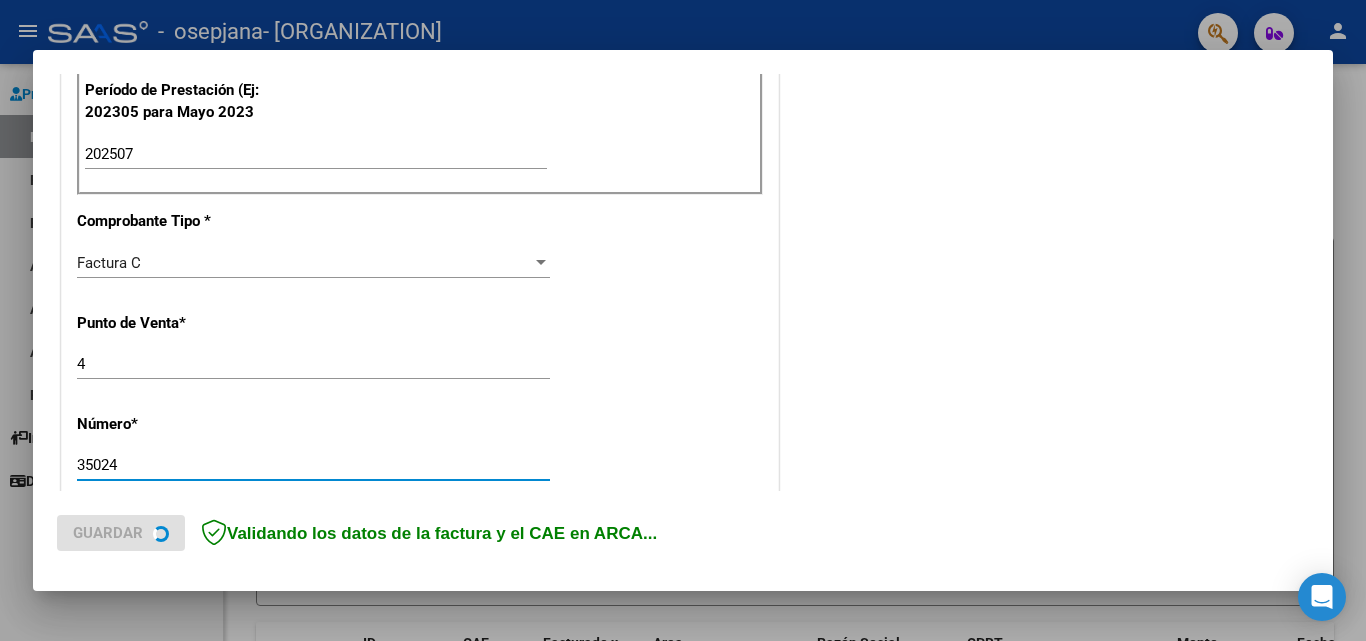 type on "35024" 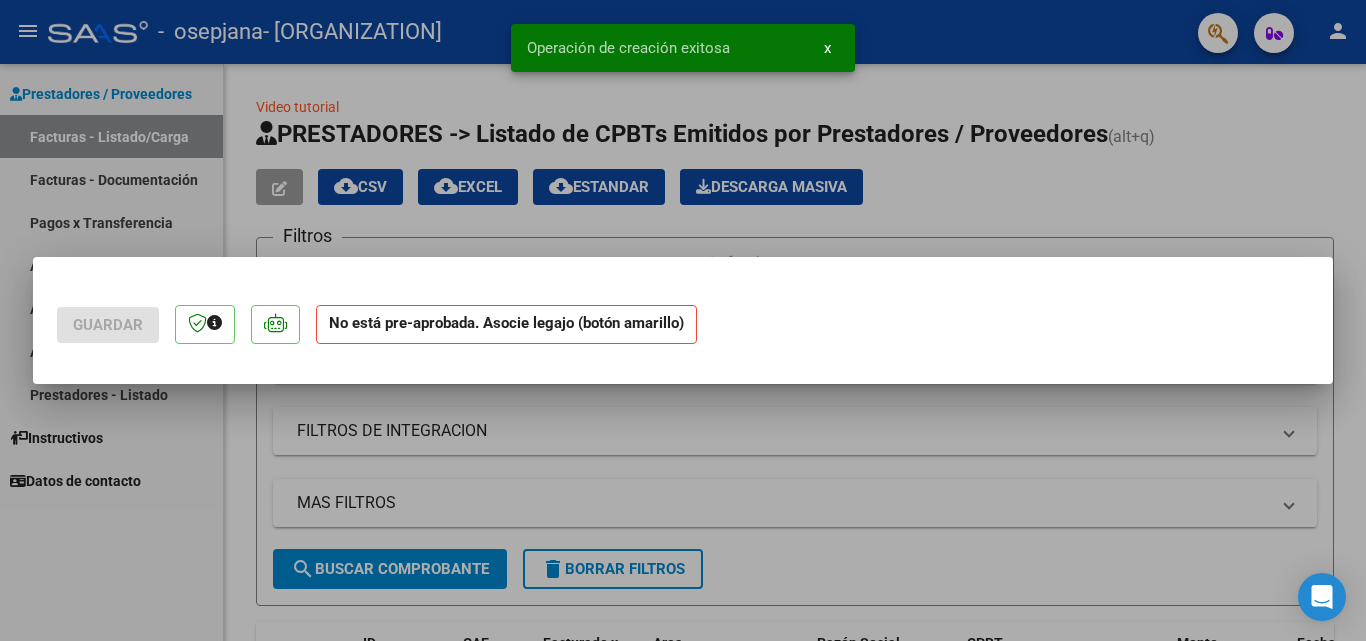 scroll, scrollTop: 0, scrollLeft: 0, axis: both 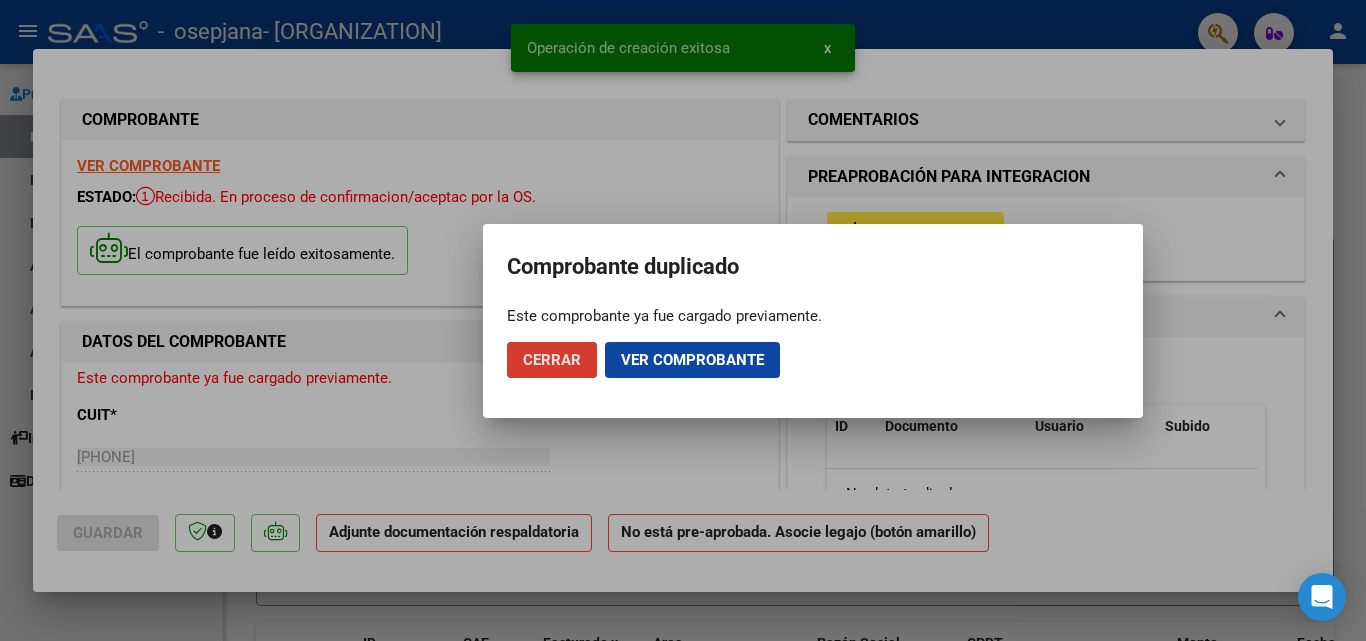 click on "Cerrar Ver comprobante" 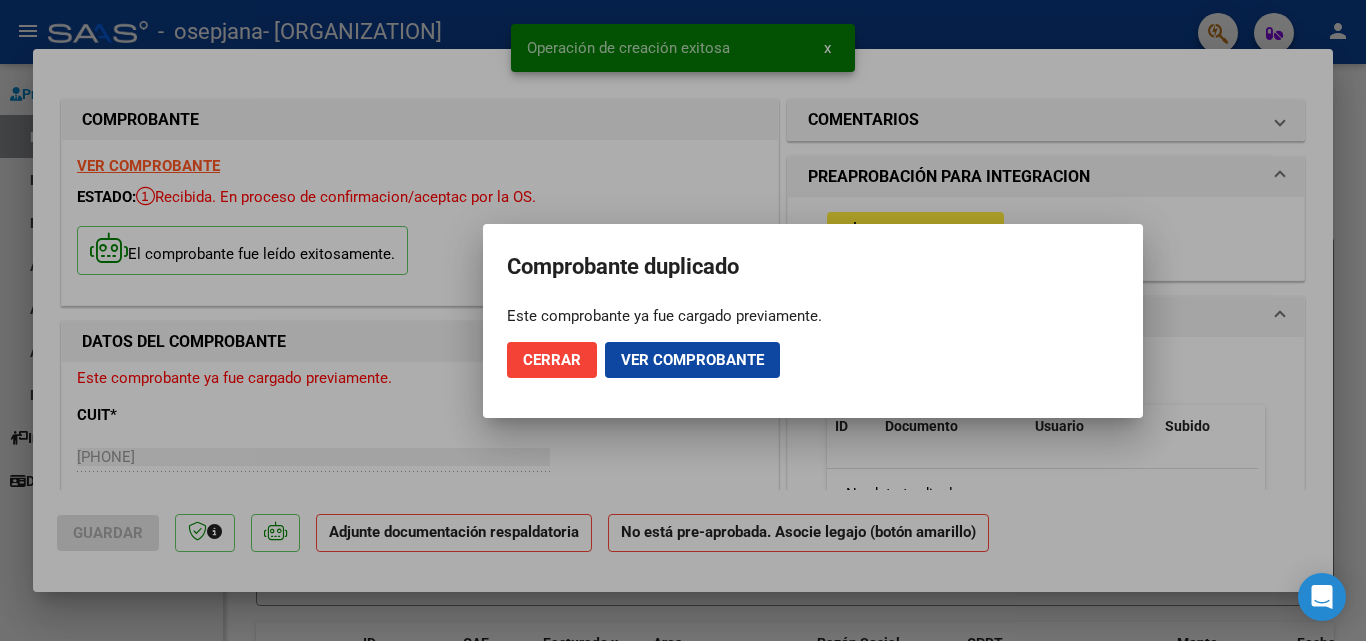 click on "Ver comprobante" 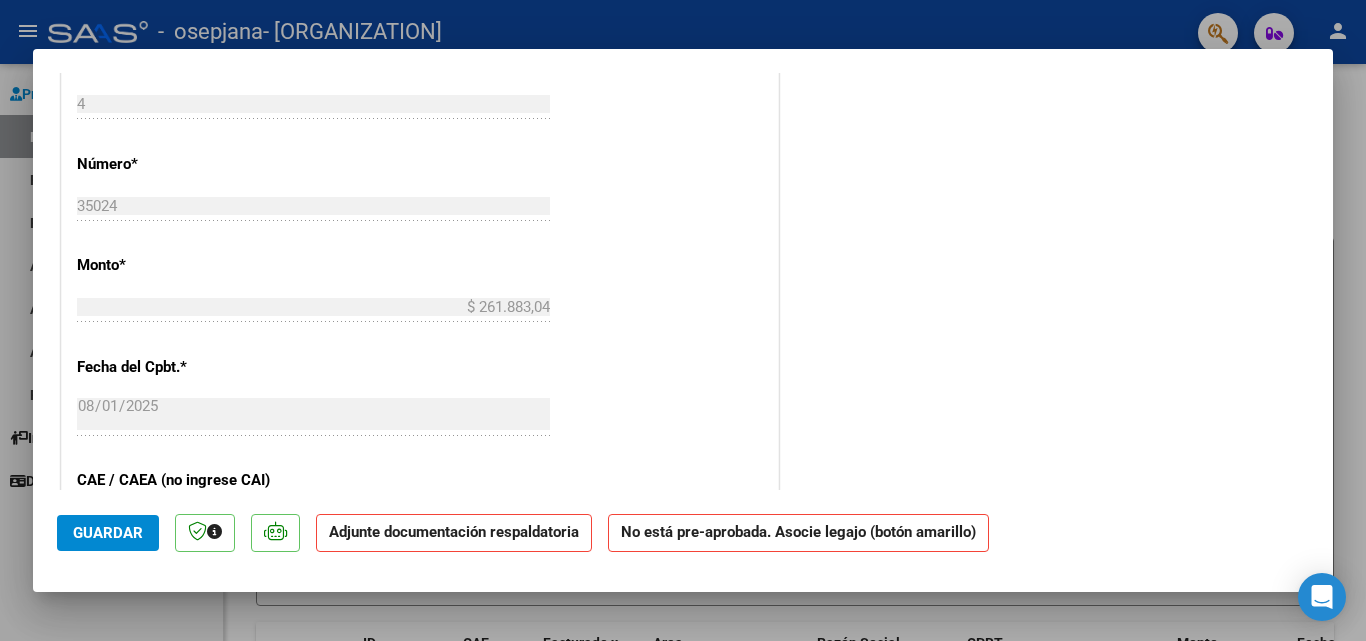 scroll, scrollTop: 900, scrollLeft: 0, axis: vertical 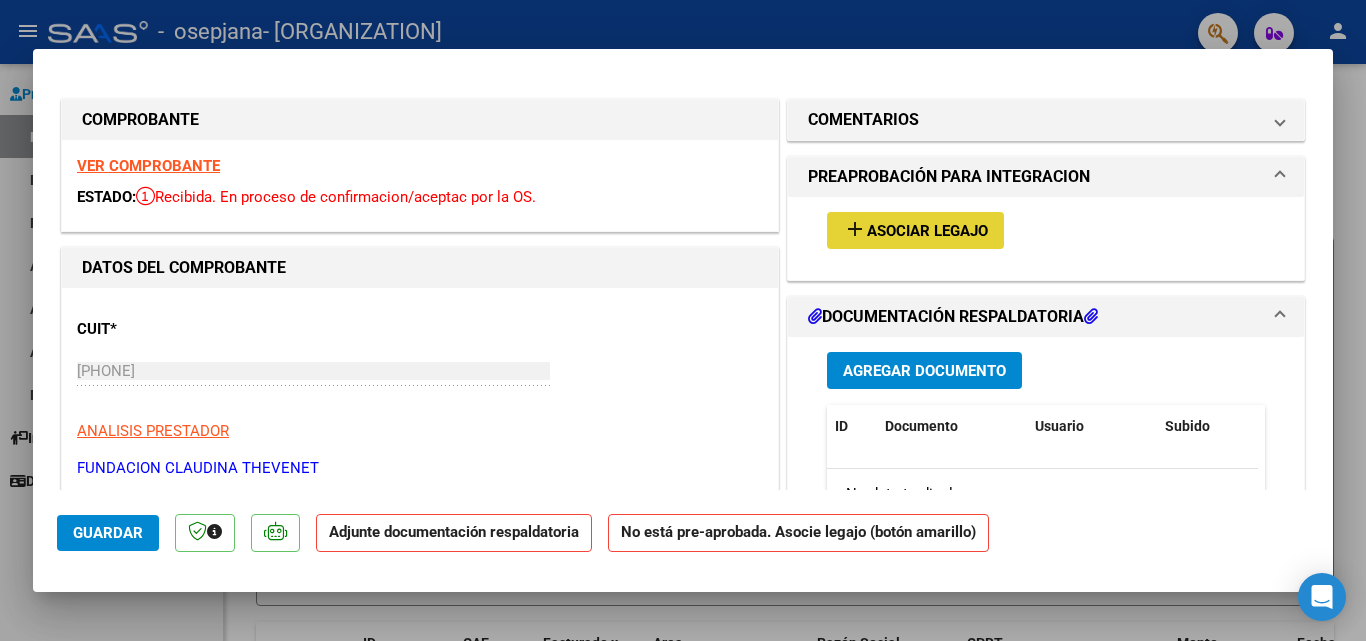 click on "Asociar Legajo" at bounding box center (927, 231) 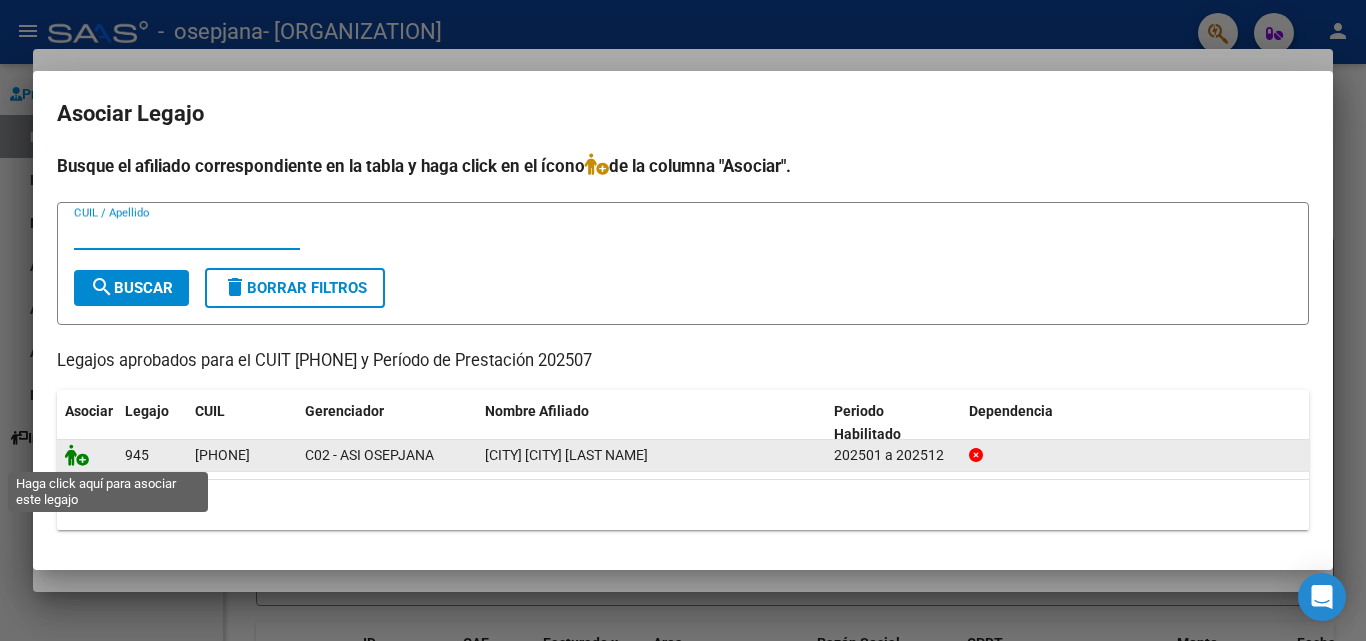 click 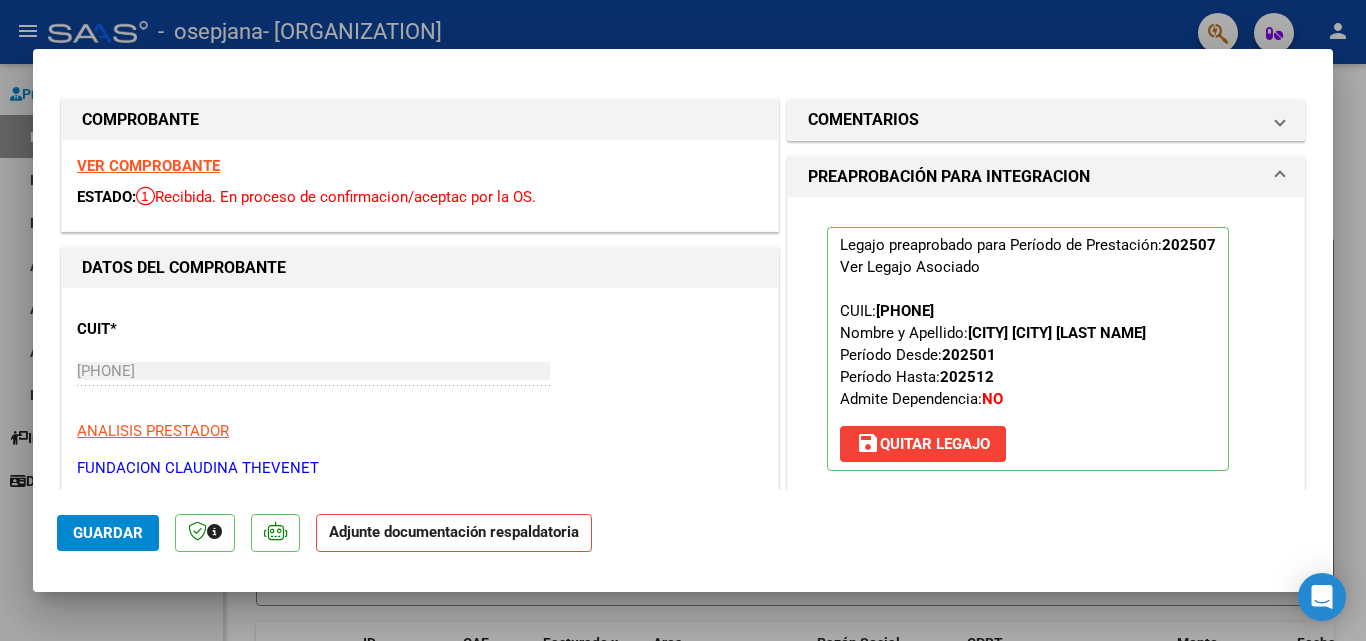 scroll, scrollTop: 200, scrollLeft: 0, axis: vertical 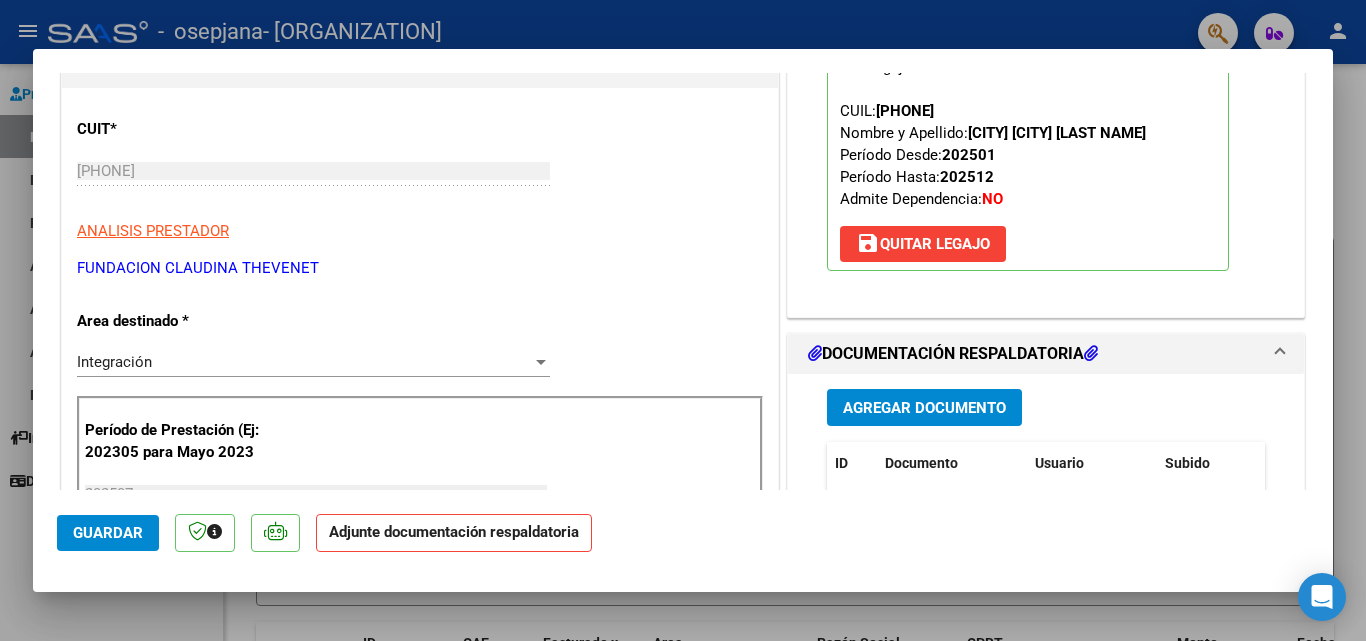 click on "Agregar Documento" at bounding box center (924, 408) 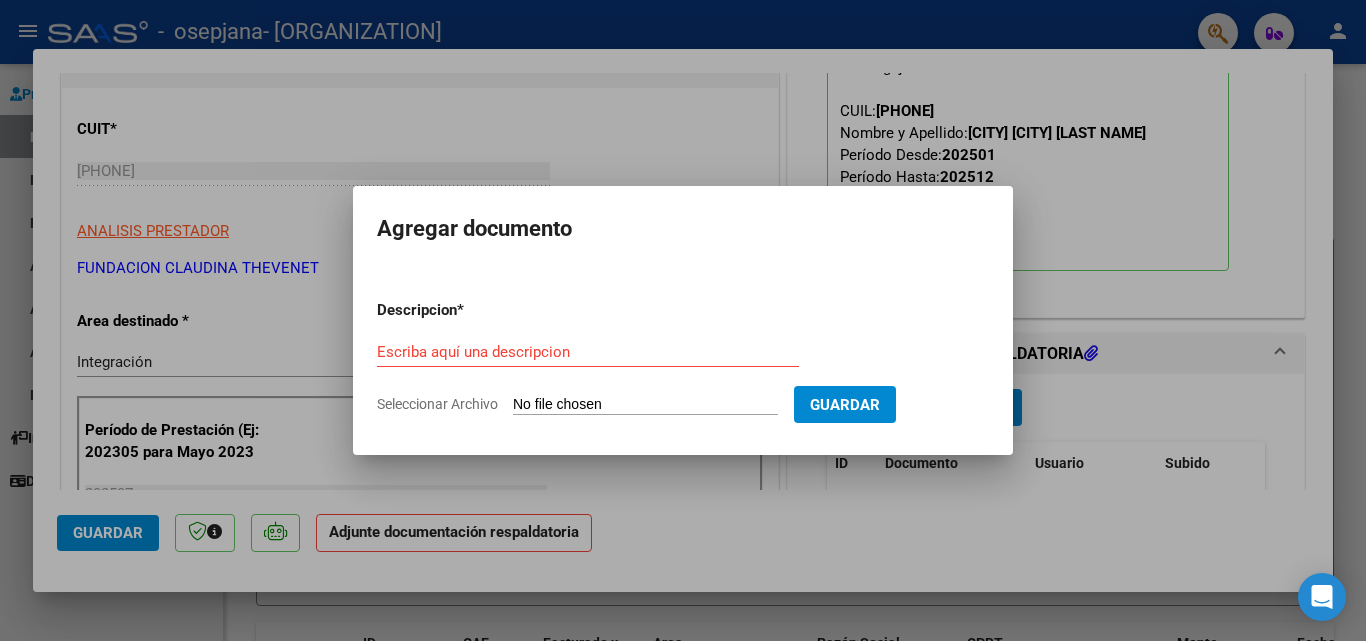 click on "Seleccionar Archivo" at bounding box center [645, 405] 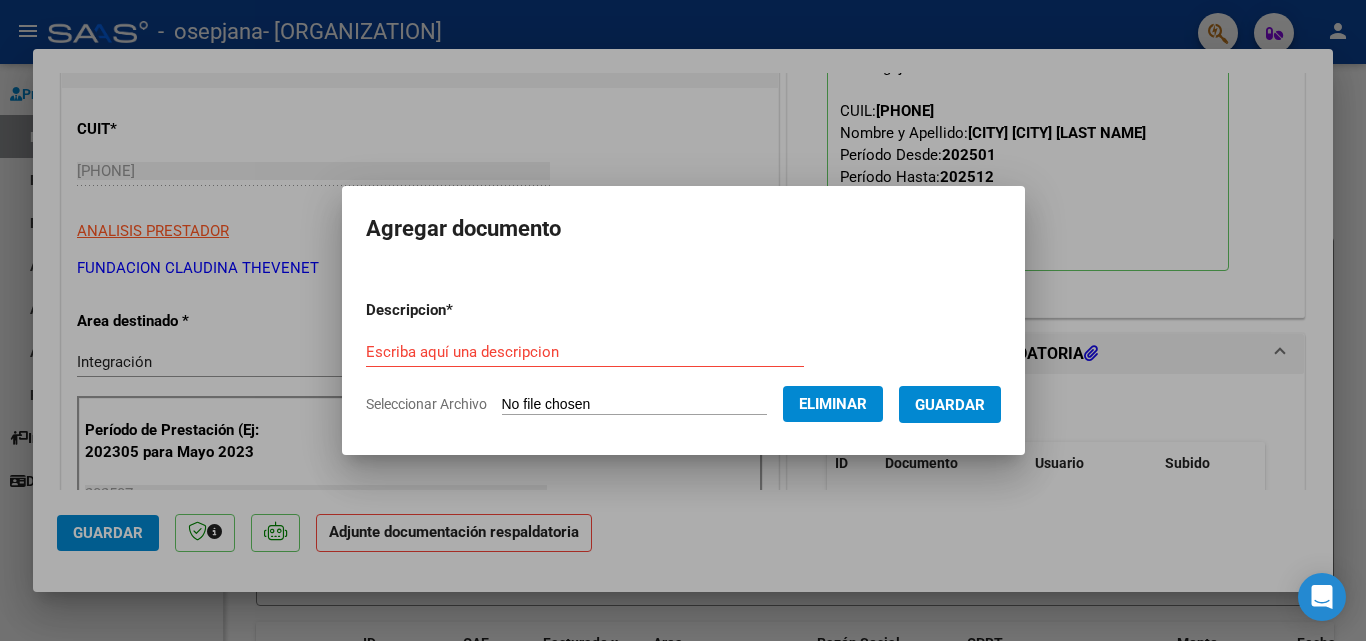 click on "Escriba aquí una descripcion" at bounding box center (585, 352) 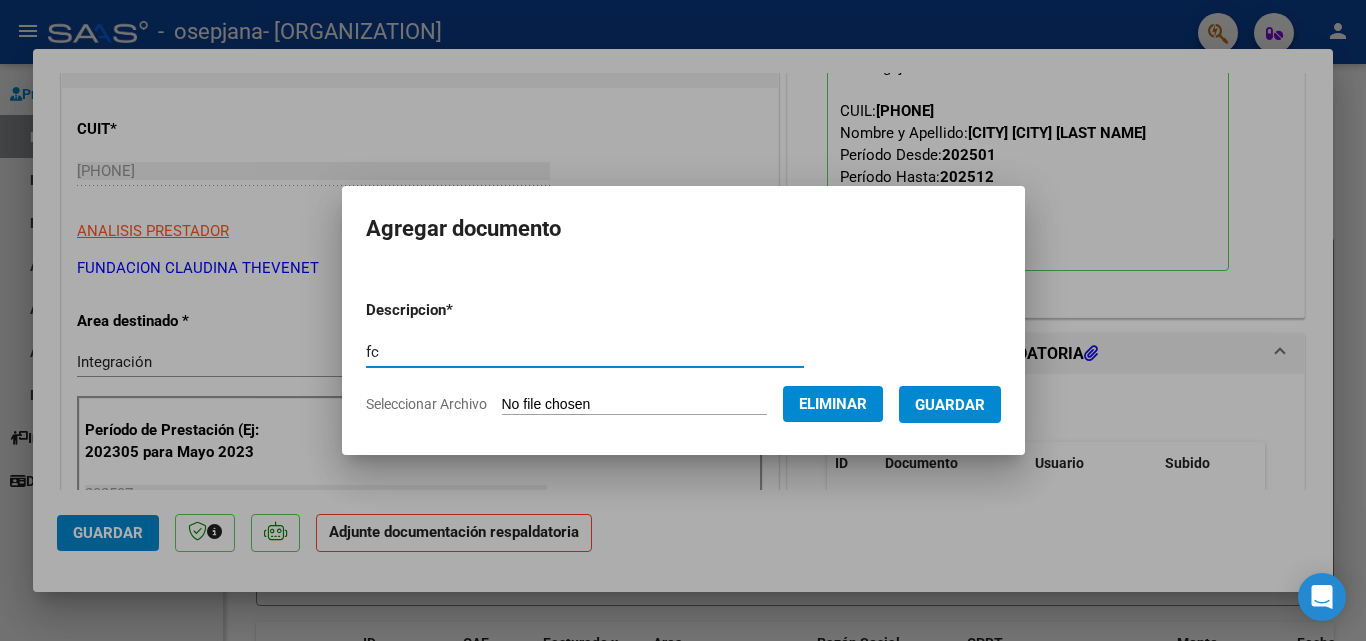 type on "f" 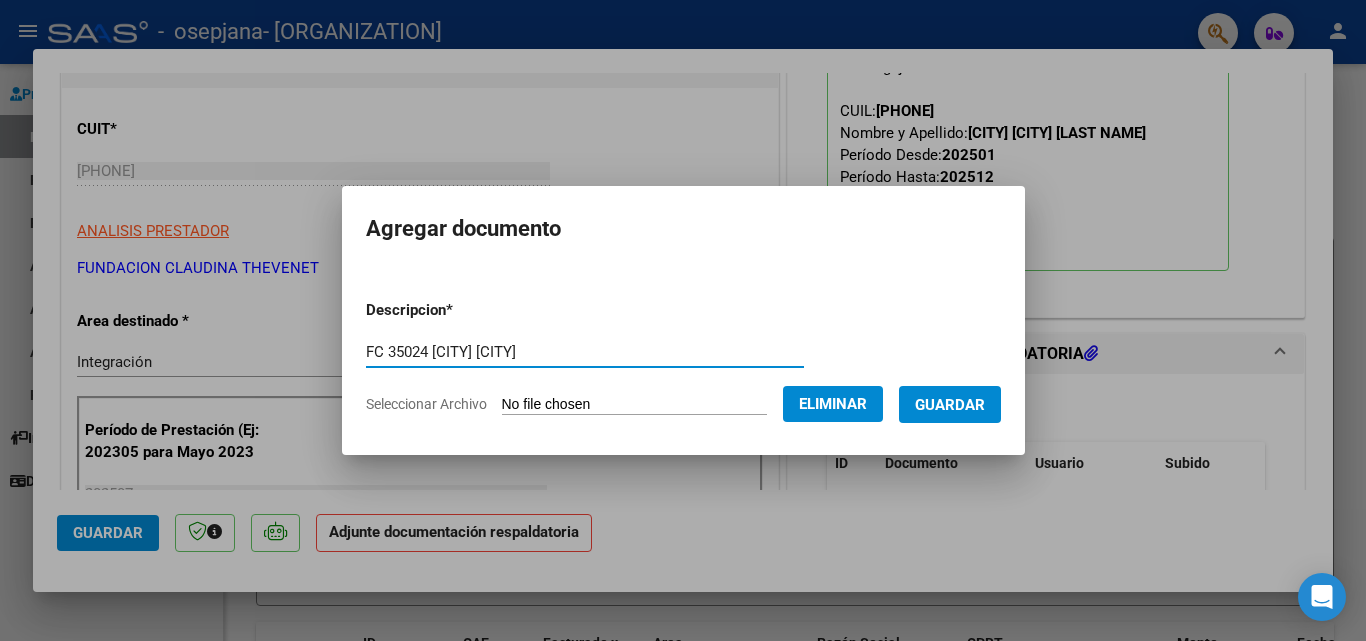 type on "FC 35024 LAGOS ROMA" 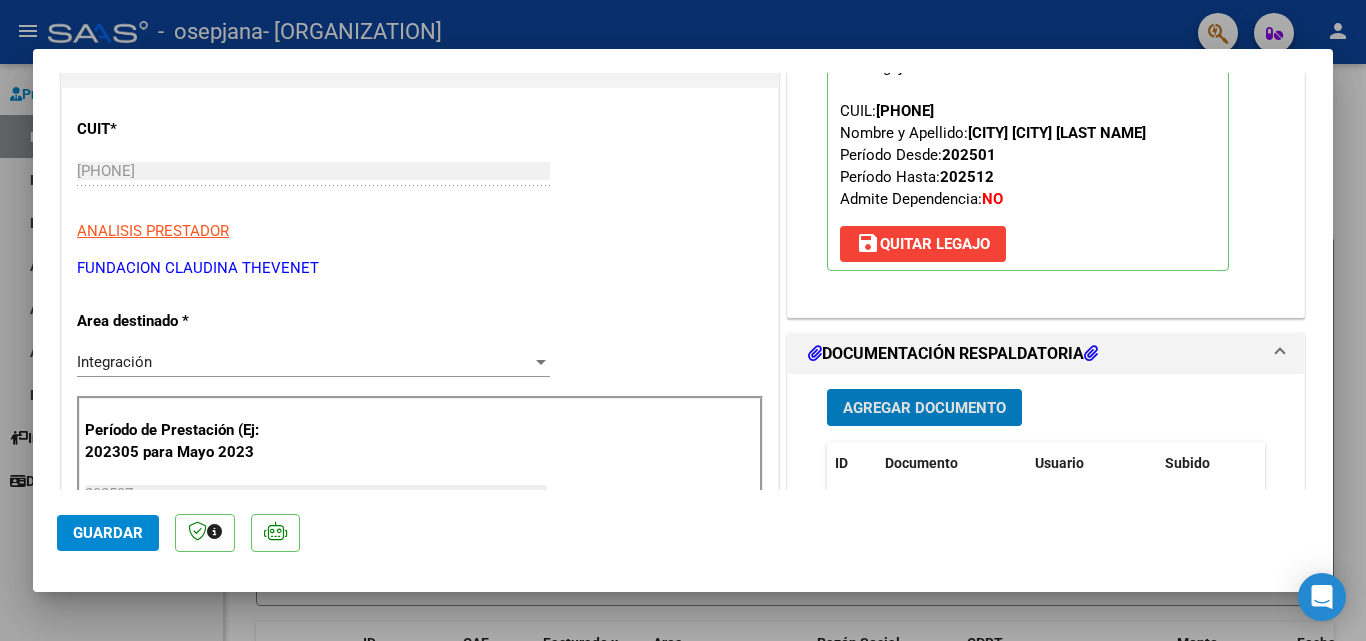 click on "Agregar Documento" at bounding box center (924, 408) 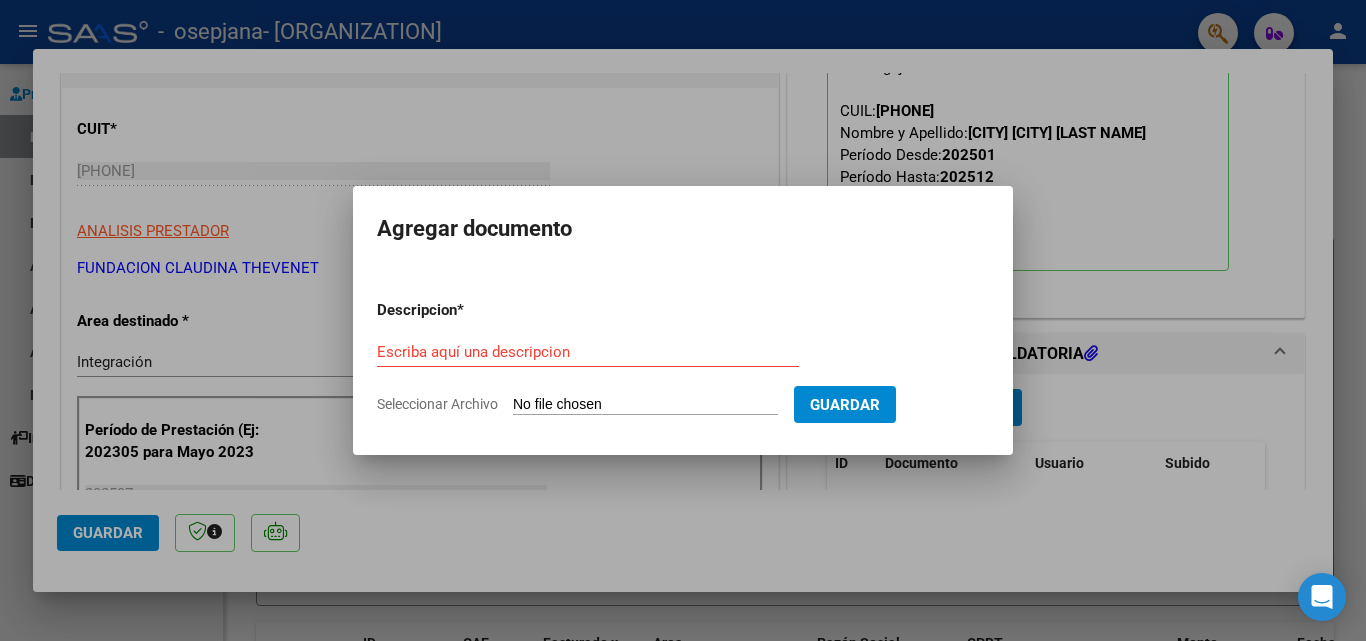 click on "Seleccionar Archivo" at bounding box center [645, 405] 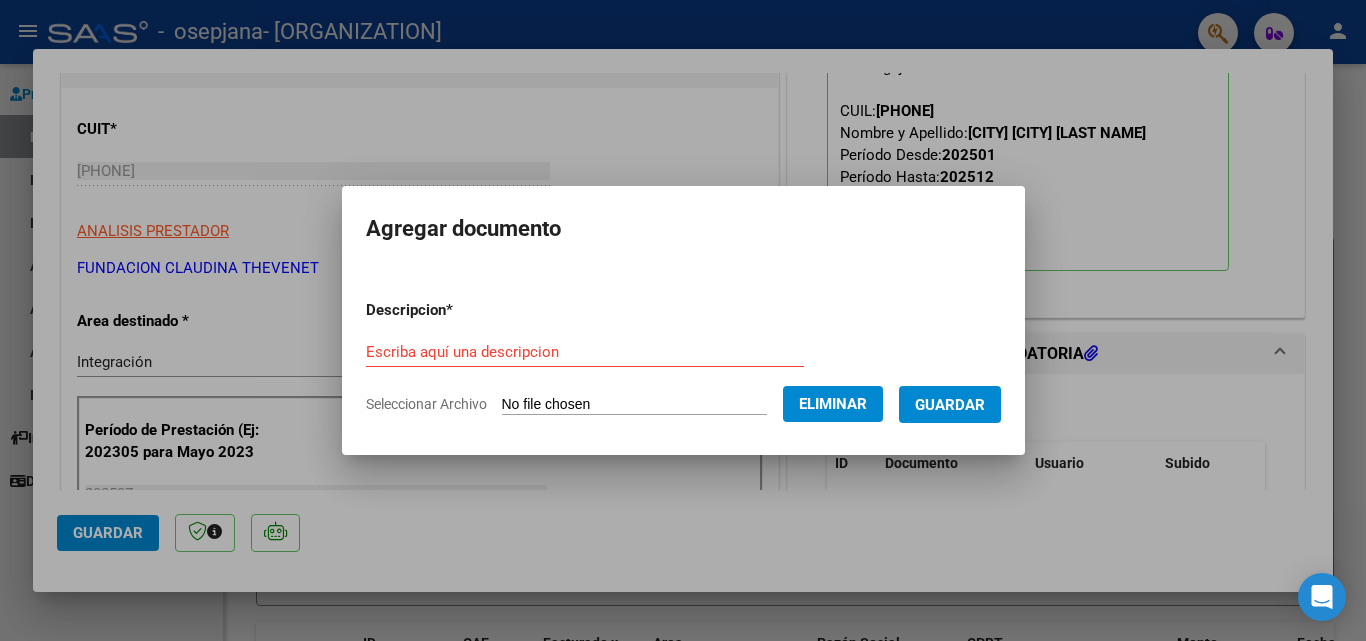 click on "Escriba aquí una descripcion" at bounding box center [585, 352] 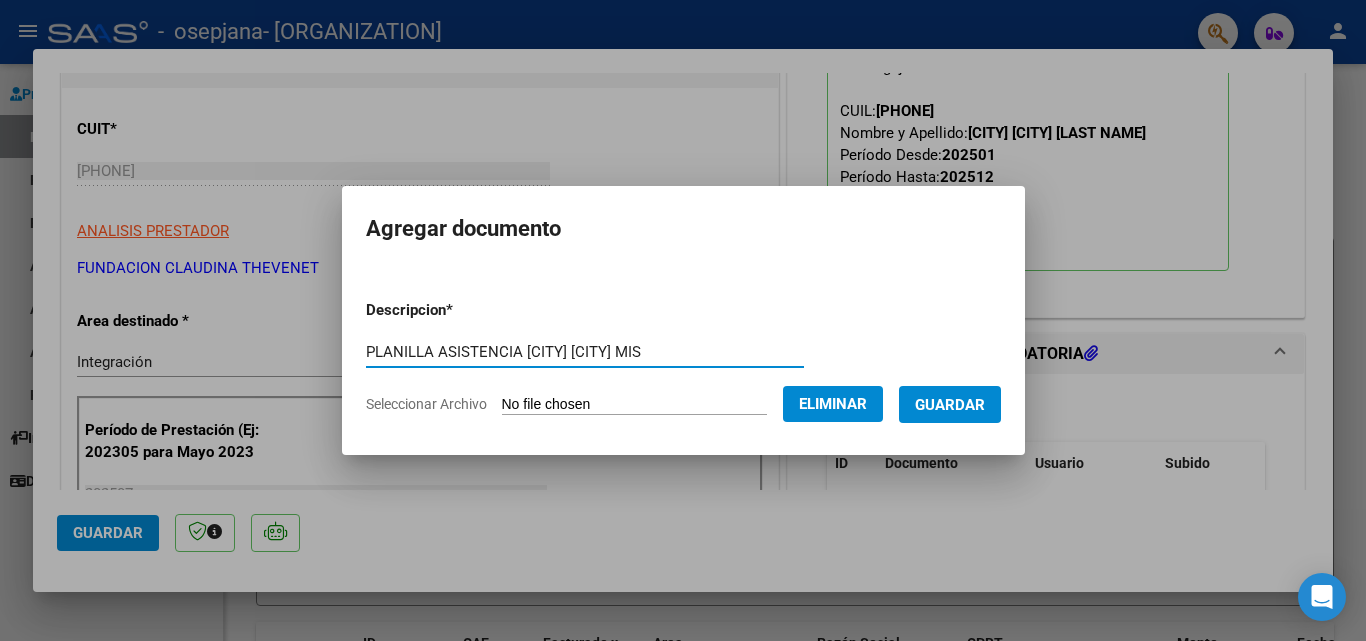 type on "PLANILLA ASISTENCIA LAGOS ROMA MIS" 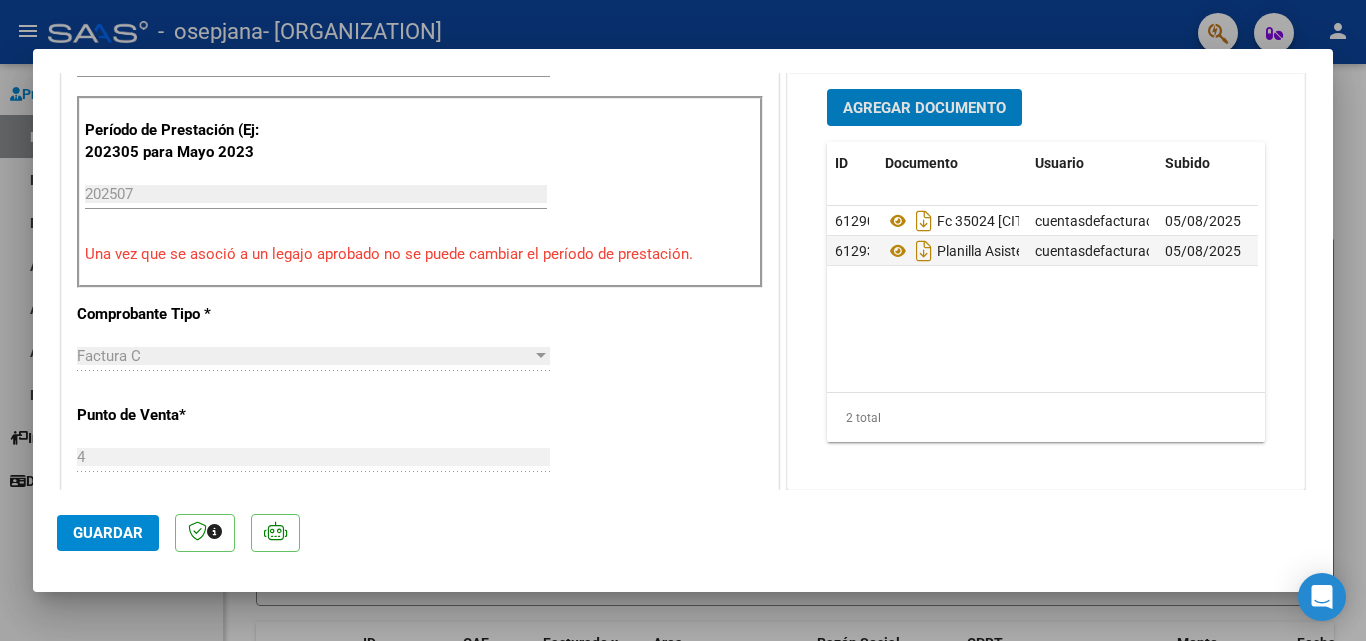 scroll, scrollTop: 600, scrollLeft: 0, axis: vertical 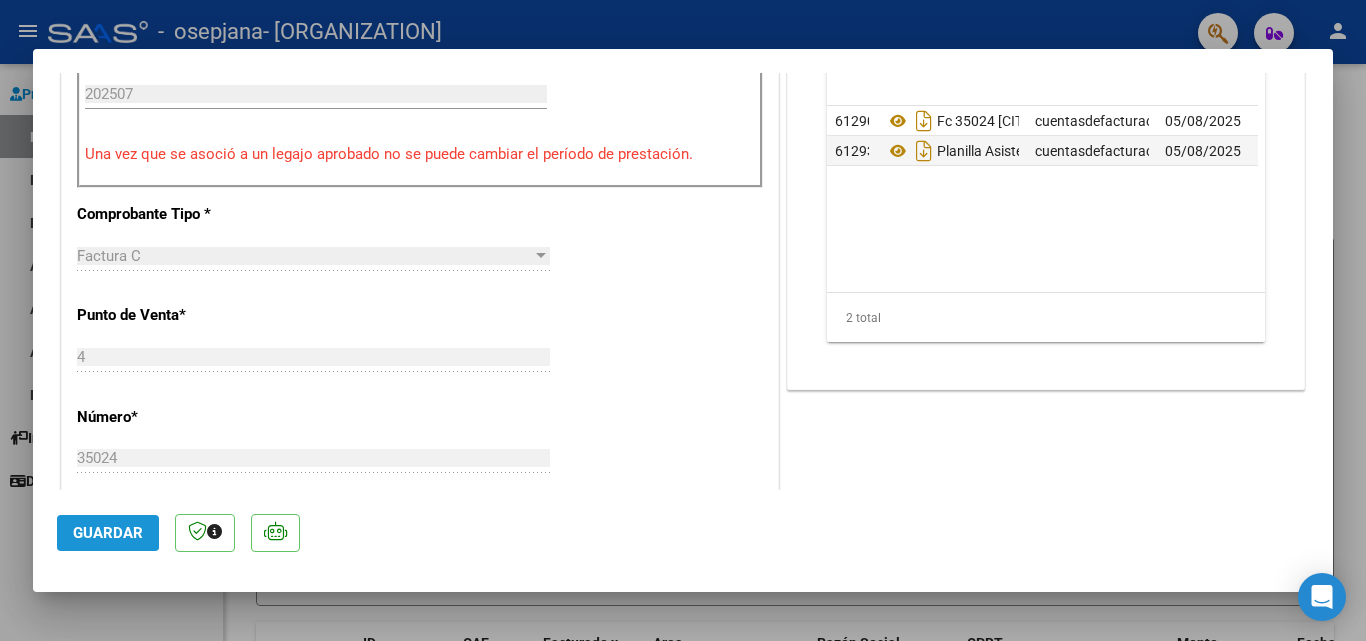 click on "Guardar" 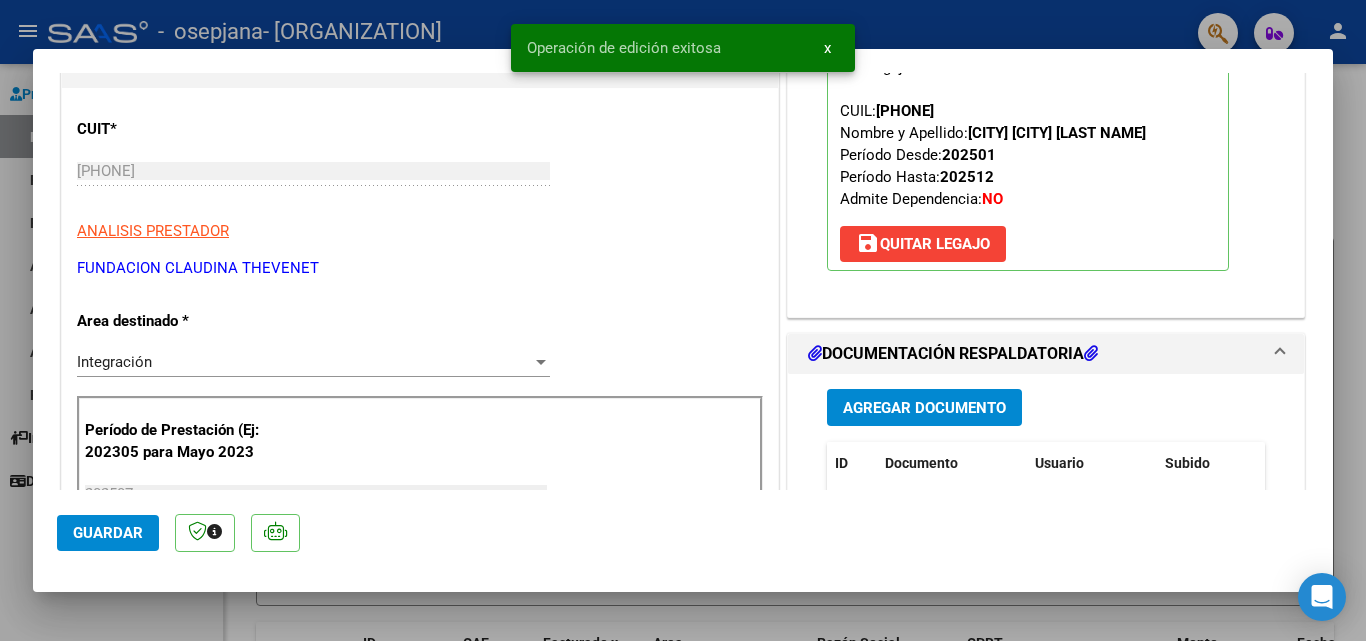 scroll, scrollTop: 0, scrollLeft: 0, axis: both 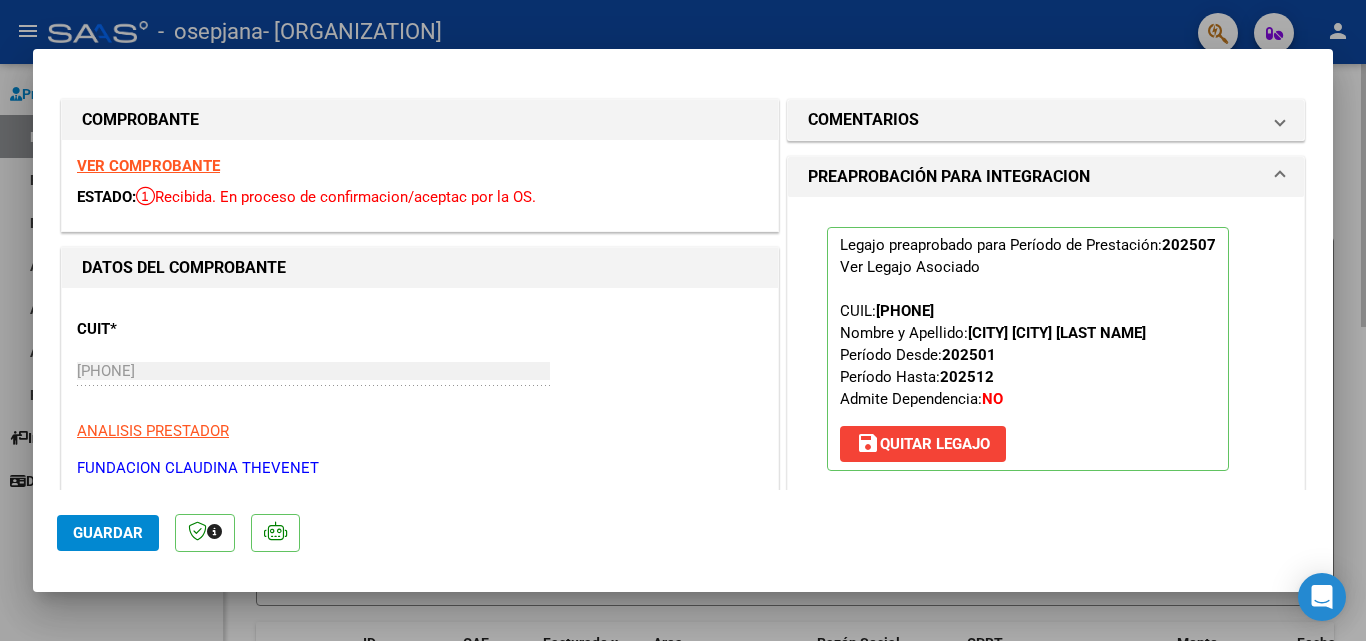 click at bounding box center (683, 320) 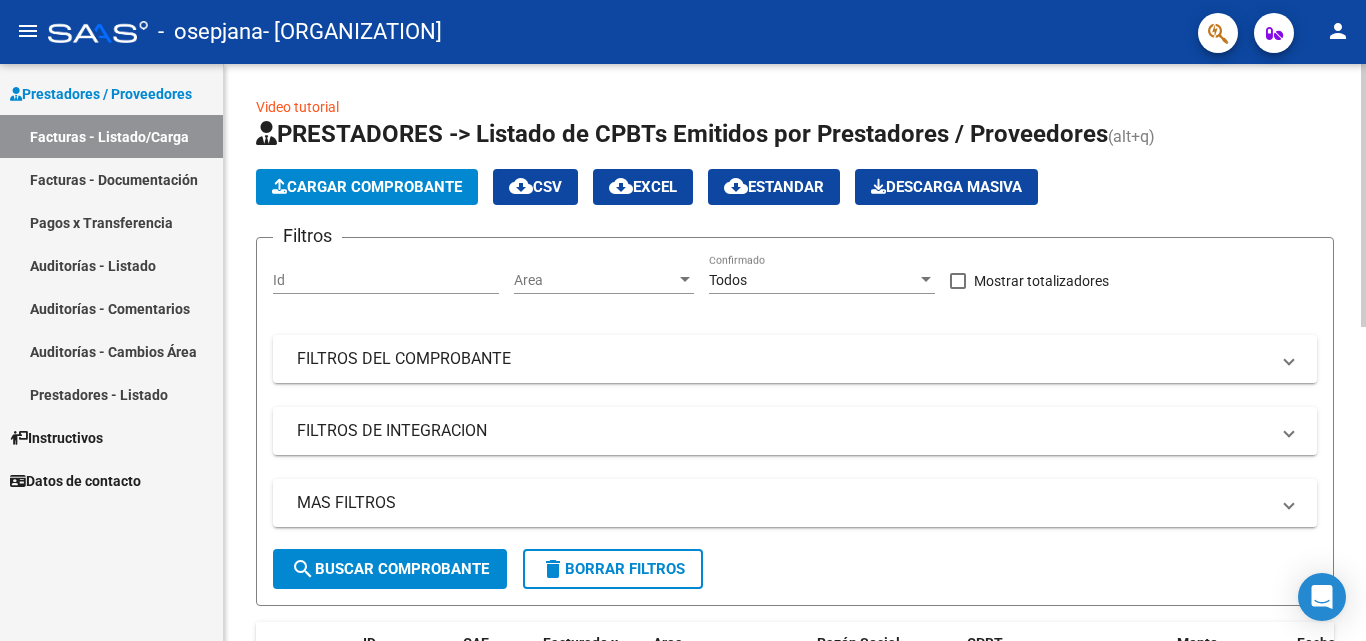 click on "Cargar Comprobante" 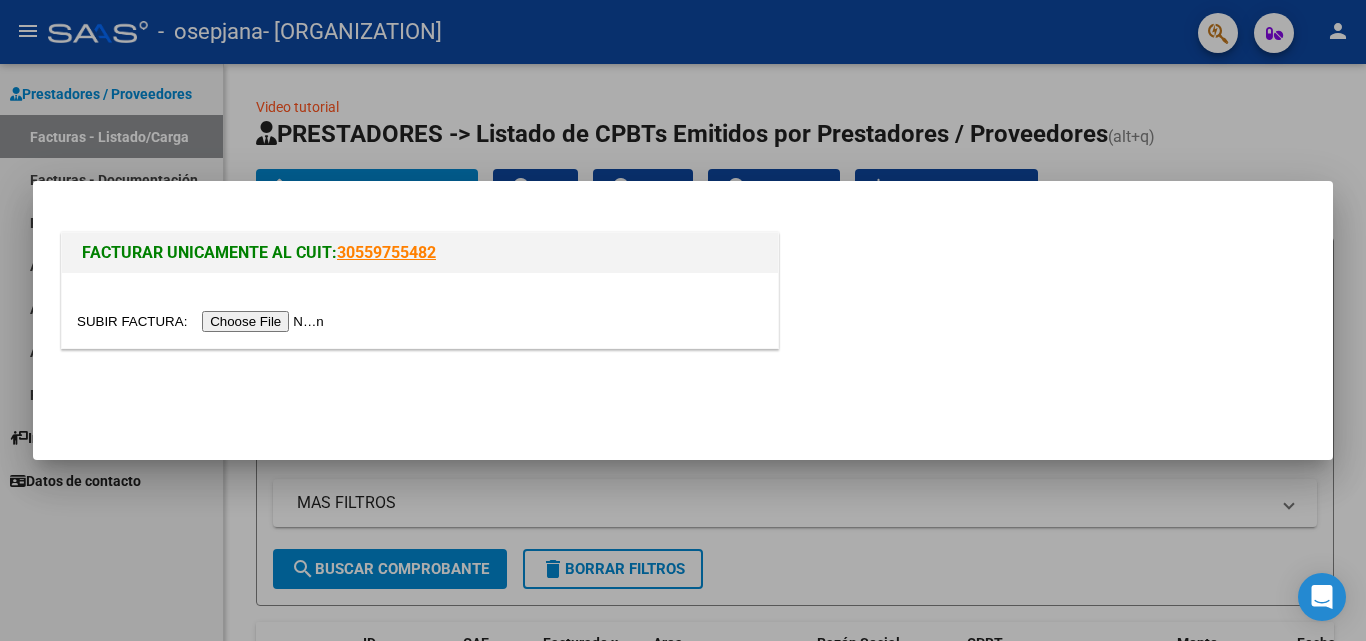 click at bounding box center [203, 321] 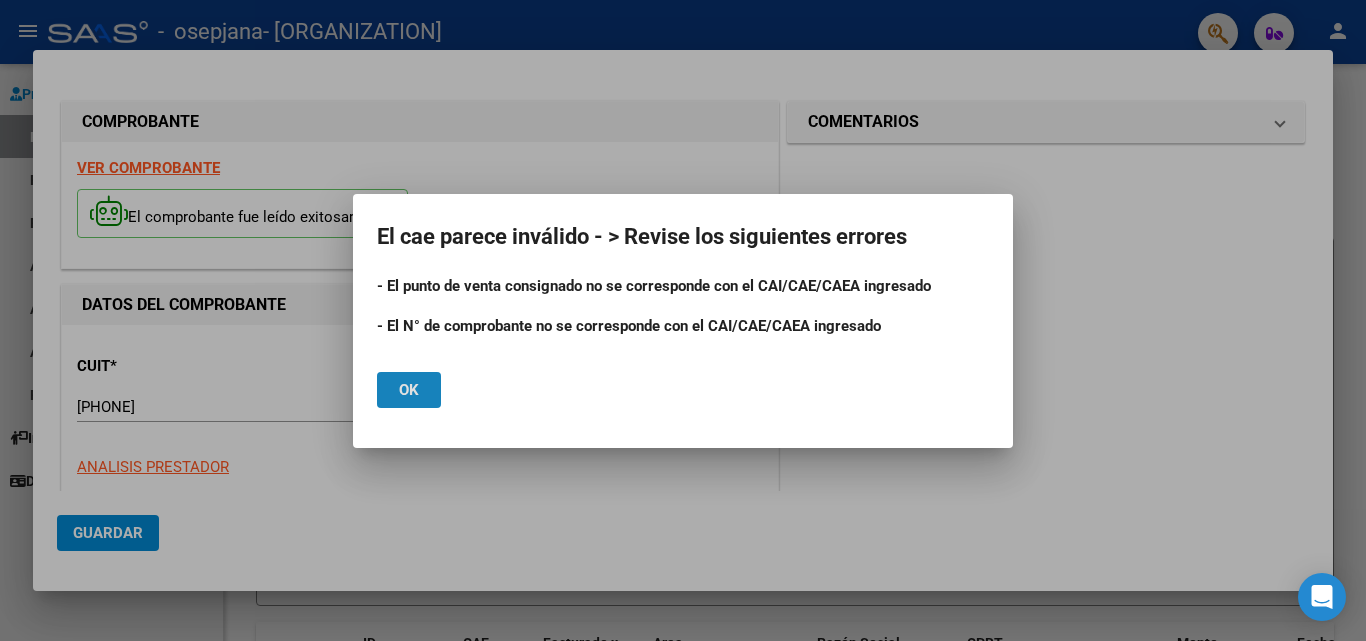 click on "Ok" 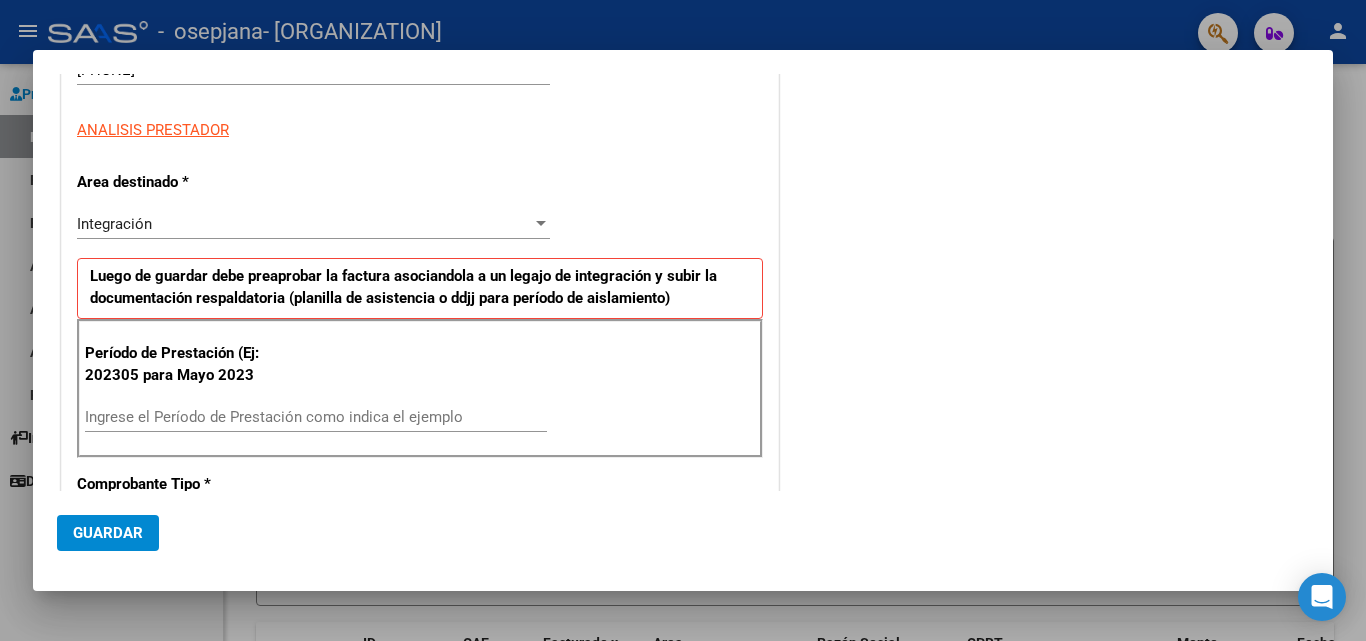 scroll, scrollTop: 400, scrollLeft: 0, axis: vertical 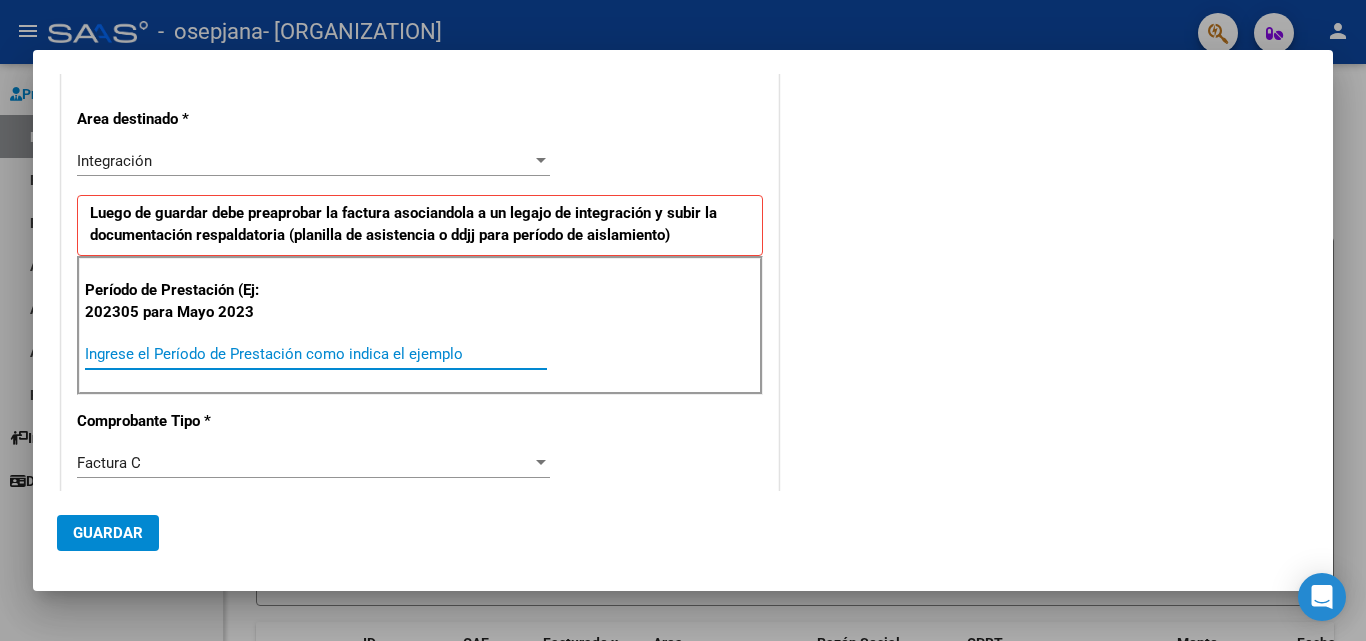 click on "Ingrese el Período de Prestación como indica el ejemplo" at bounding box center [316, 354] 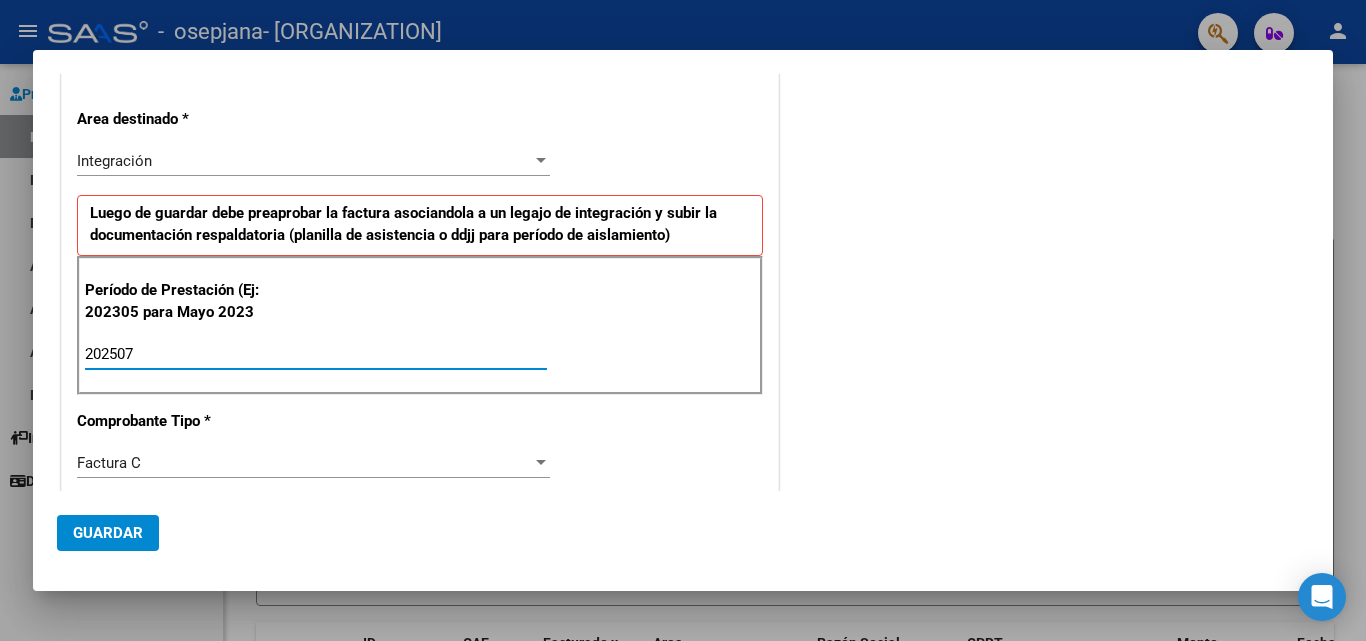 type on "202507" 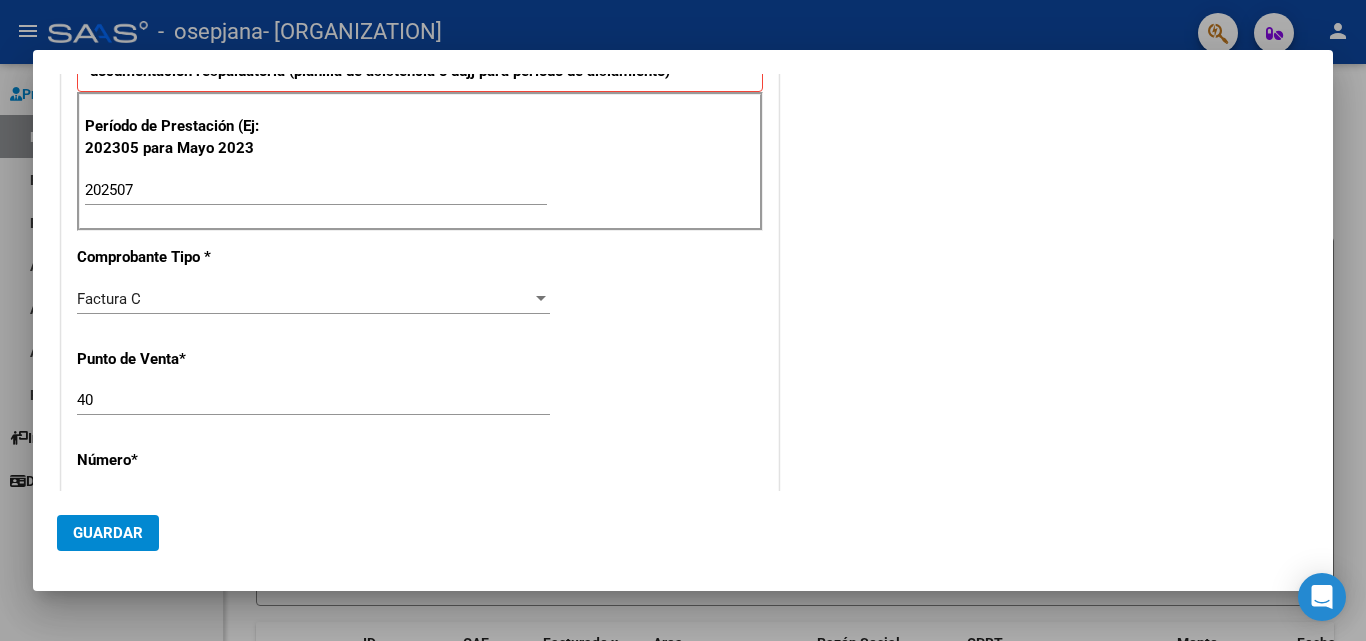 scroll, scrollTop: 600, scrollLeft: 0, axis: vertical 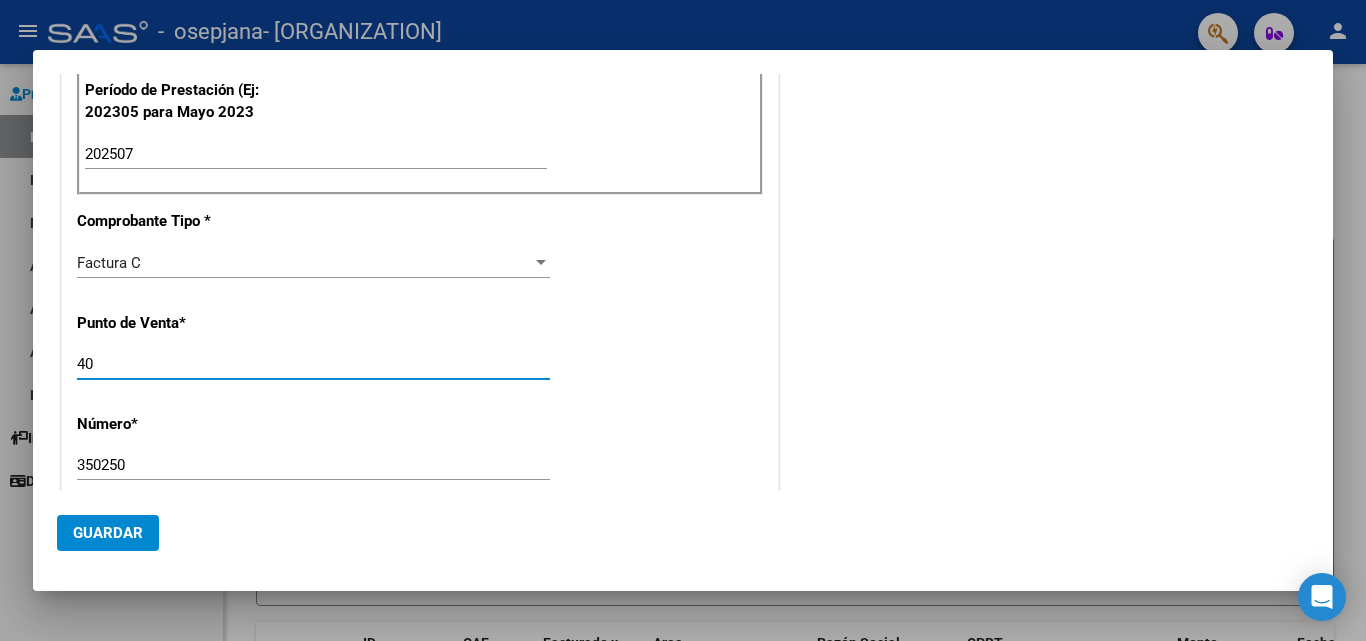 click on "40" at bounding box center [313, 364] 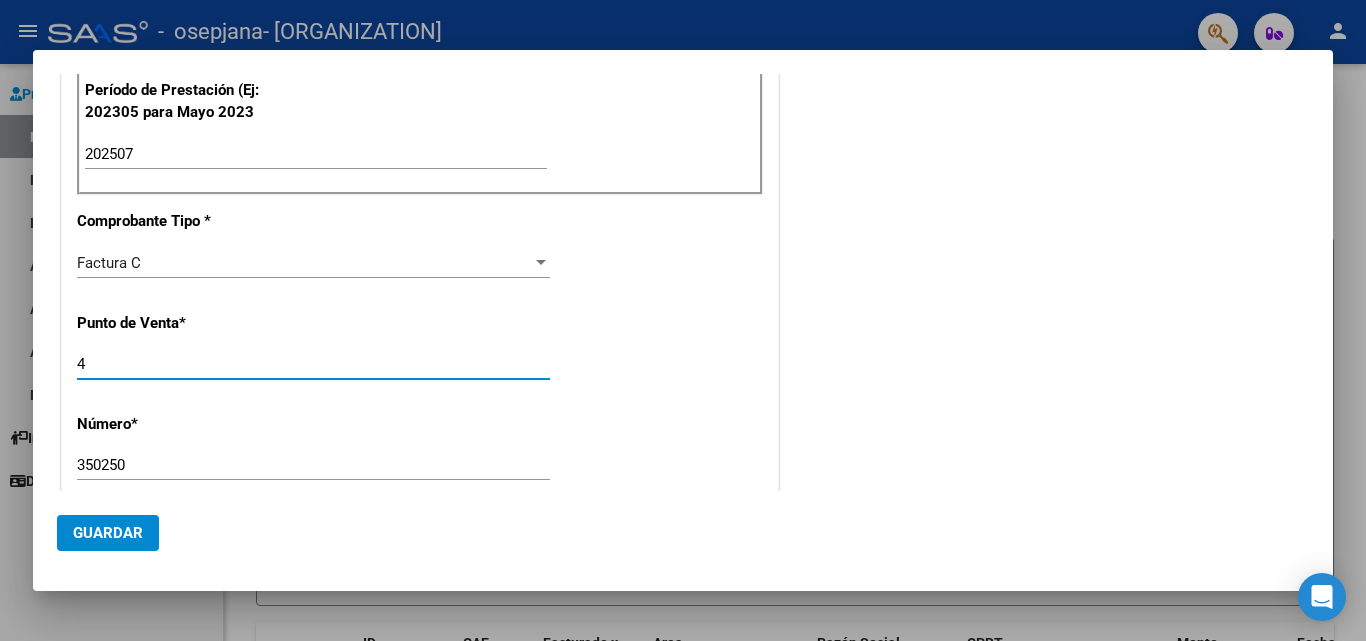 type on "4" 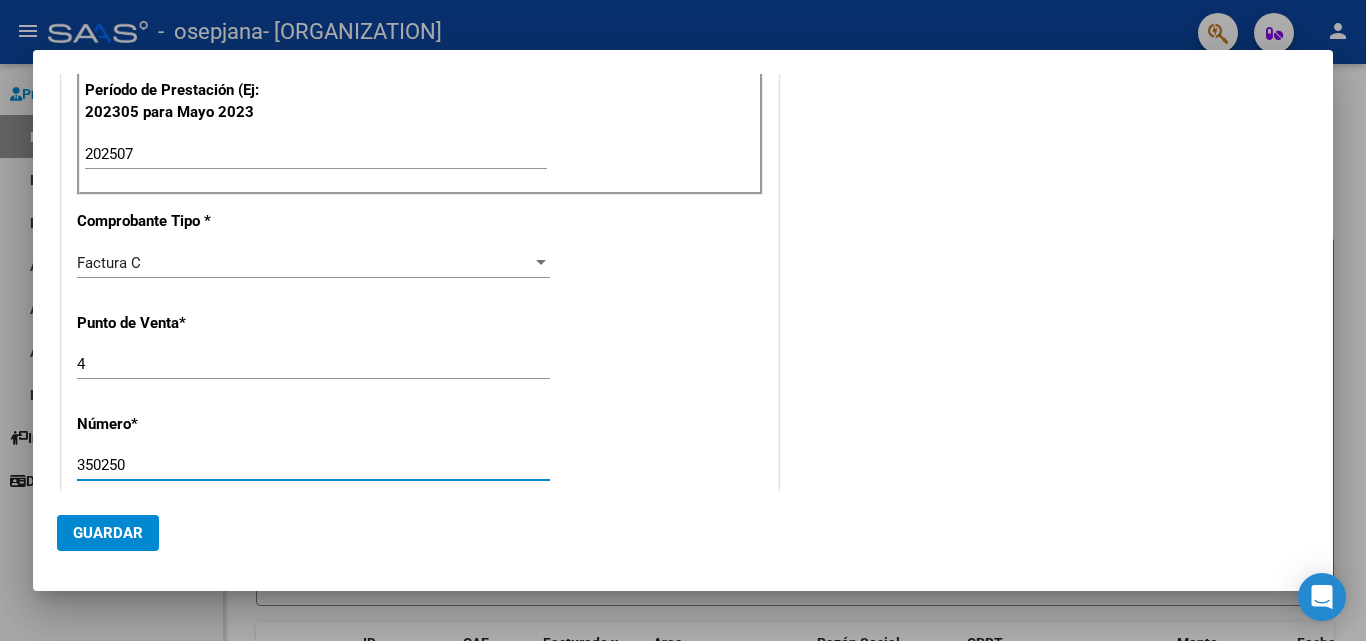 click on "350250" at bounding box center [313, 465] 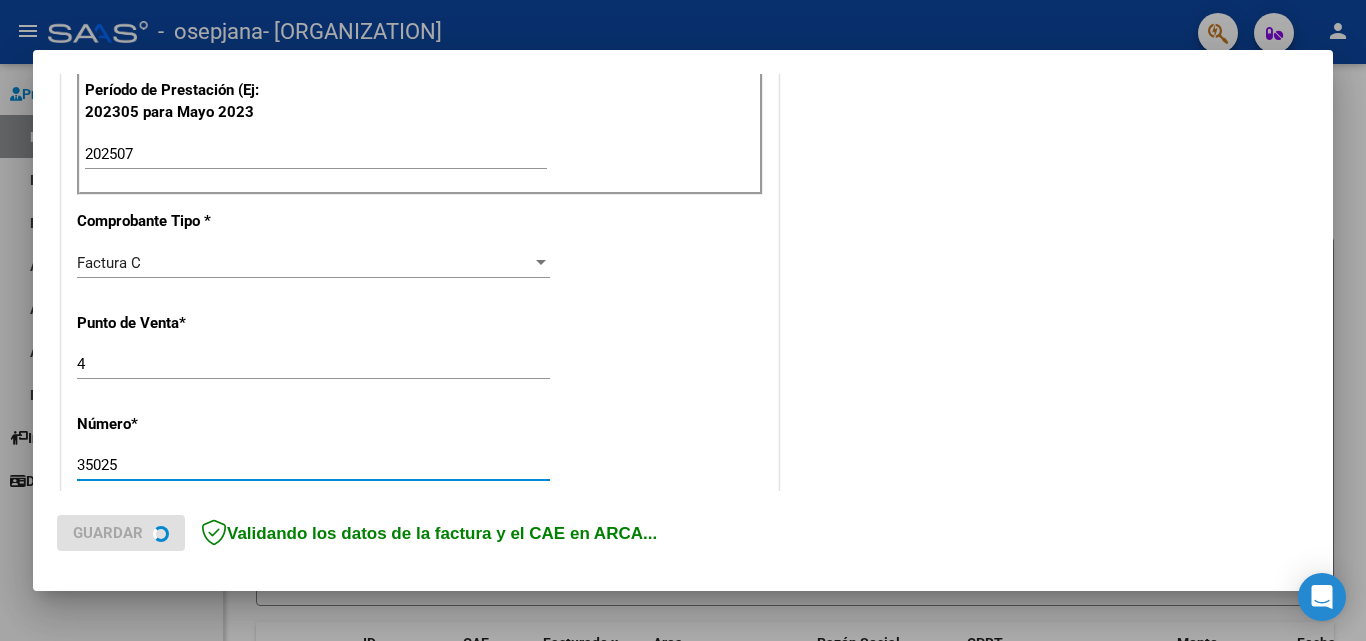 type on "35025" 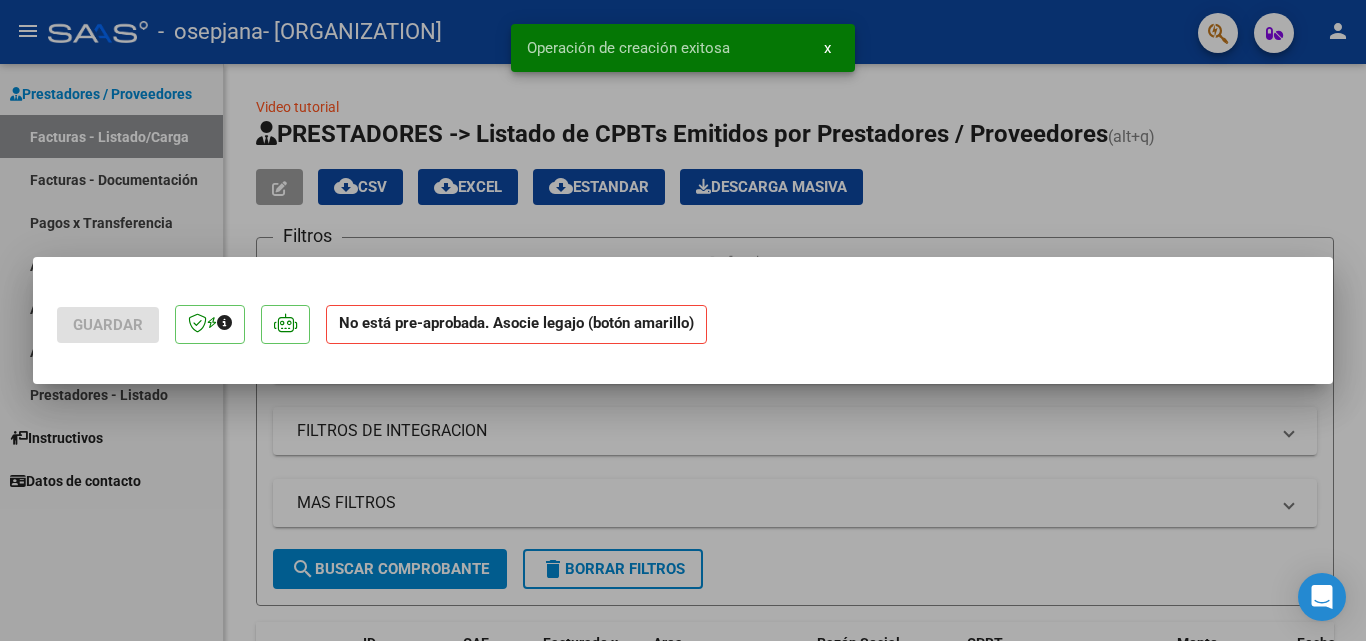 scroll, scrollTop: 0, scrollLeft: 0, axis: both 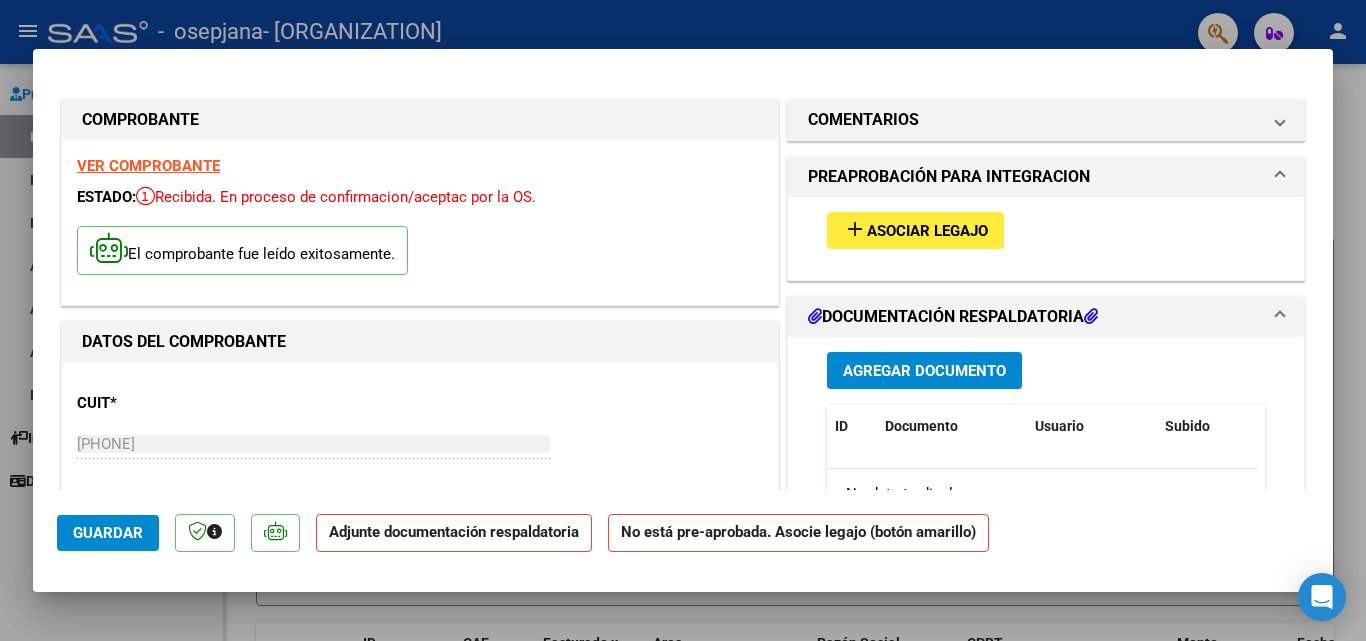 click on "Asociar Legajo" at bounding box center [927, 231] 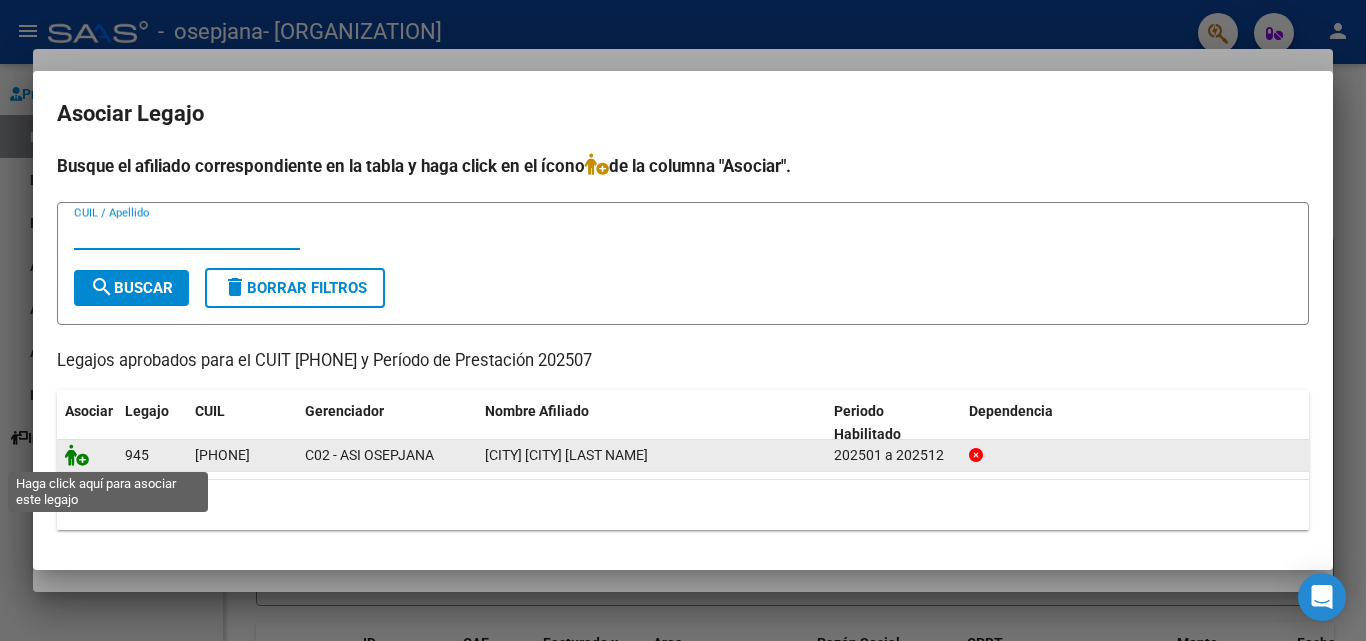 click 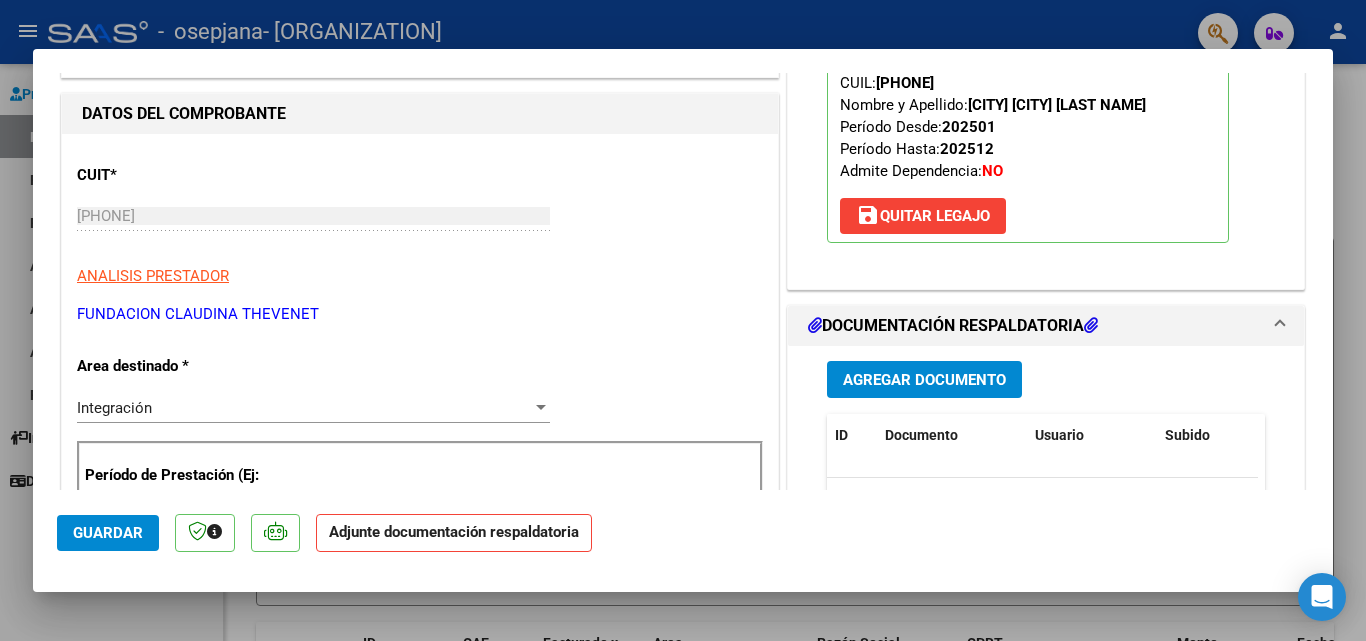 scroll, scrollTop: 300, scrollLeft: 0, axis: vertical 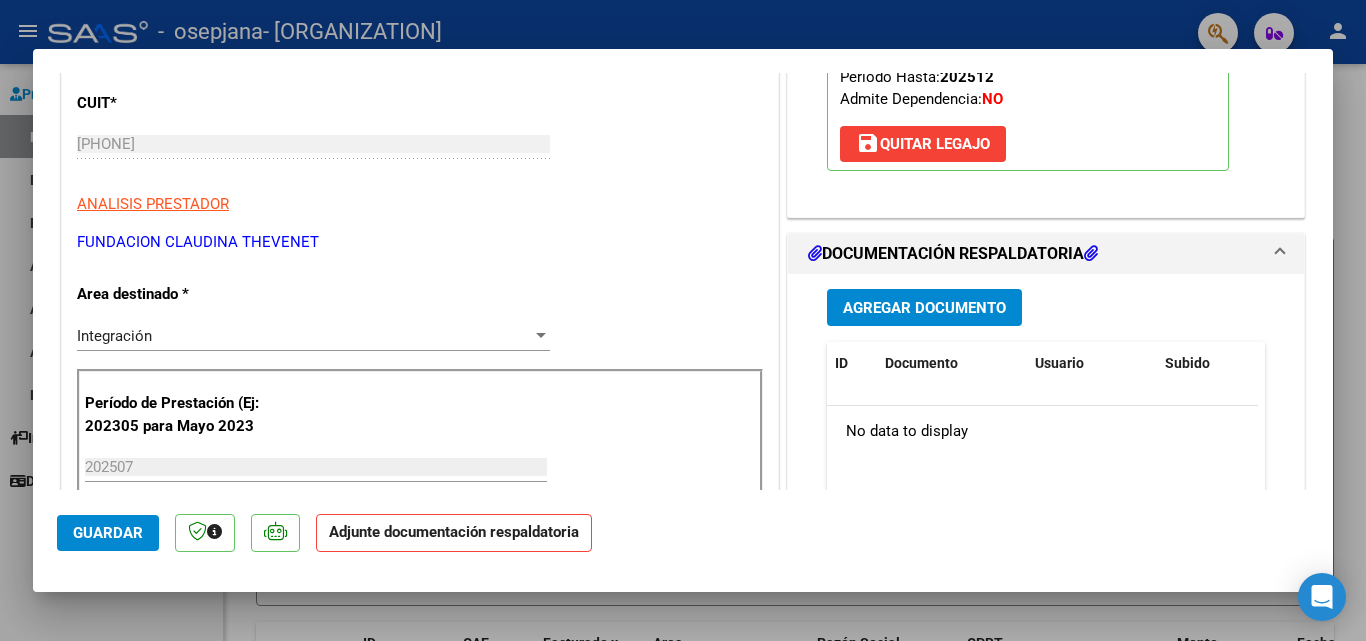 click on "Agregar Documento" at bounding box center (924, 308) 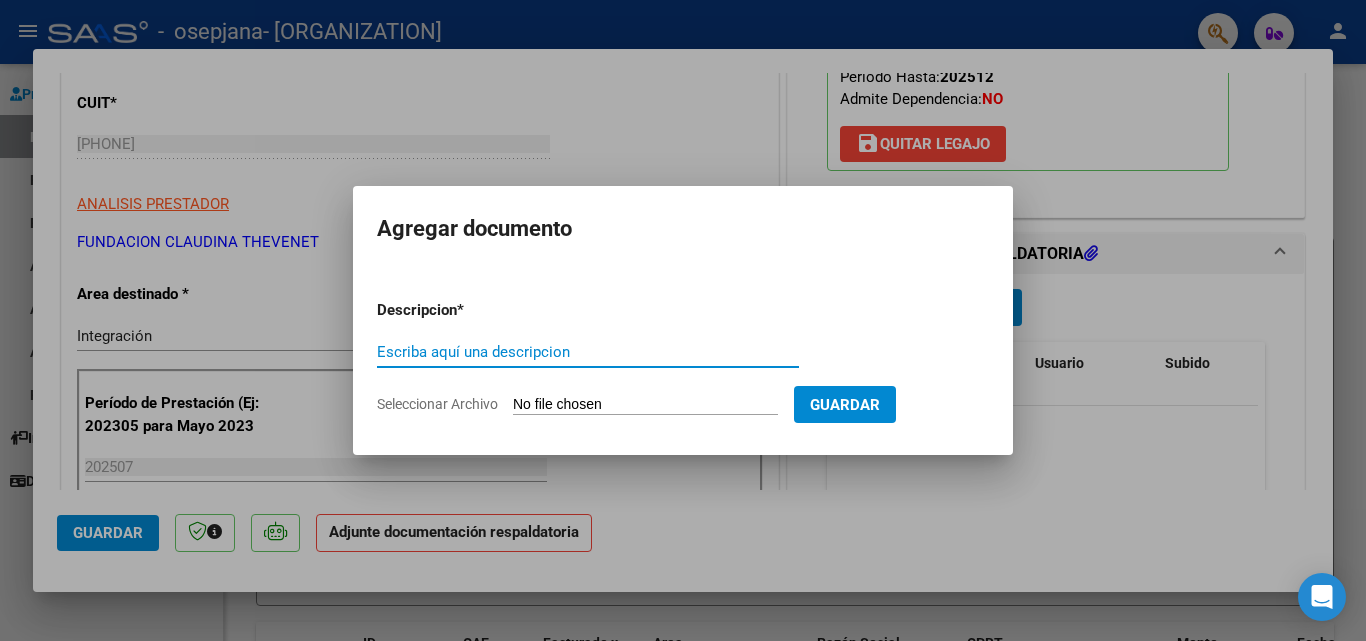 click on "Seleccionar Archivo" at bounding box center [645, 405] 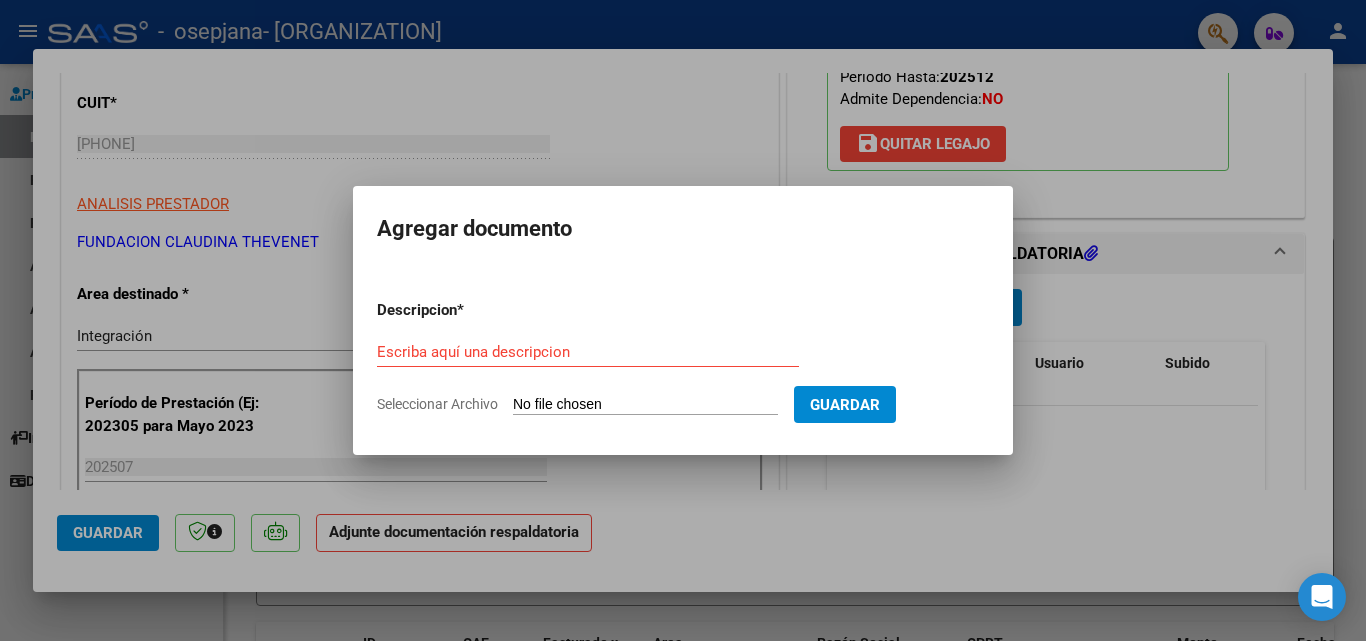 type on "C:\fakepath\FC 35025 LAGOS ROMA MIE.pdf" 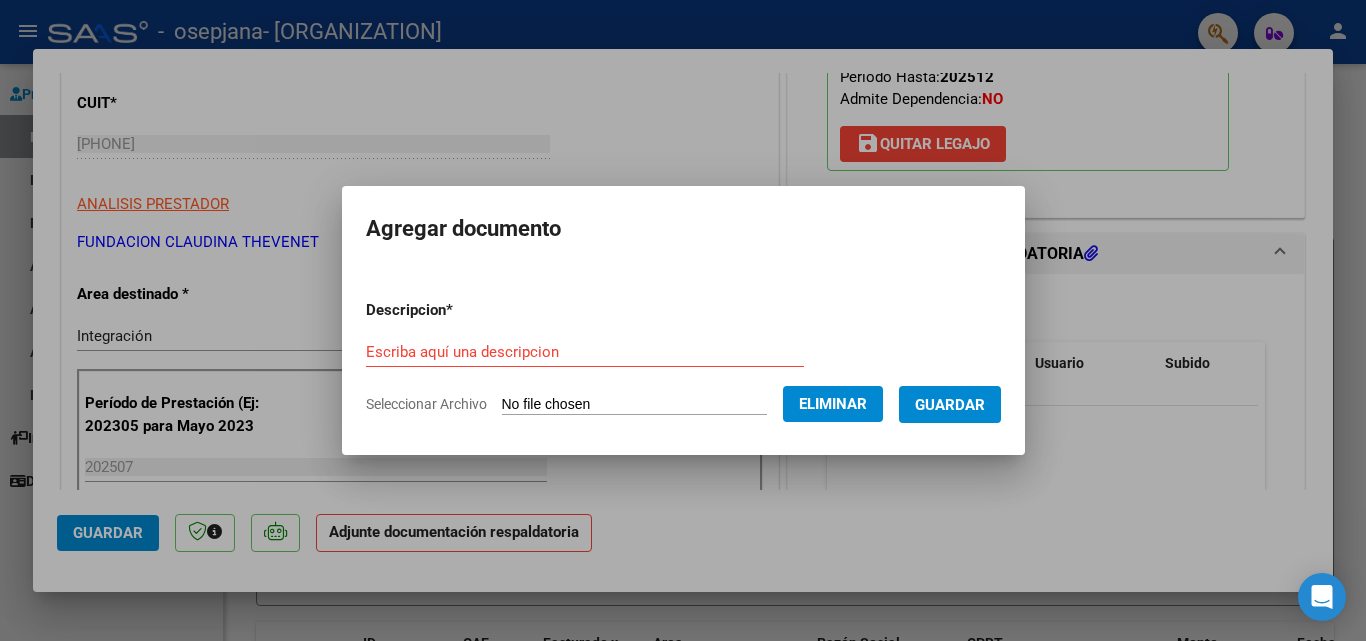 click on "Escriba aquí una descripcion" at bounding box center [585, 352] 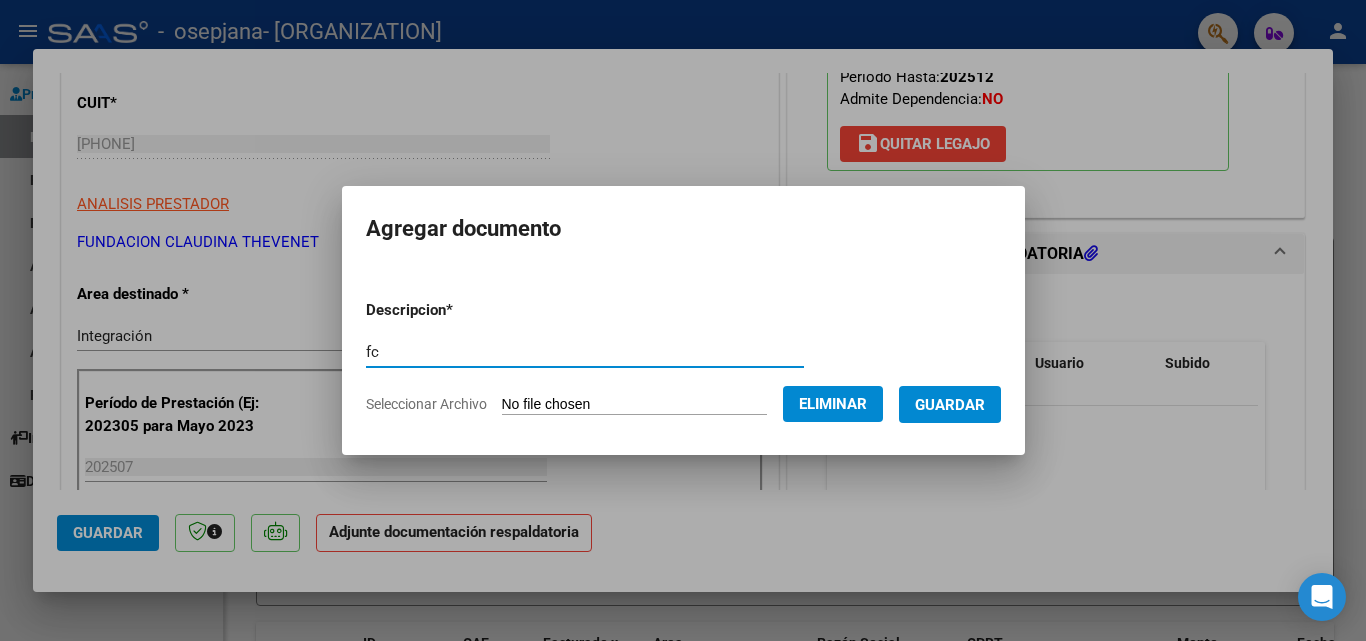 type on "f" 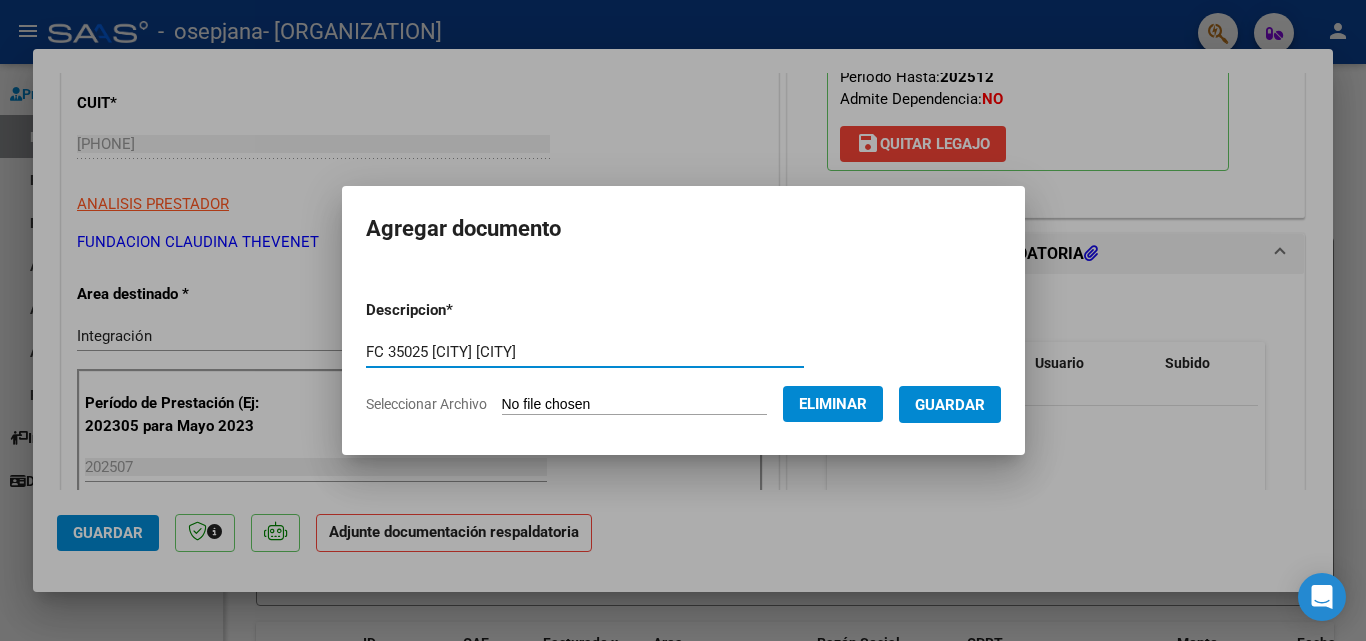 type on "FC 35025 LAGOS ROMA" 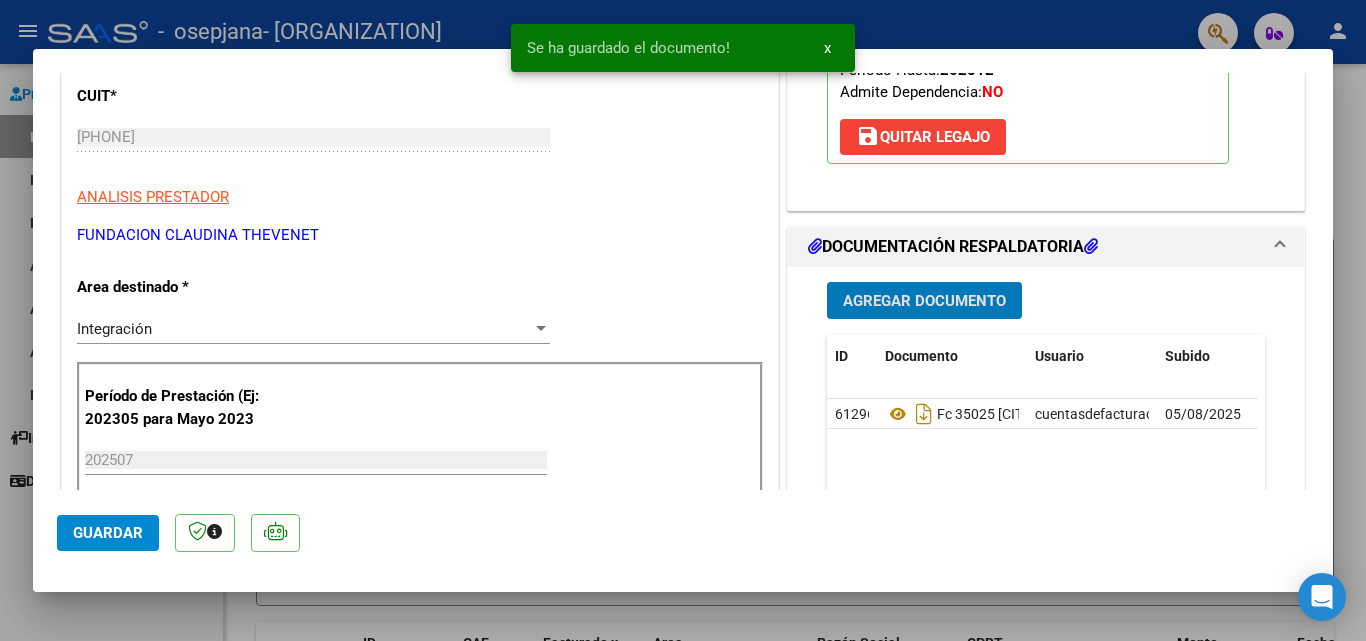 scroll, scrollTop: 300, scrollLeft: 0, axis: vertical 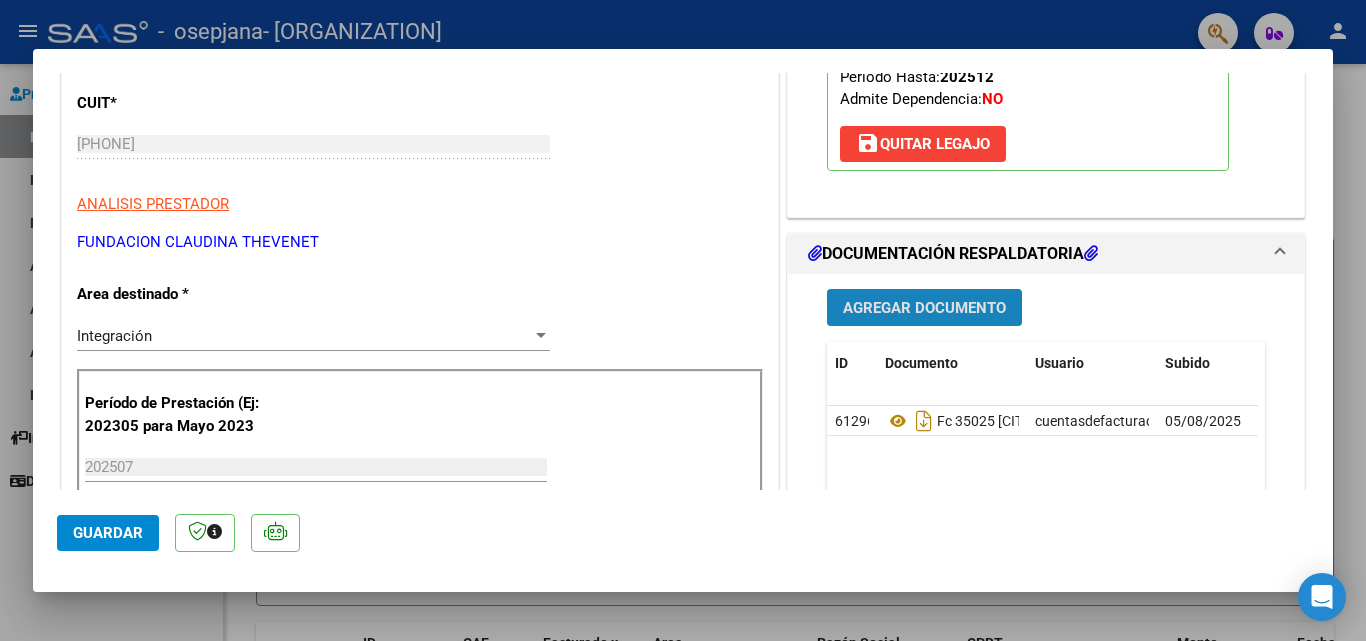 click on "Agregar Documento" at bounding box center (924, 308) 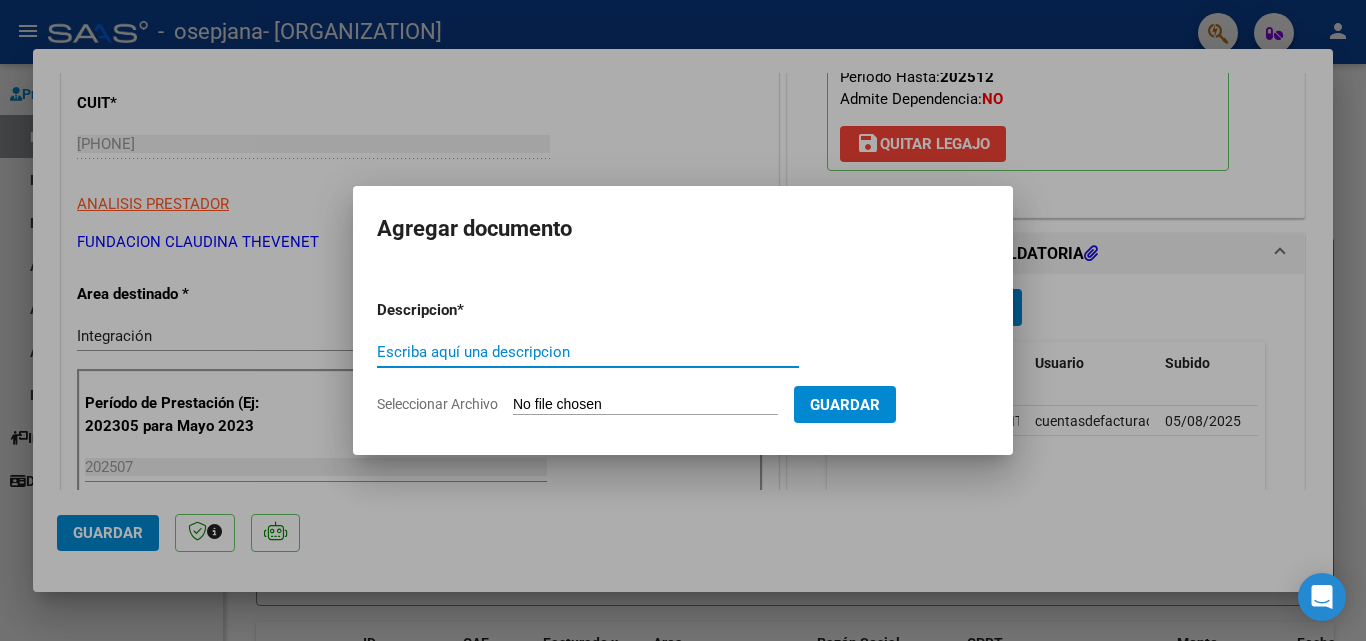click on "Seleccionar Archivo" at bounding box center [645, 405] 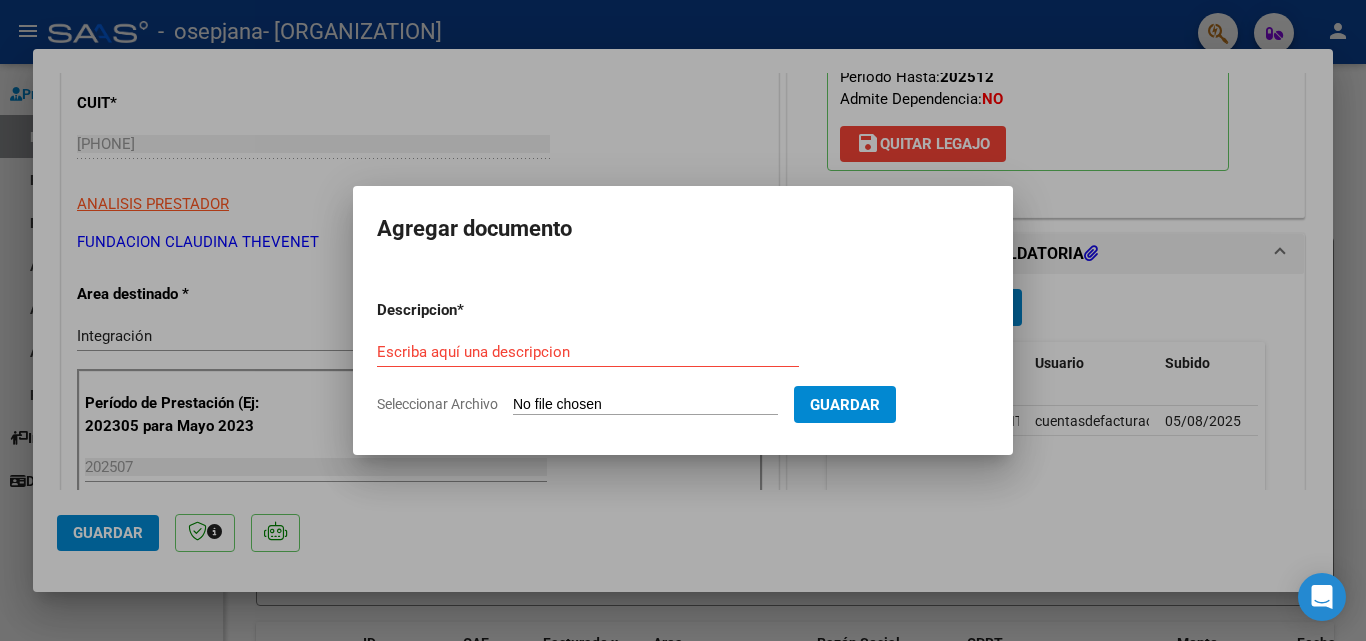 type on "C:\fakepath\PA LAGOS ROMA MIE (3).pdf" 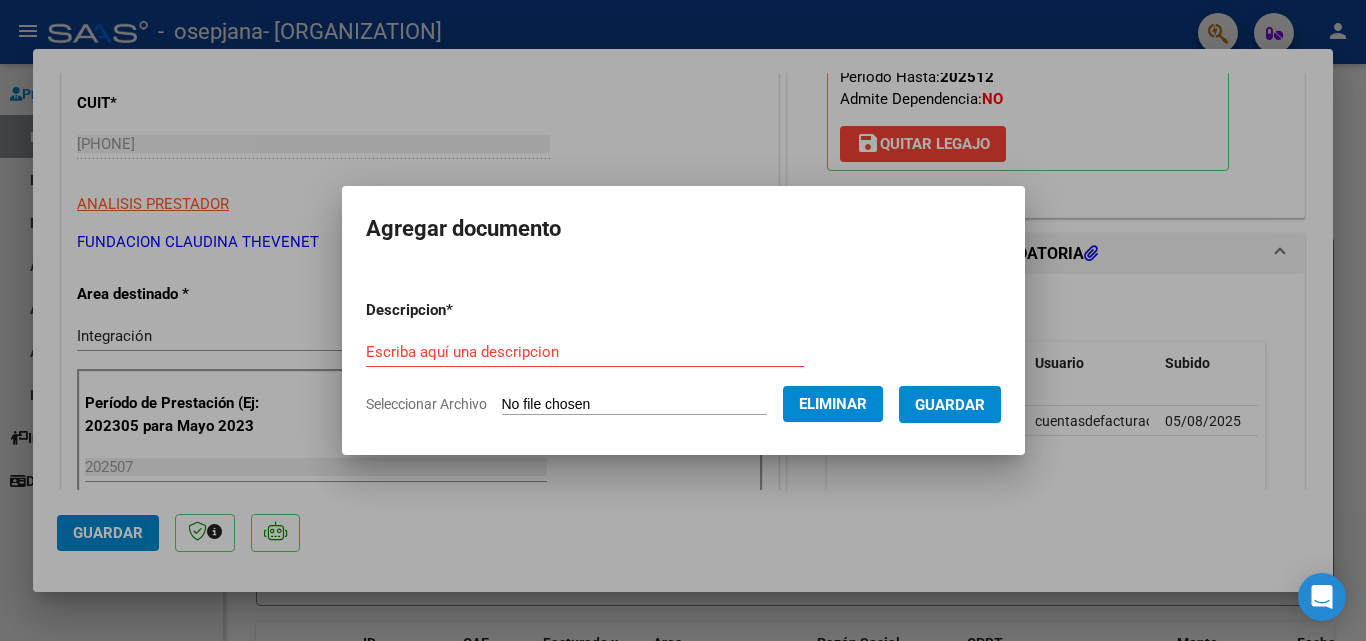 click on "Escriba aquí una descripcion" at bounding box center [585, 352] 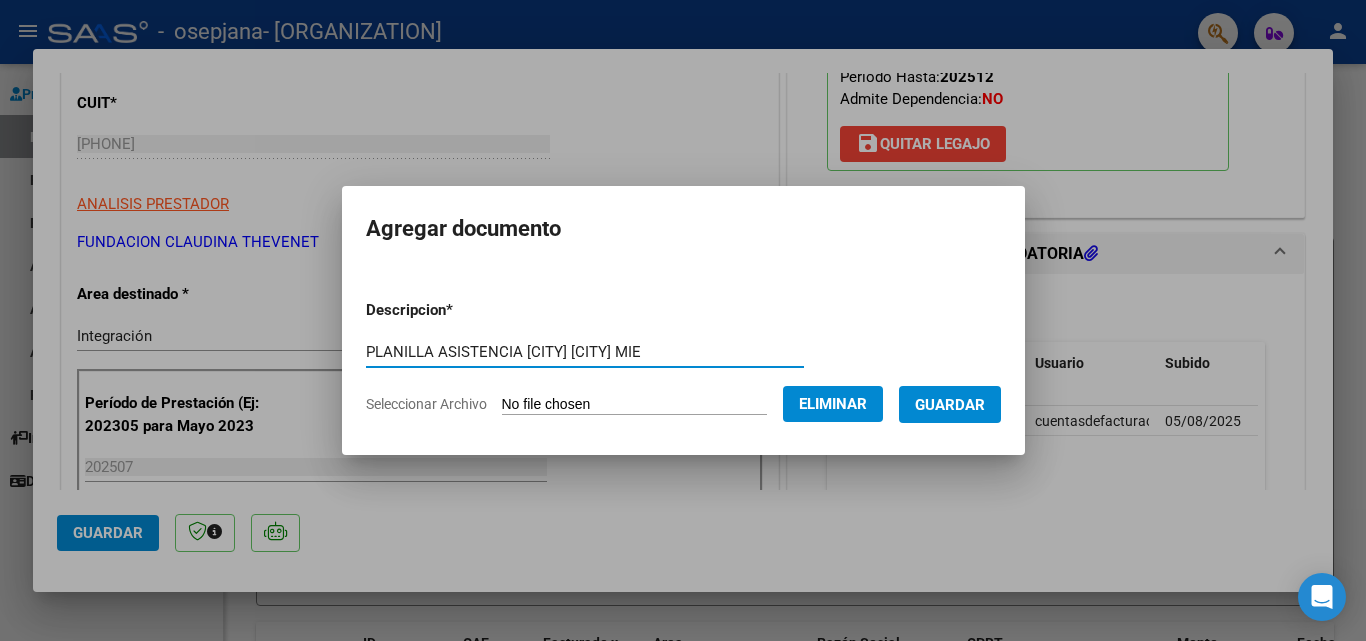 type on "PLANILLA ASISTENCIA LAGOS ROMA MIE" 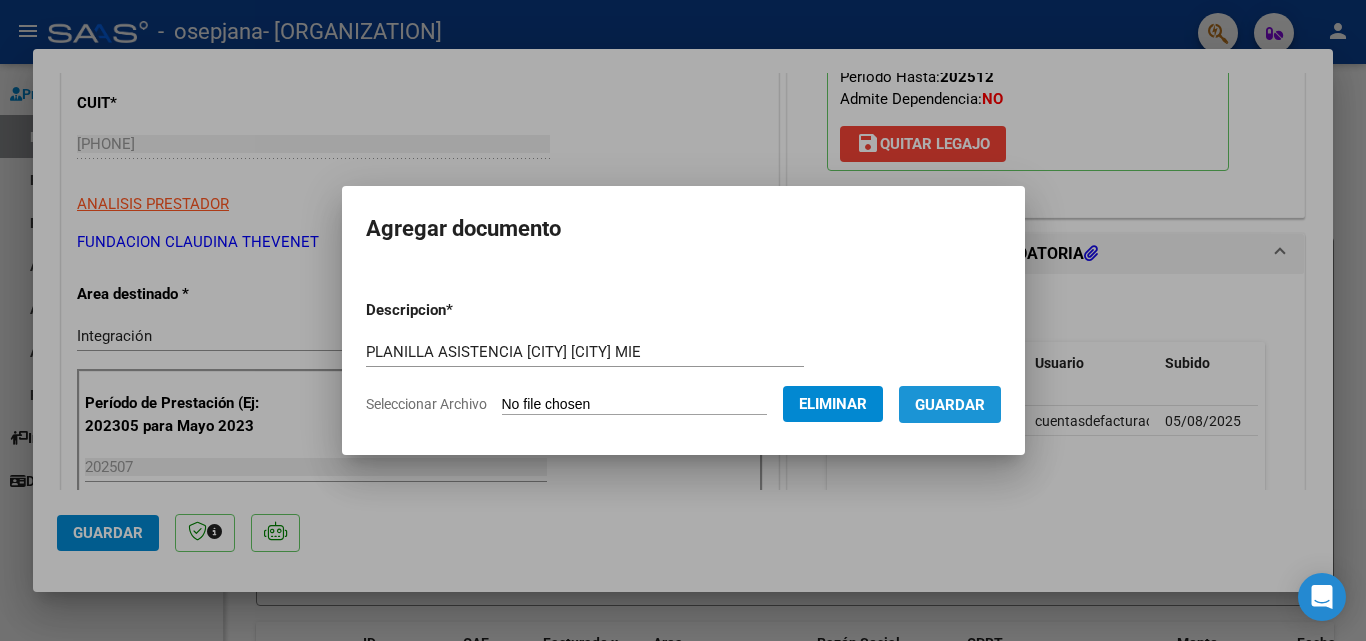 click on "Guardar" at bounding box center [950, 405] 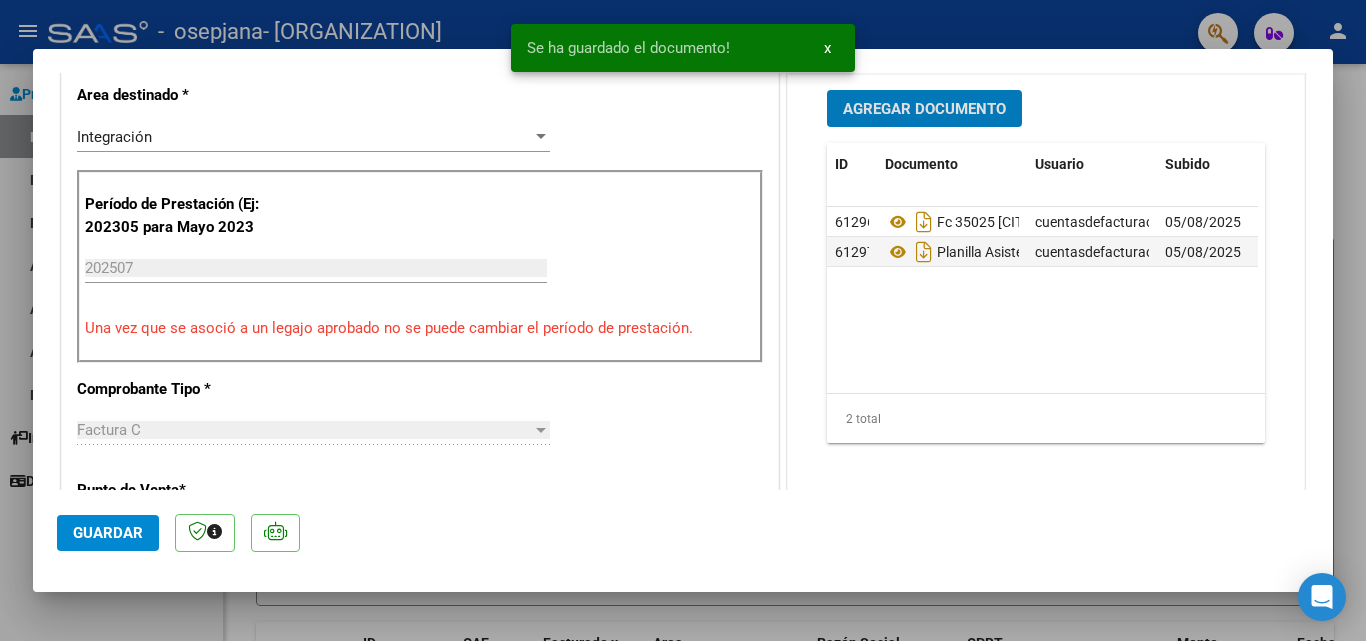 scroll, scrollTop: 500, scrollLeft: 0, axis: vertical 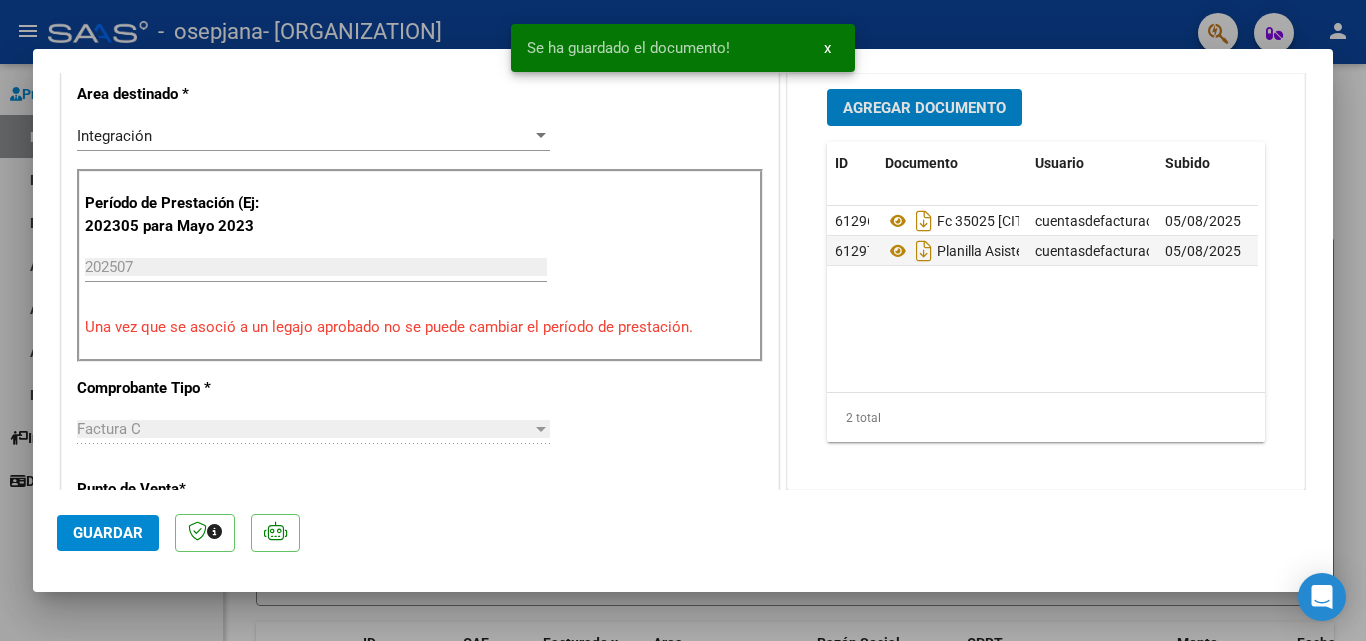 click on "Guardar" 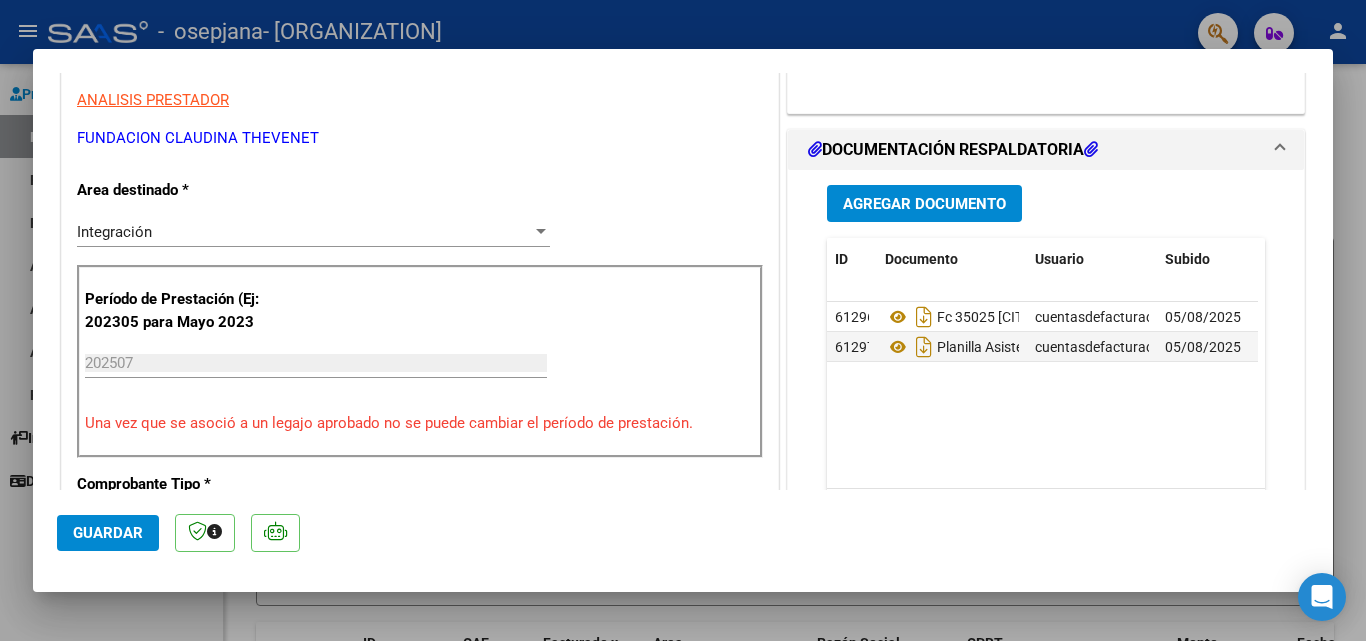 scroll, scrollTop: 400, scrollLeft: 0, axis: vertical 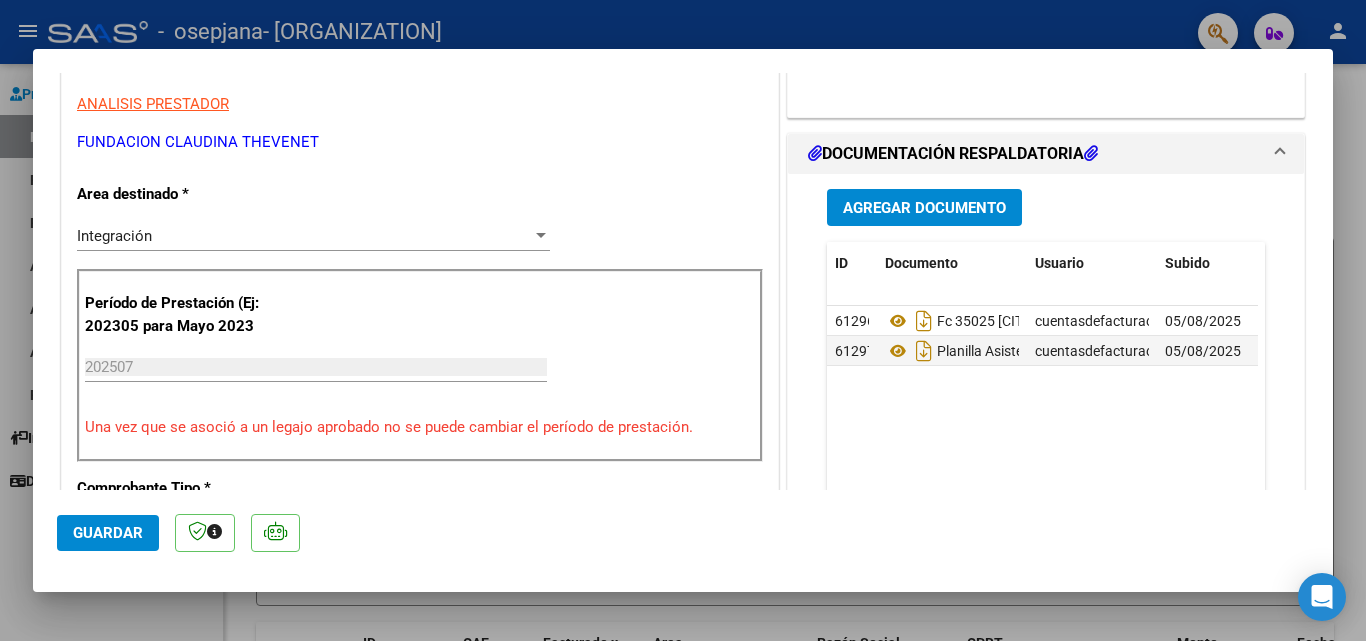 click at bounding box center (683, 320) 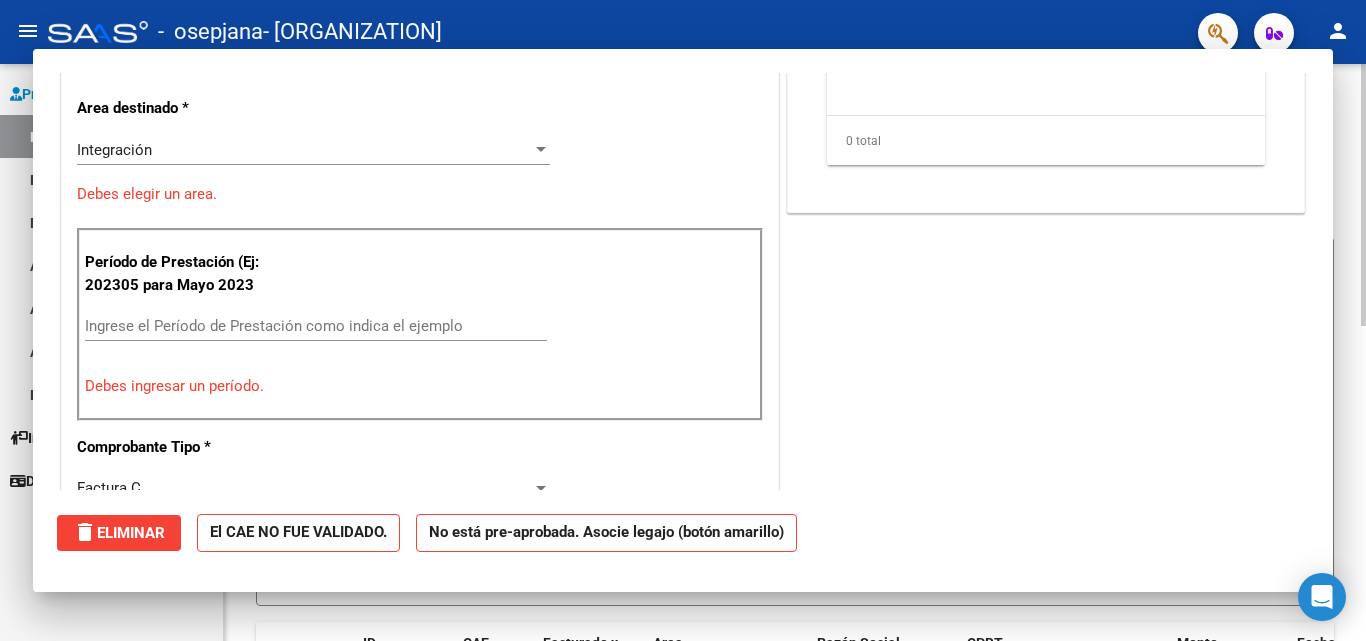 scroll, scrollTop: 0, scrollLeft: 0, axis: both 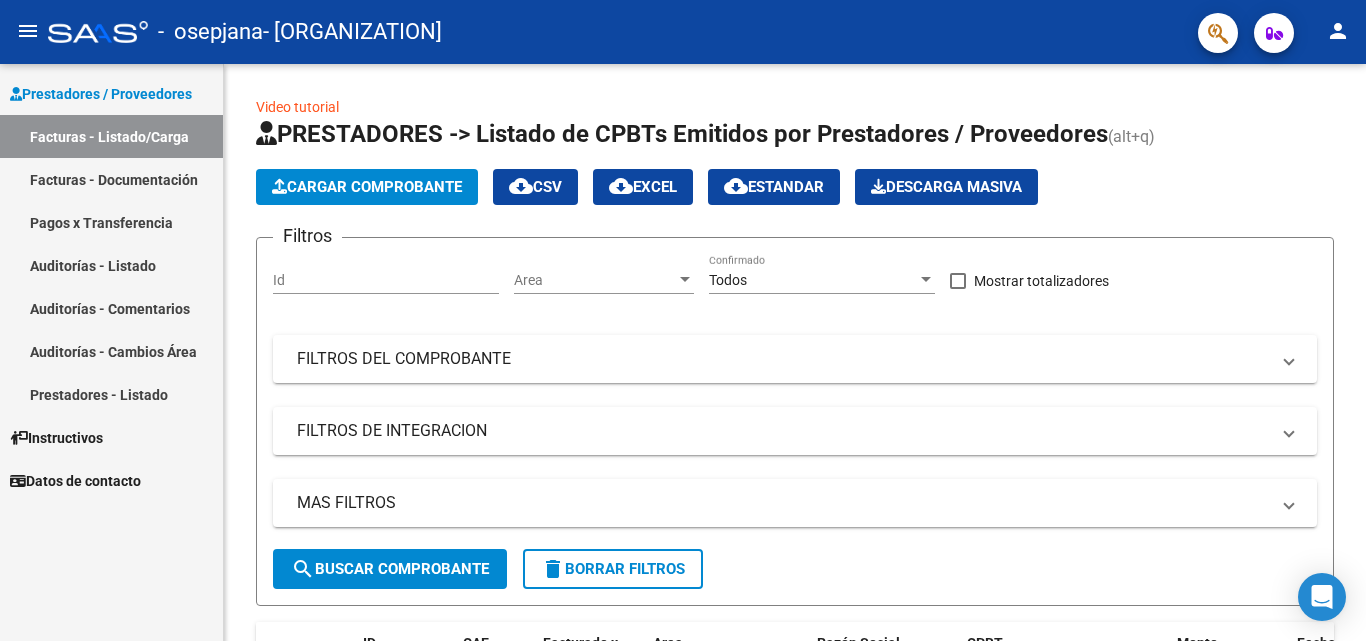 click on "Facturas - Documentación" at bounding box center (111, 179) 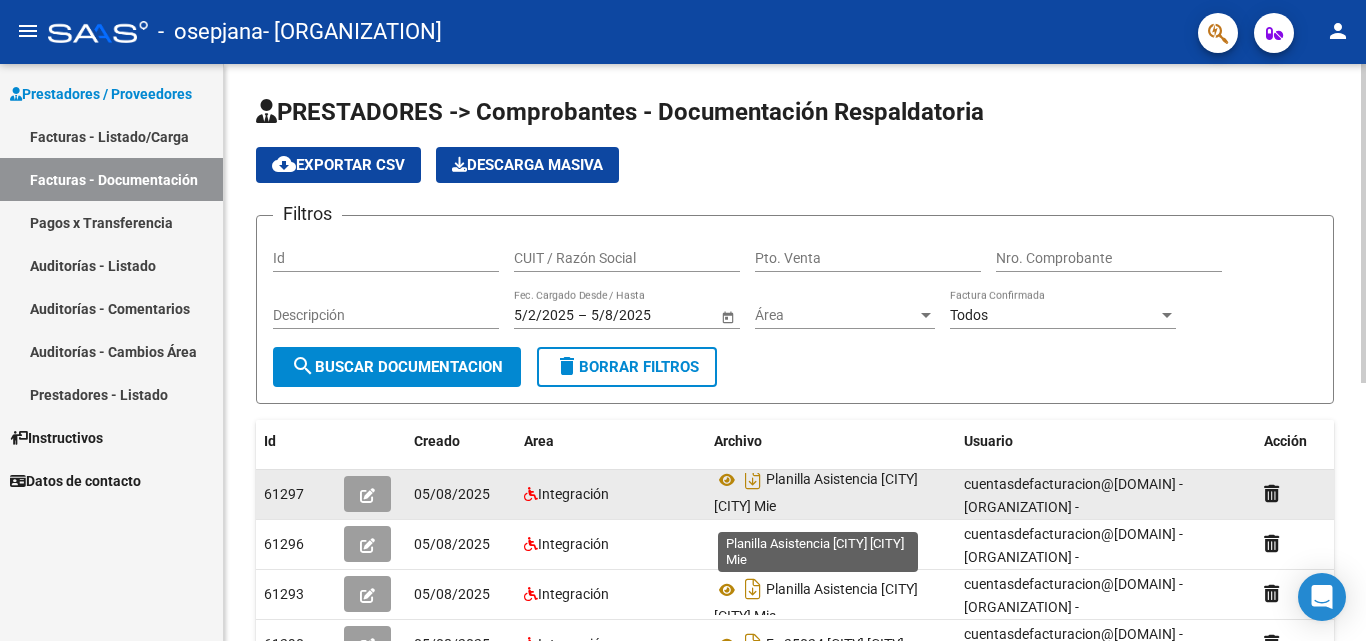scroll, scrollTop: 13, scrollLeft: 0, axis: vertical 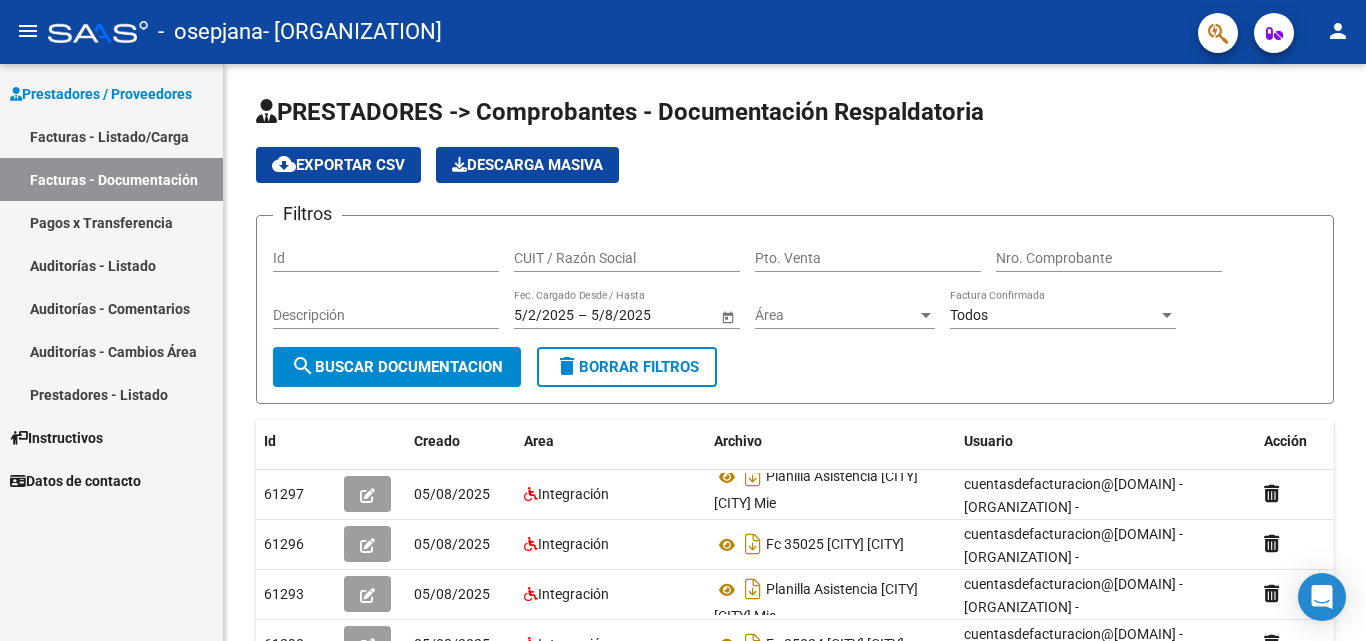click on "person" 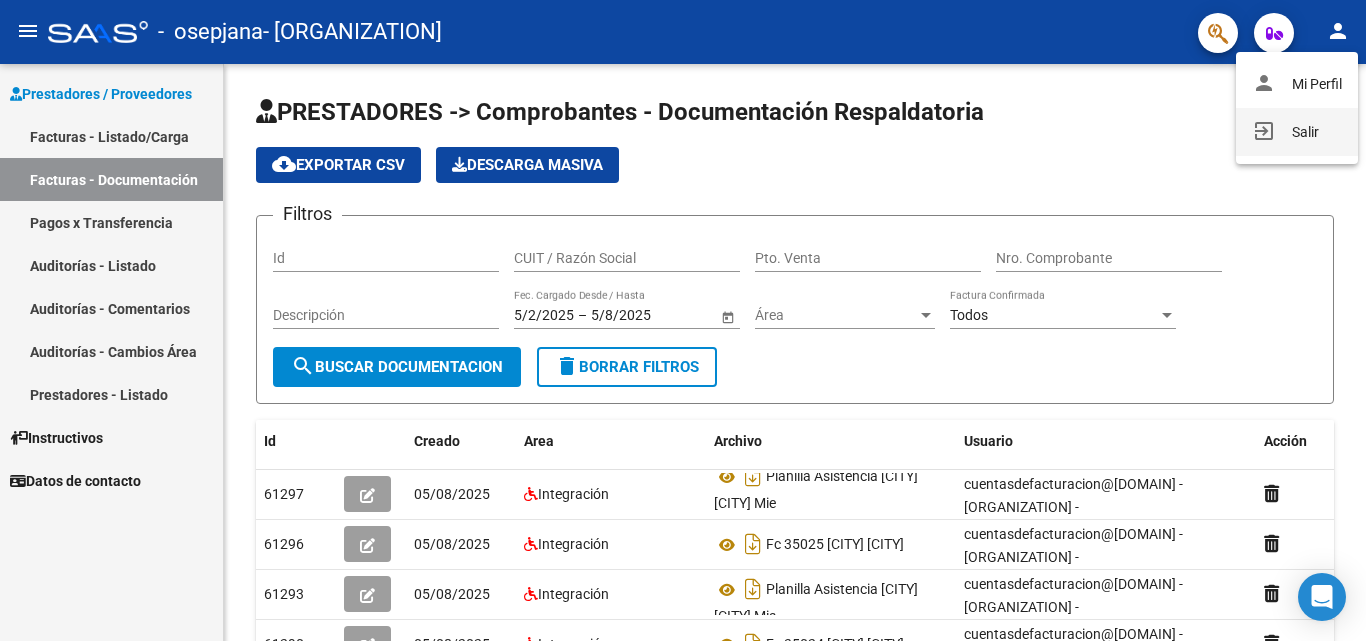 click on "exit_to_app" at bounding box center (1264, 131) 